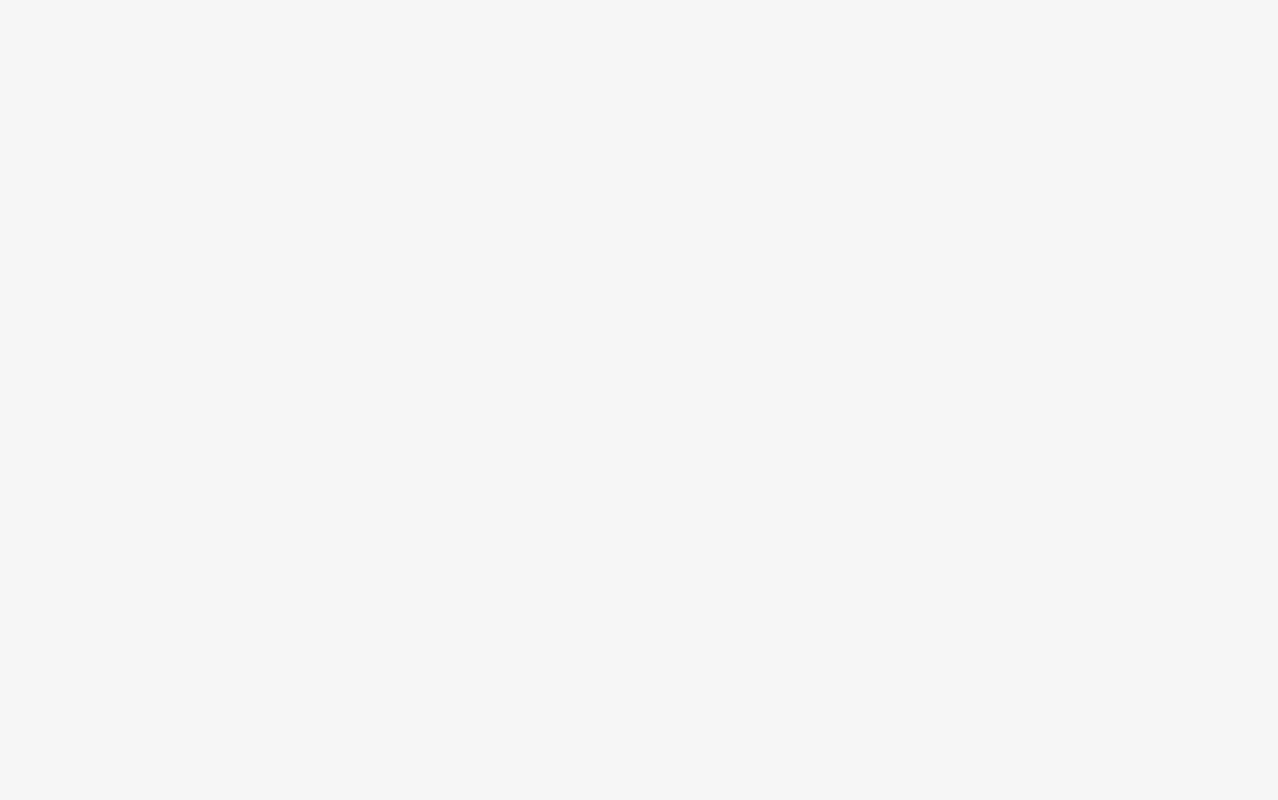 scroll, scrollTop: 0, scrollLeft: 0, axis: both 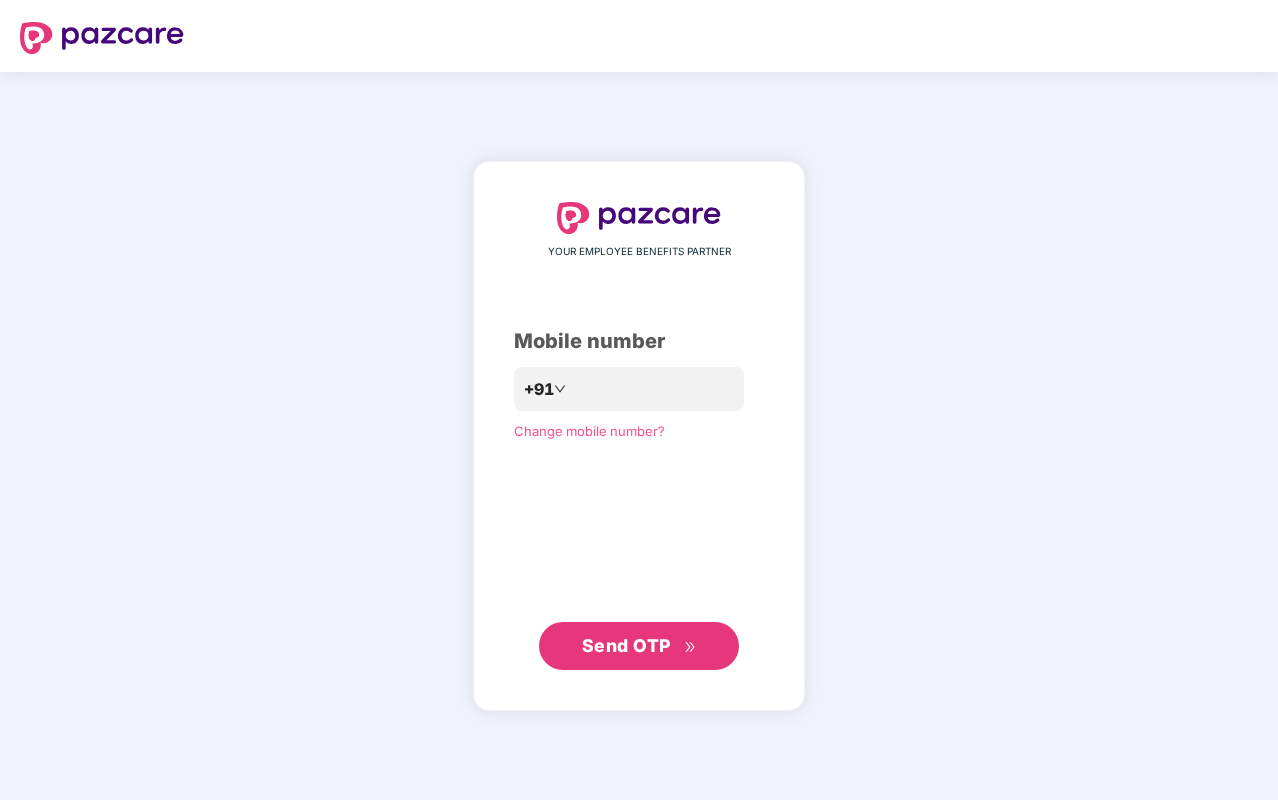 click on "Mobile number" at bounding box center (639, 341) 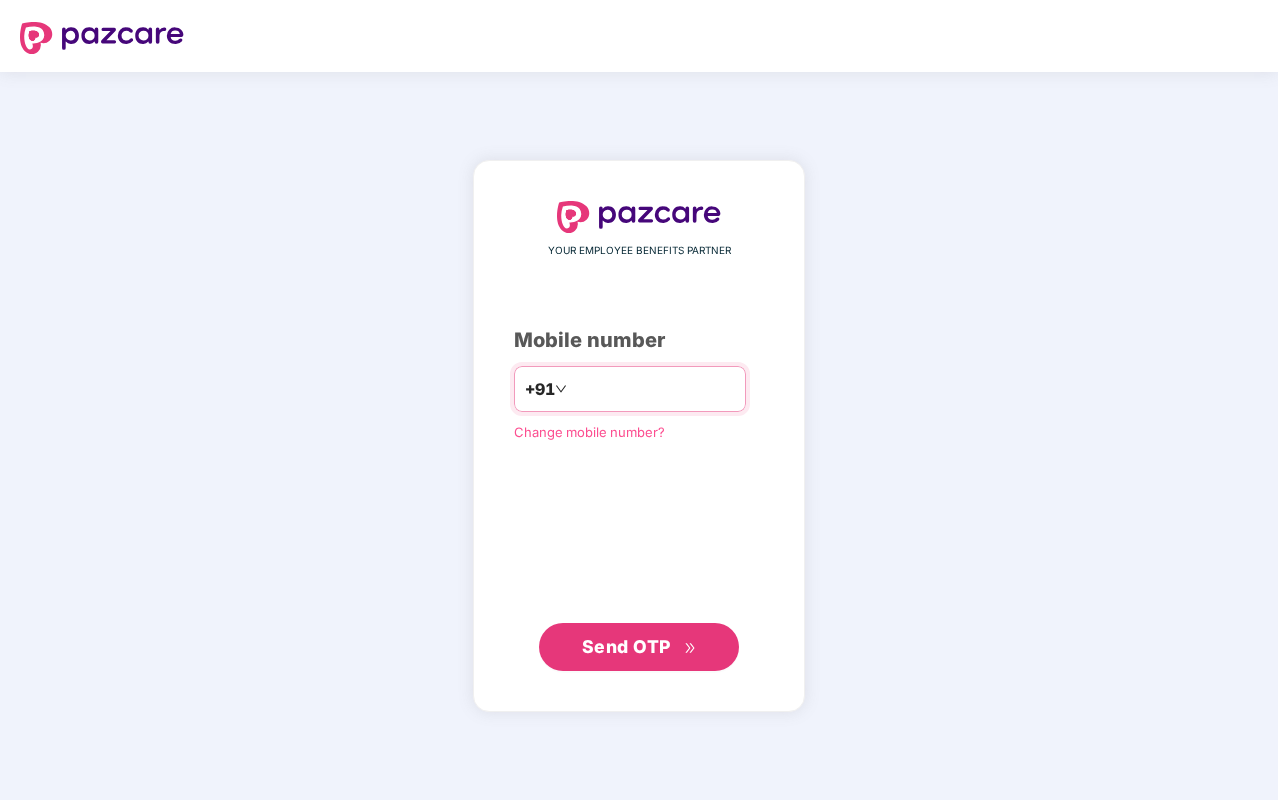 click at bounding box center [653, 389] 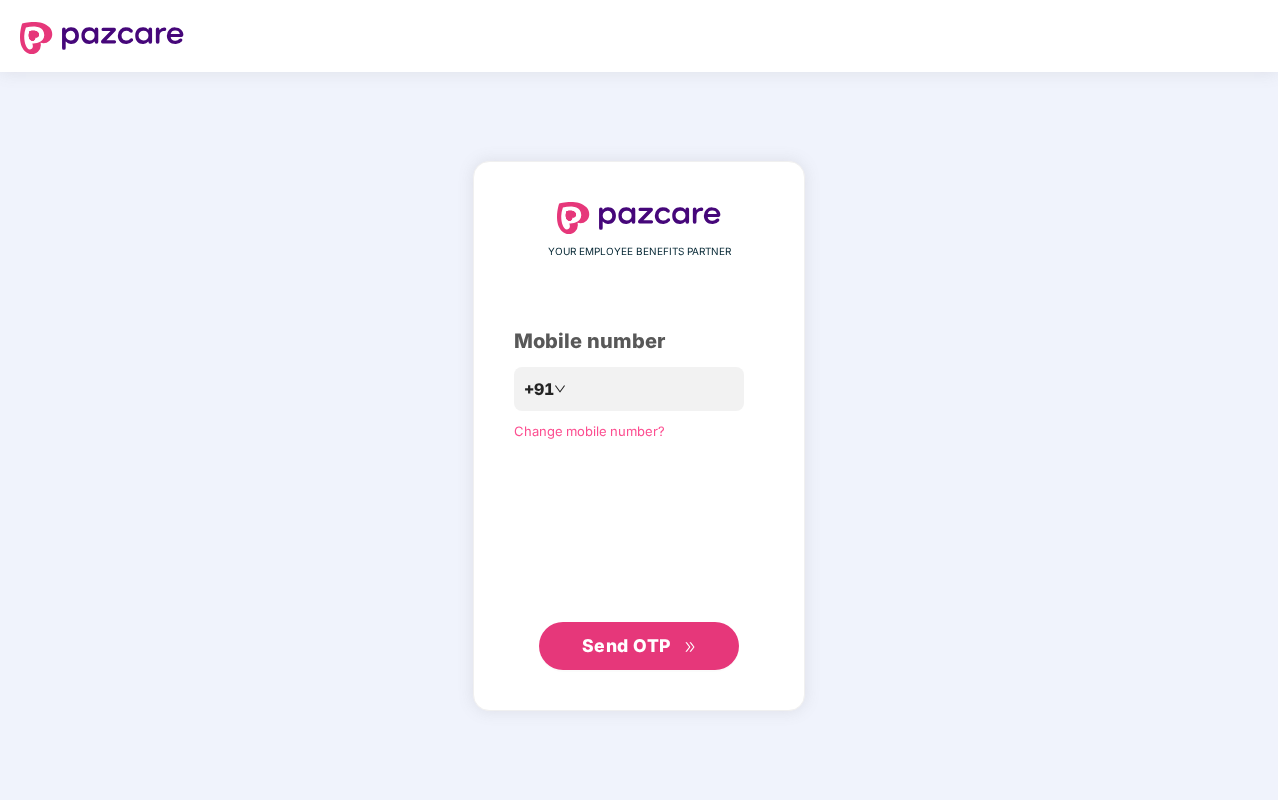 click on "Send OTP" at bounding box center [639, 646] 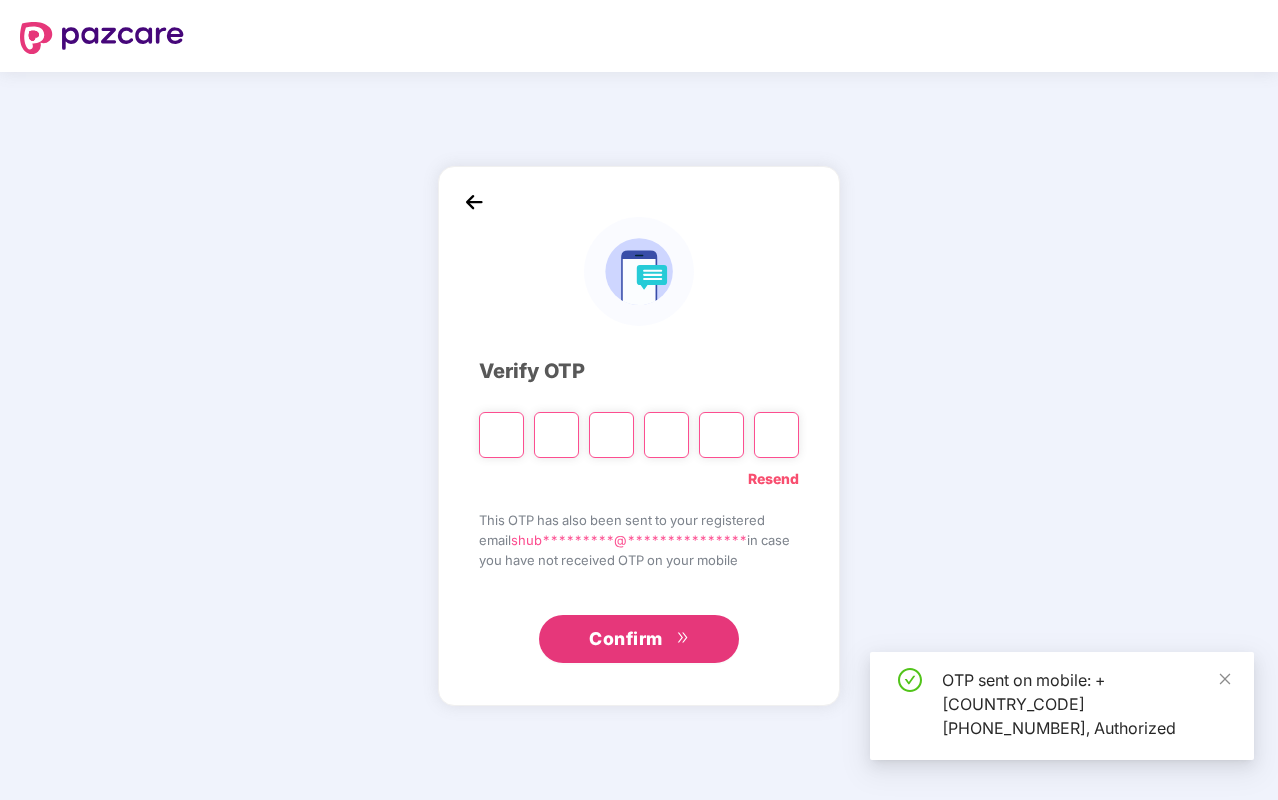 click at bounding box center (501, 435) 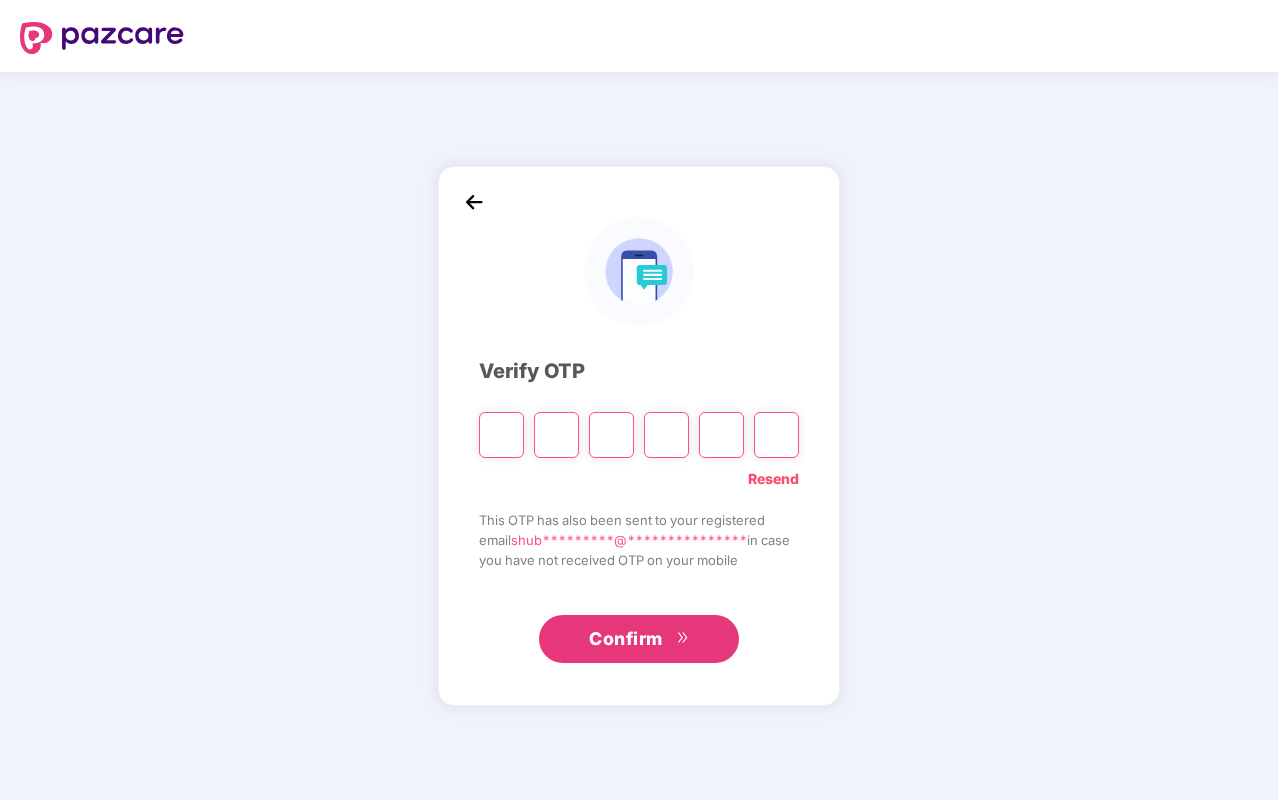 click at bounding box center [501, 435] 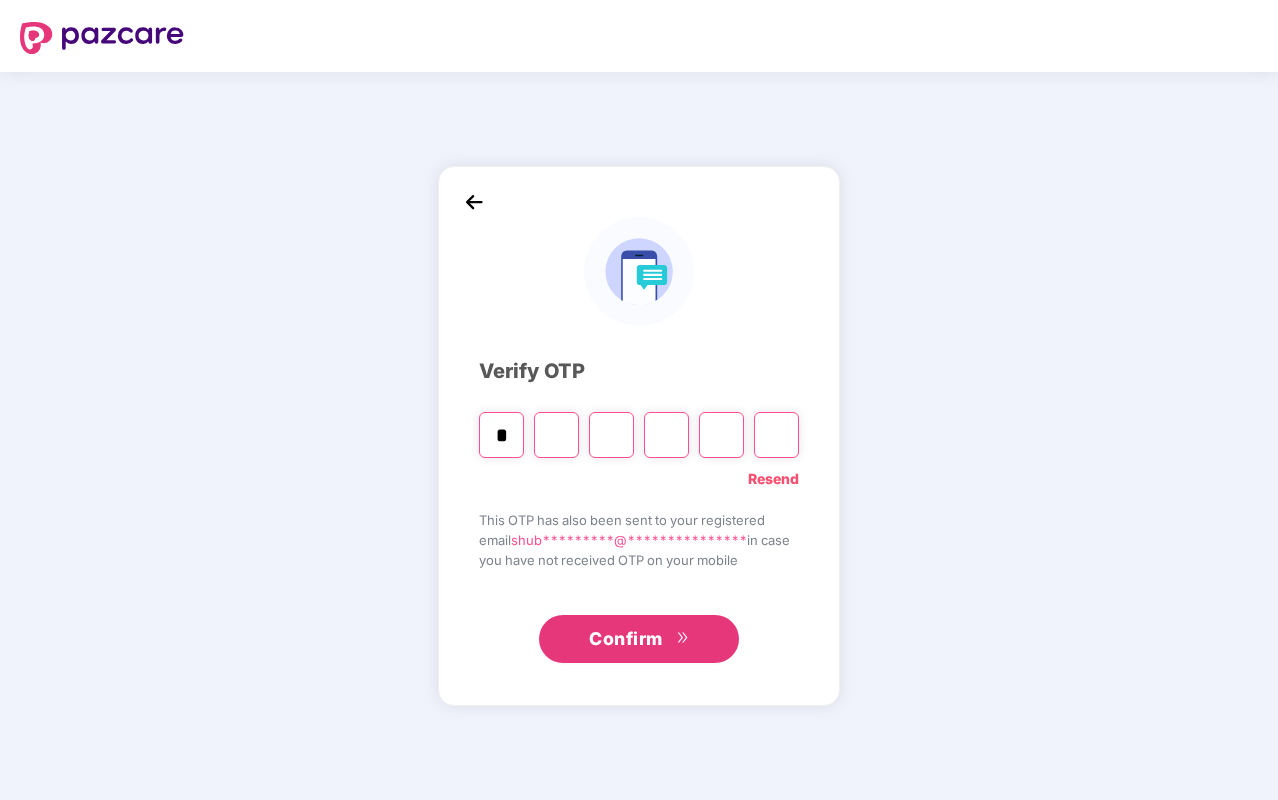 type on "*" 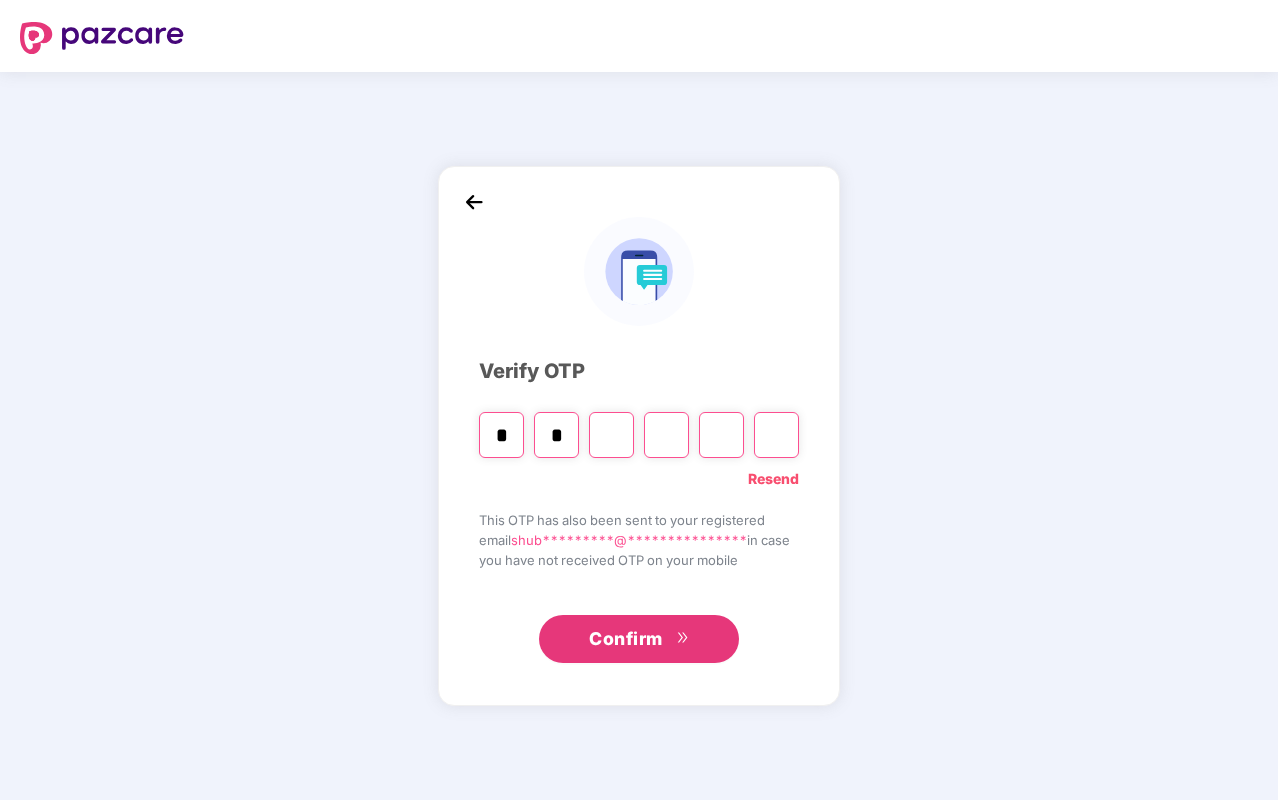 type on "*" 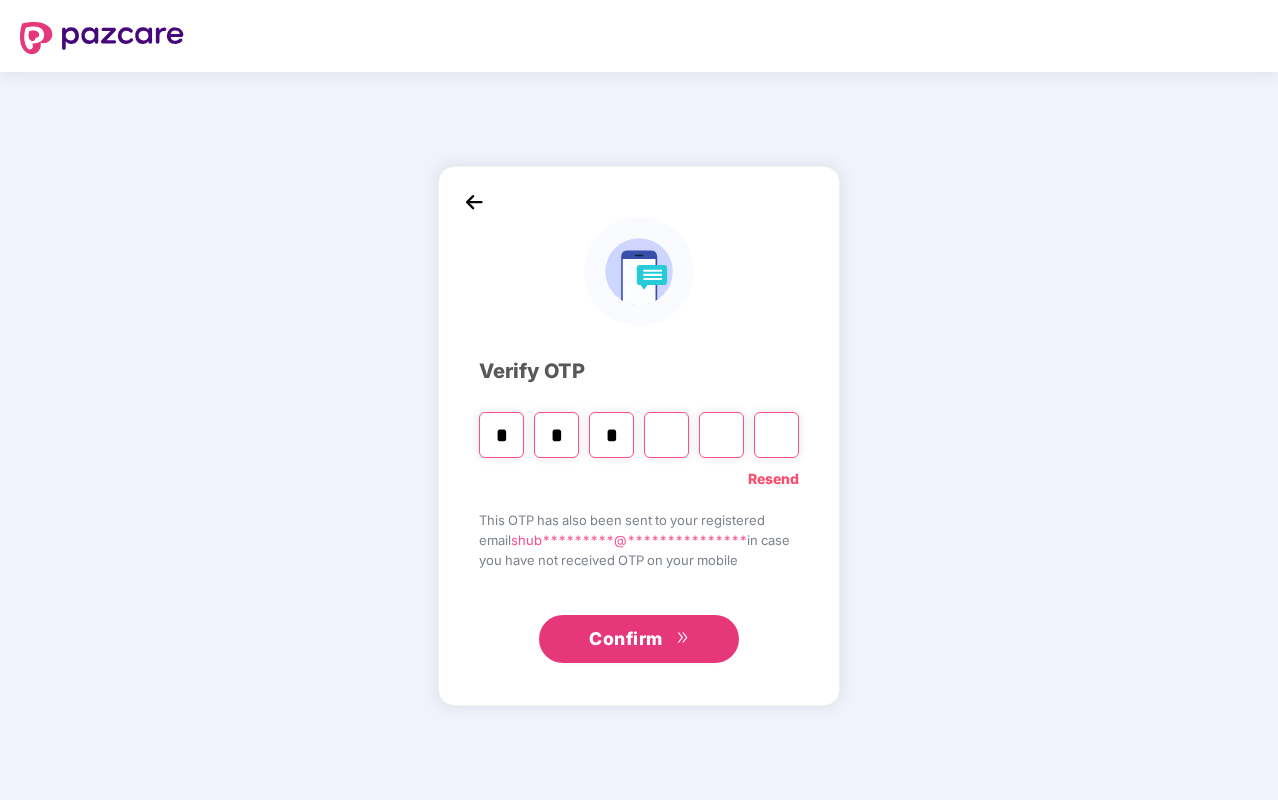 type on "*" 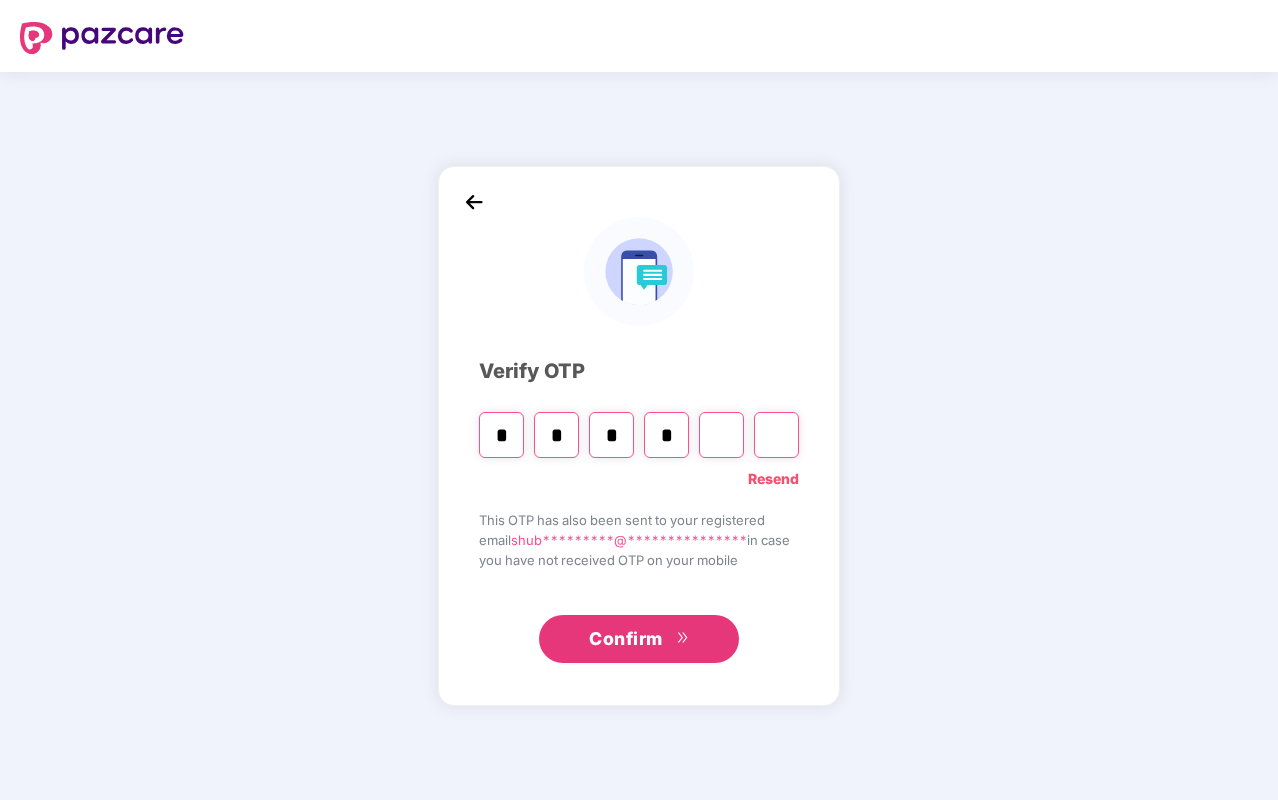 type on "*" 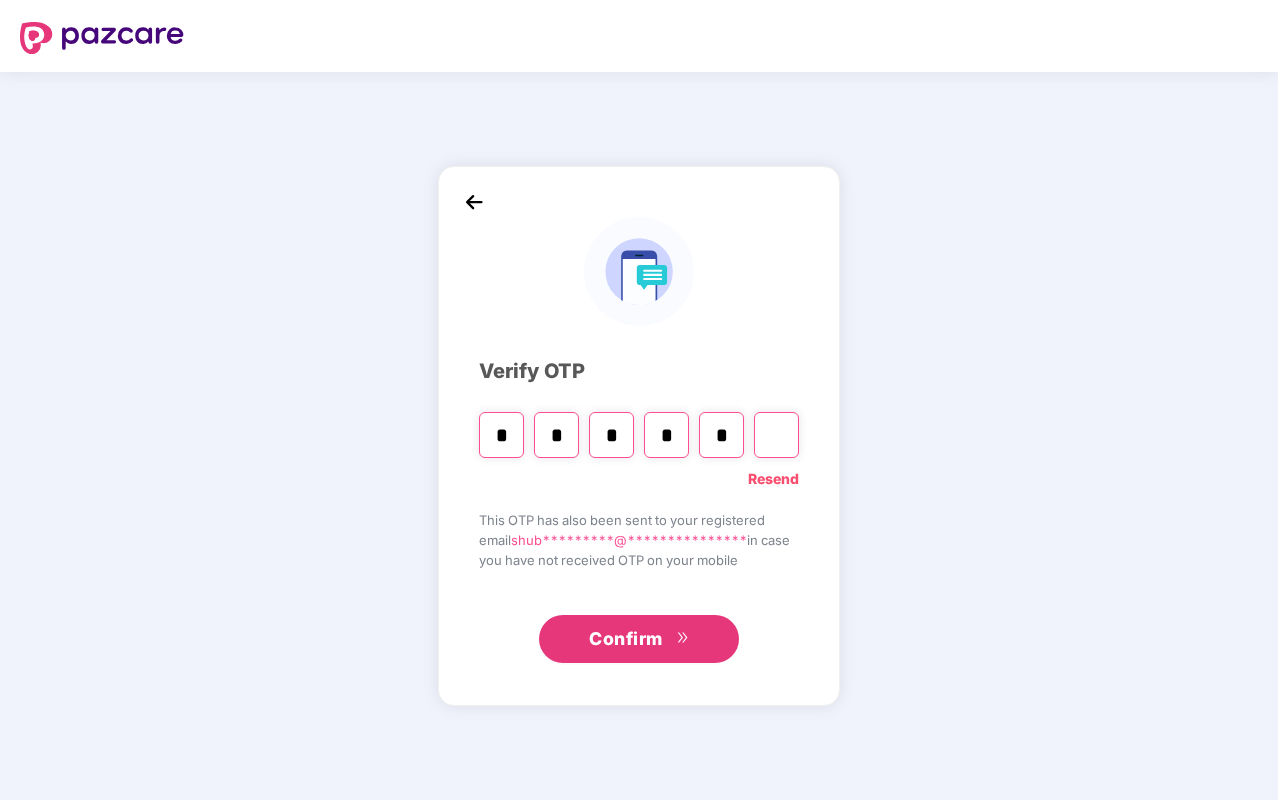 type on "*" 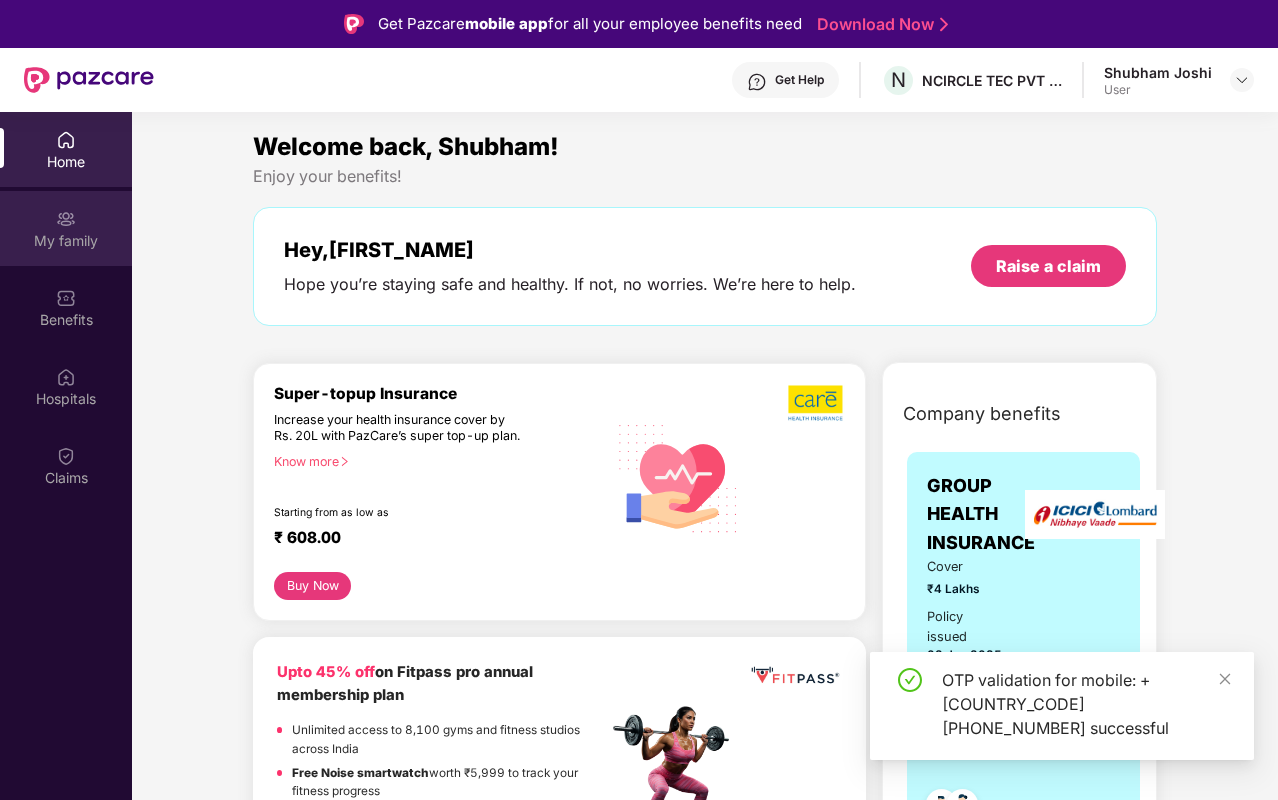 click on "My family" at bounding box center [66, 241] 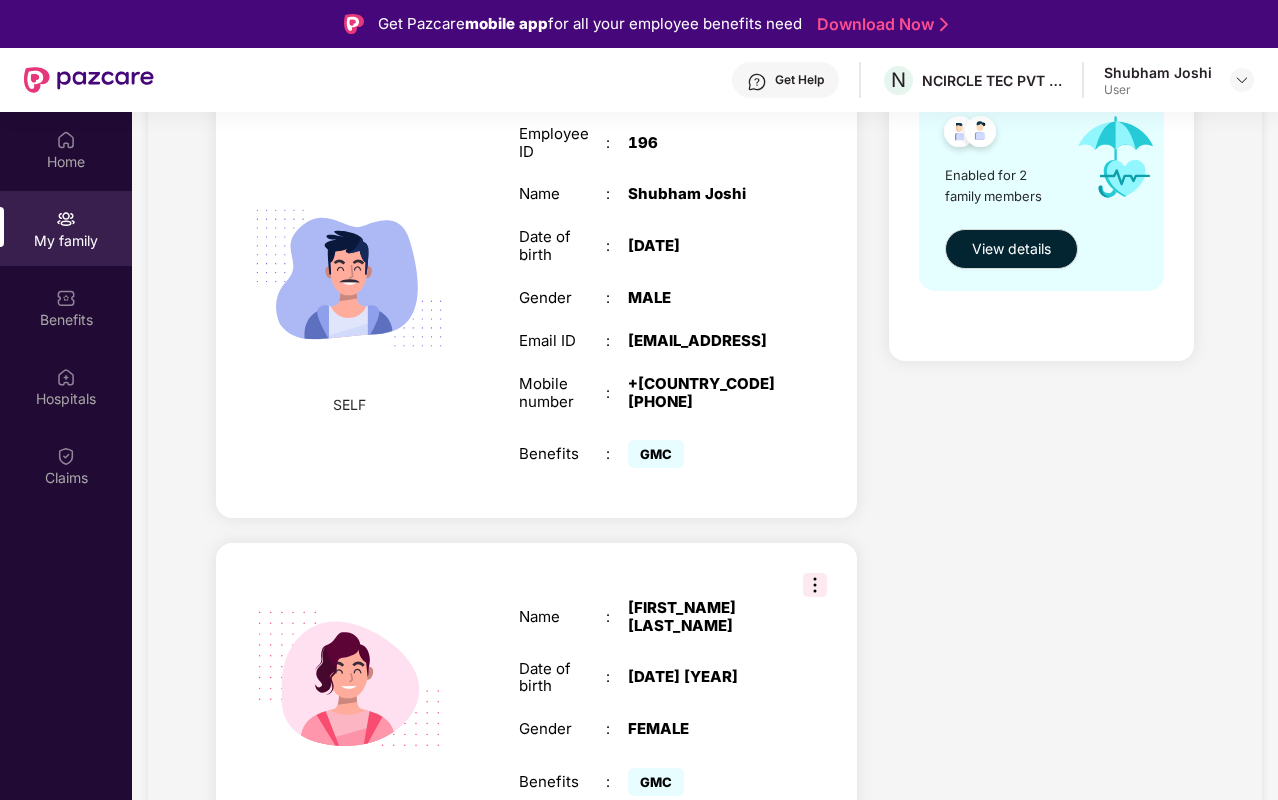 scroll, scrollTop: 391, scrollLeft: 0, axis: vertical 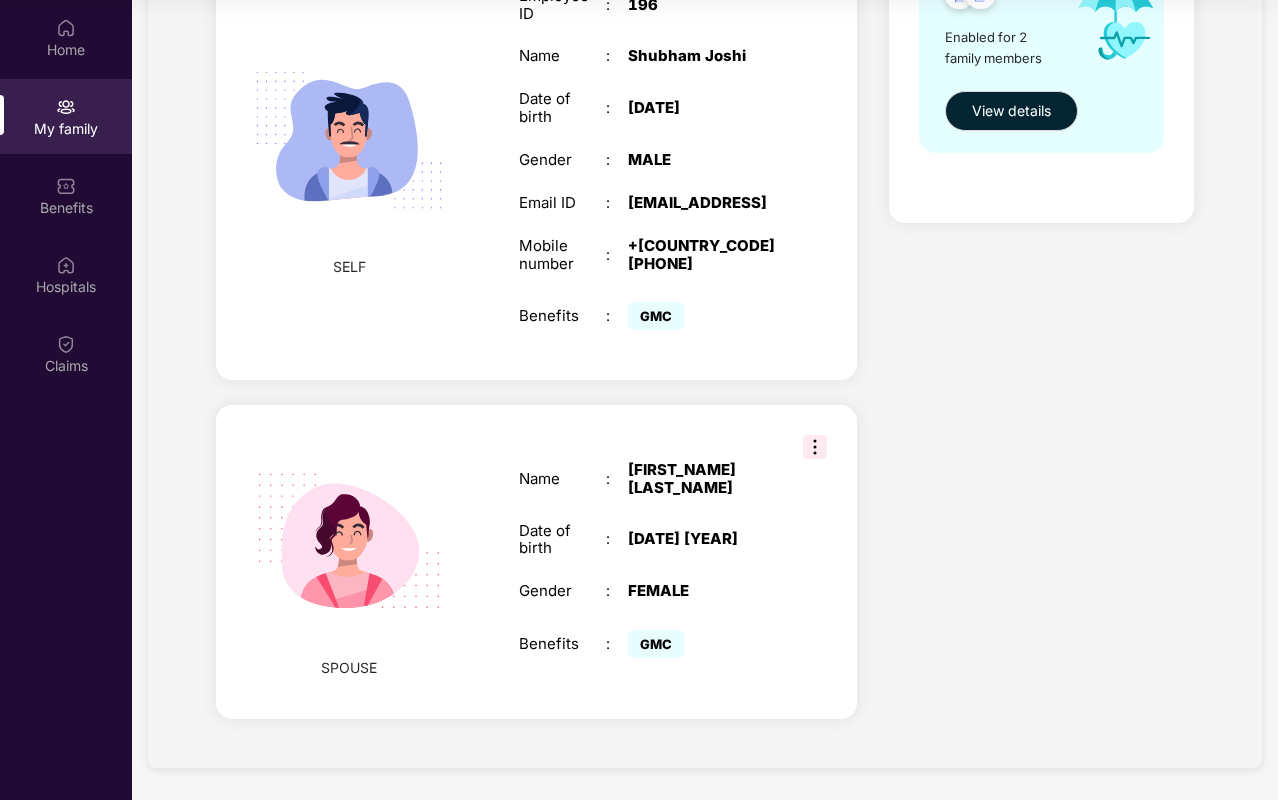 click at bounding box center [815, 447] 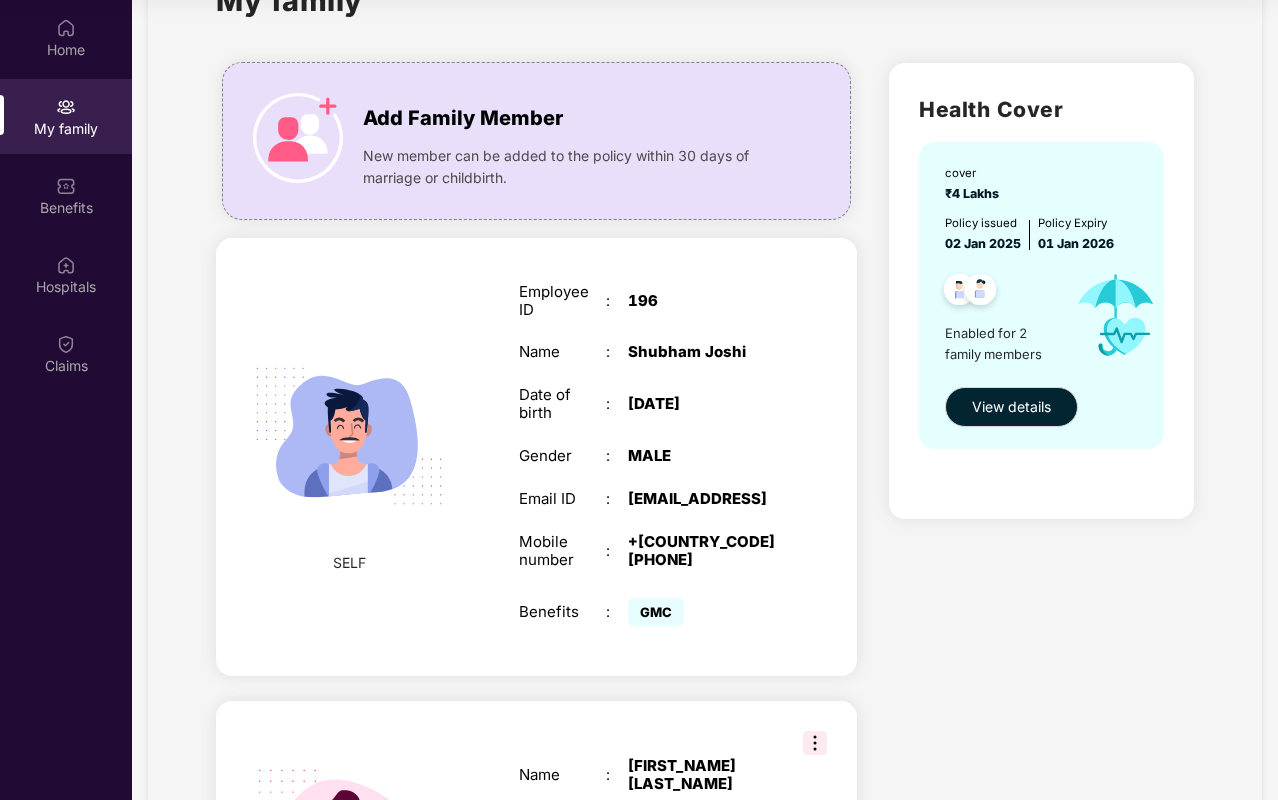 scroll, scrollTop: 0, scrollLeft: 0, axis: both 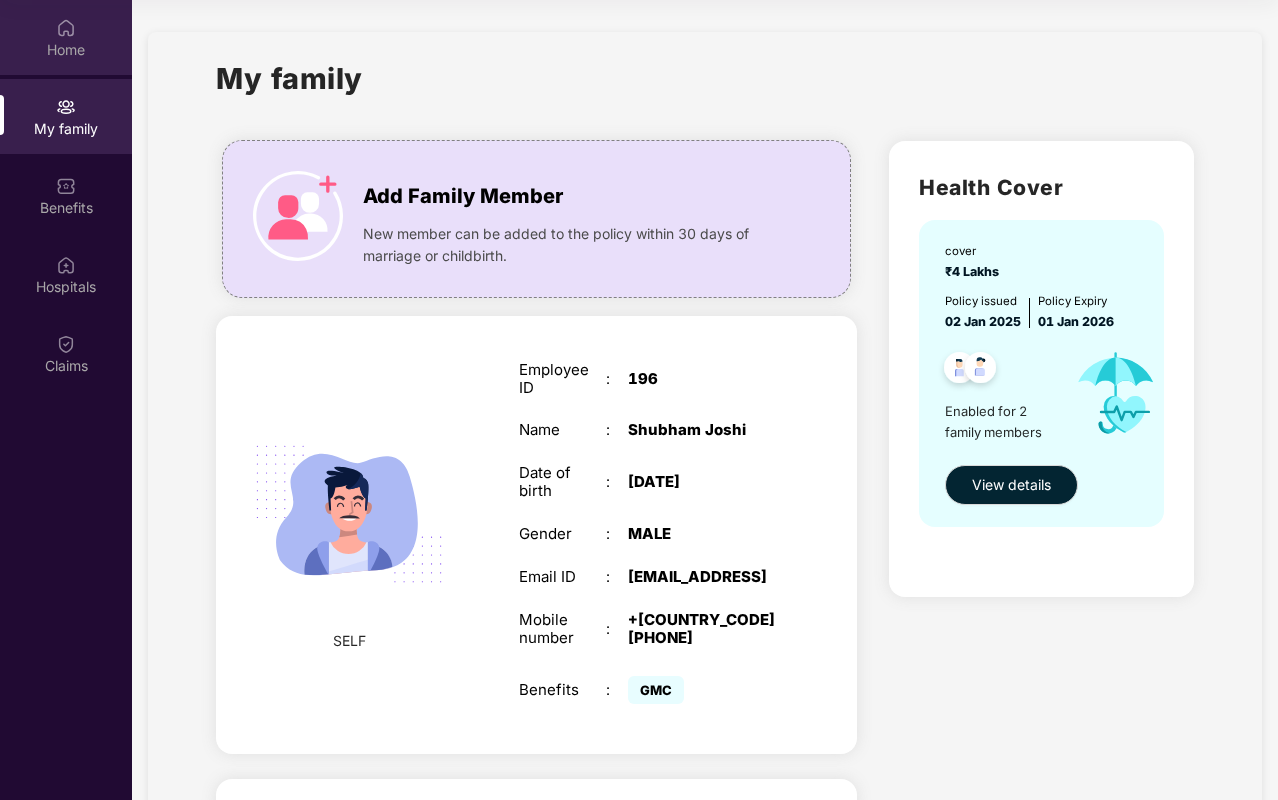 click on "Home" at bounding box center (66, 50) 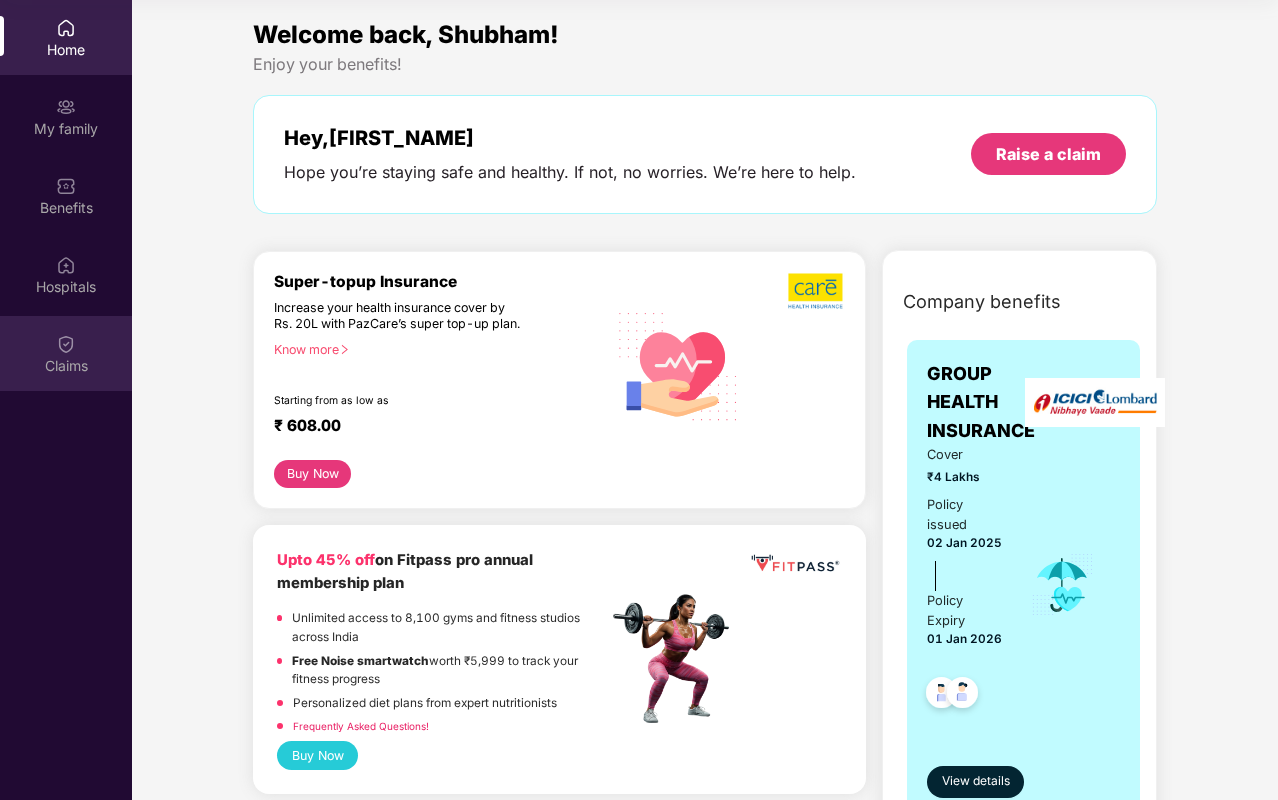 click on "Claims" at bounding box center (66, 353) 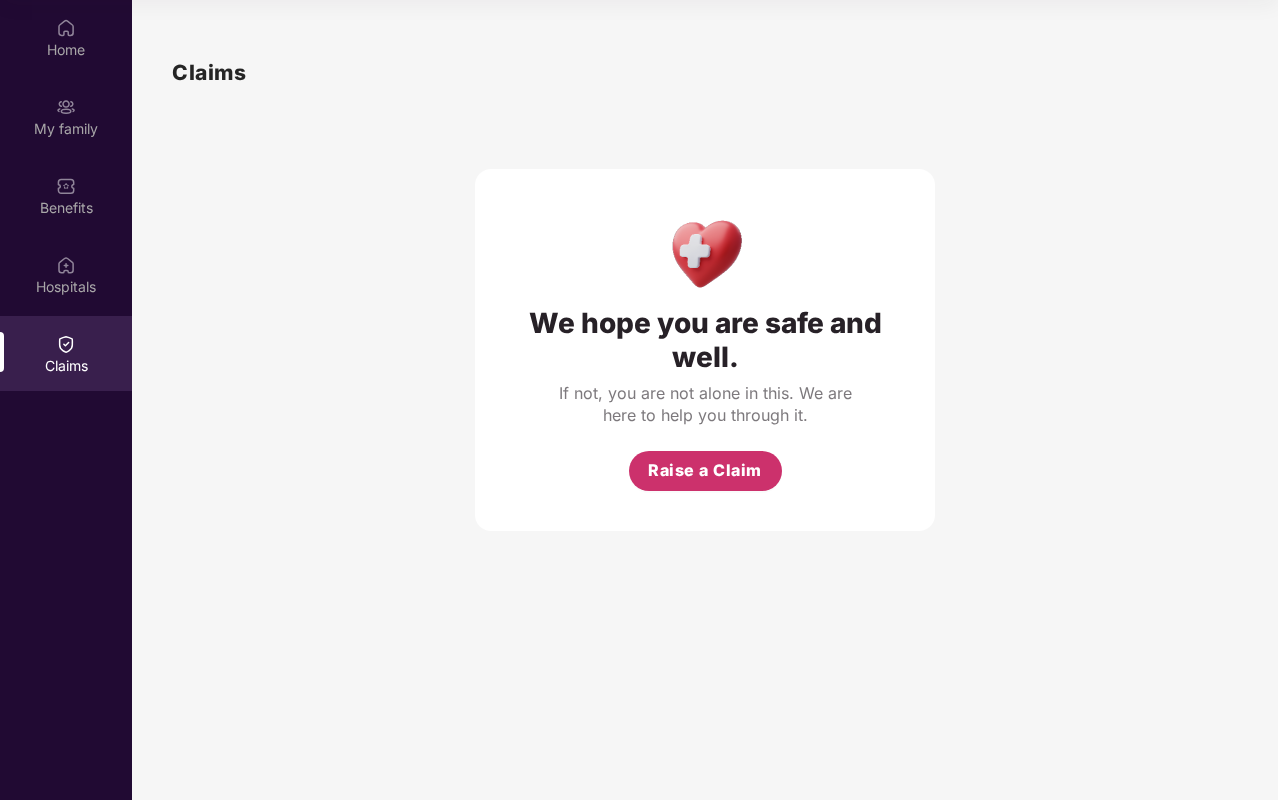 click on "Raise a Claim" at bounding box center (705, 470) 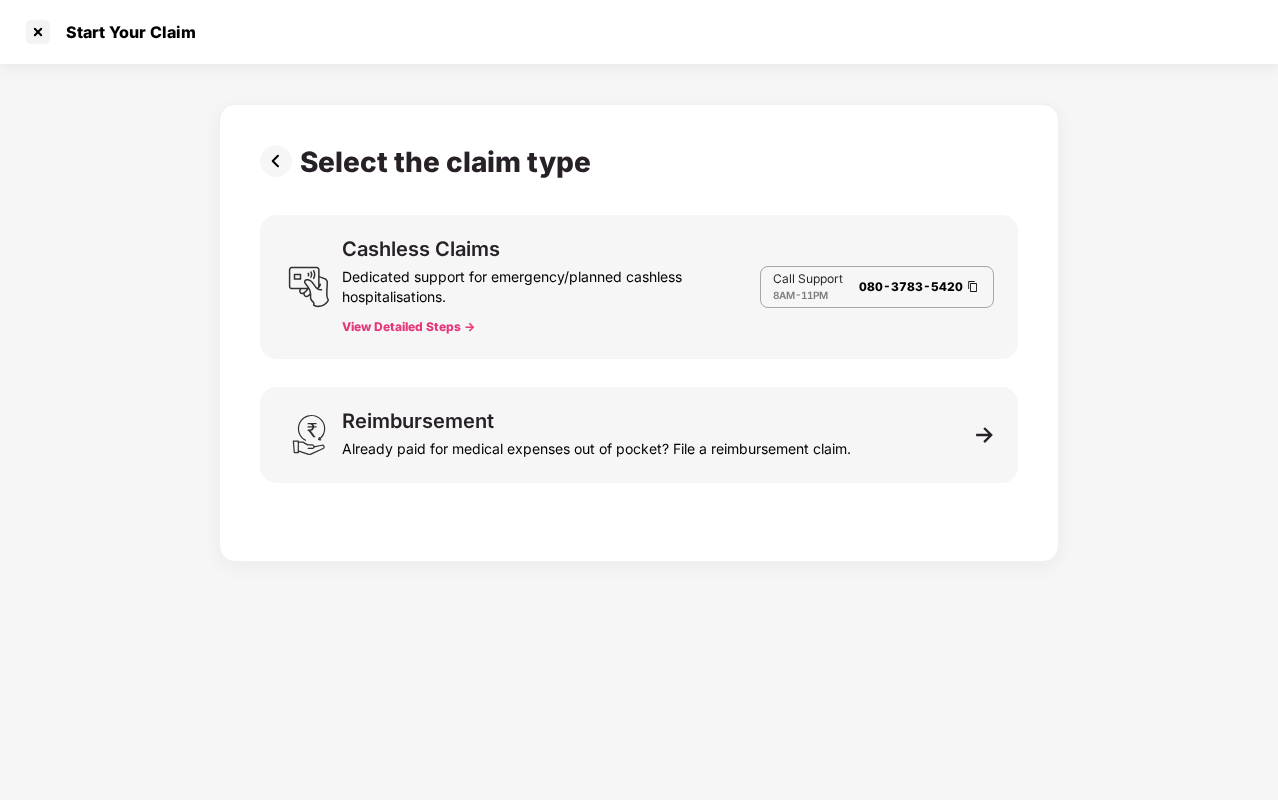 scroll, scrollTop: 48, scrollLeft: 0, axis: vertical 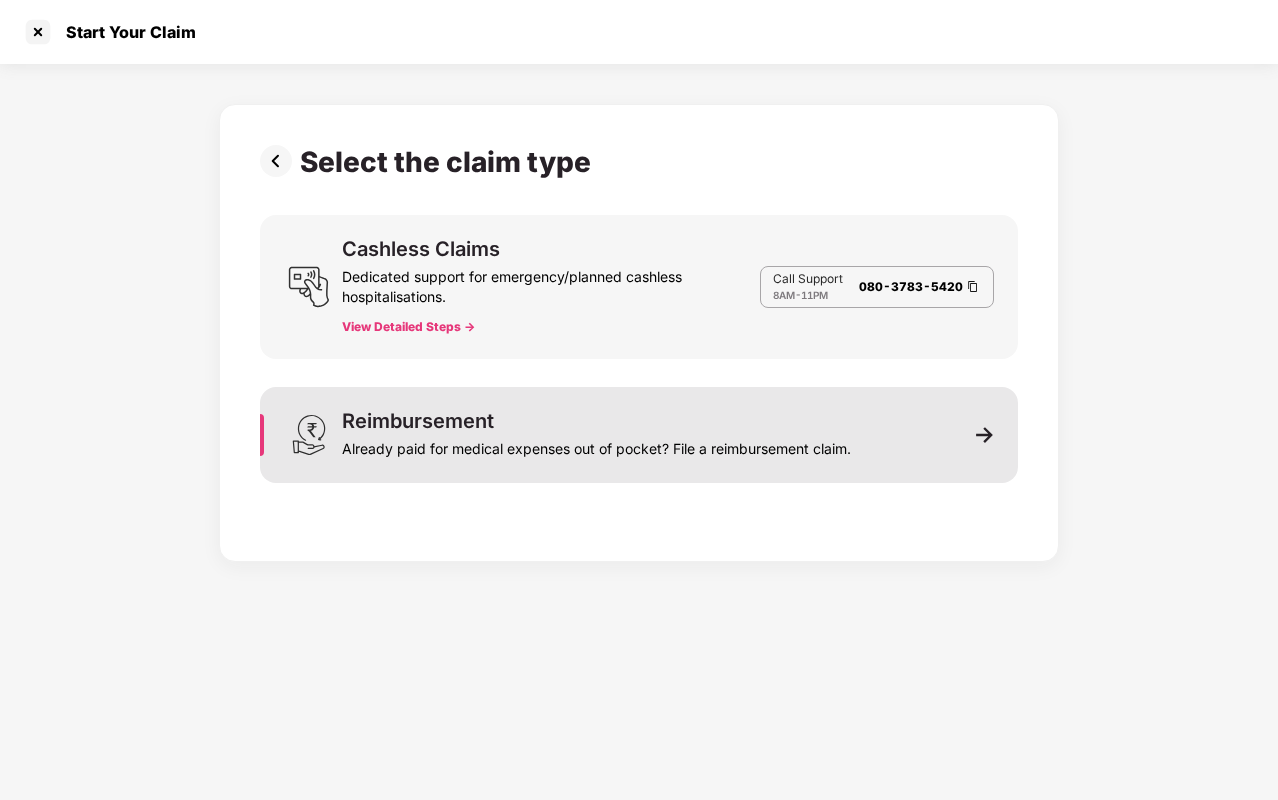 click on "Reimbursement" at bounding box center [418, 421] 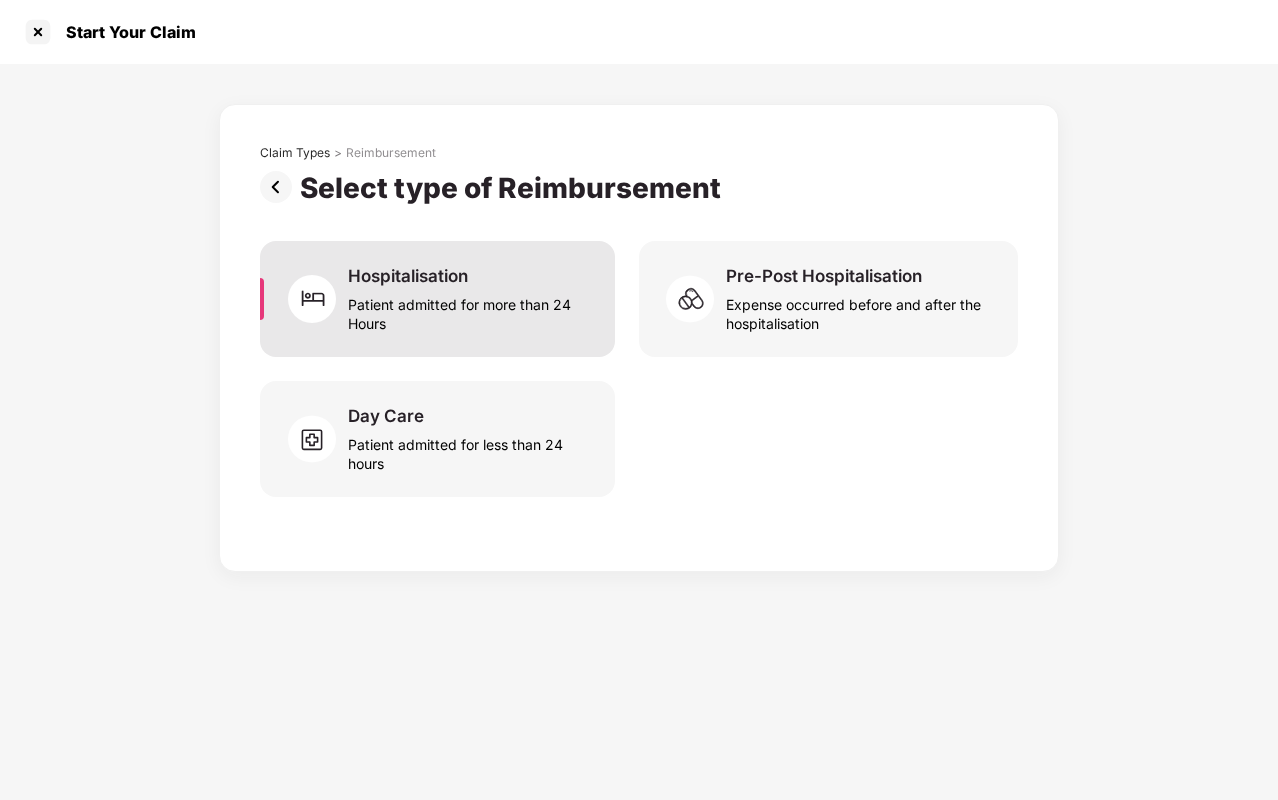 click on "Hospitalisation Patient admitted for more than 24 Hours" at bounding box center [469, 299] 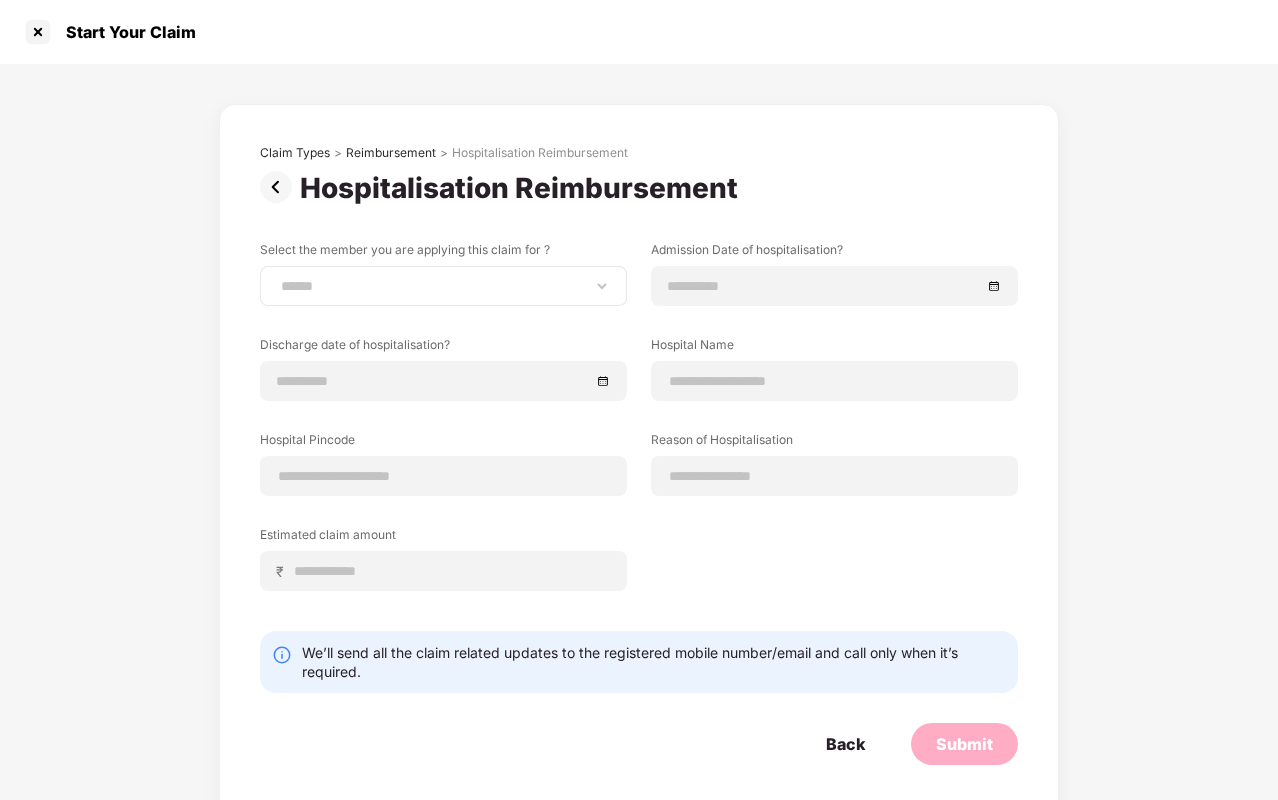 click on "**********" at bounding box center (443, 286) 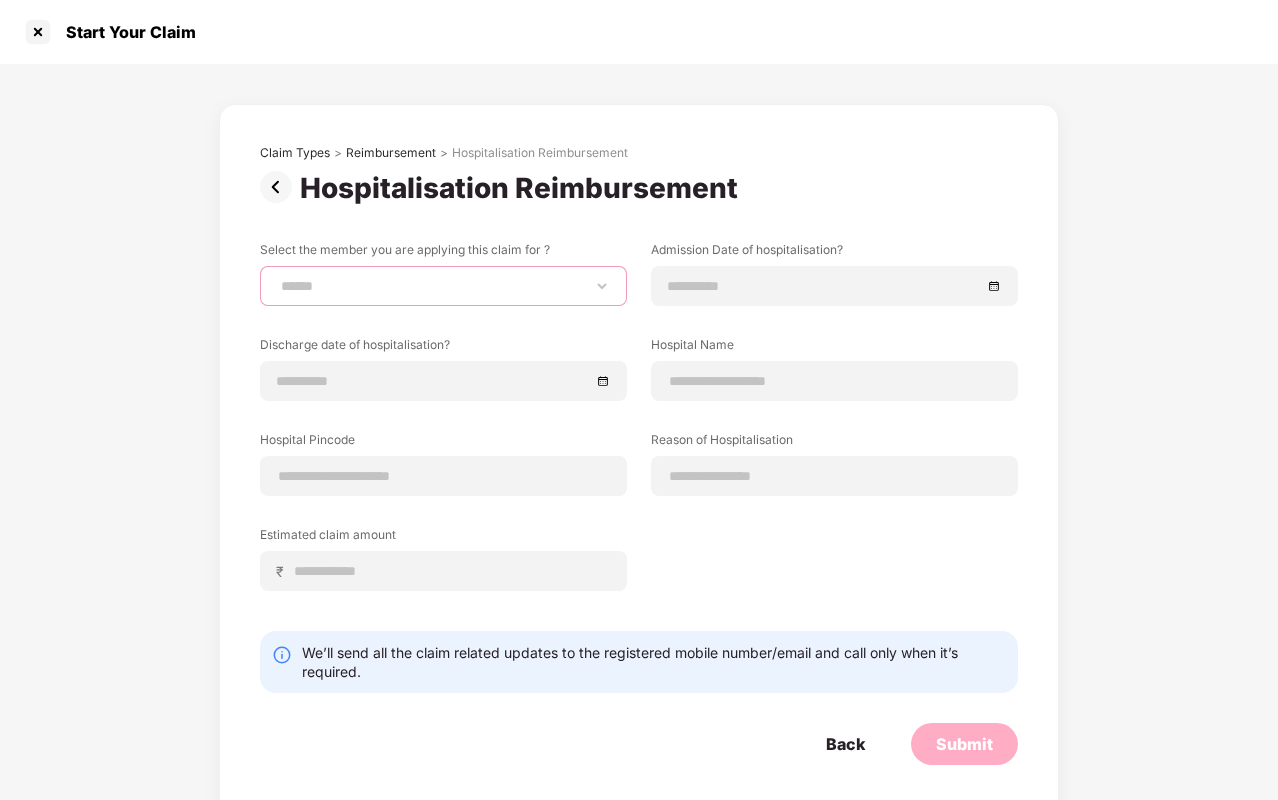 click on "**********" at bounding box center (443, 286) 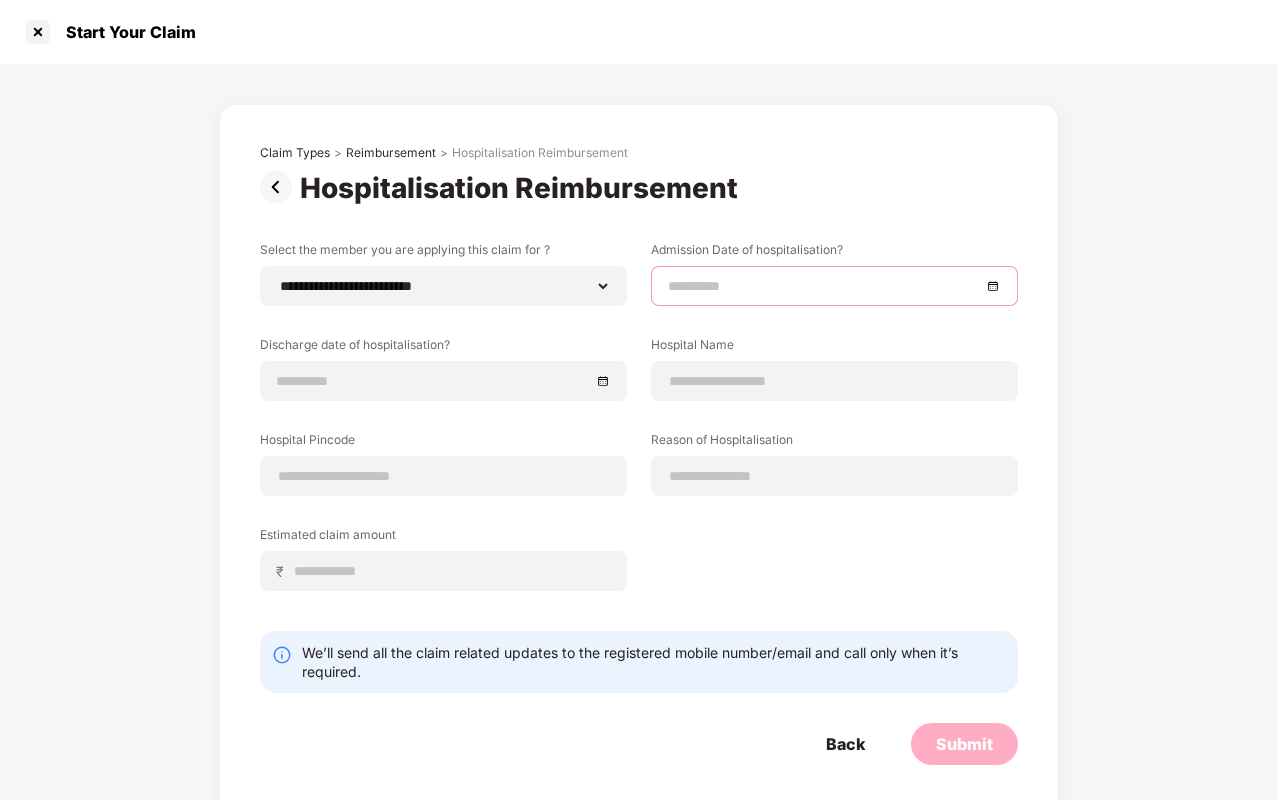 click at bounding box center (824, 286) 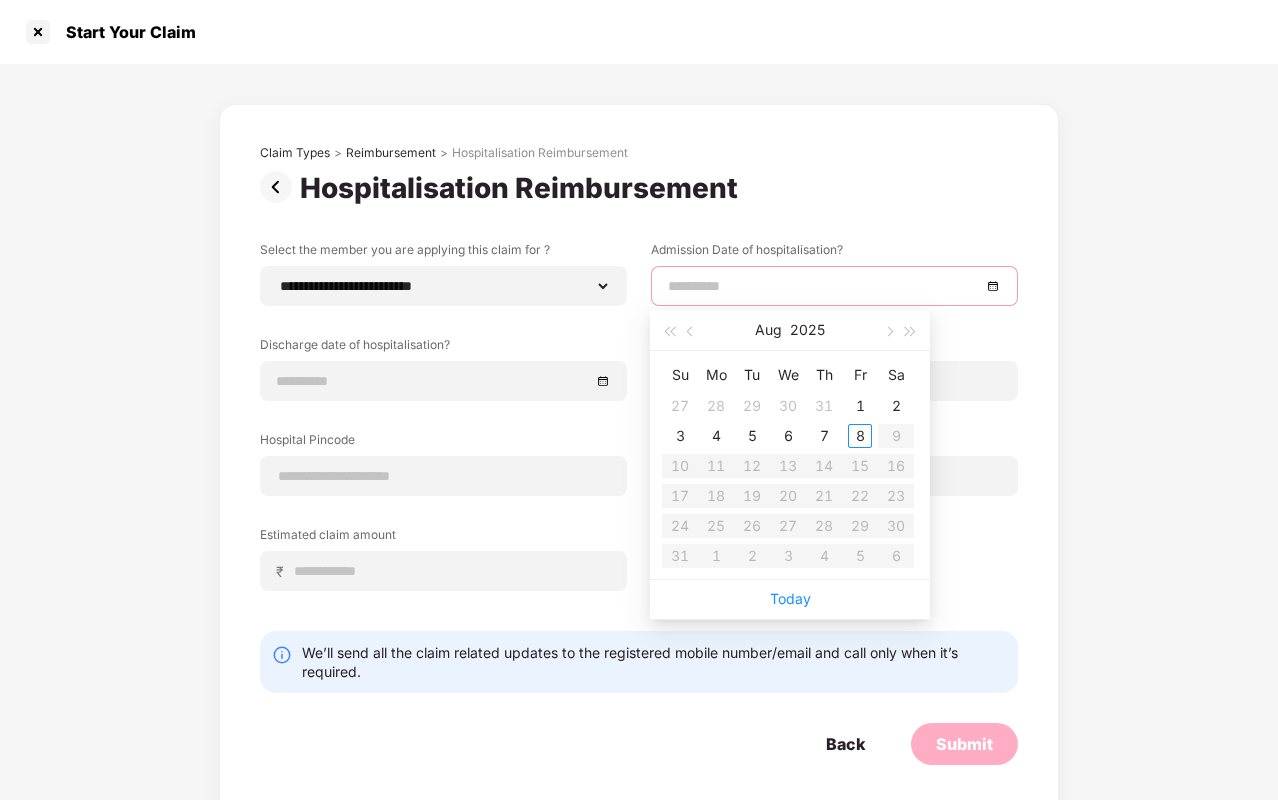 scroll, scrollTop: 16, scrollLeft: 0, axis: vertical 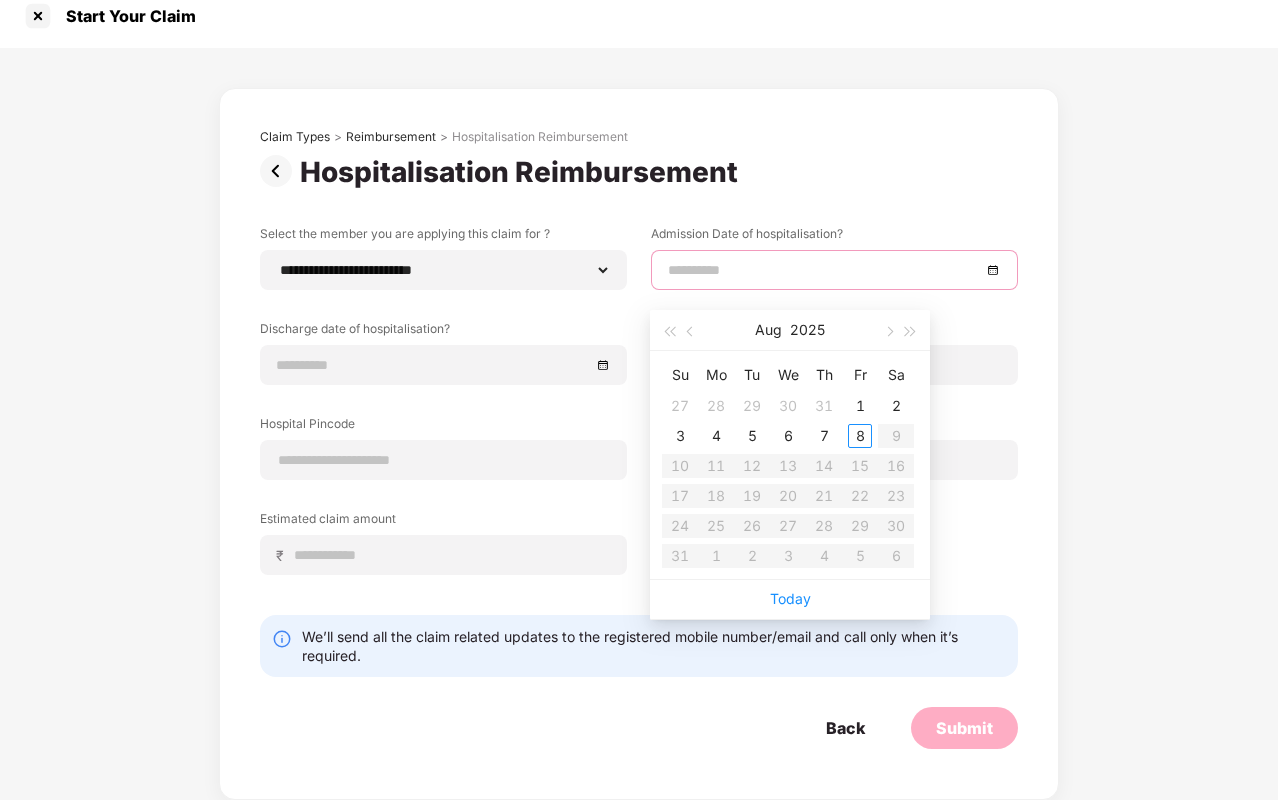 click on "Estimated claim amount" at bounding box center [443, 522] 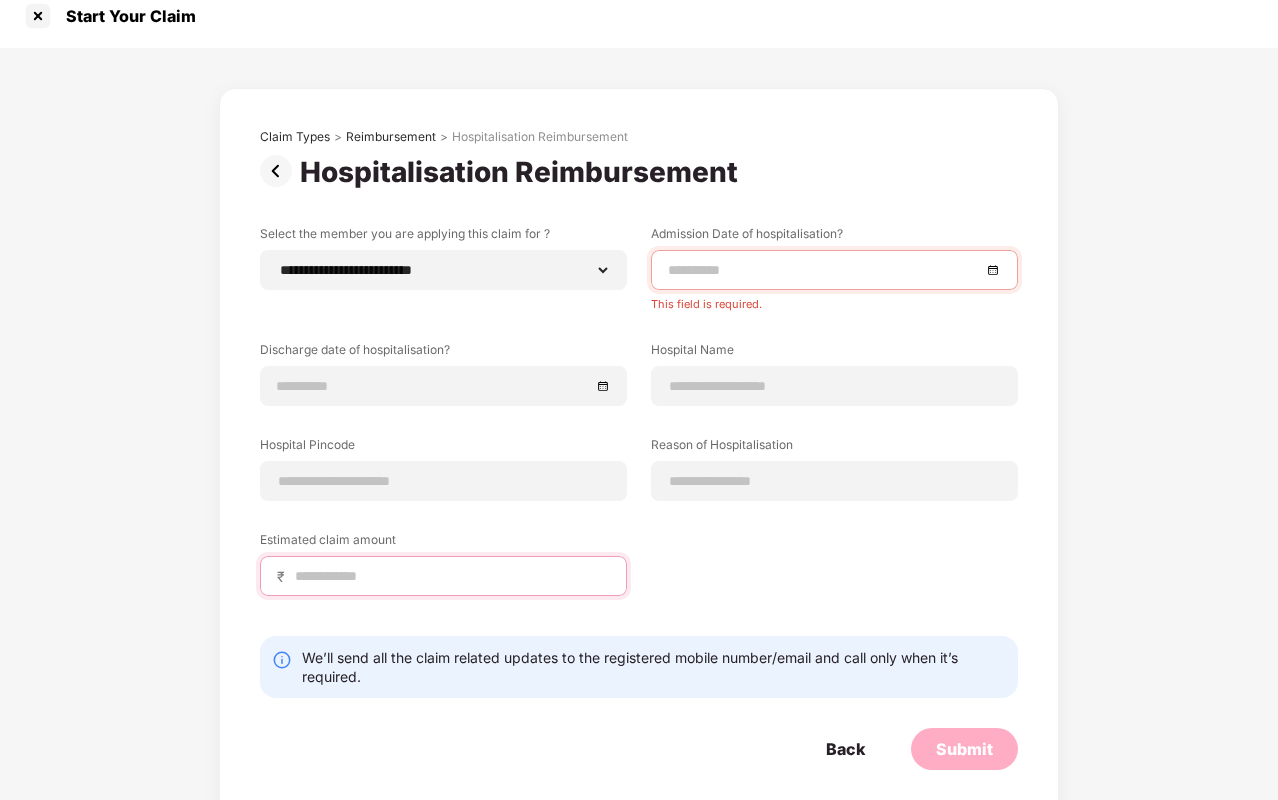click at bounding box center [451, 576] 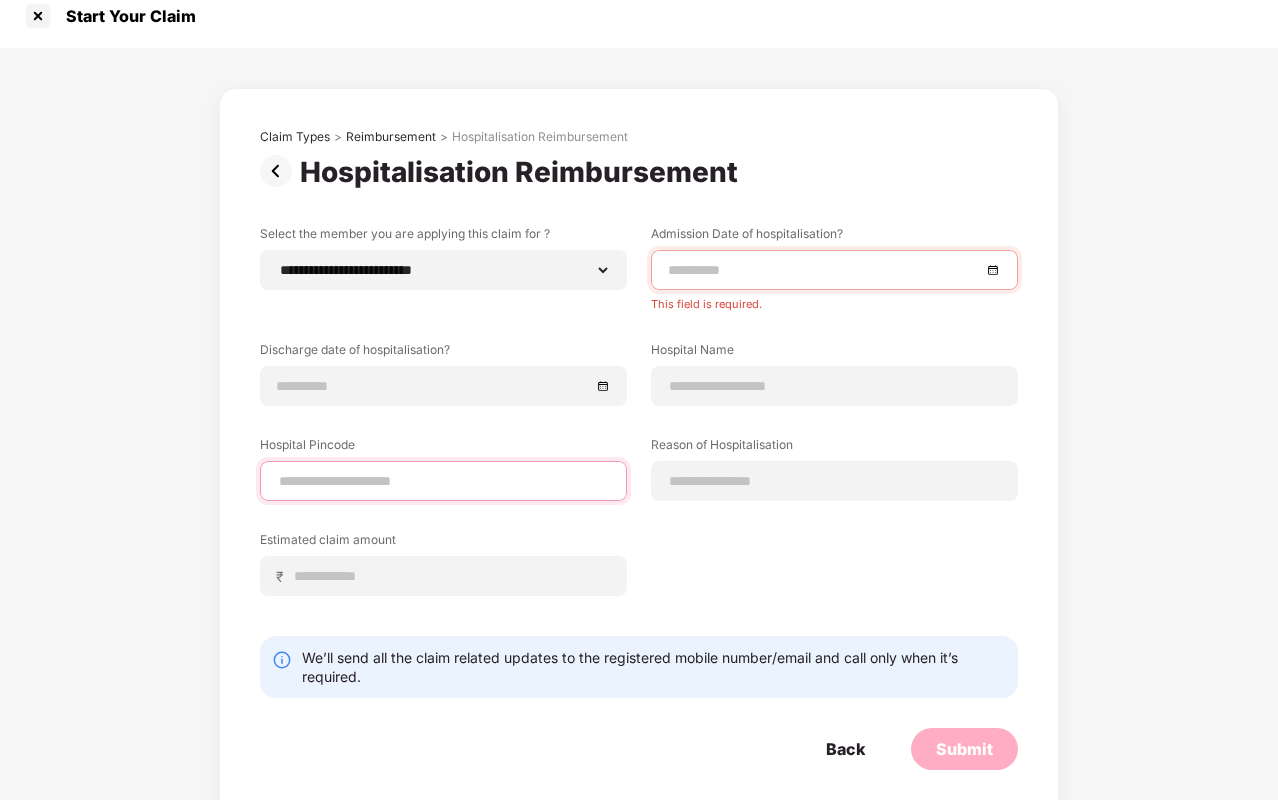 click at bounding box center [443, 481] 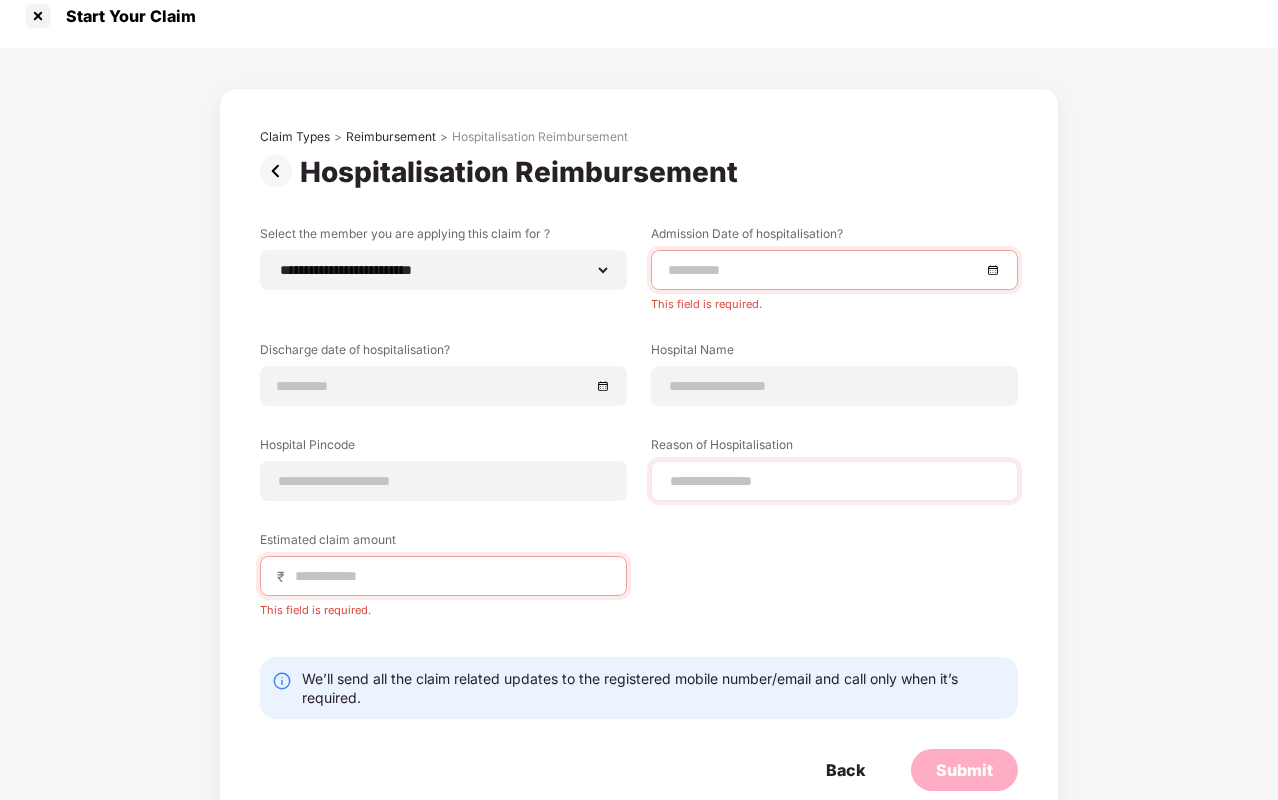 click at bounding box center [834, 481] 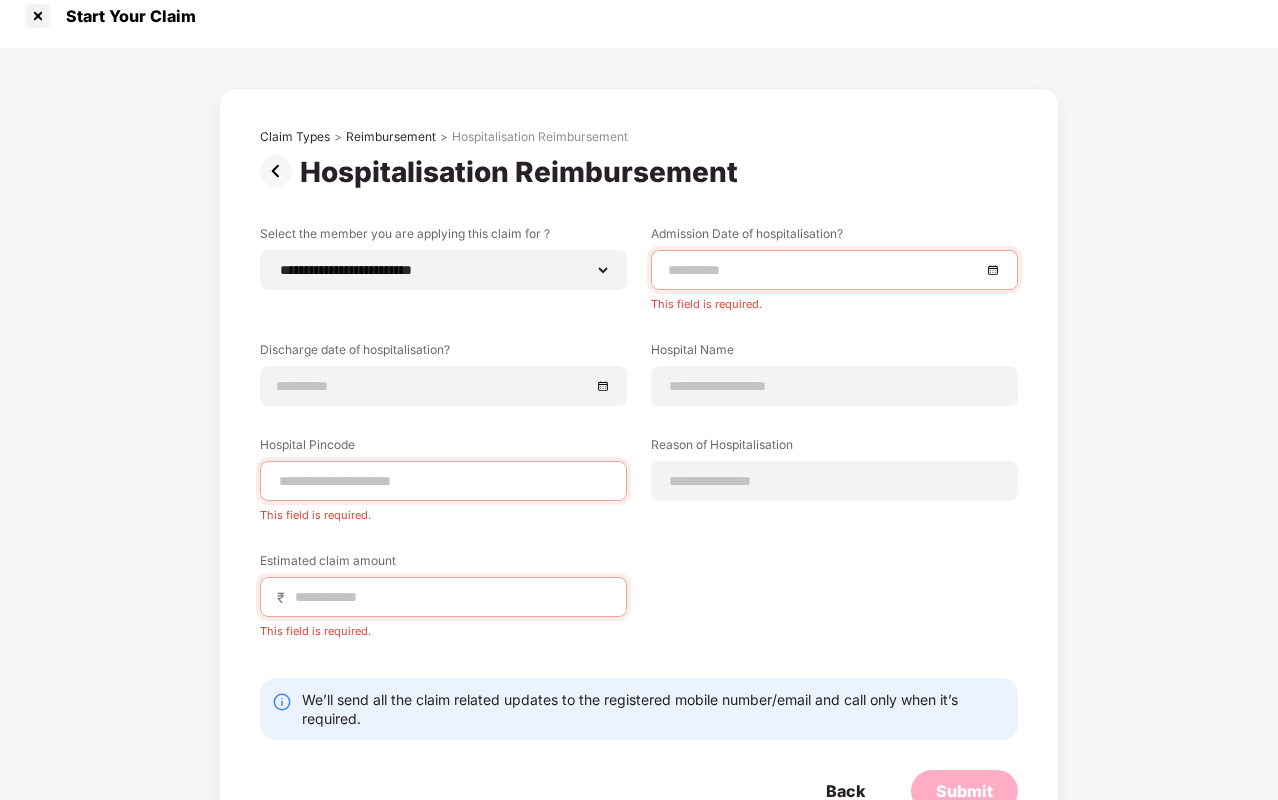 click at bounding box center [824, 270] 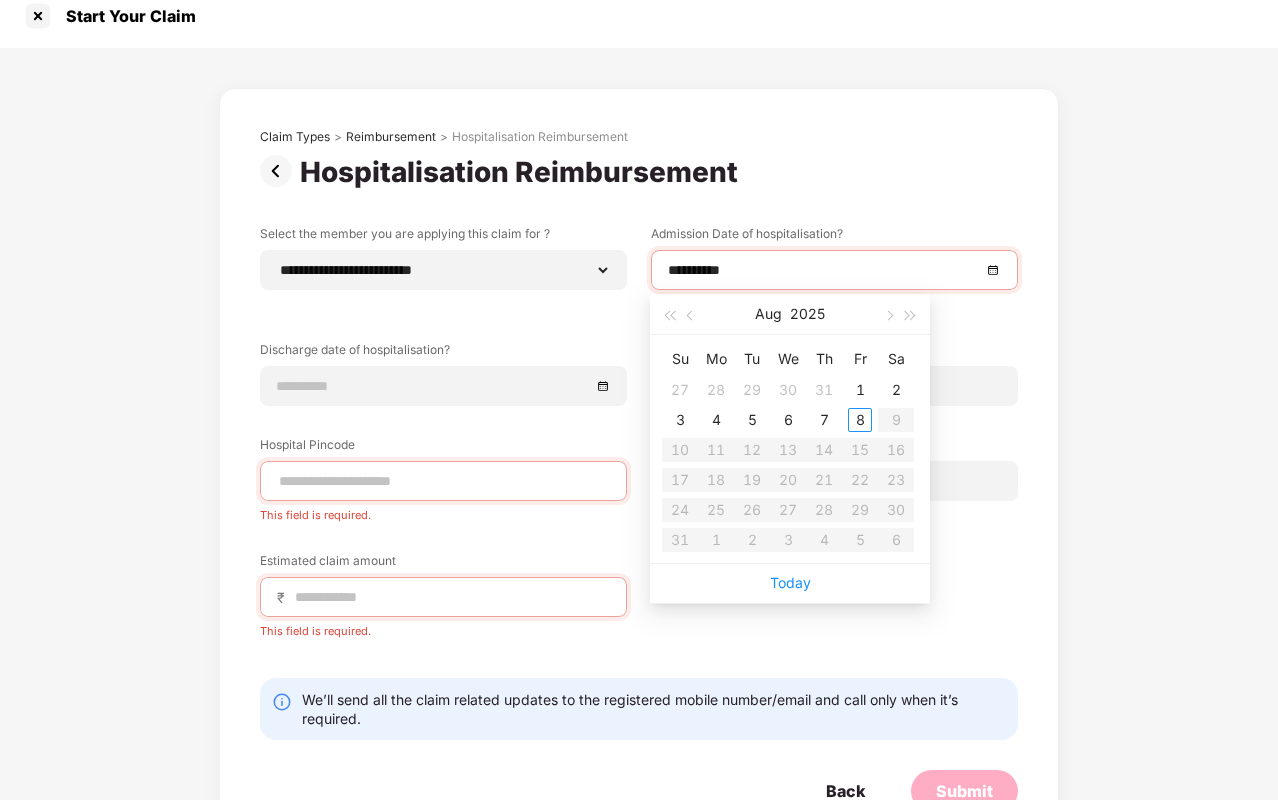 type on "**********" 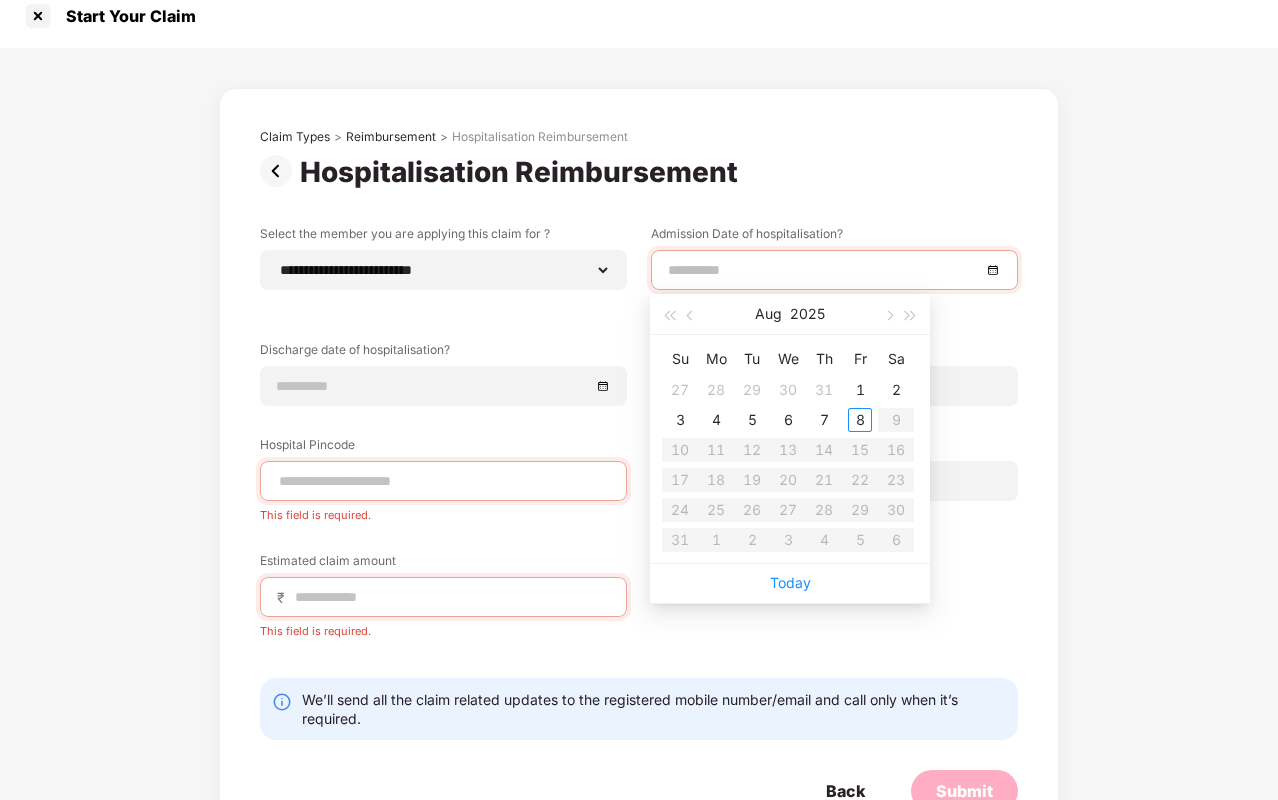 type on "**********" 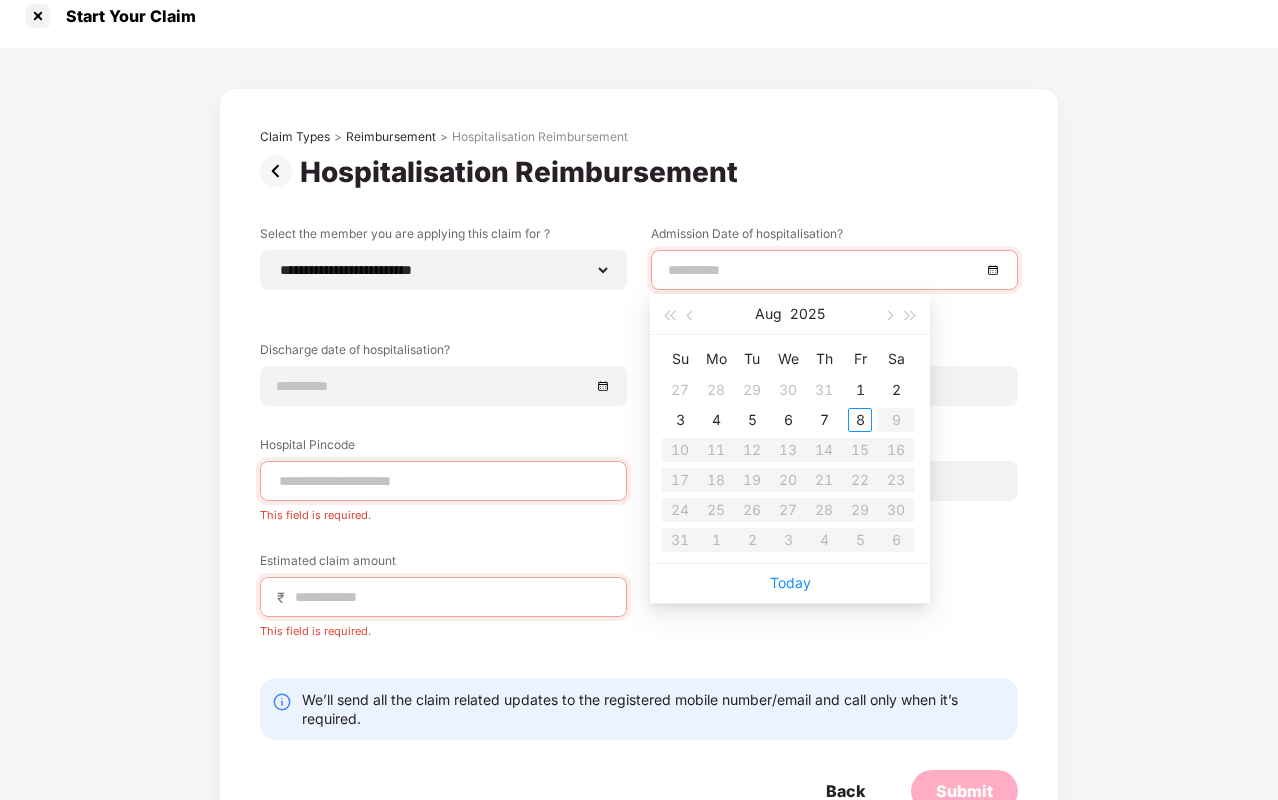scroll, scrollTop: 79, scrollLeft: 0, axis: vertical 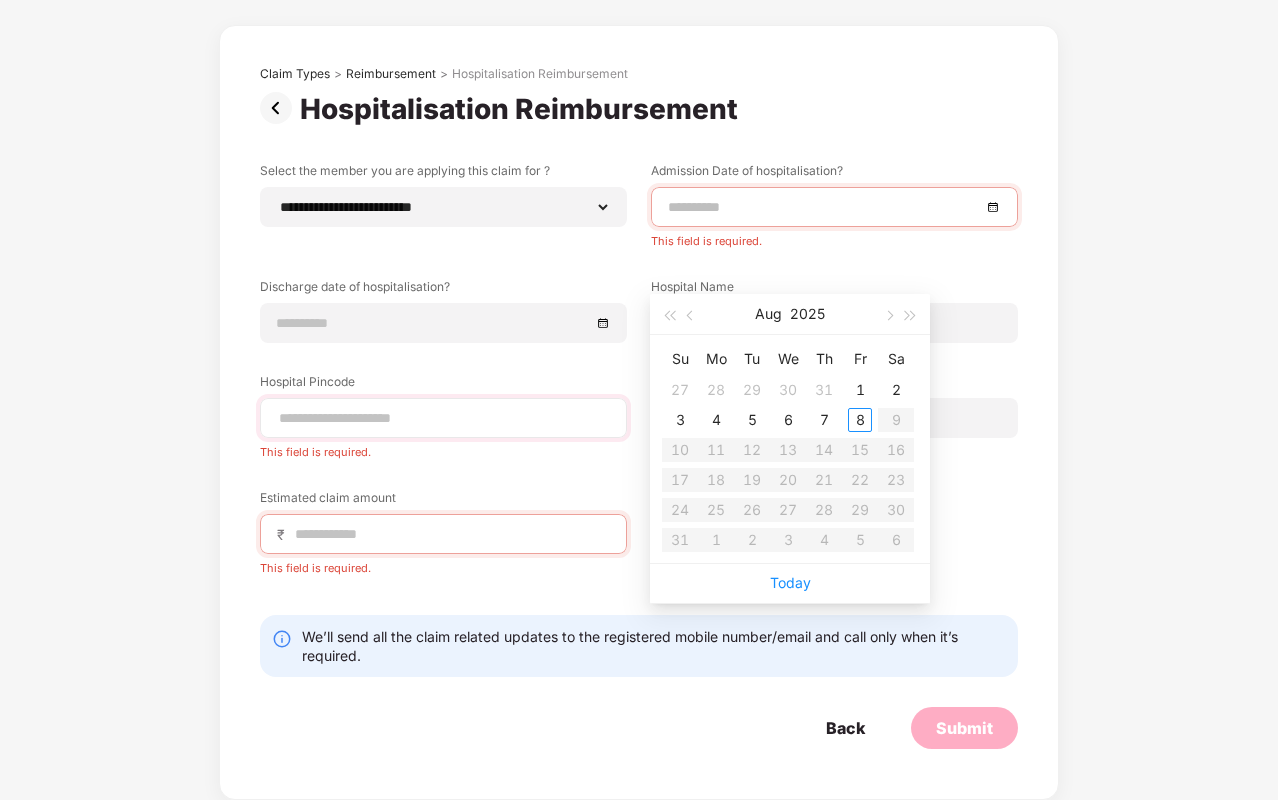 type on "**********" 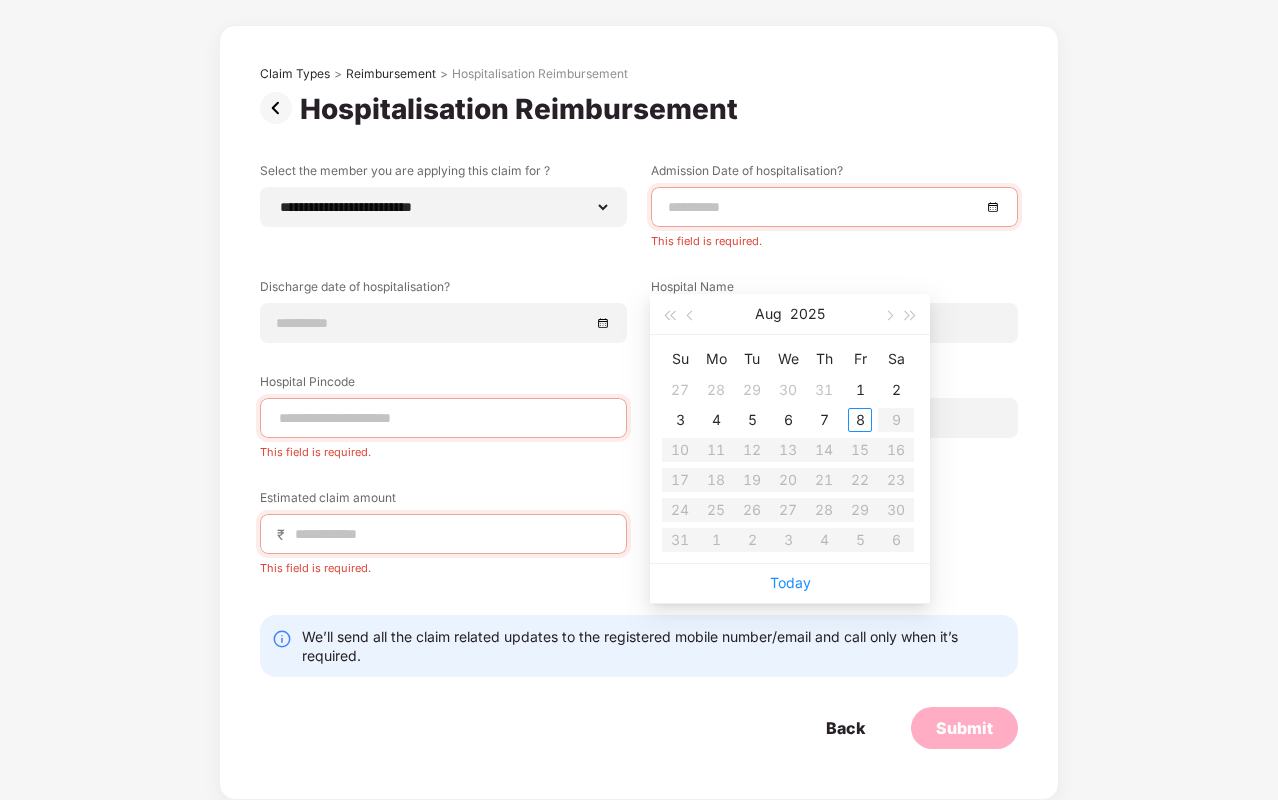 click on "**********" at bounding box center [639, 383] 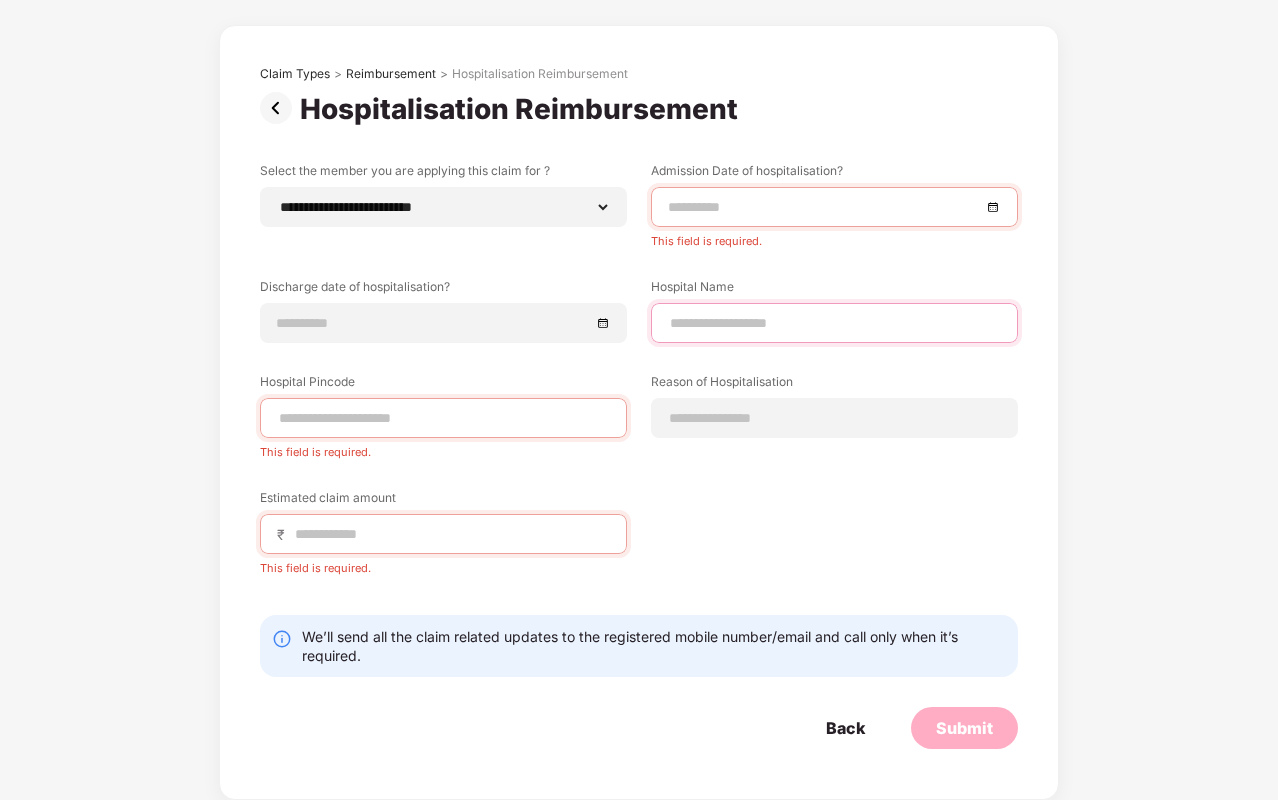click at bounding box center (834, 323) 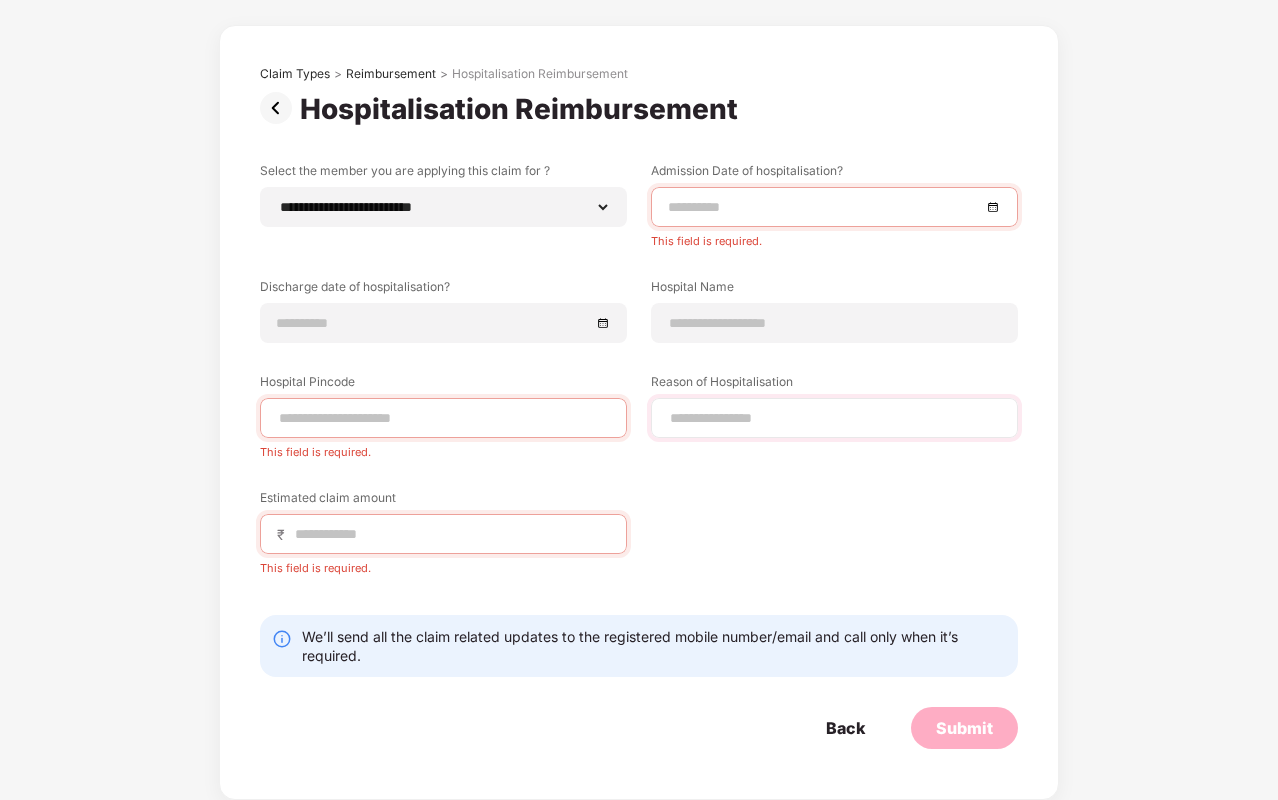 click on "Reason of Hospitalisation" at bounding box center (834, 405) 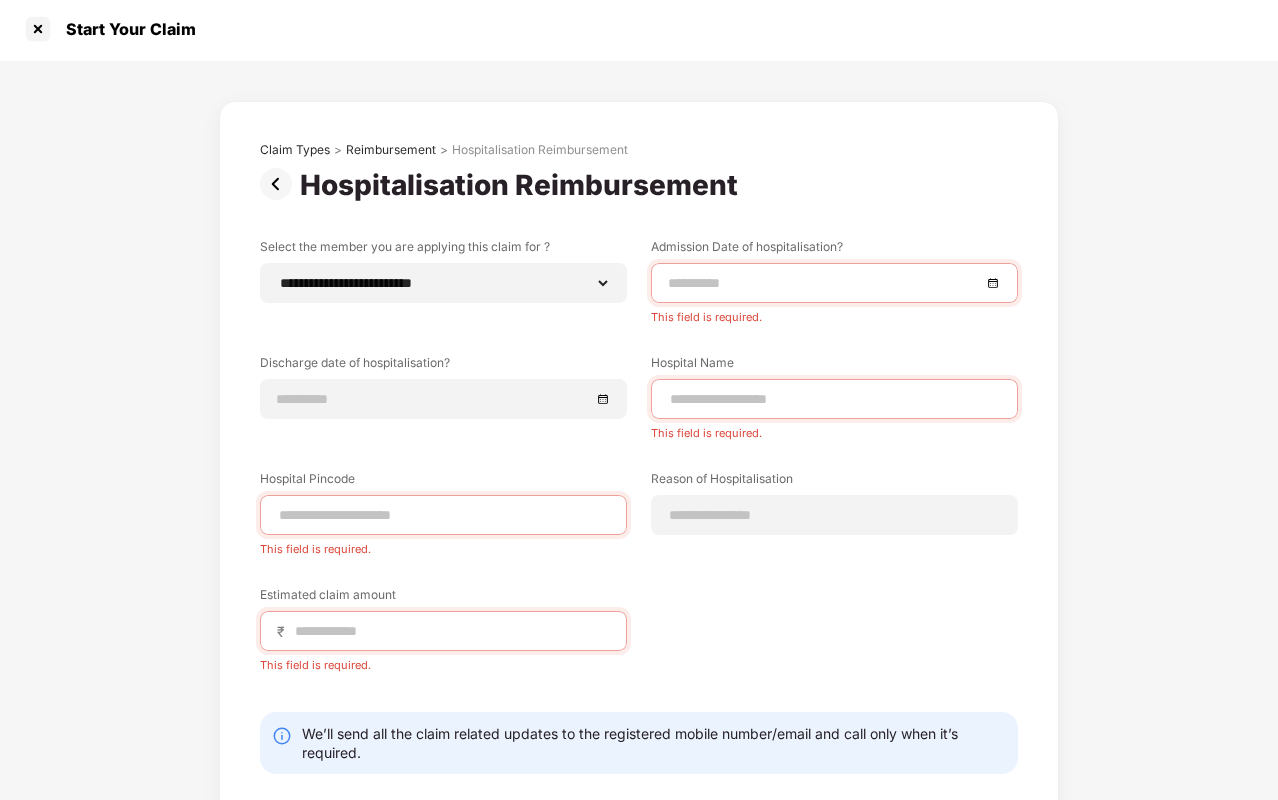 scroll, scrollTop: 0, scrollLeft: 0, axis: both 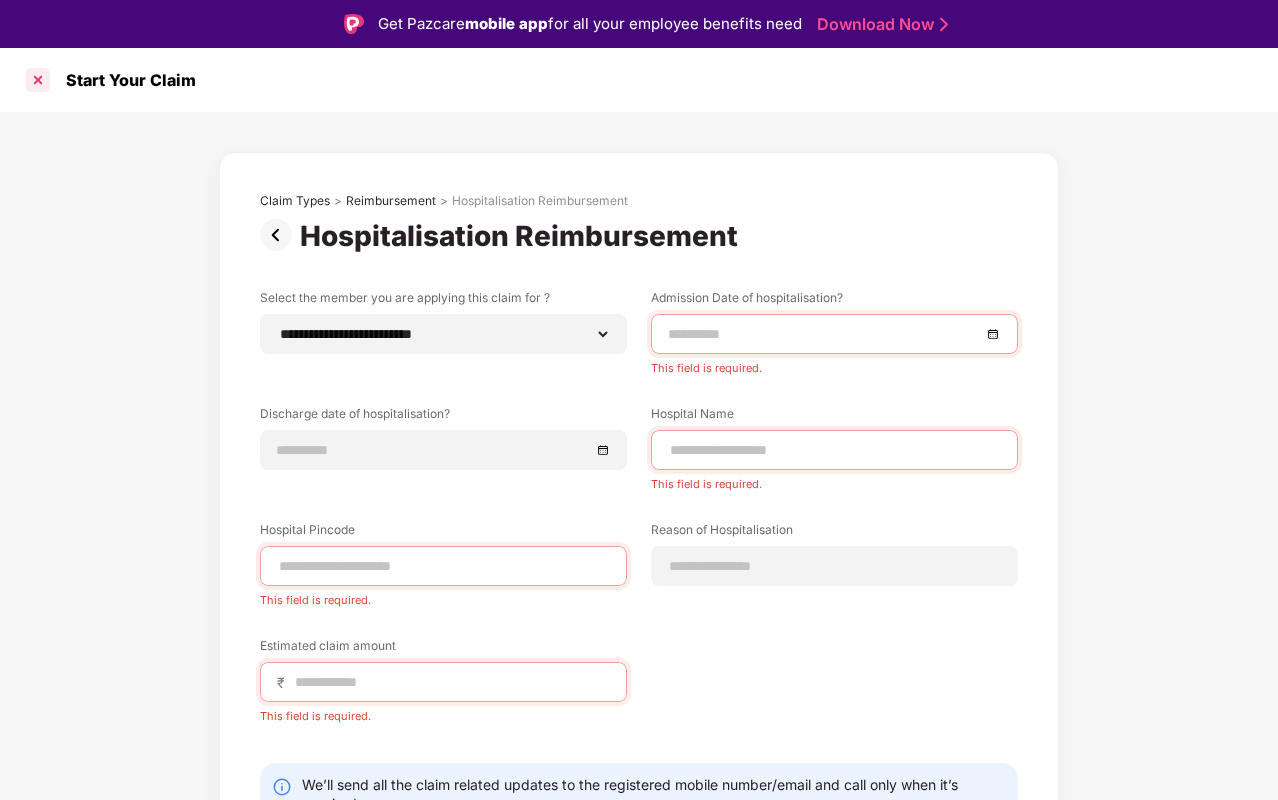 click at bounding box center (38, 80) 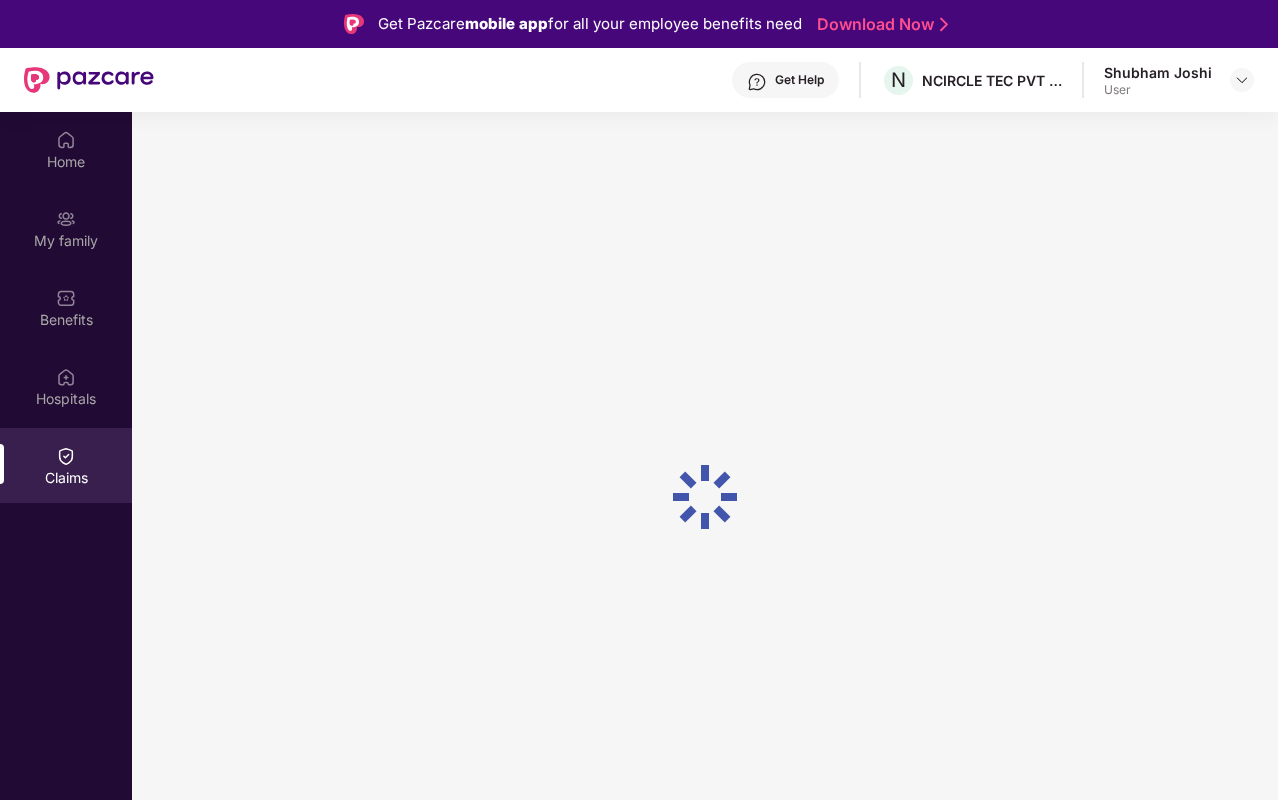 scroll, scrollTop: 112, scrollLeft: 0, axis: vertical 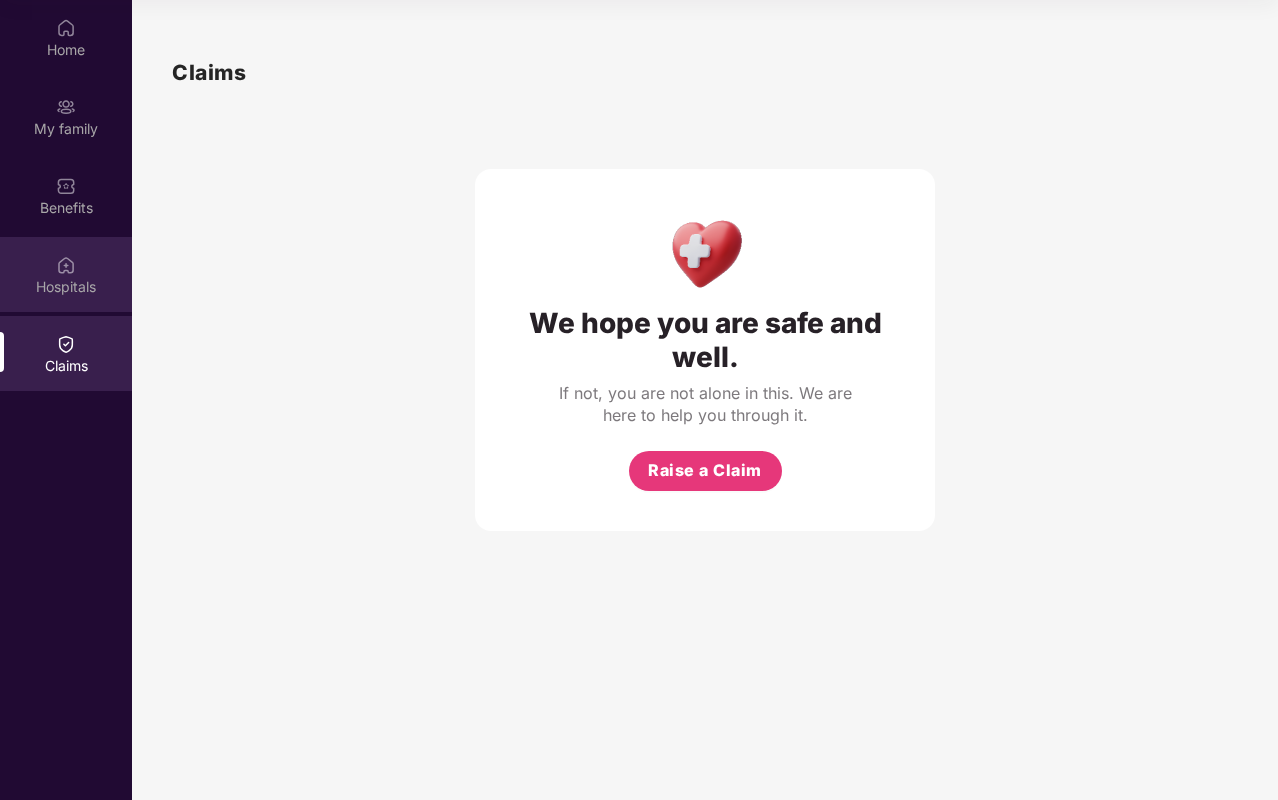 click on "Hospitals" at bounding box center [66, 287] 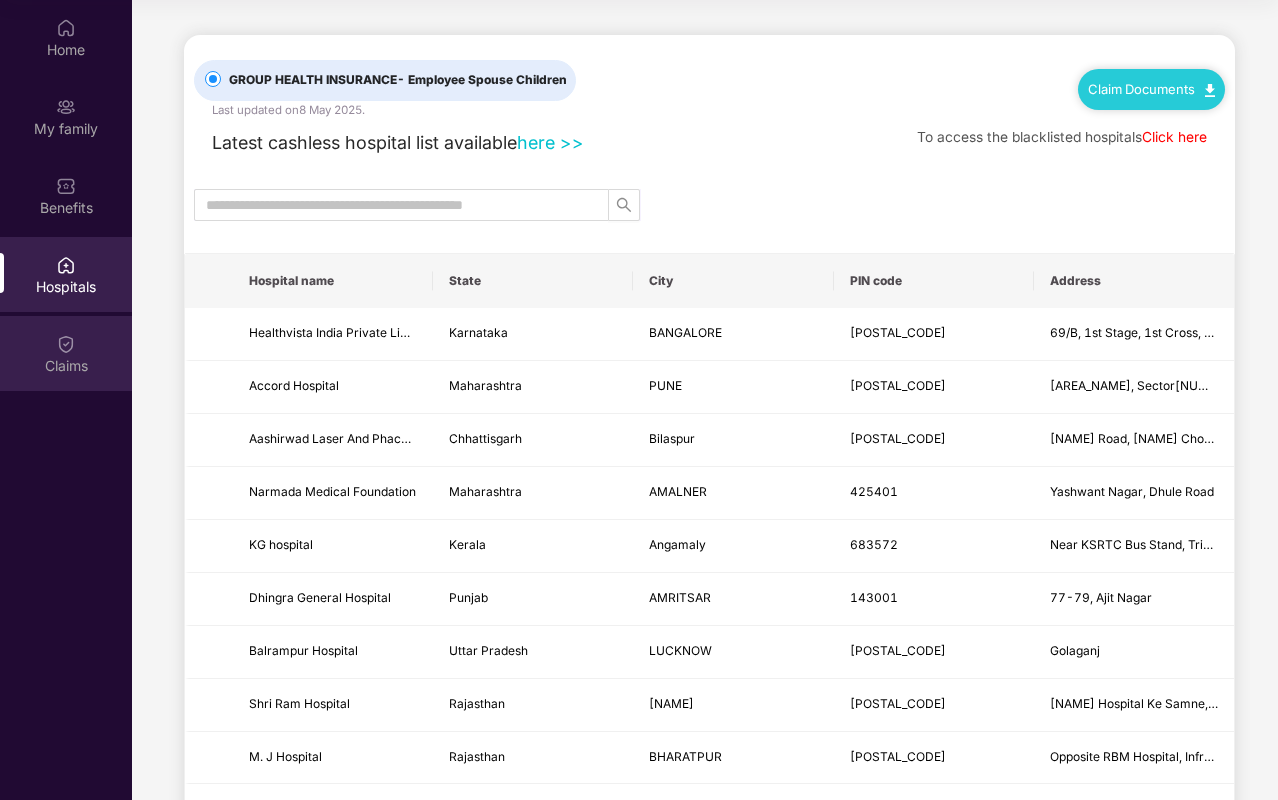 click on "Claims" at bounding box center [66, 353] 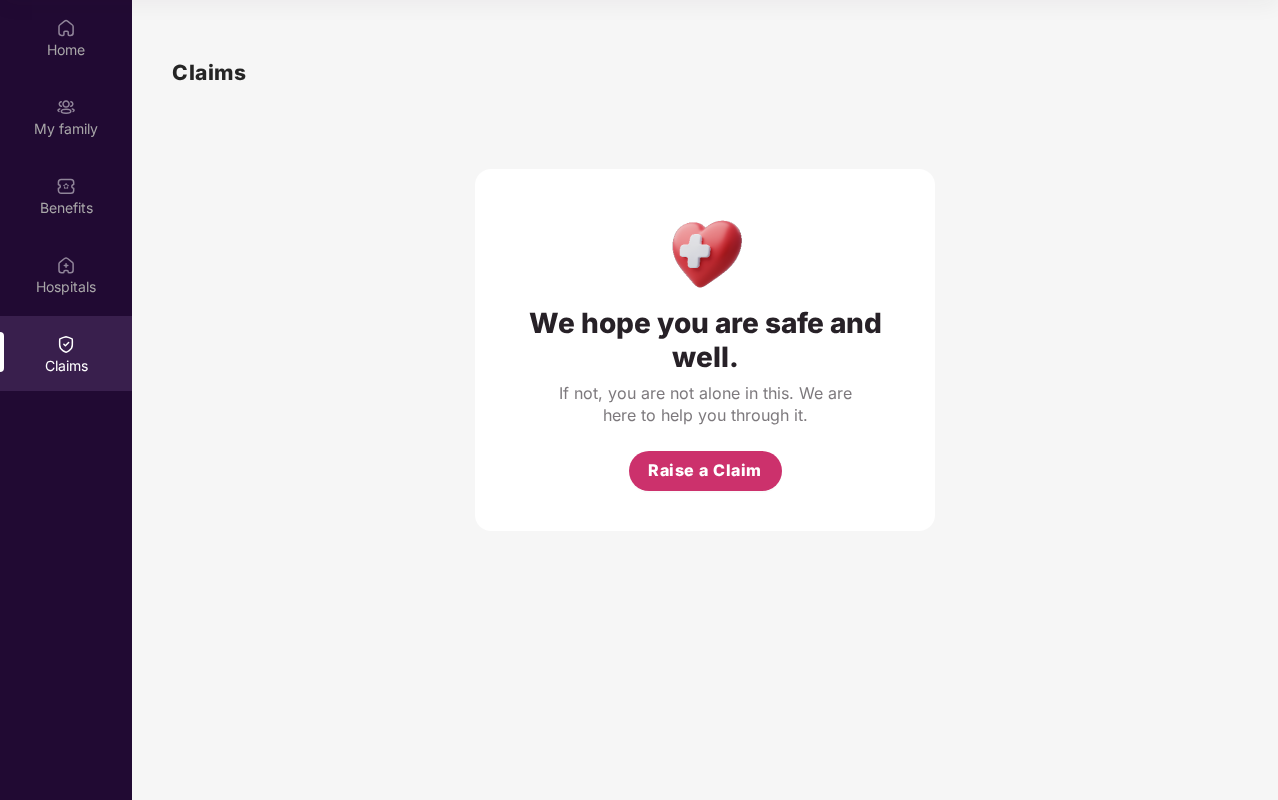 click on "Raise a Claim" at bounding box center (705, 470) 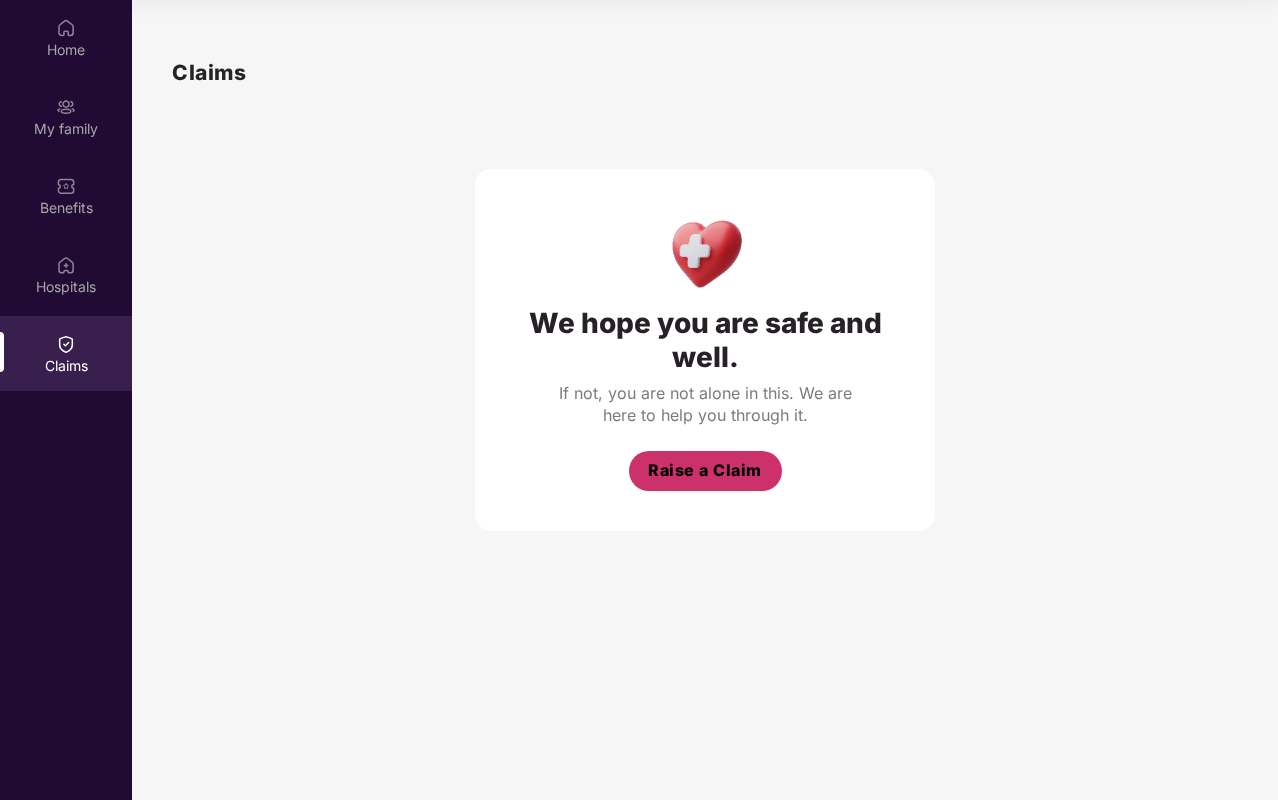 scroll, scrollTop: 48, scrollLeft: 0, axis: vertical 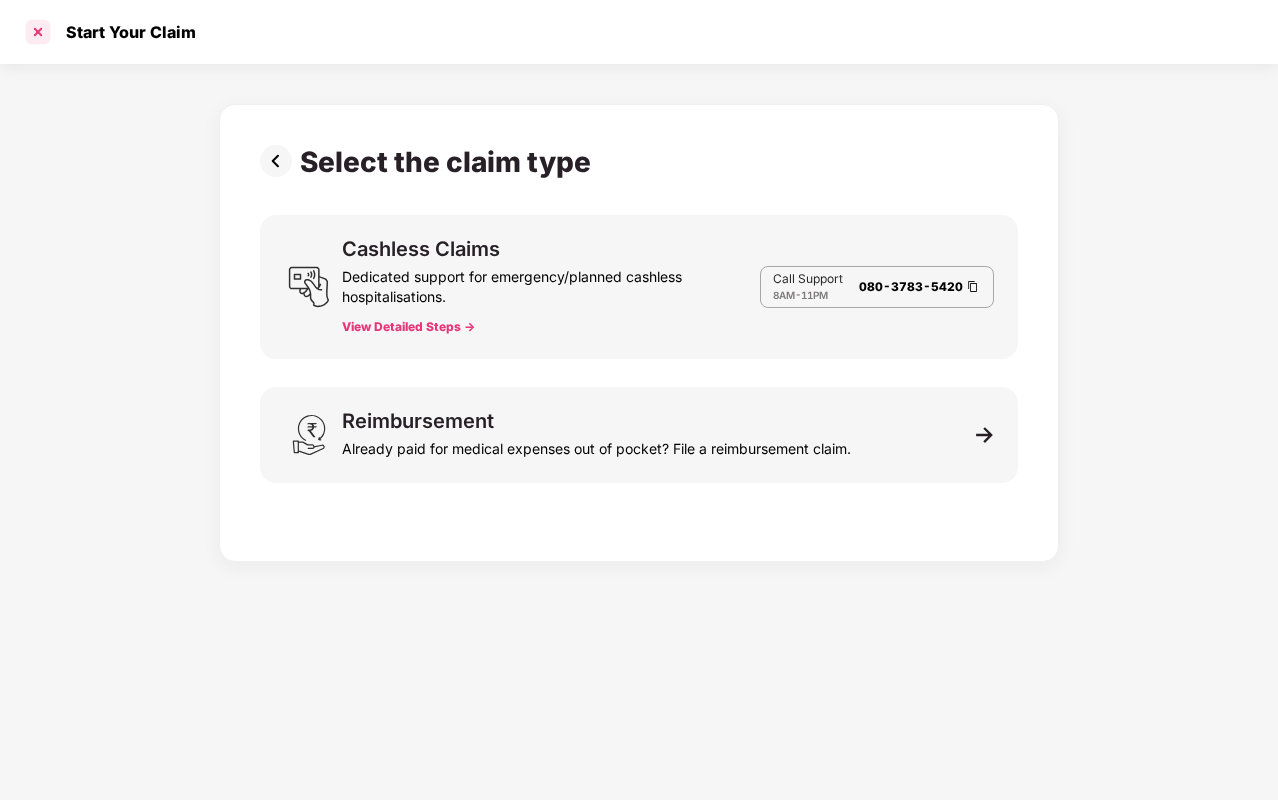click at bounding box center (38, 32) 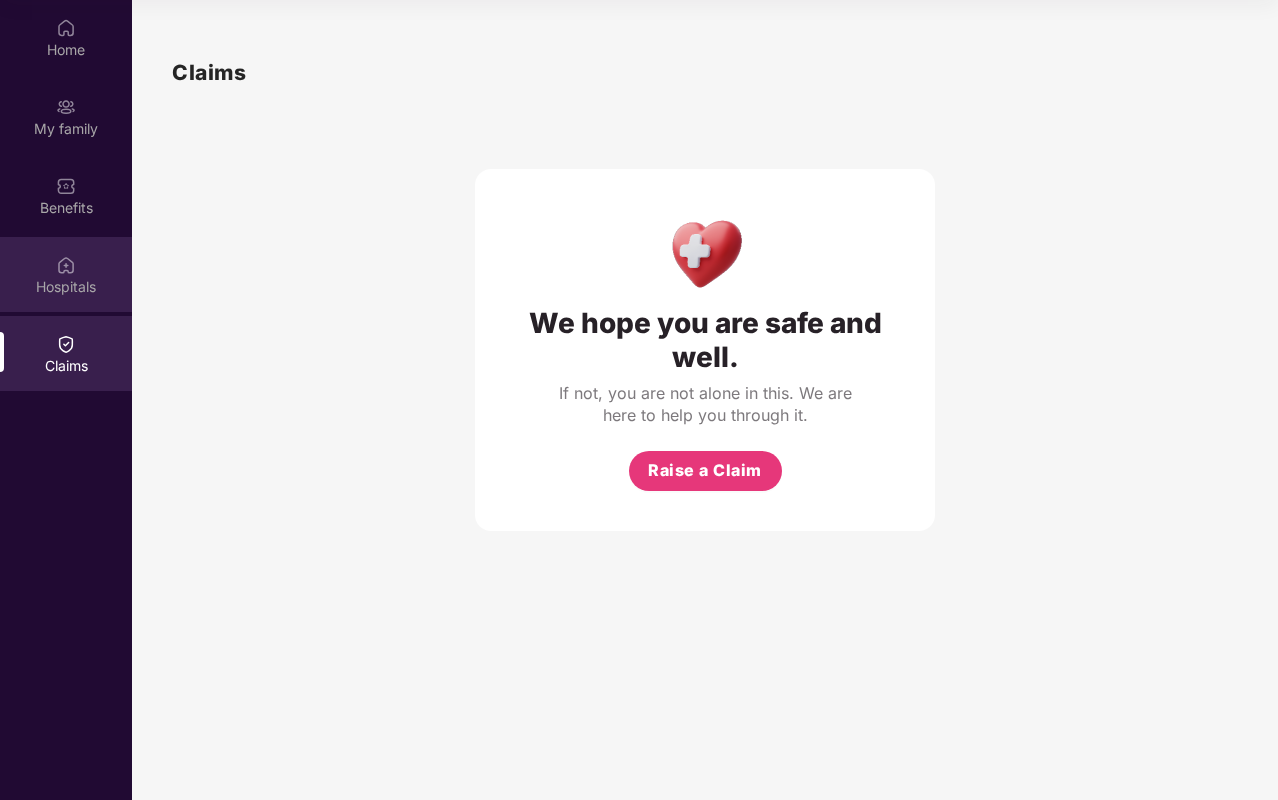click on "Hospitals" at bounding box center [66, 287] 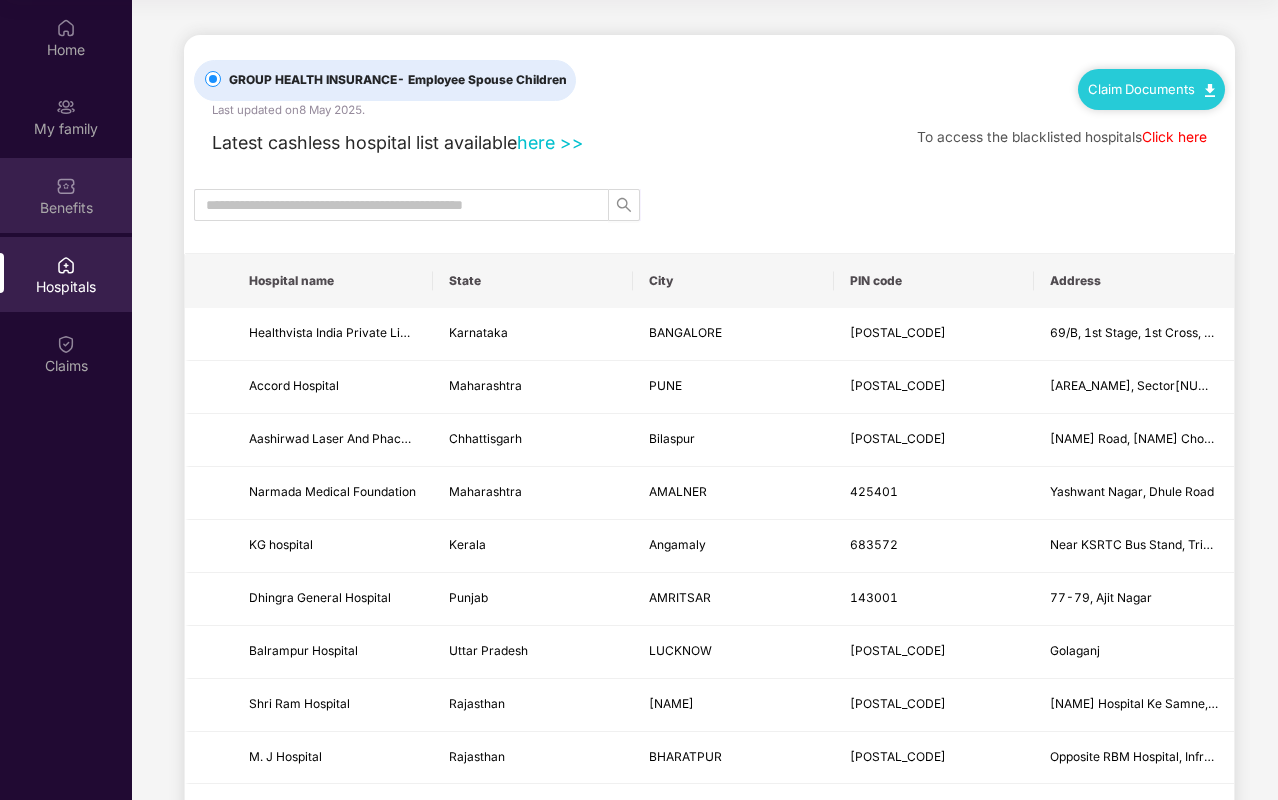 click on "Benefits" at bounding box center (66, 208) 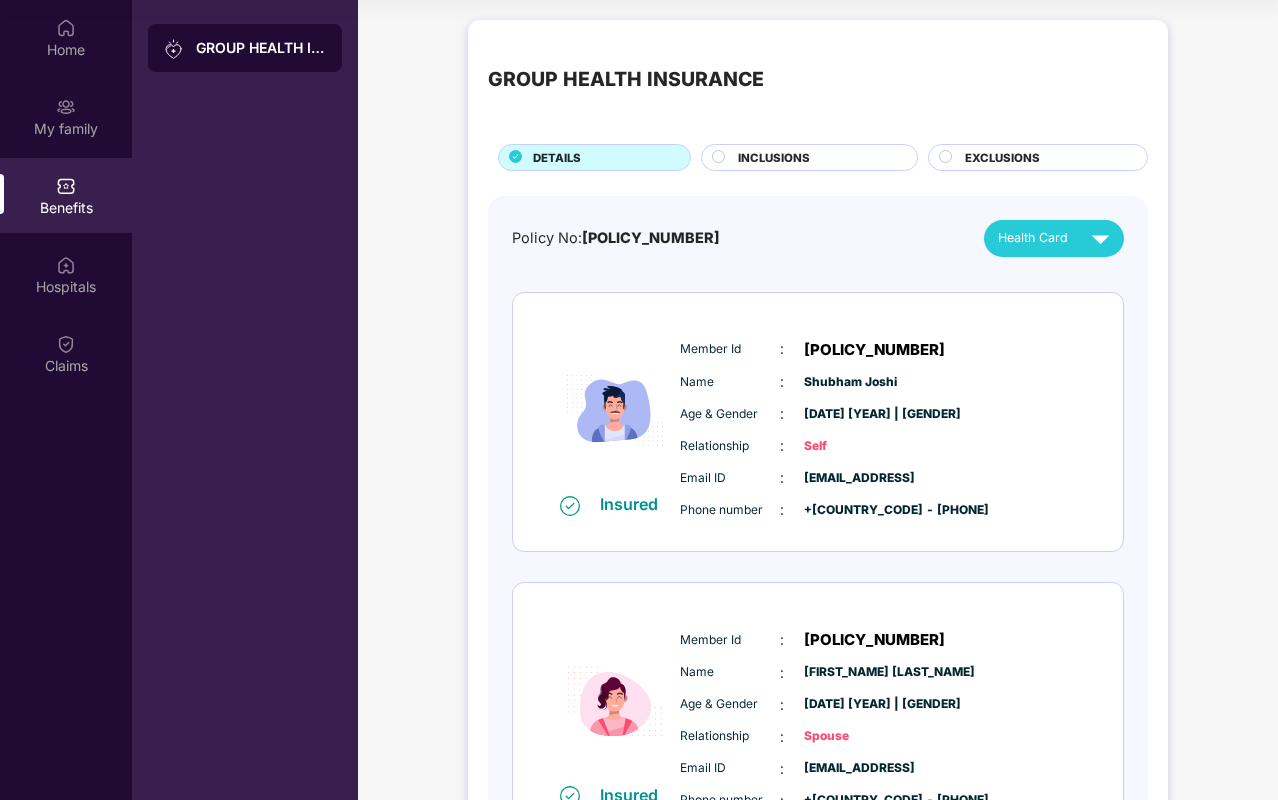 click on "Benefits" at bounding box center [66, 195] 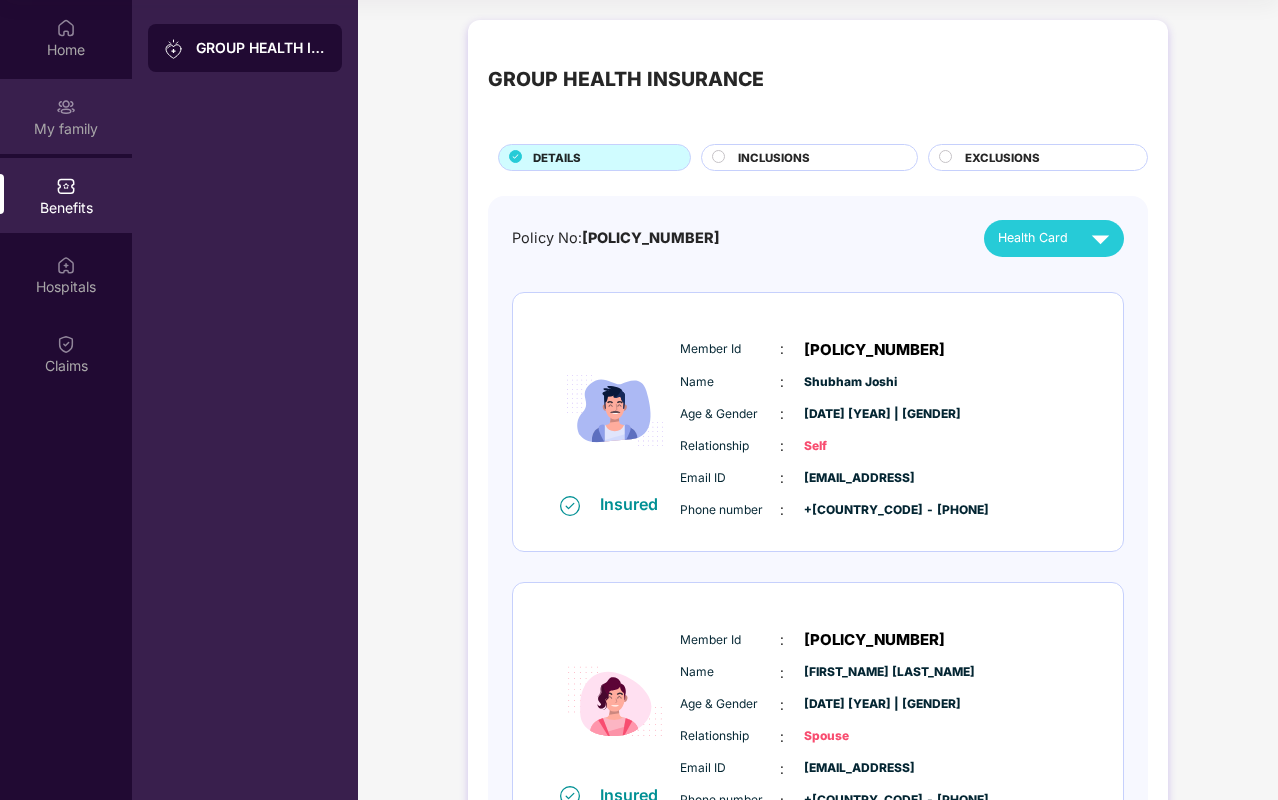 click on "My family" at bounding box center [66, 116] 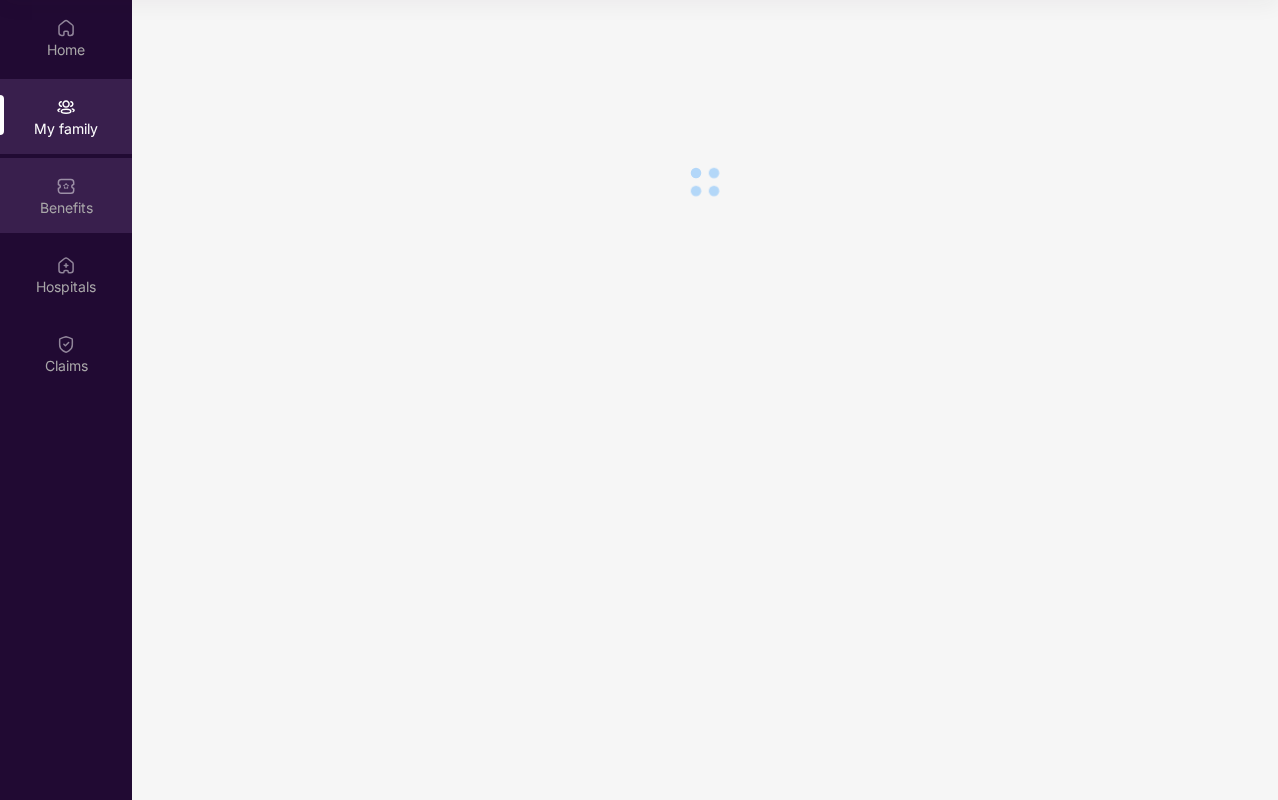 click on "Benefits" at bounding box center (66, 195) 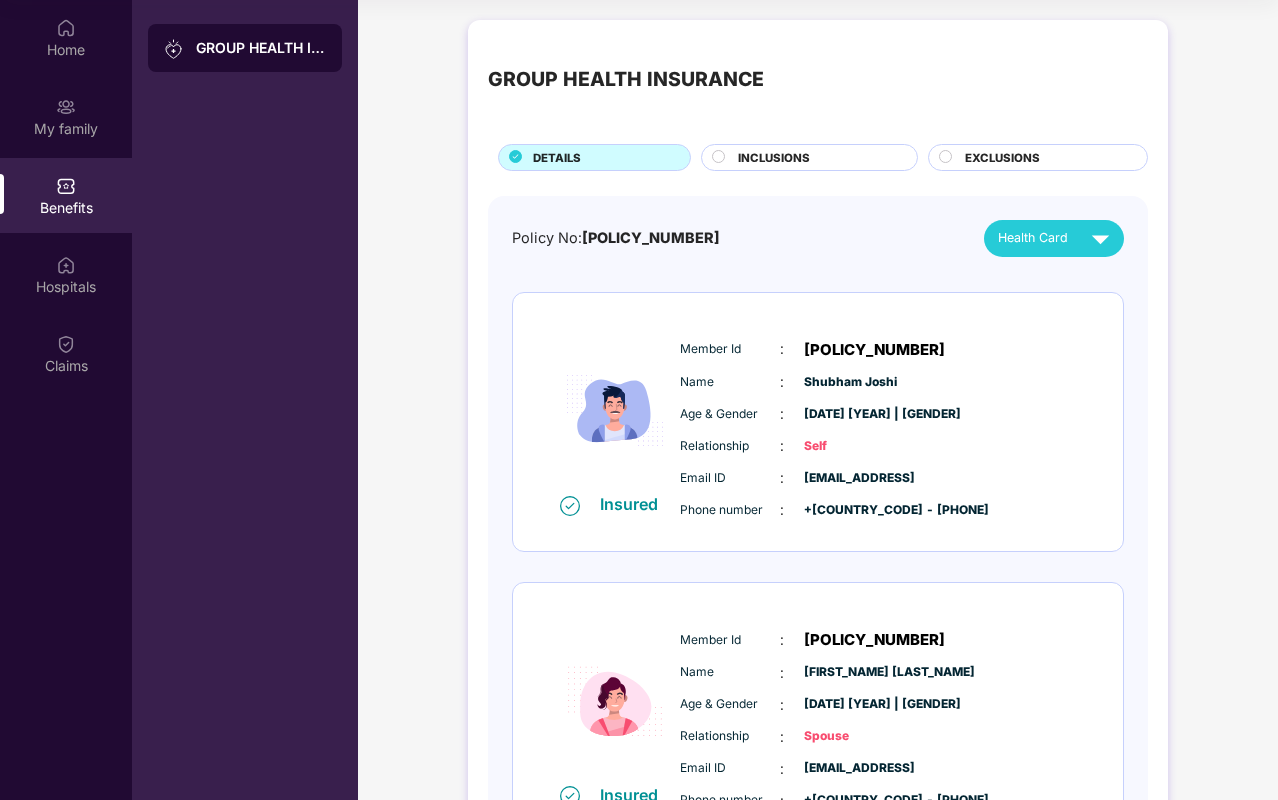 click on "GROUP HEALTH INSURANCE DETAILS INCLUSIONS EXCLUSIONS Policy No: [POLICY_NUMBER] Health Card Insured Member Id : [MEMBER_ID] Name : [FIRST_NAME] [LAST_NAME] Age & Gender : [AGE] | [GENDER] Relationship : Self Email ID : [EMAIL_ADDRESS] Phone number : +[COUNTRY_CODE] - [PHONE_NUMBER] Insured Member Id : [MEMBER_ID] Name : [FIRST_NAME] [LAST_NAME] Age & Gender : [DATE] | [GENDER] Relationship : Spouse Email ID : [EMAIL_ADDRESS] Phone number : +[COUNTRY_CODE] - [PHONE_NUMBER]" at bounding box center [818, 478] 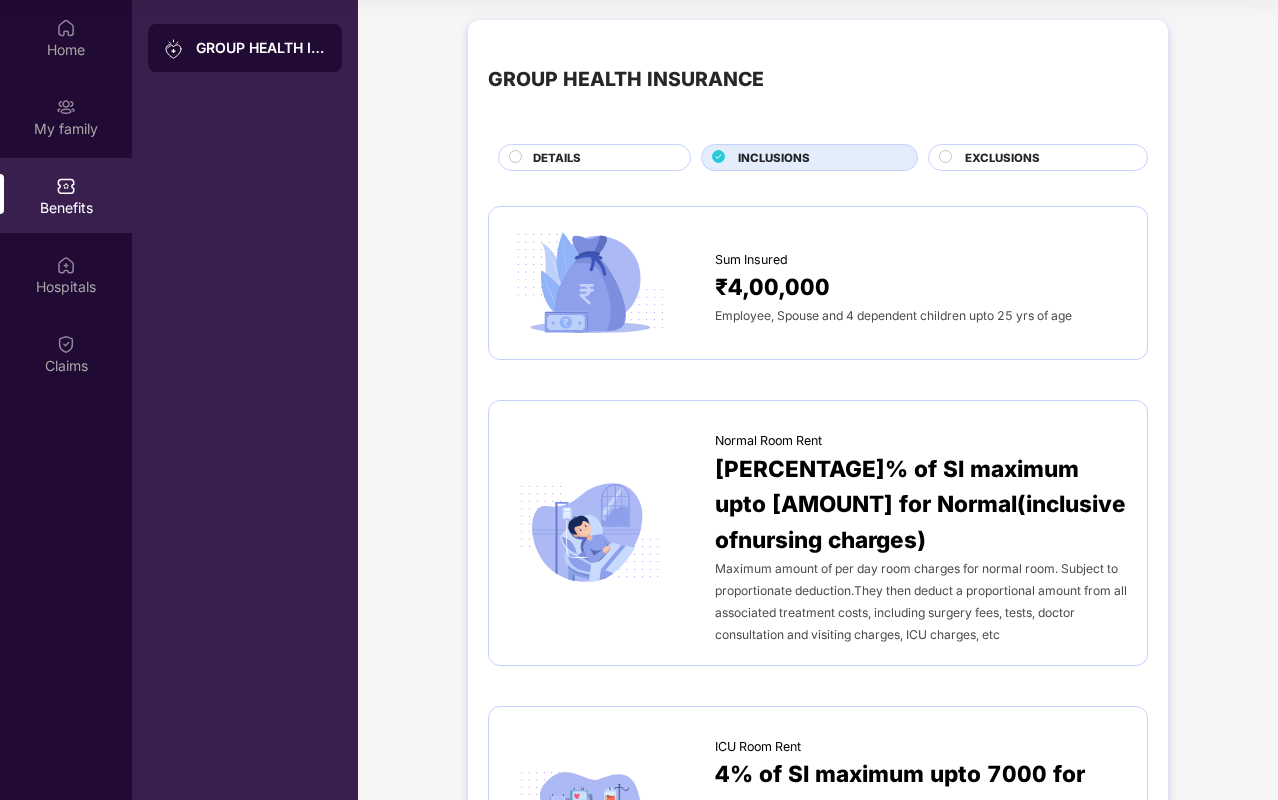 click on "EXCLUSIONS" at bounding box center (1002, 158) 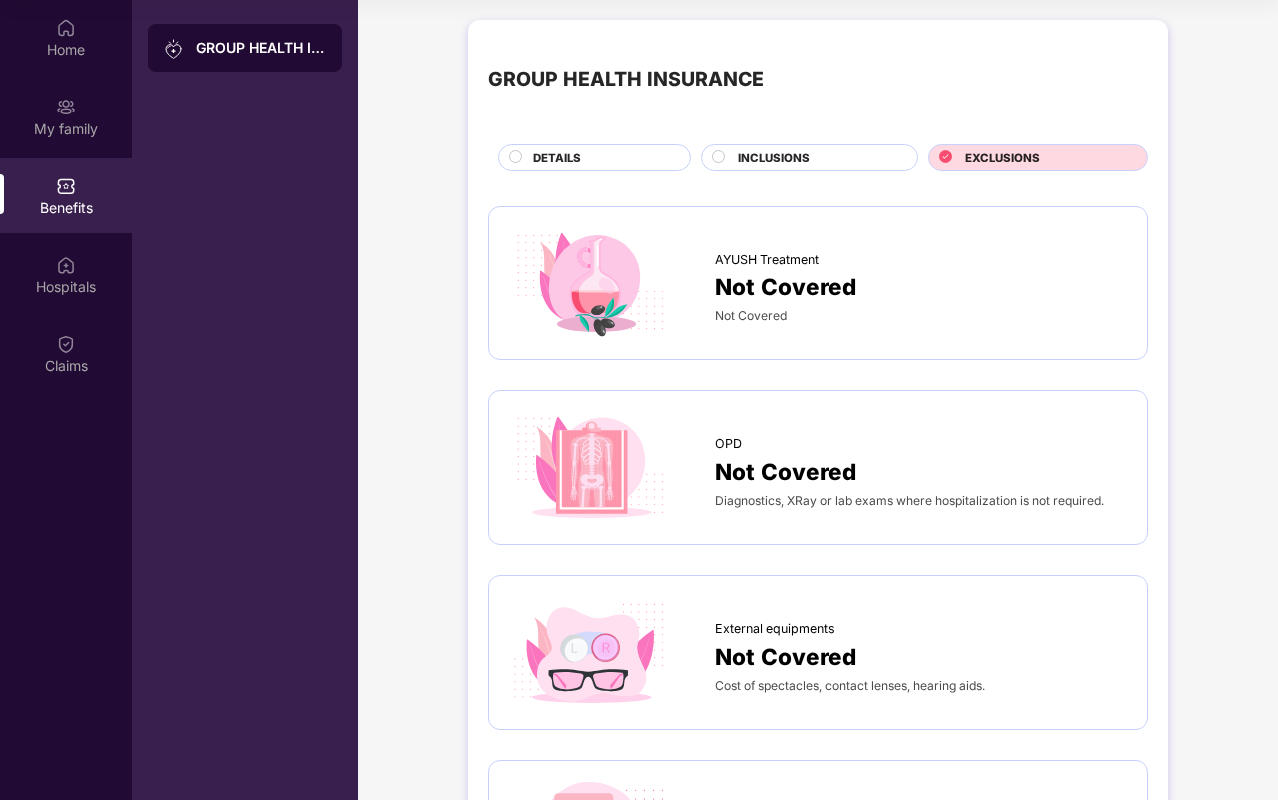 click on "DETAILS" at bounding box center (594, 157) 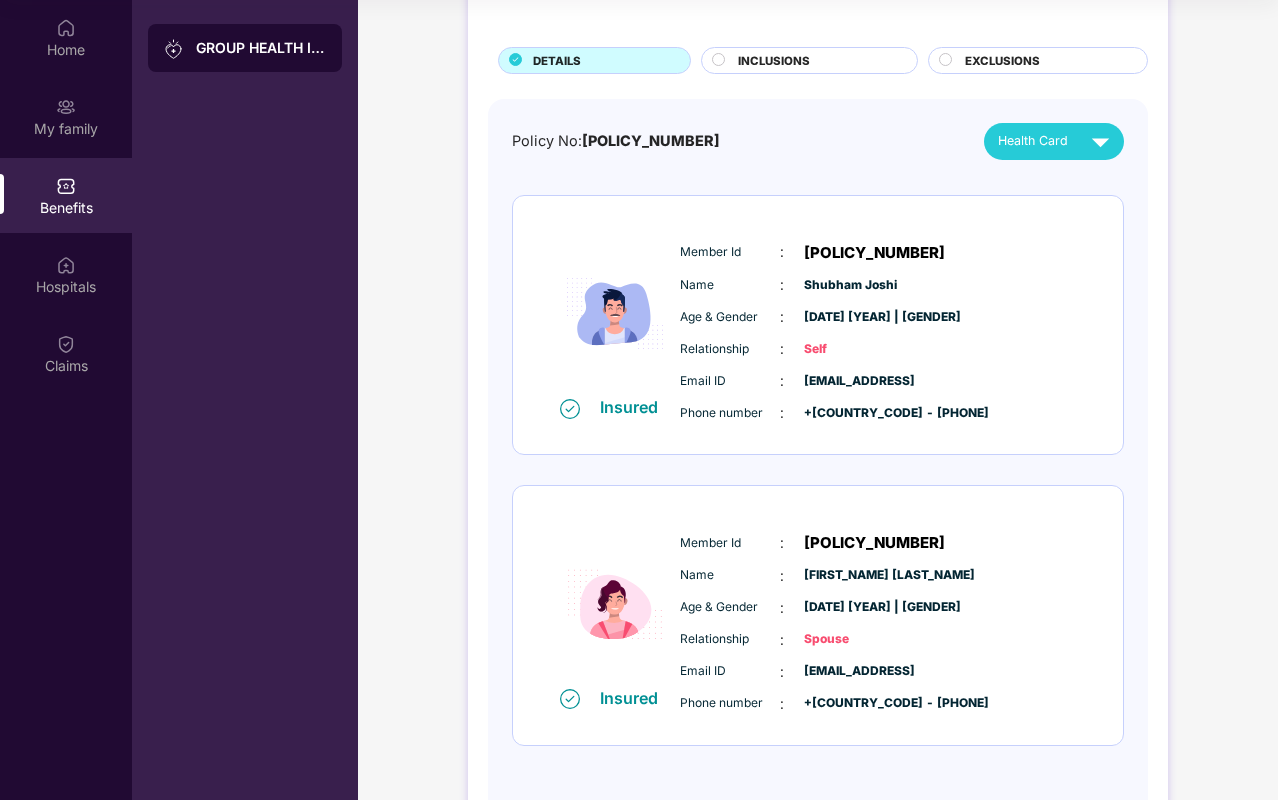 scroll, scrollTop: 167, scrollLeft: 0, axis: vertical 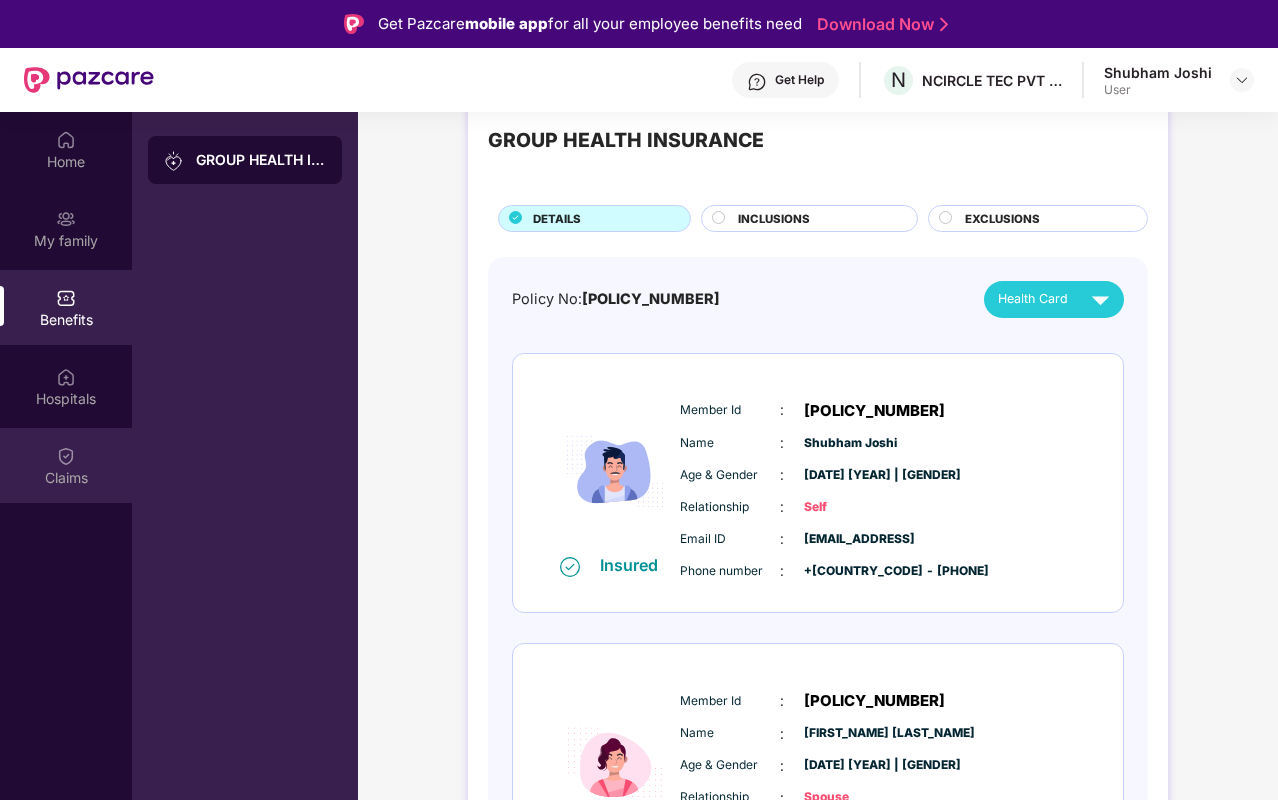 click on "Claims" at bounding box center [66, 465] 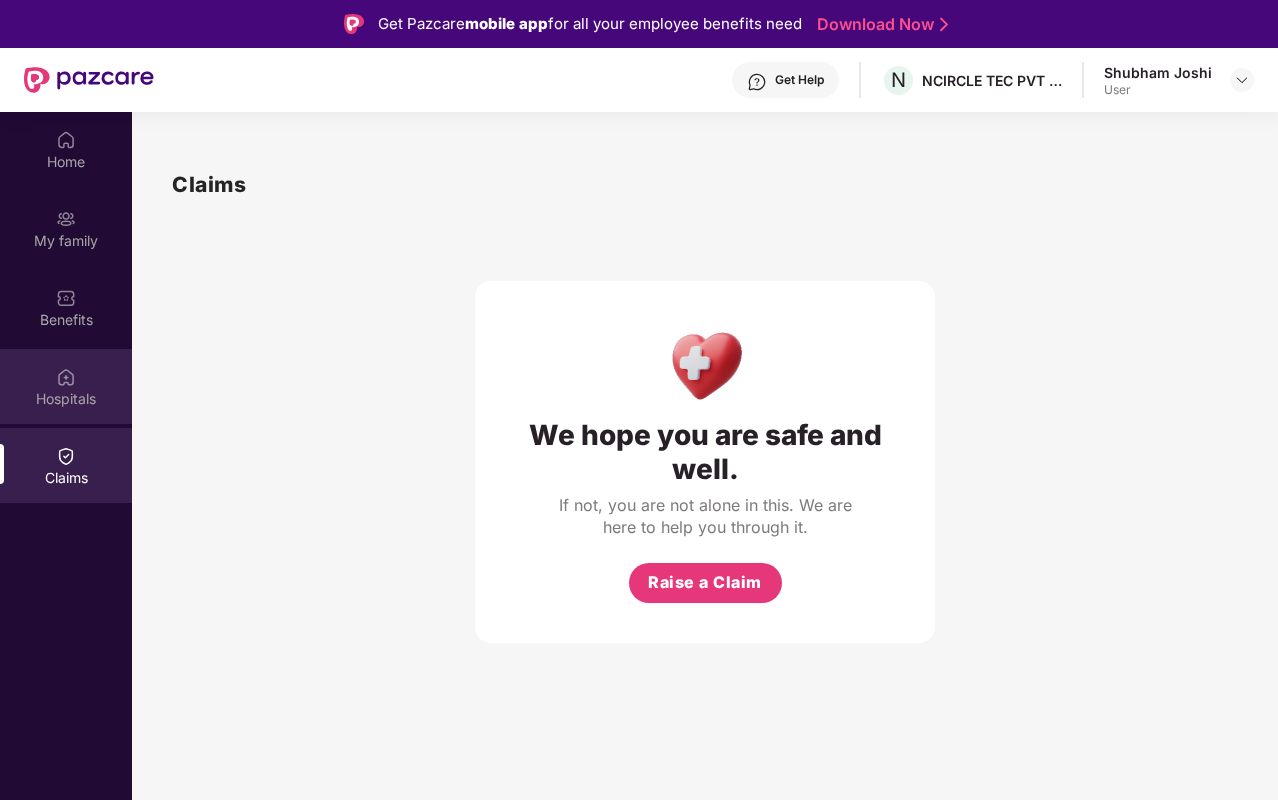 click on "Hospitals" at bounding box center [66, 386] 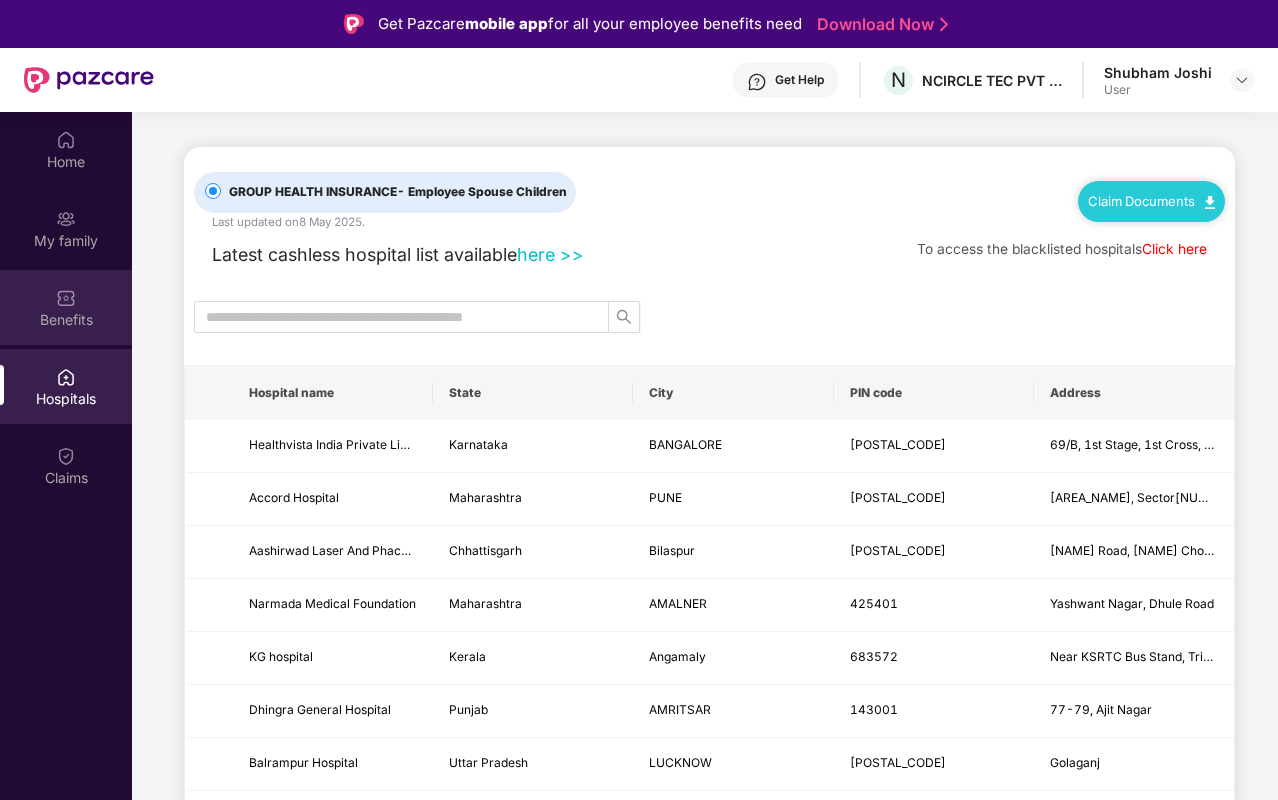 click on "Benefits" at bounding box center (66, 320) 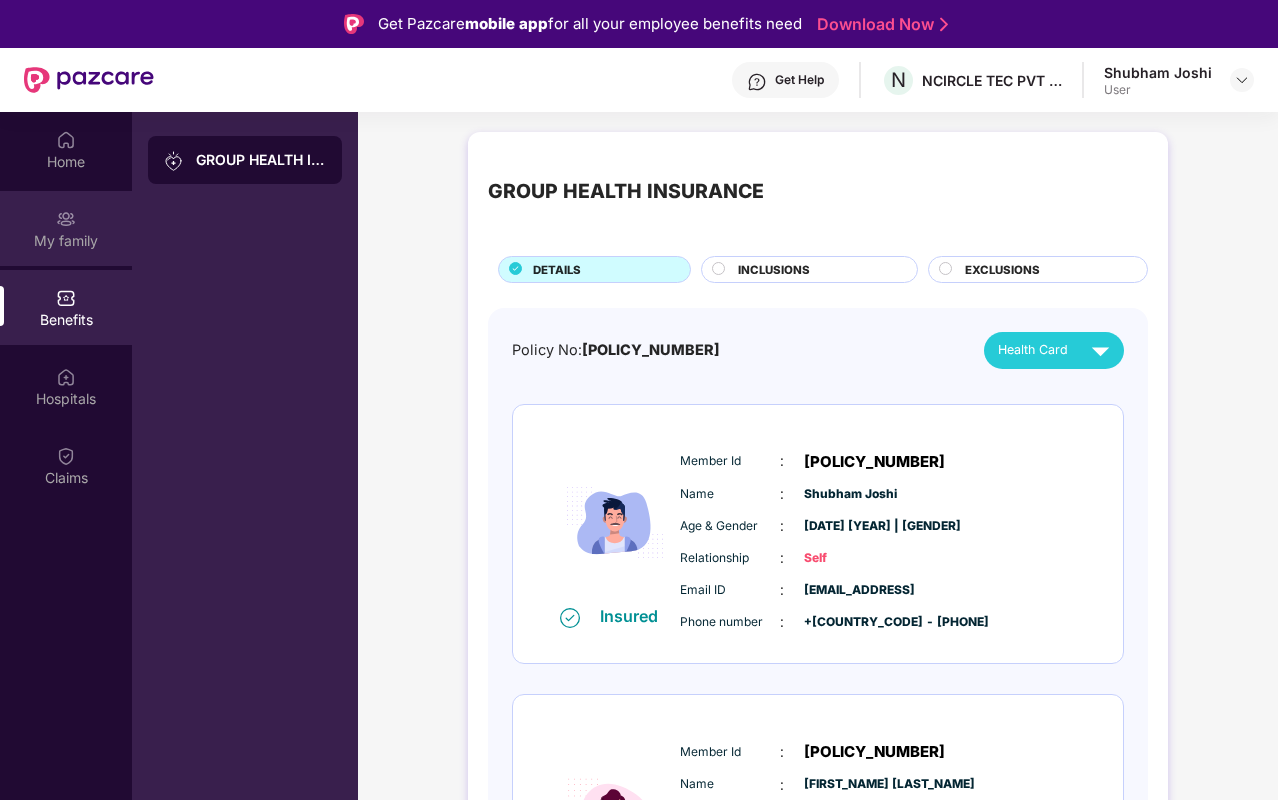 click on "My family" at bounding box center [66, 241] 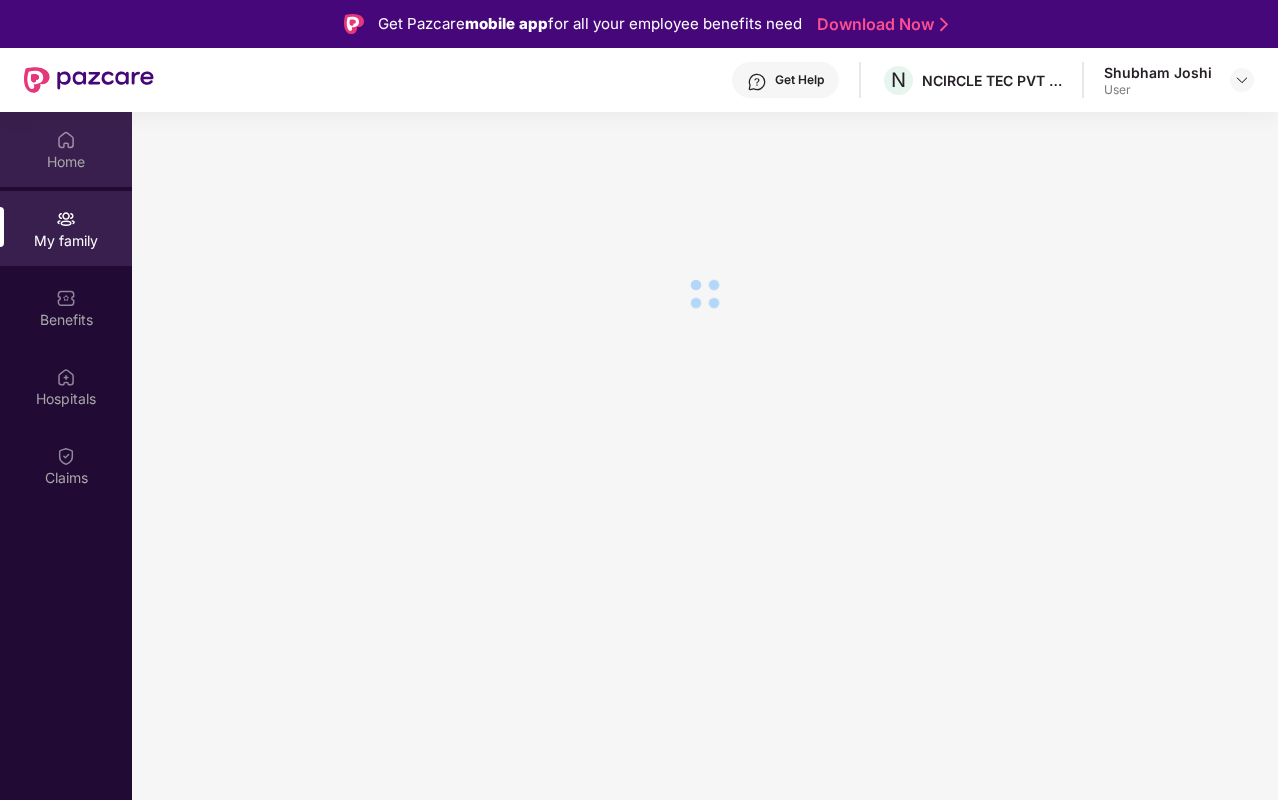 click on "Home" at bounding box center (66, 162) 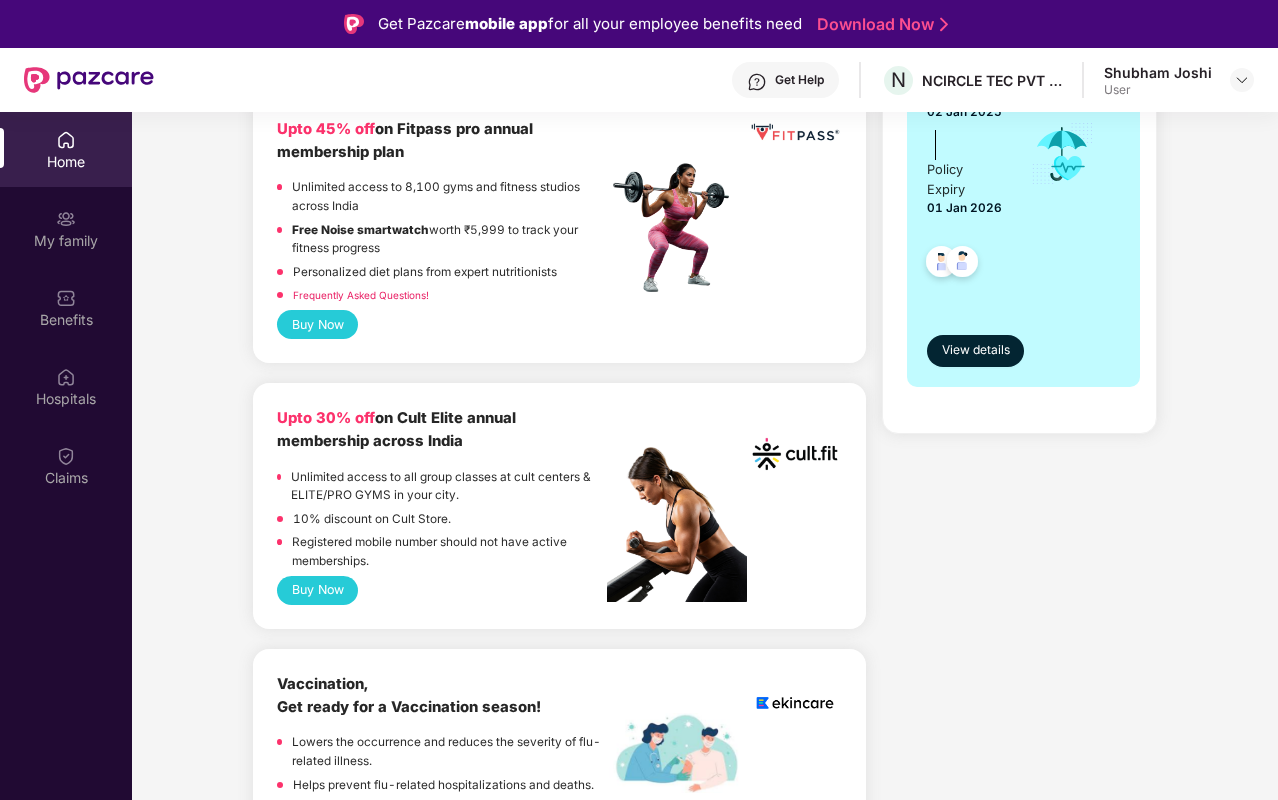 scroll, scrollTop: 552, scrollLeft: 0, axis: vertical 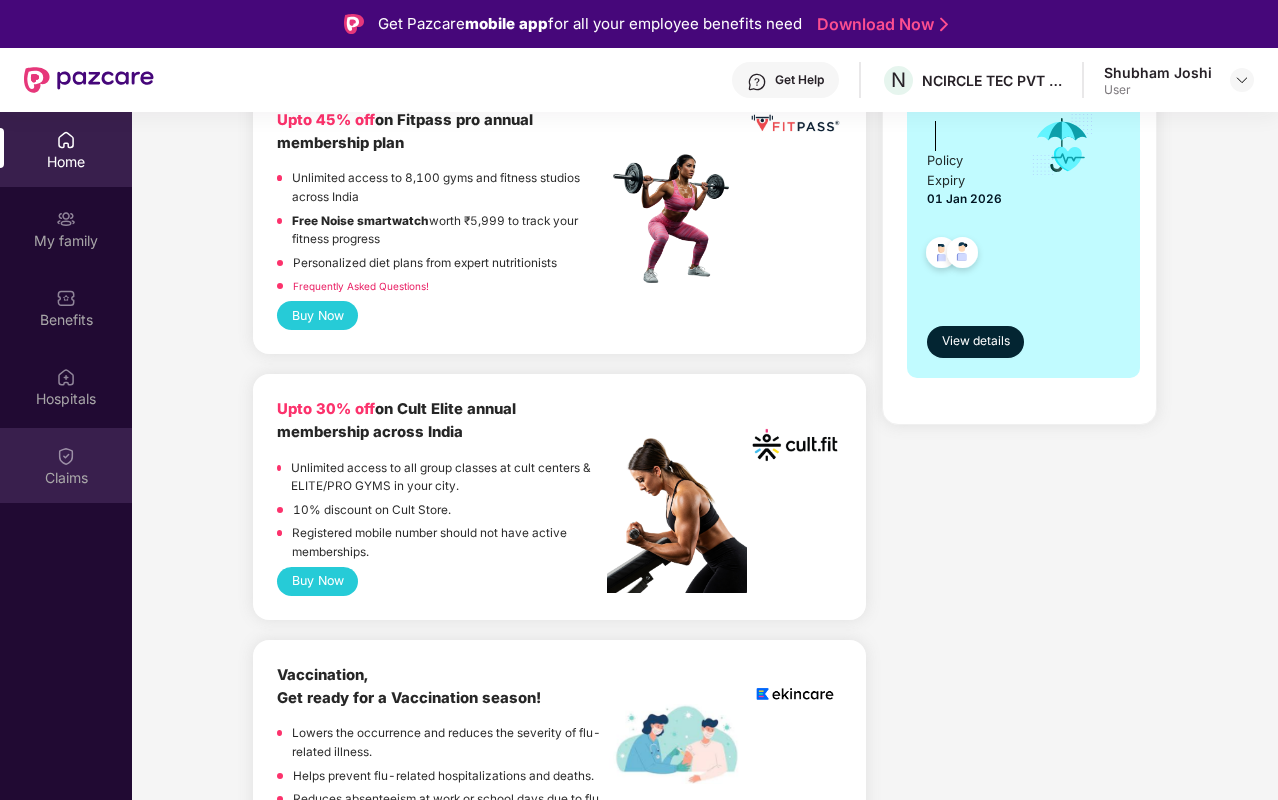 click on "Claims" at bounding box center (66, 478) 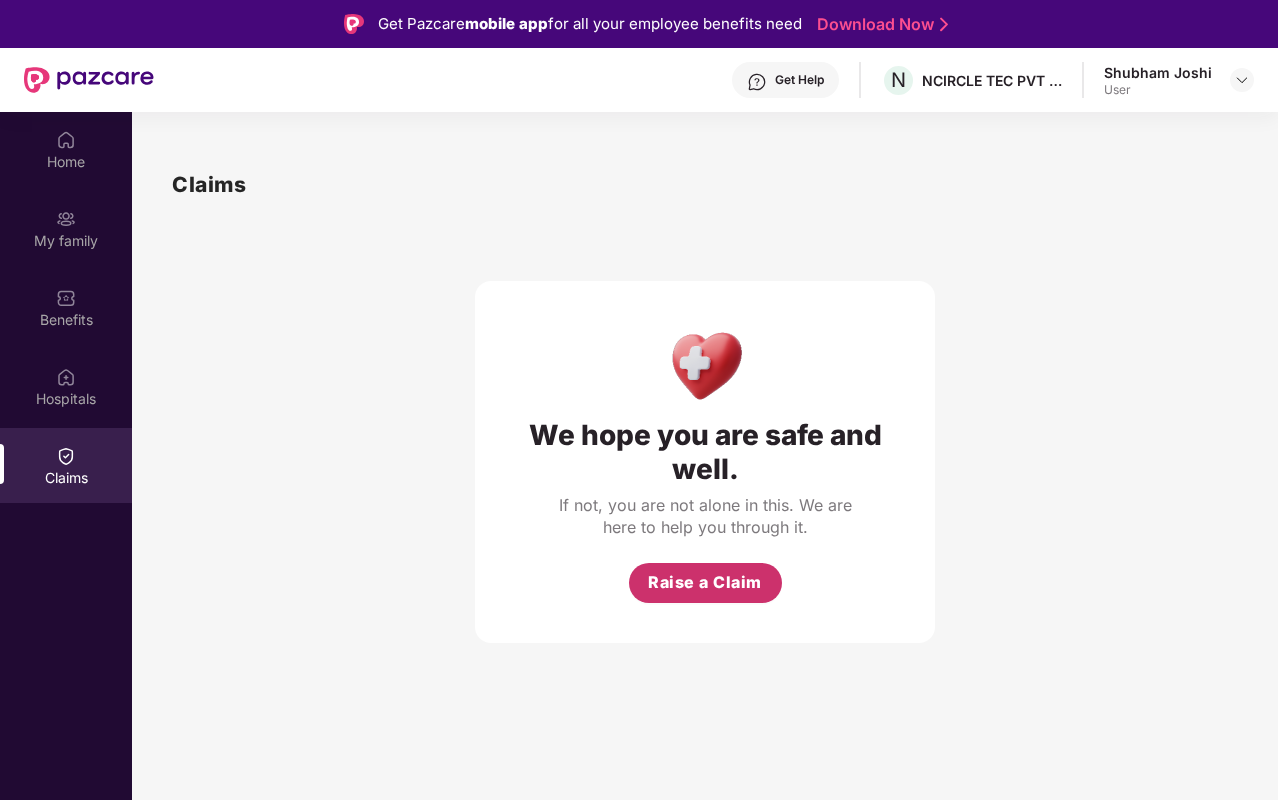 click on "Raise a Claim" at bounding box center (705, 582) 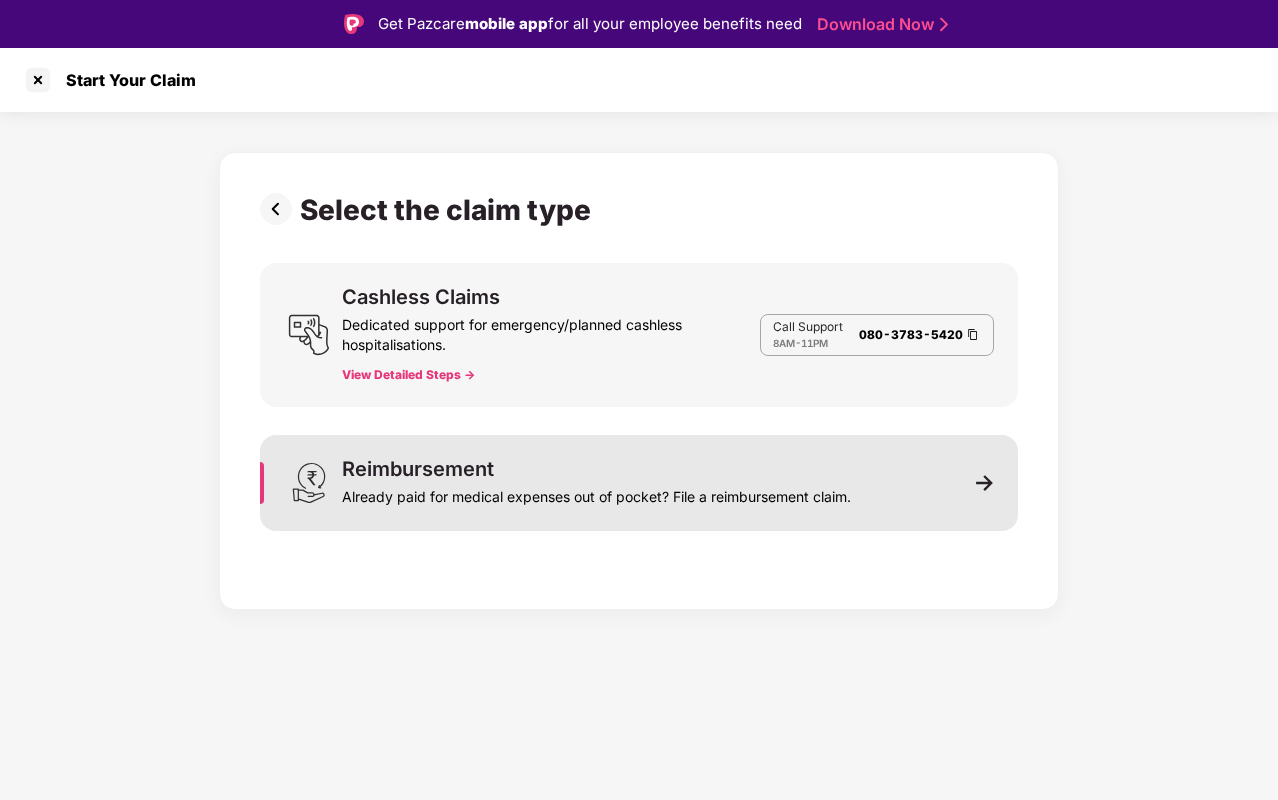 click on "Reimbursement Already paid for medical expenses out of pocket? File a reimbursement claim." at bounding box center (639, 483) 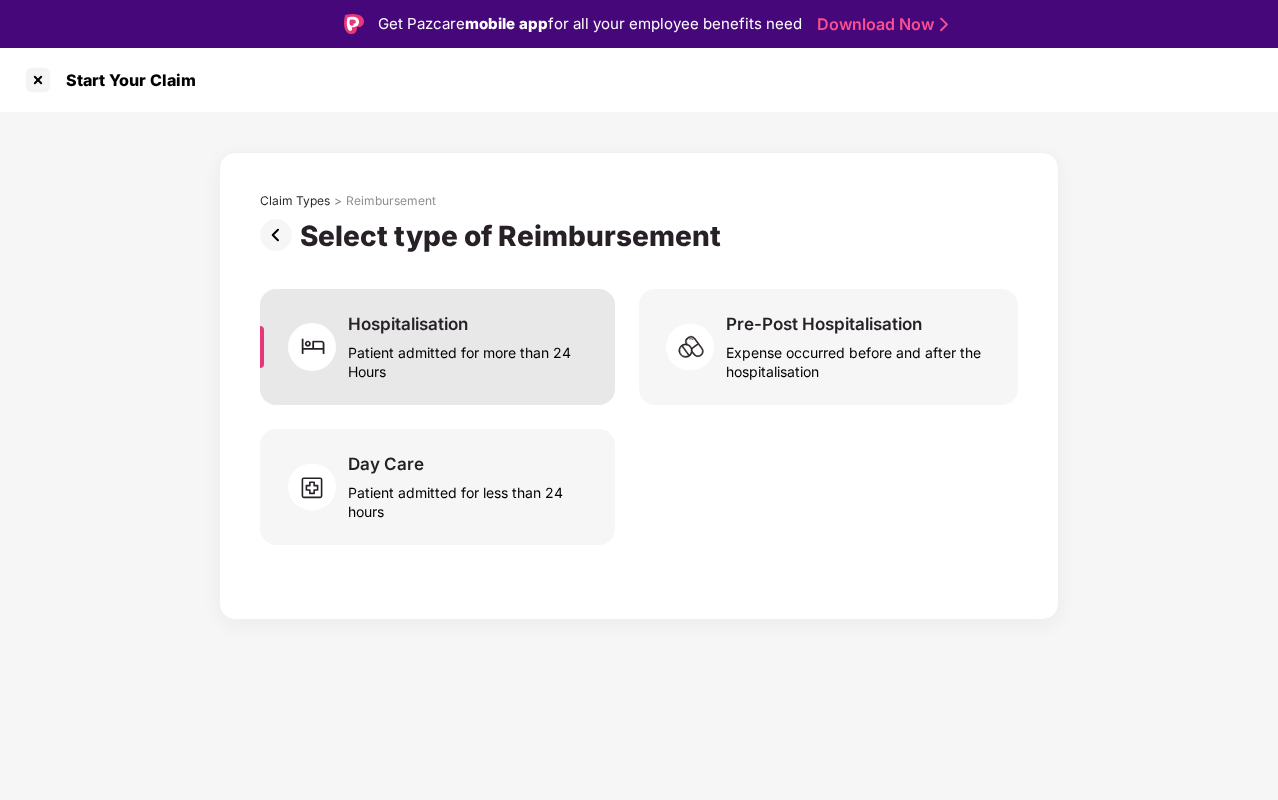 click on "Patient admitted for more than 24 Hours" at bounding box center [469, 358] 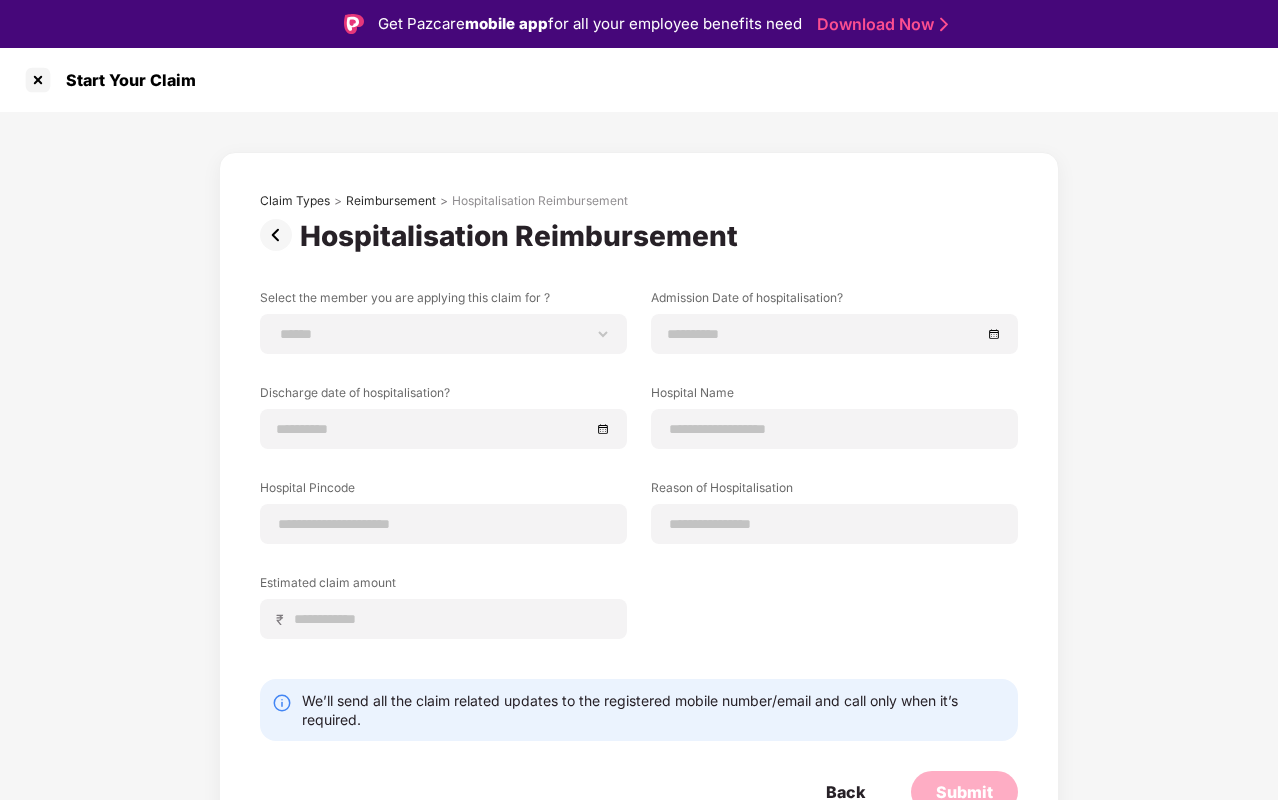 scroll, scrollTop: 16, scrollLeft: 0, axis: vertical 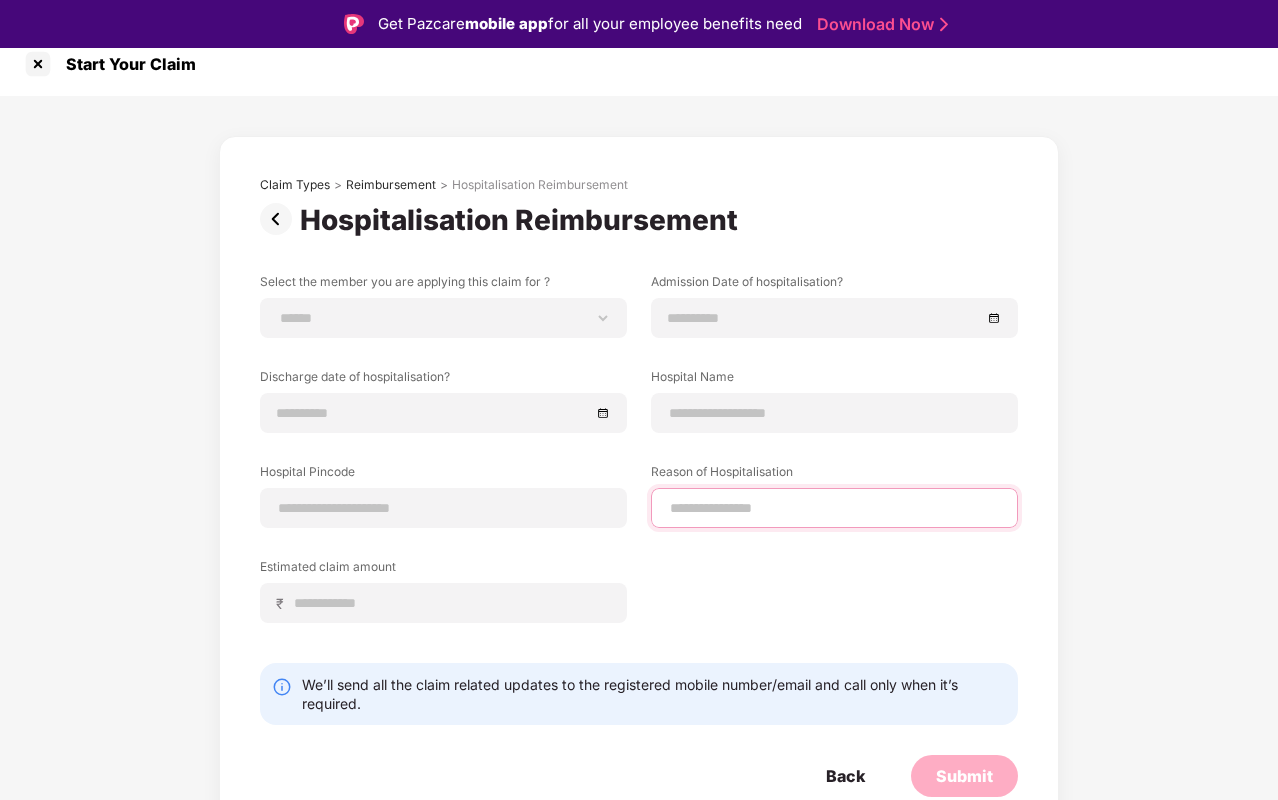 click at bounding box center (834, 508) 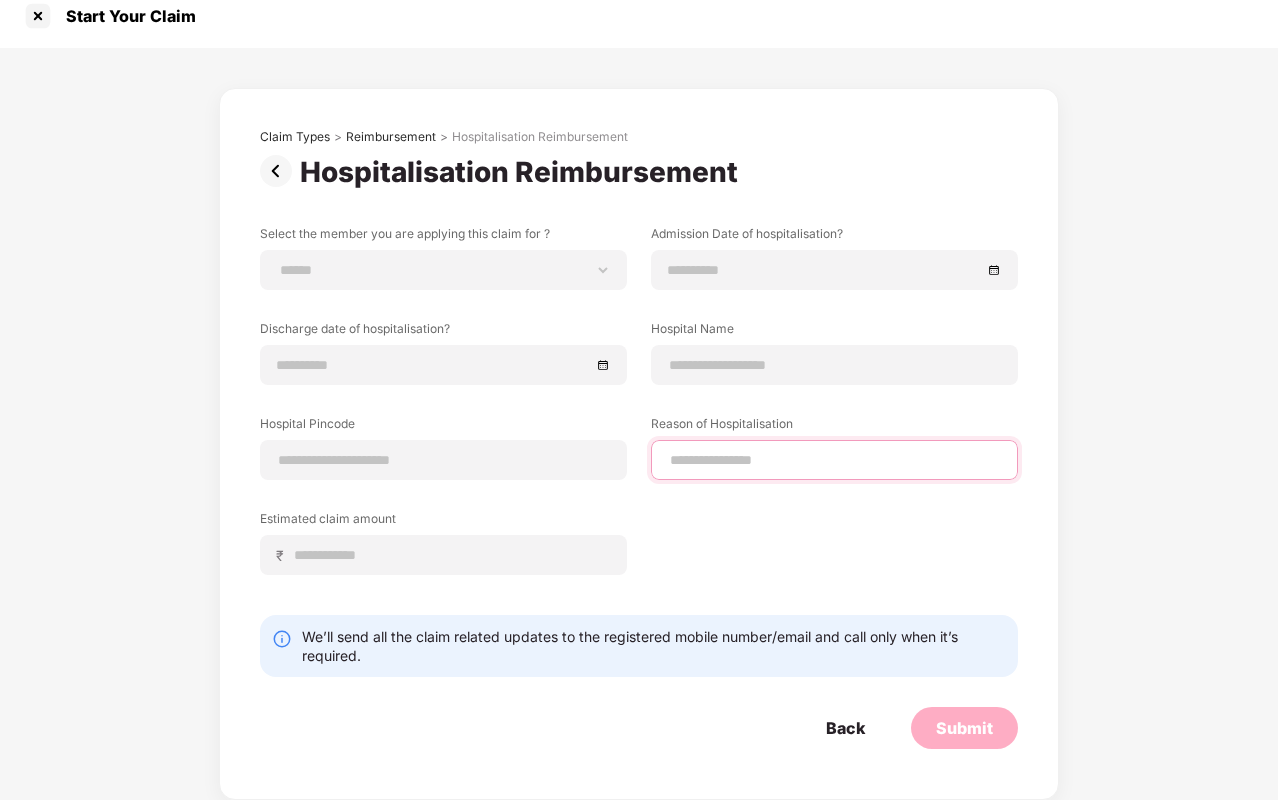 scroll, scrollTop: 0, scrollLeft: 0, axis: both 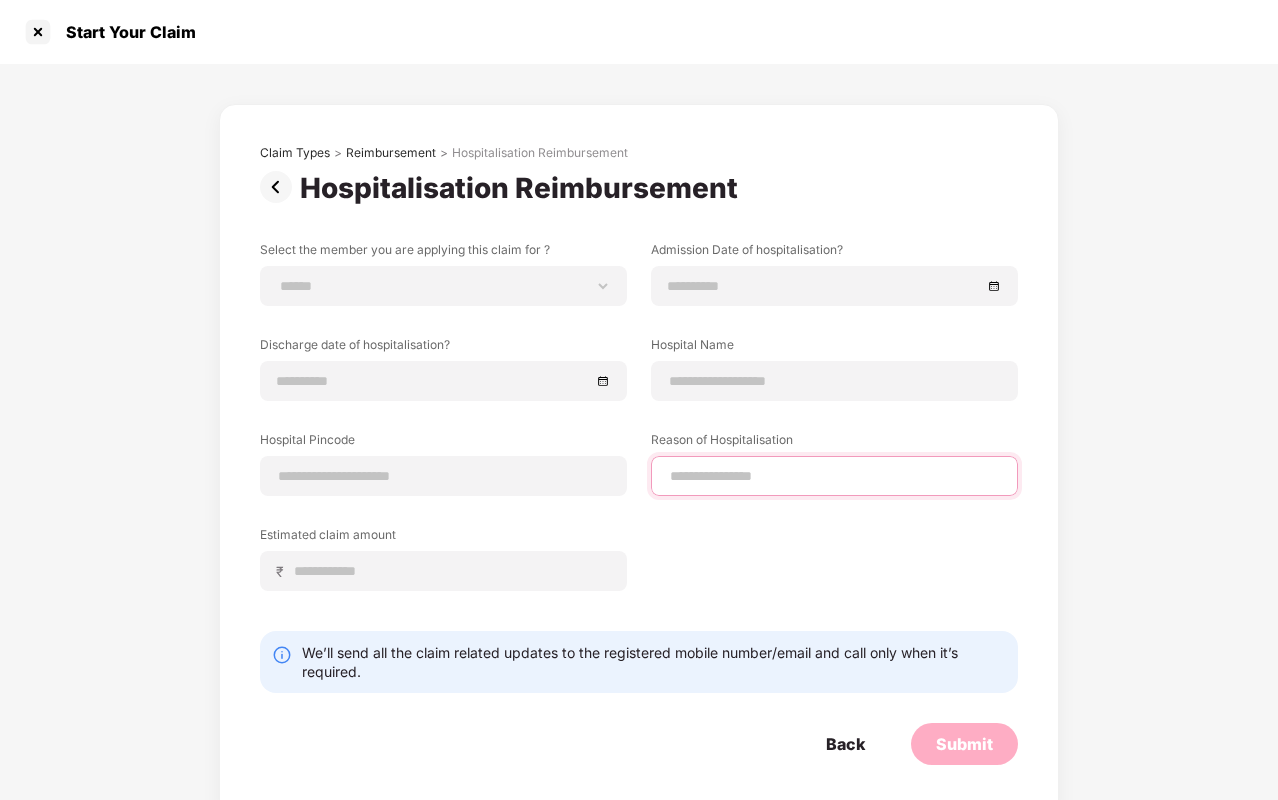 click at bounding box center (834, 476) 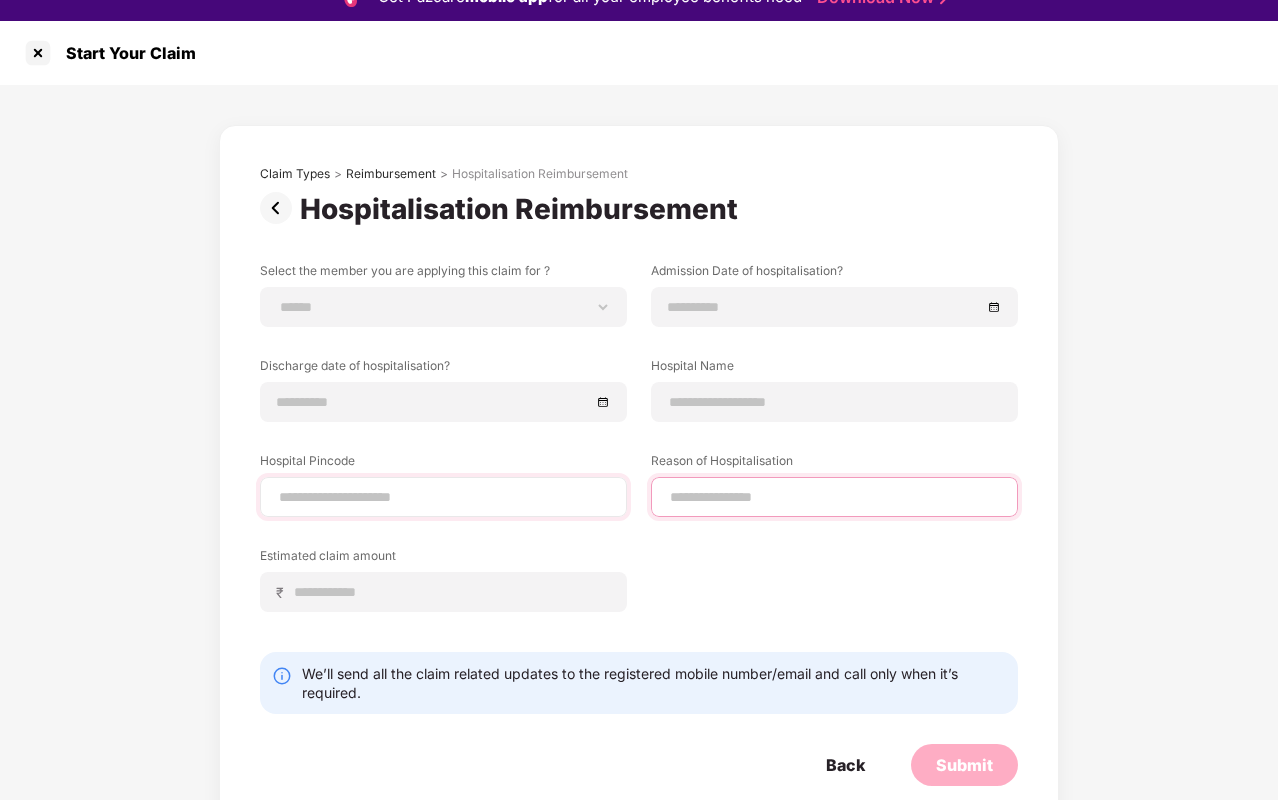 scroll, scrollTop: 0, scrollLeft: 0, axis: both 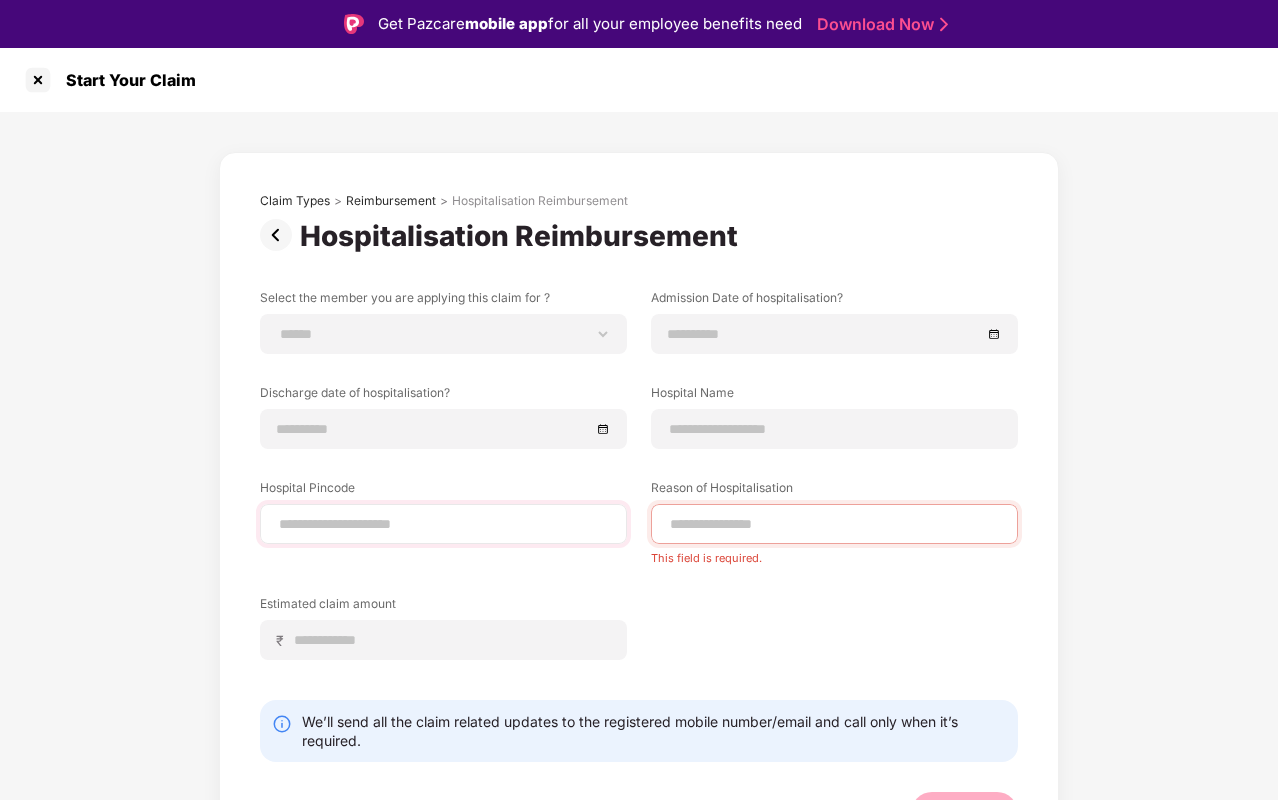 click at bounding box center (443, 524) 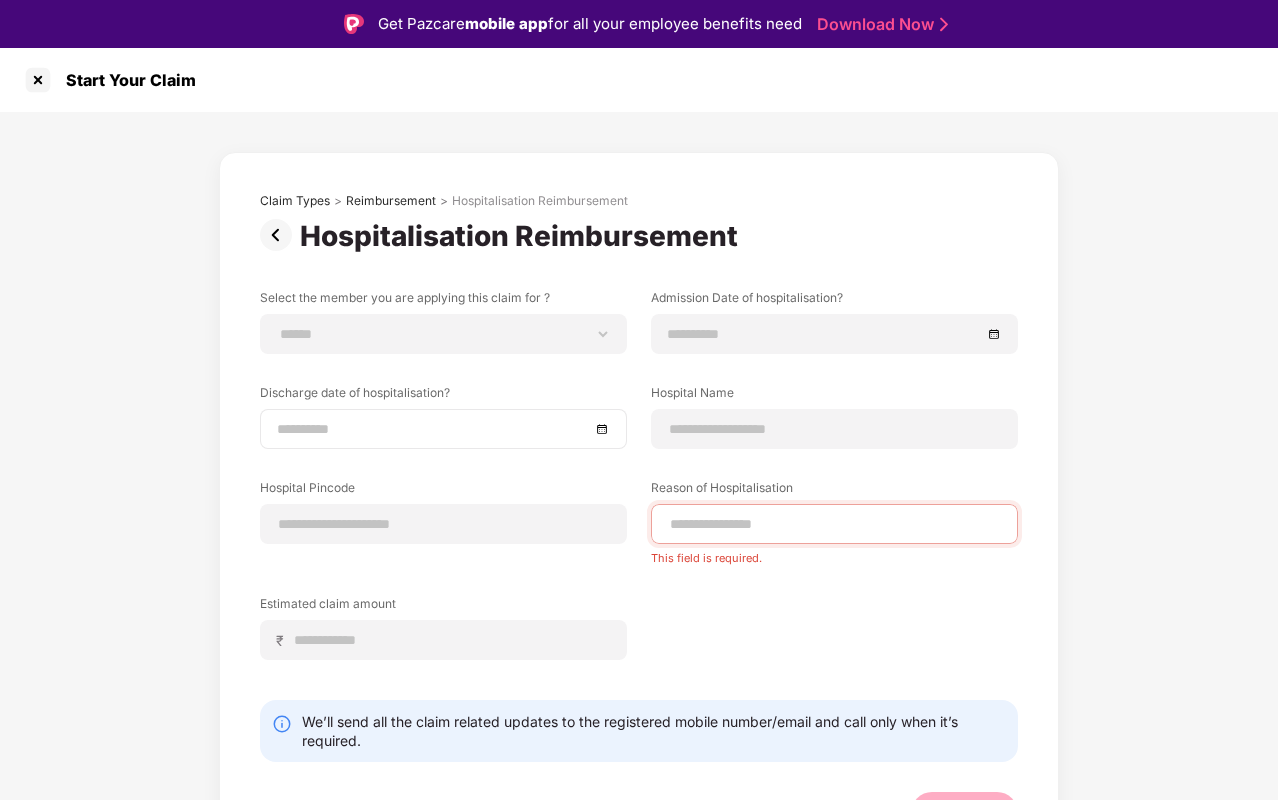click at bounding box center (443, 429) 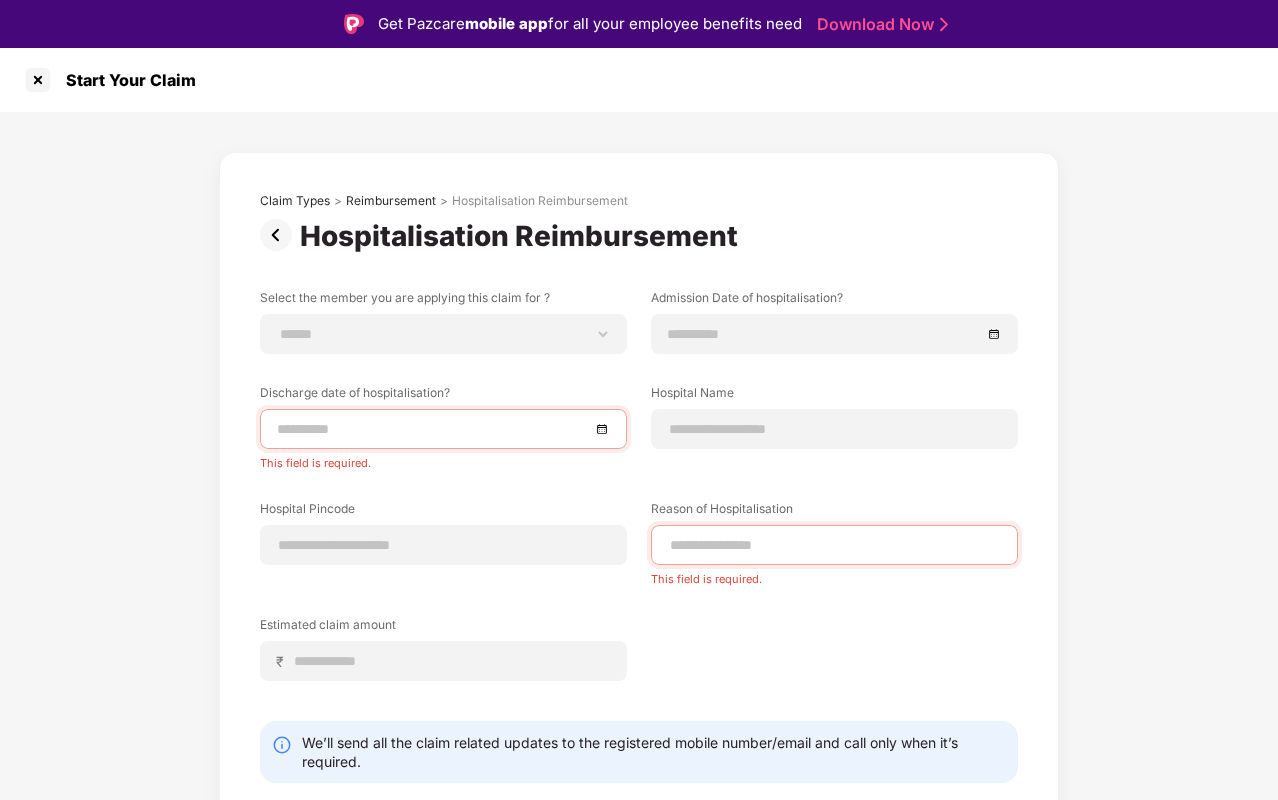 click on "**********" at bounding box center (639, 509) 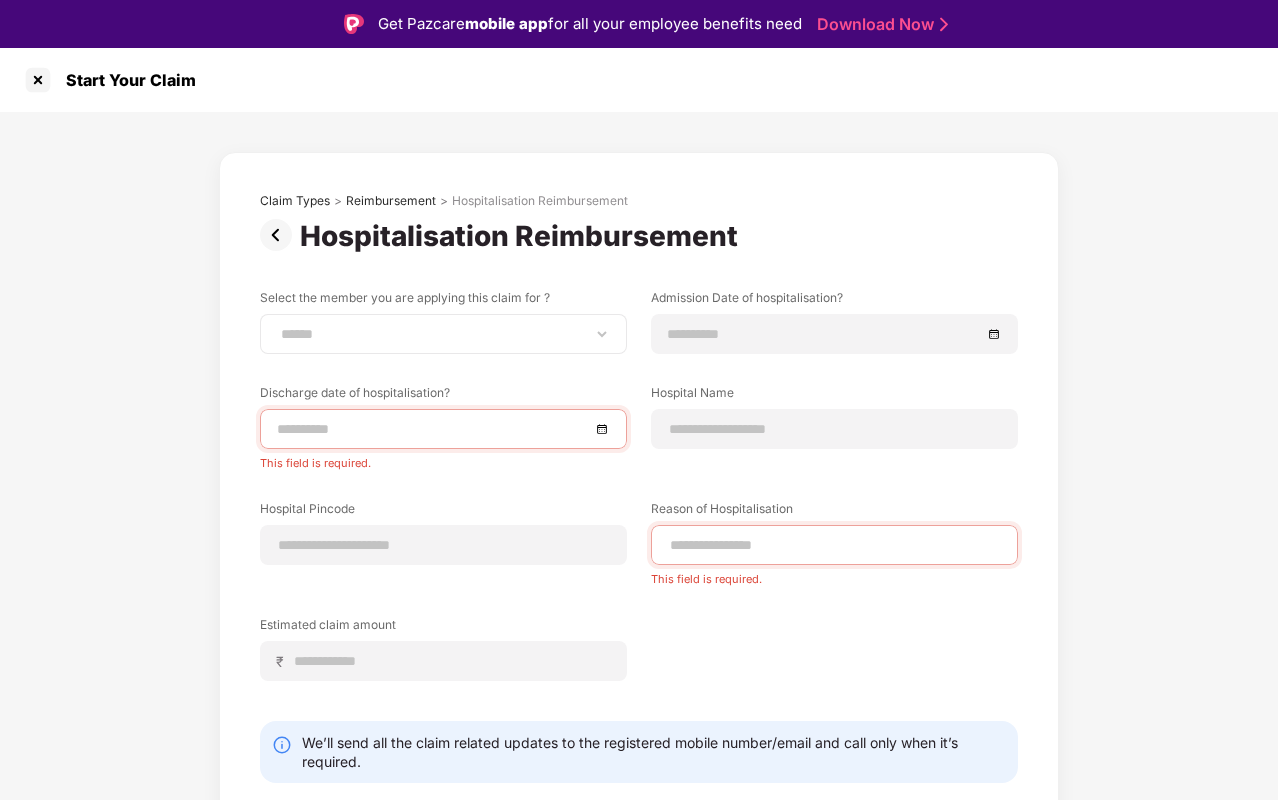click on "**********" at bounding box center [443, 334] 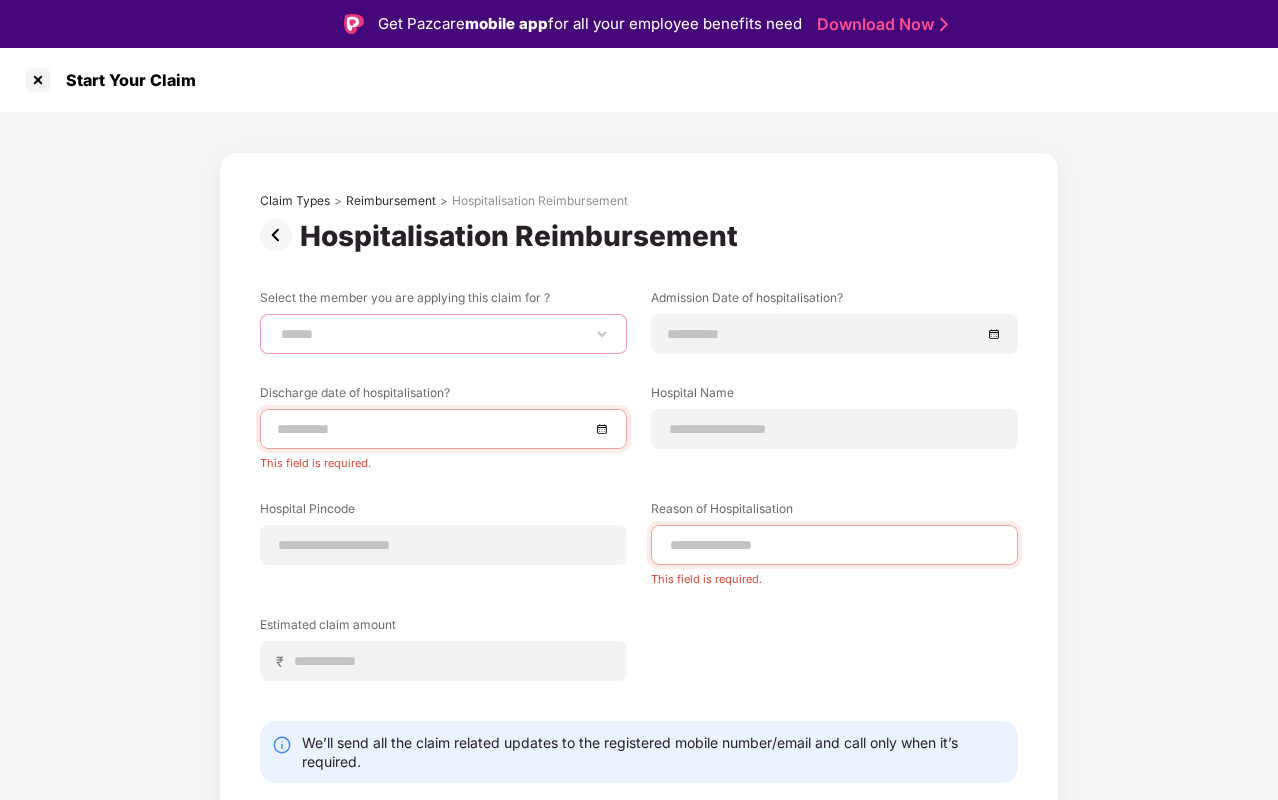 click on "**********" at bounding box center (443, 334) 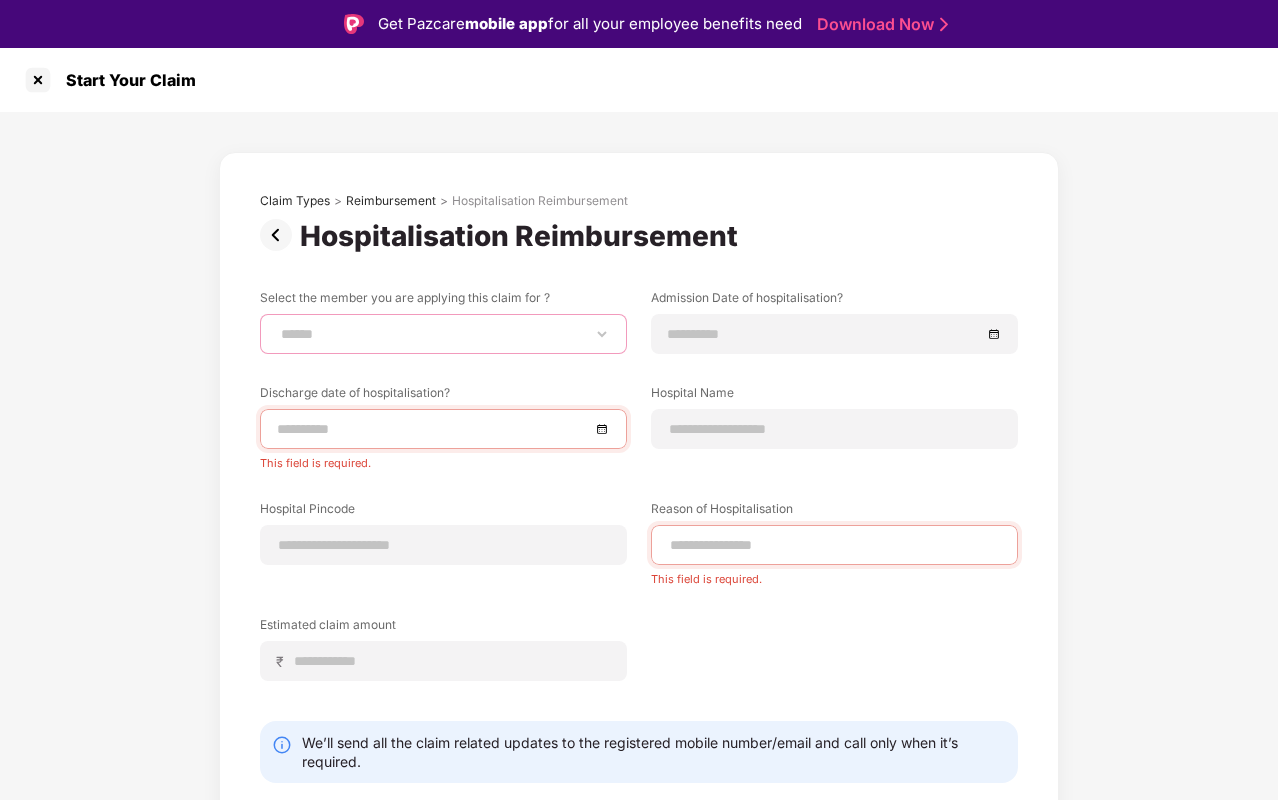 select on "**********" 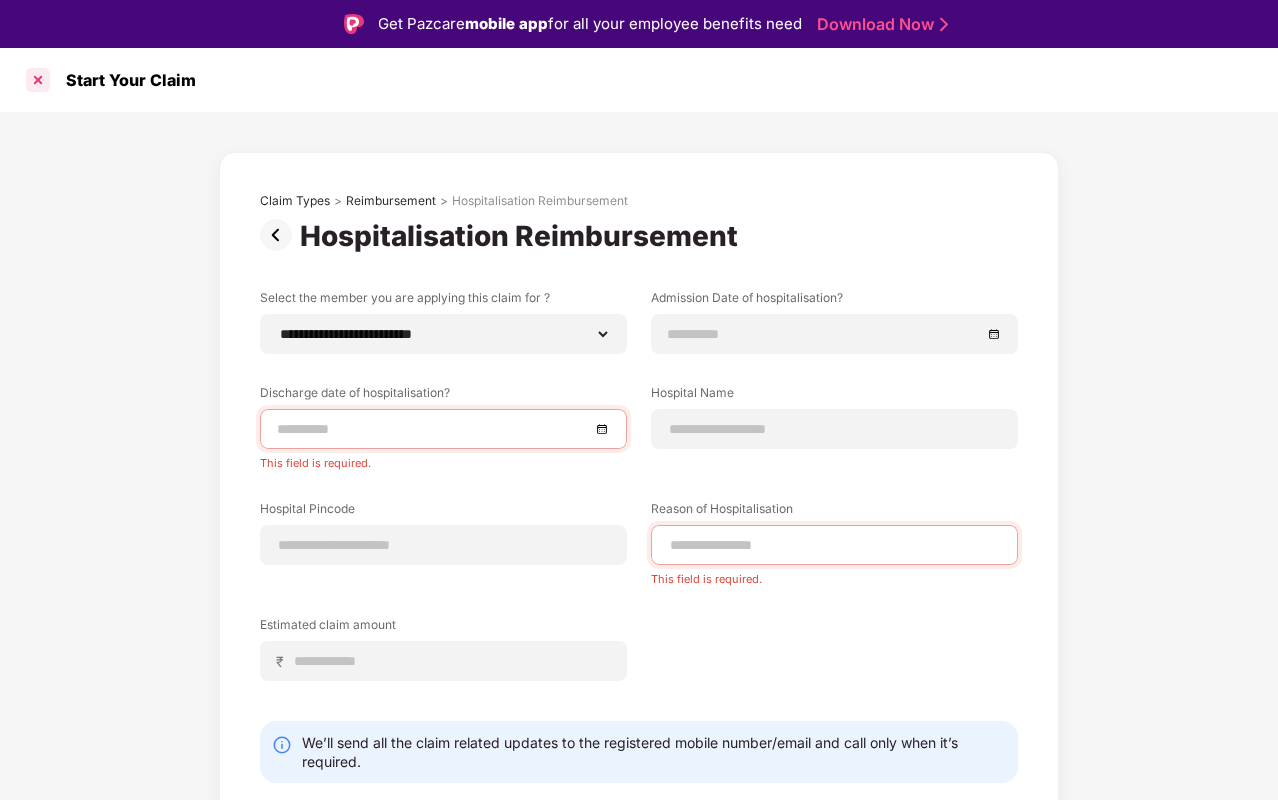 click at bounding box center [38, 80] 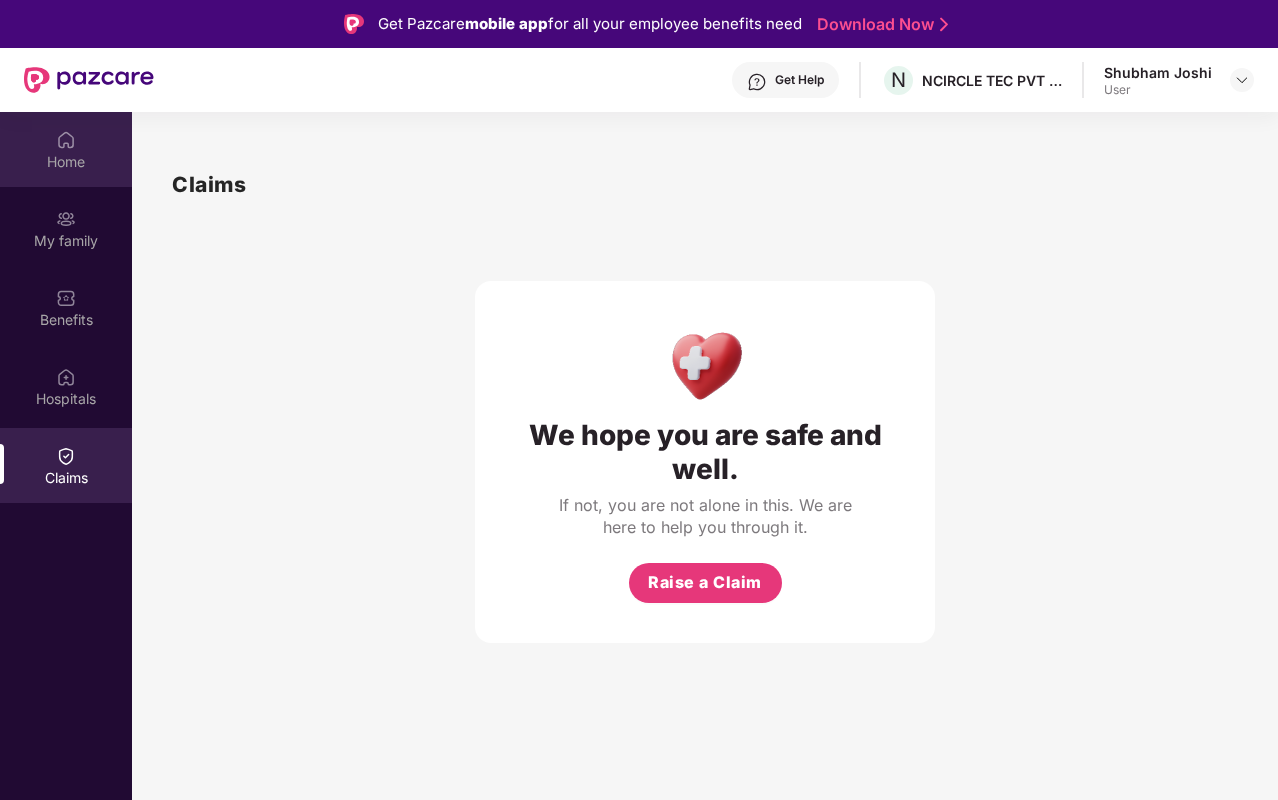 click on "Home" at bounding box center (66, 162) 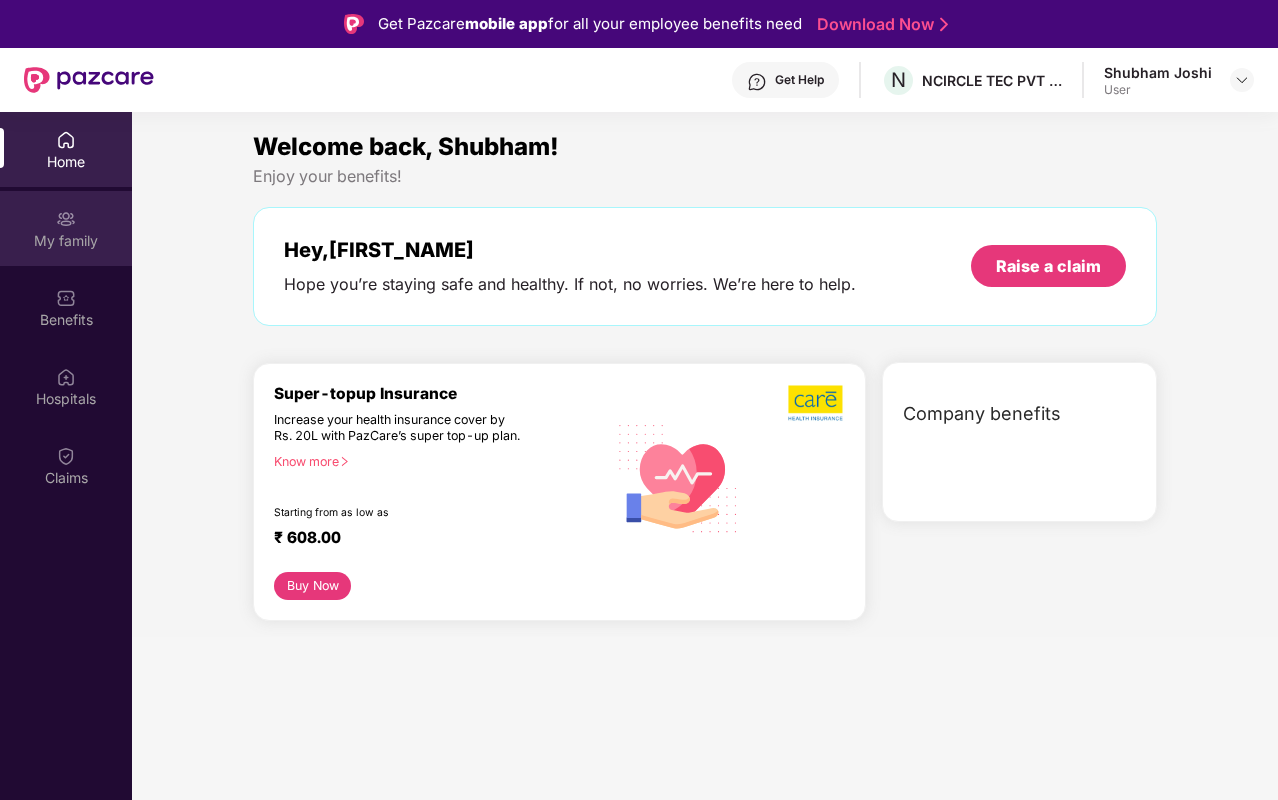 click on "My family" at bounding box center [66, 228] 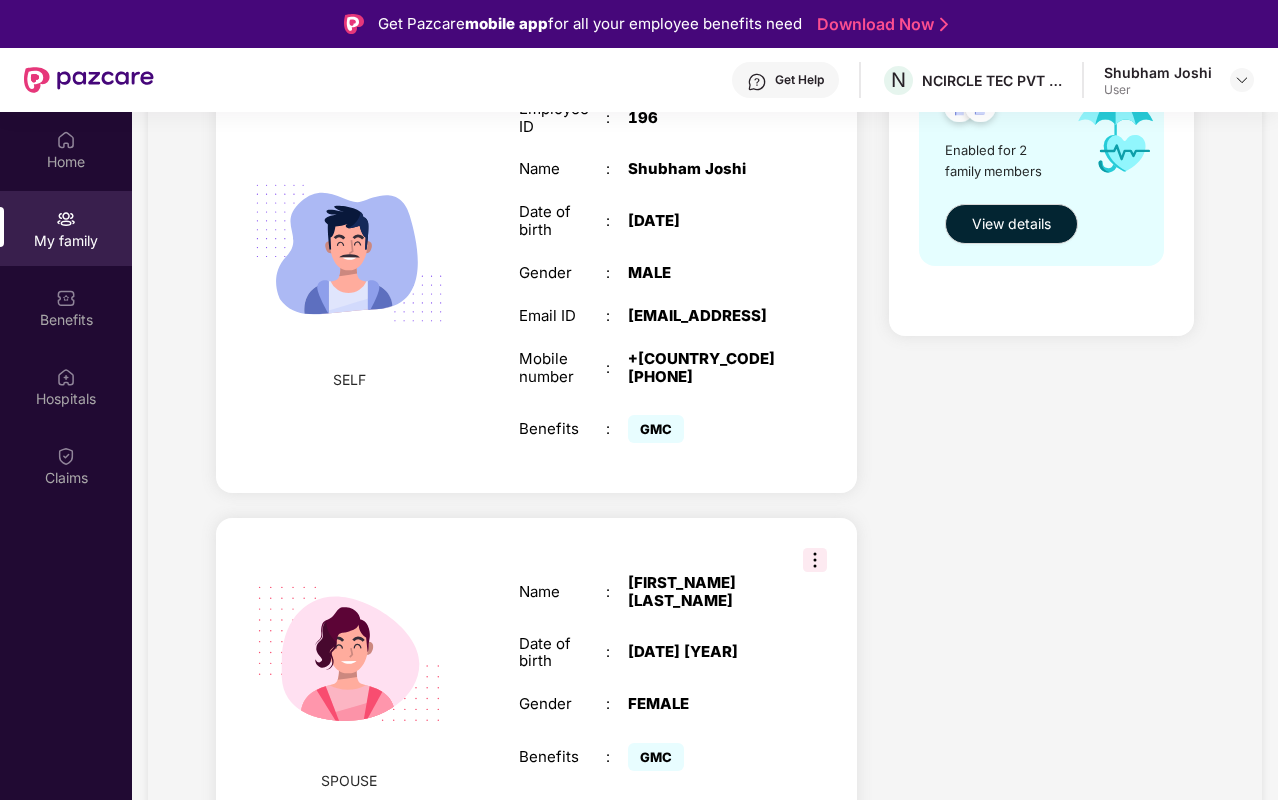 scroll, scrollTop: 391, scrollLeft: 0, axis: vertical 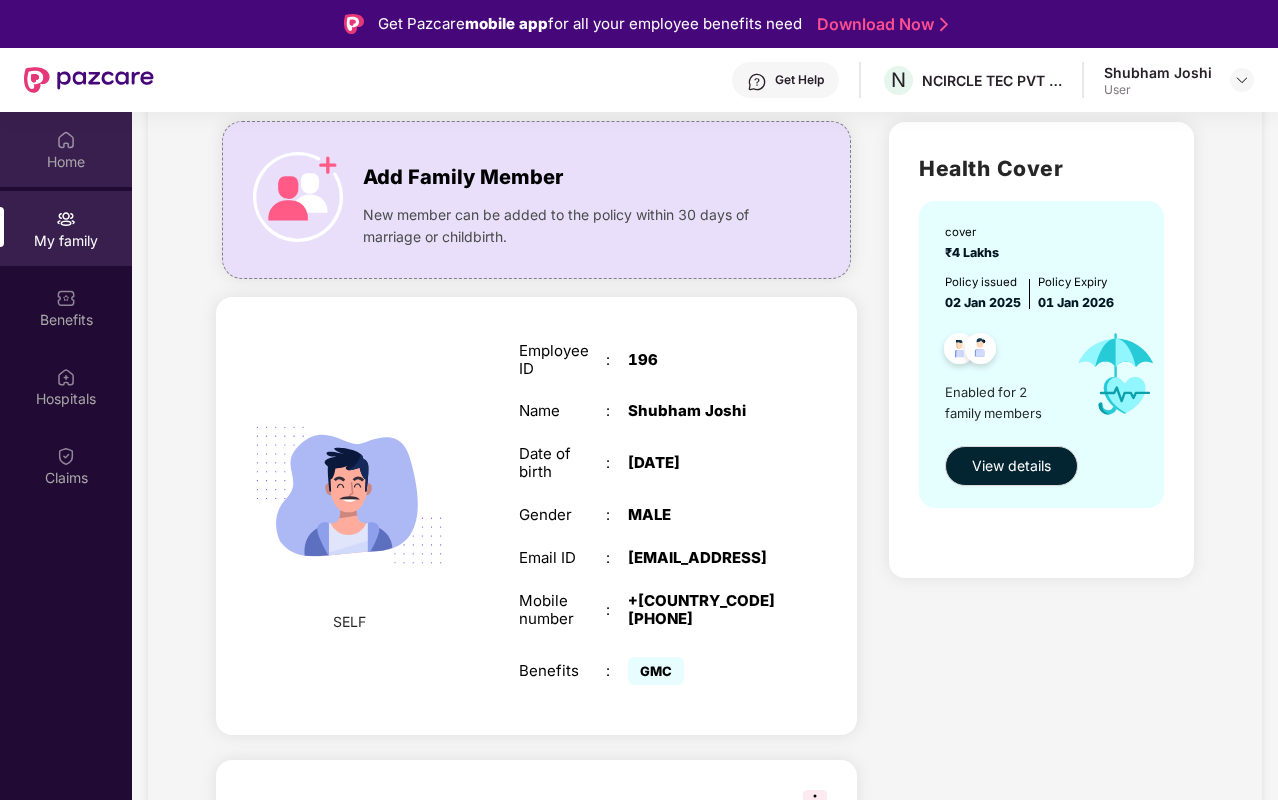 click on "Home" at bounding box center [66, 162] 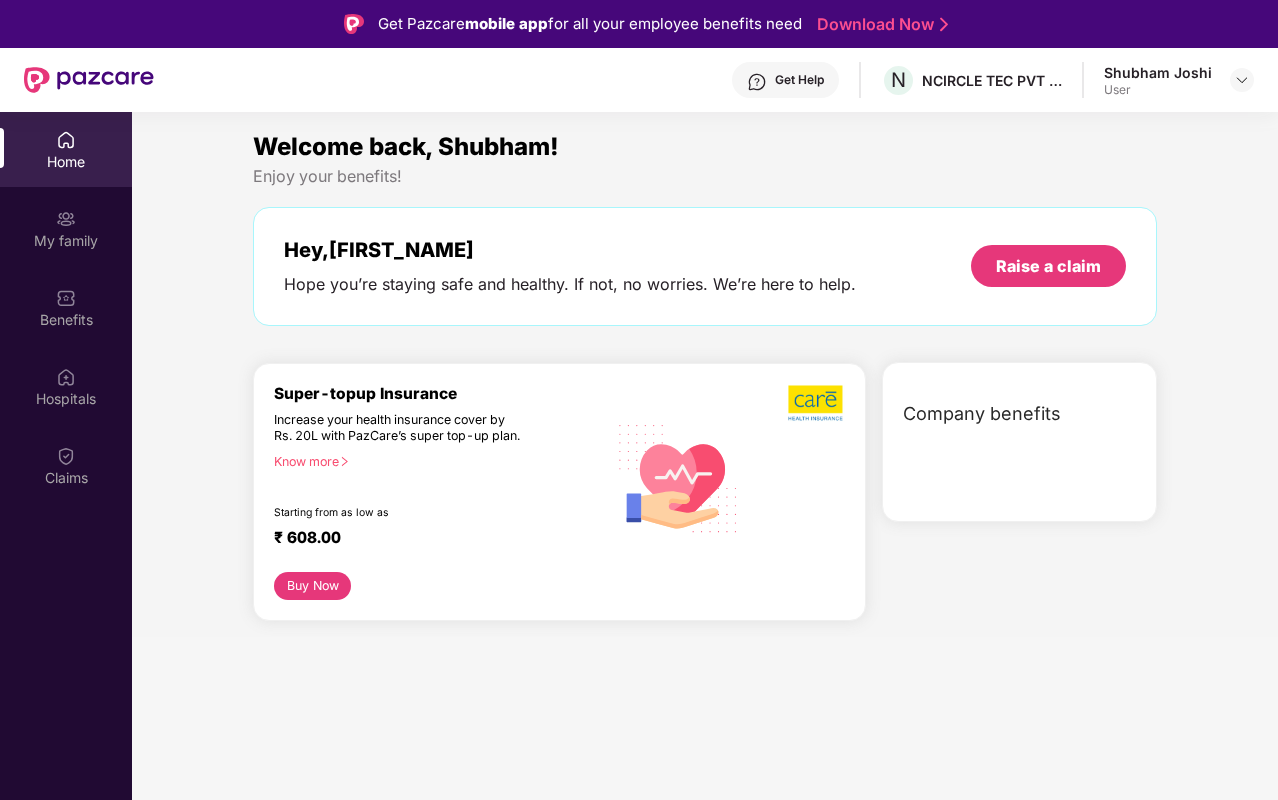 scroll, scrollTop: 0, scrollLeft: 0, axis: both 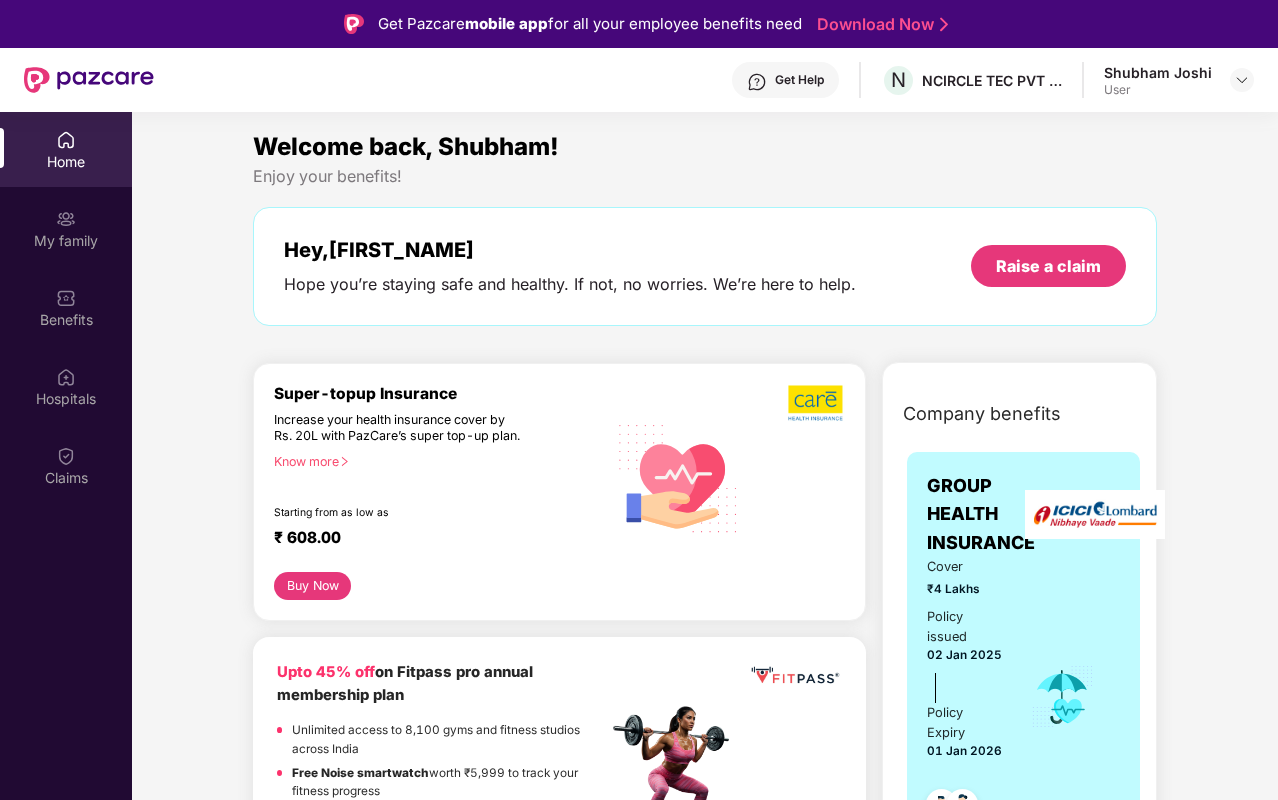 click on "[FIRST_NAME] [LAST_NAME] User" at bounding box center [1179, 80] 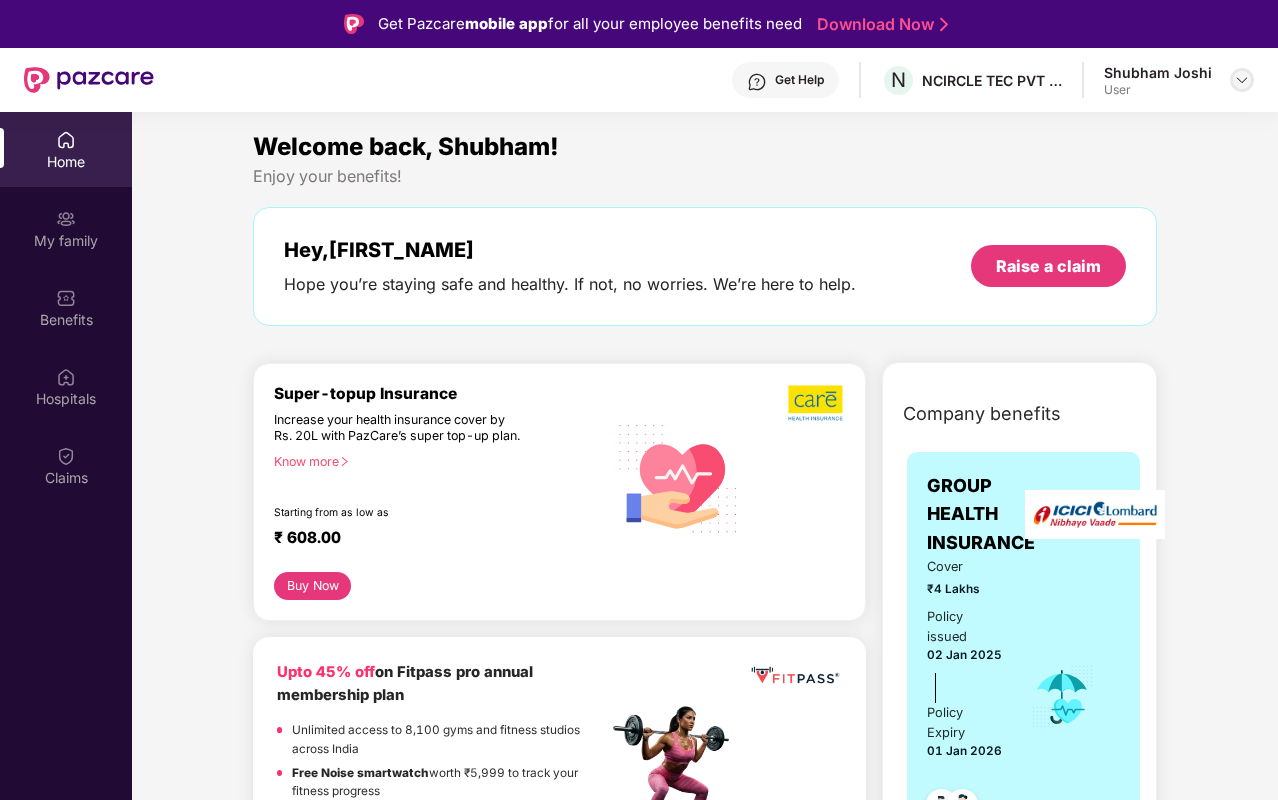 click at bounding box center (1242, 80) 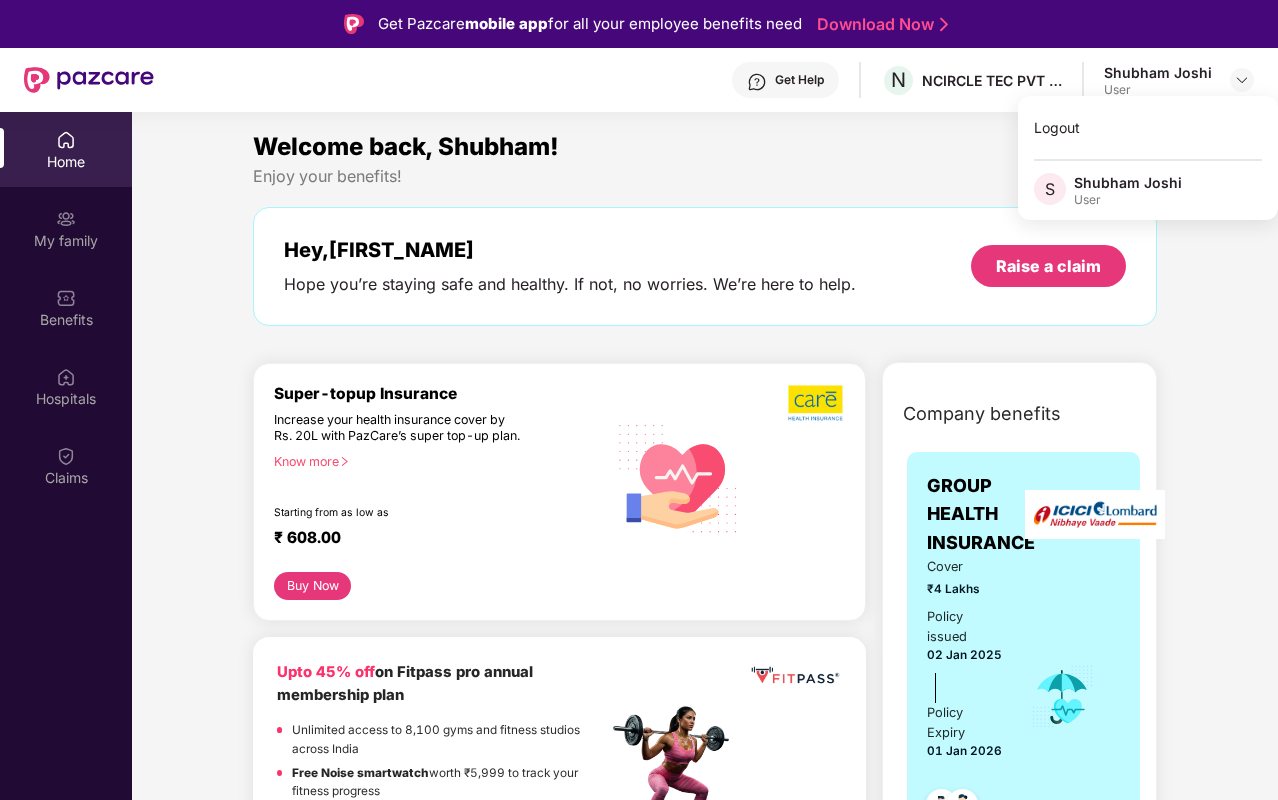click on "Welcome back, Shubham!" at bounding box center (705, 147) 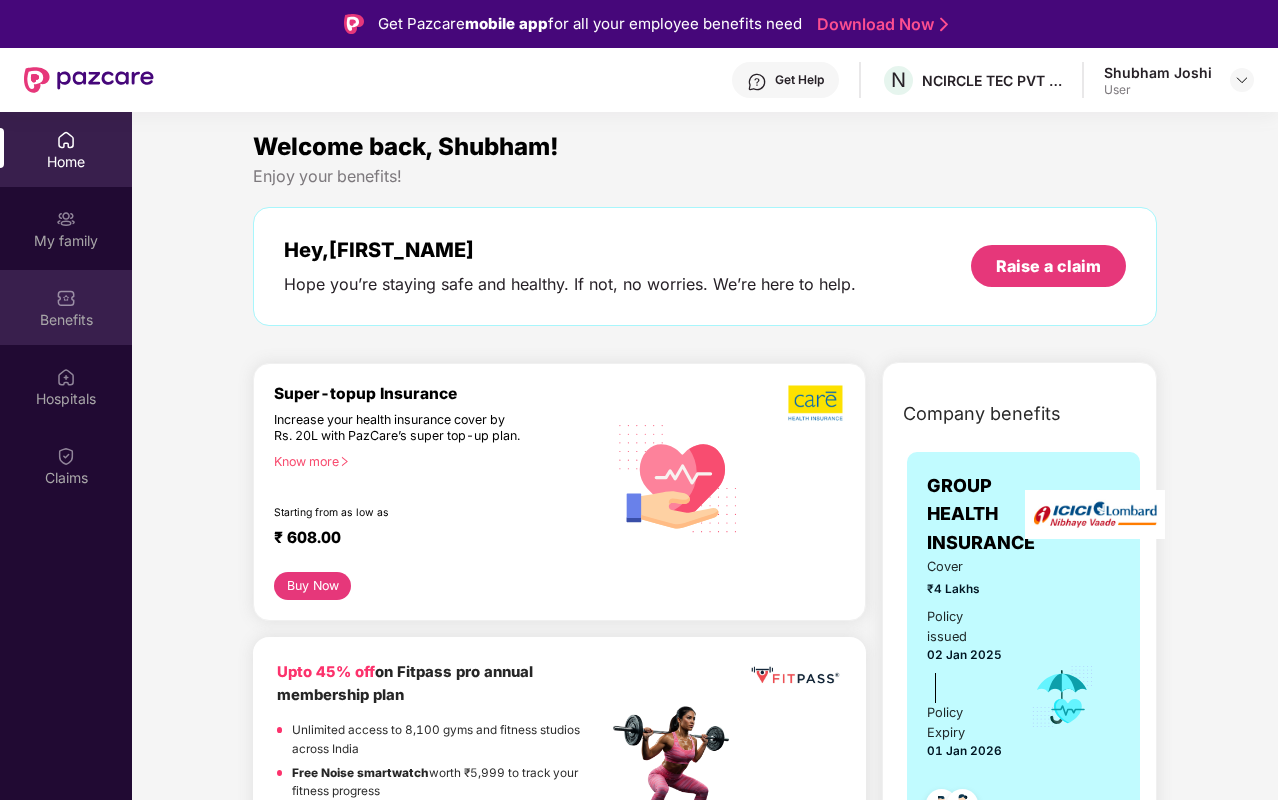 click on "Benefits" at bounding box center (66, 307) 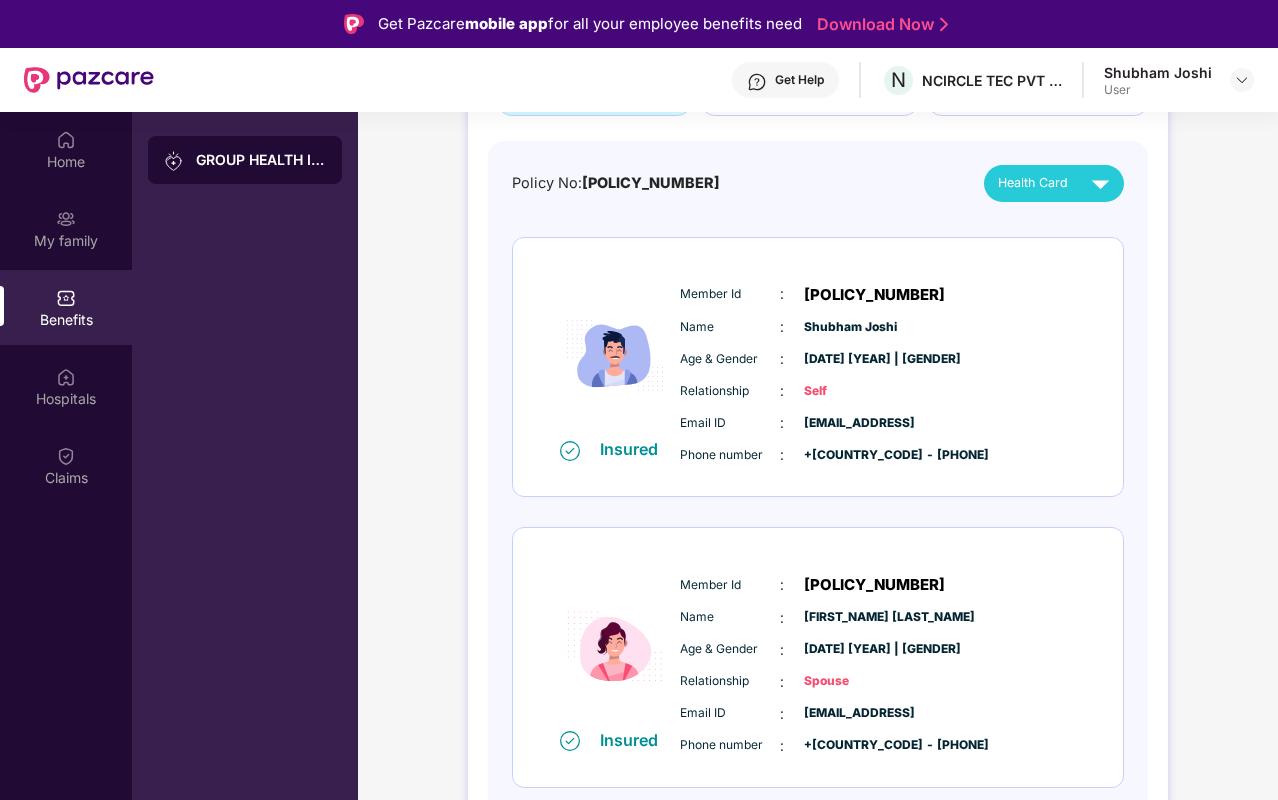 scroll, scrollTop: 0, scrollLeft: 0, axis: both 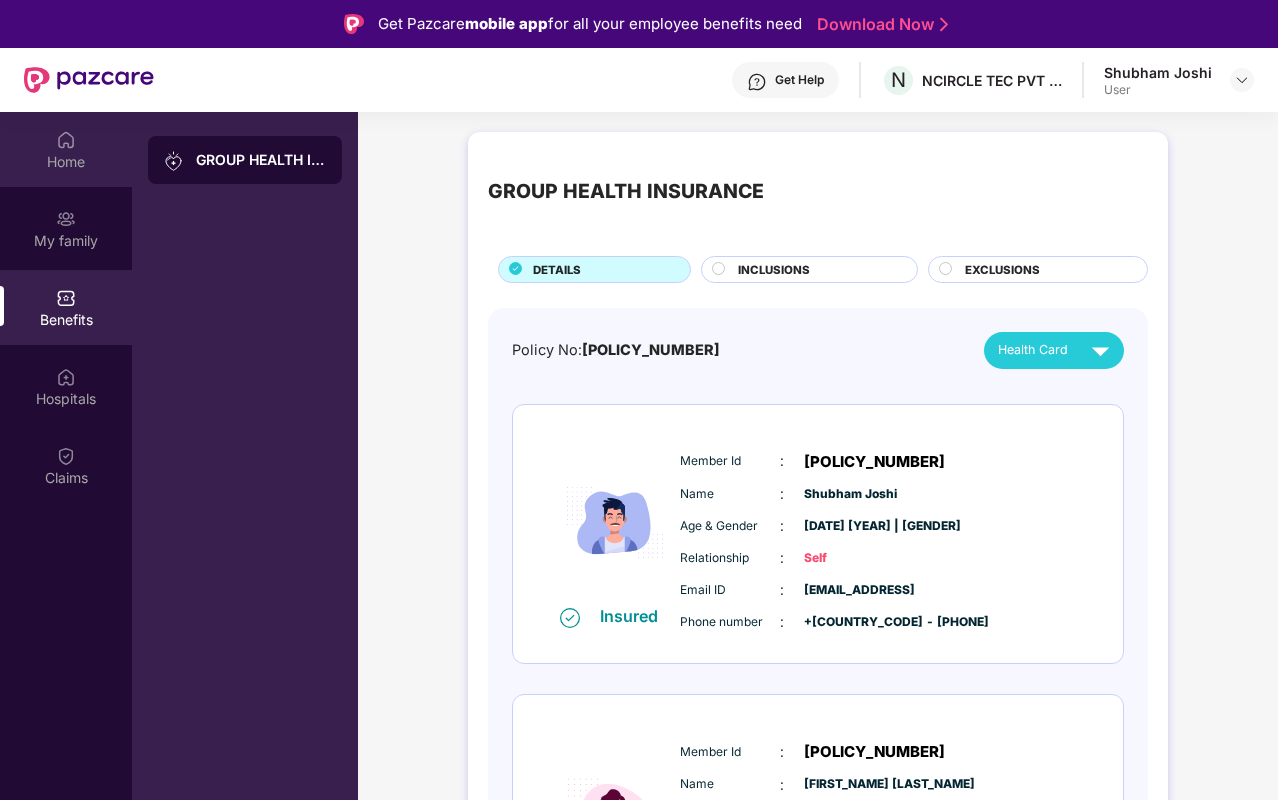 click on "Home" at bounding box center [66, 149] 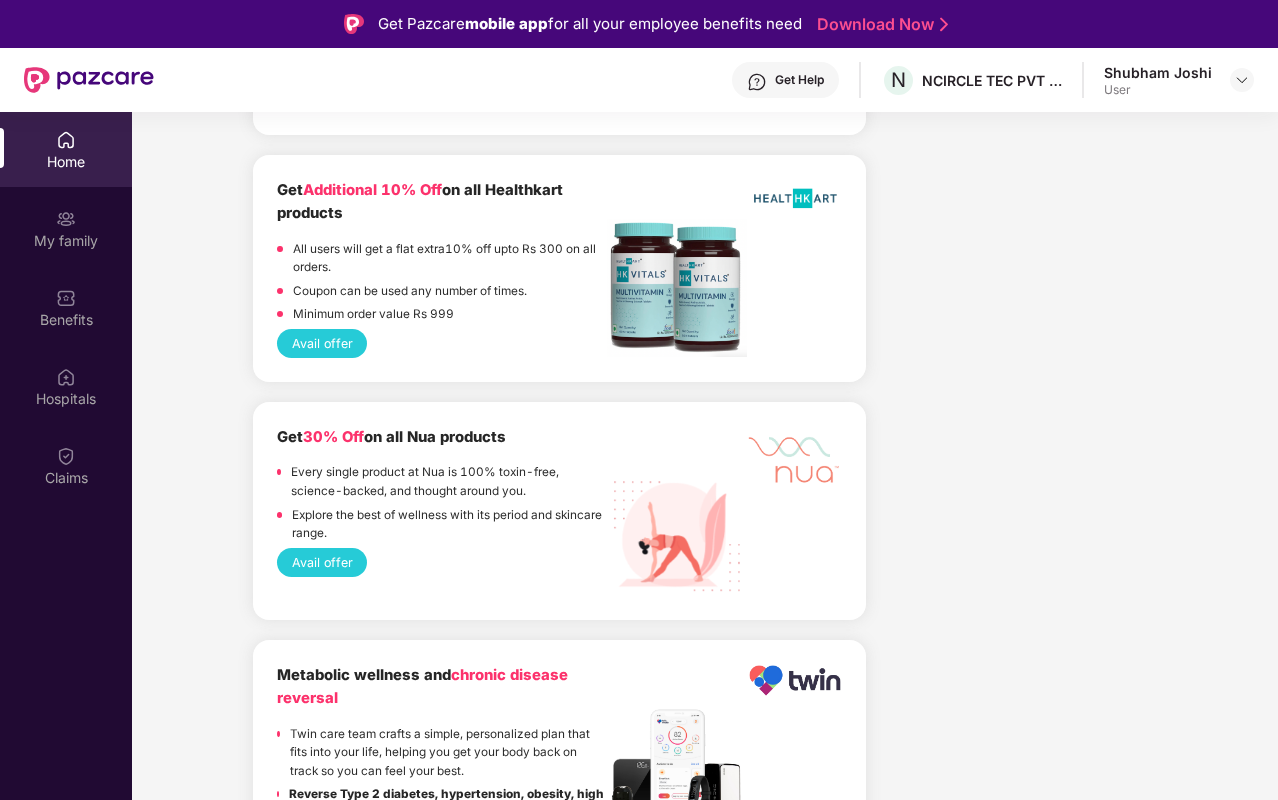 scroll, scrollTop: 3857, scrollLeft: 0, axis: vertical 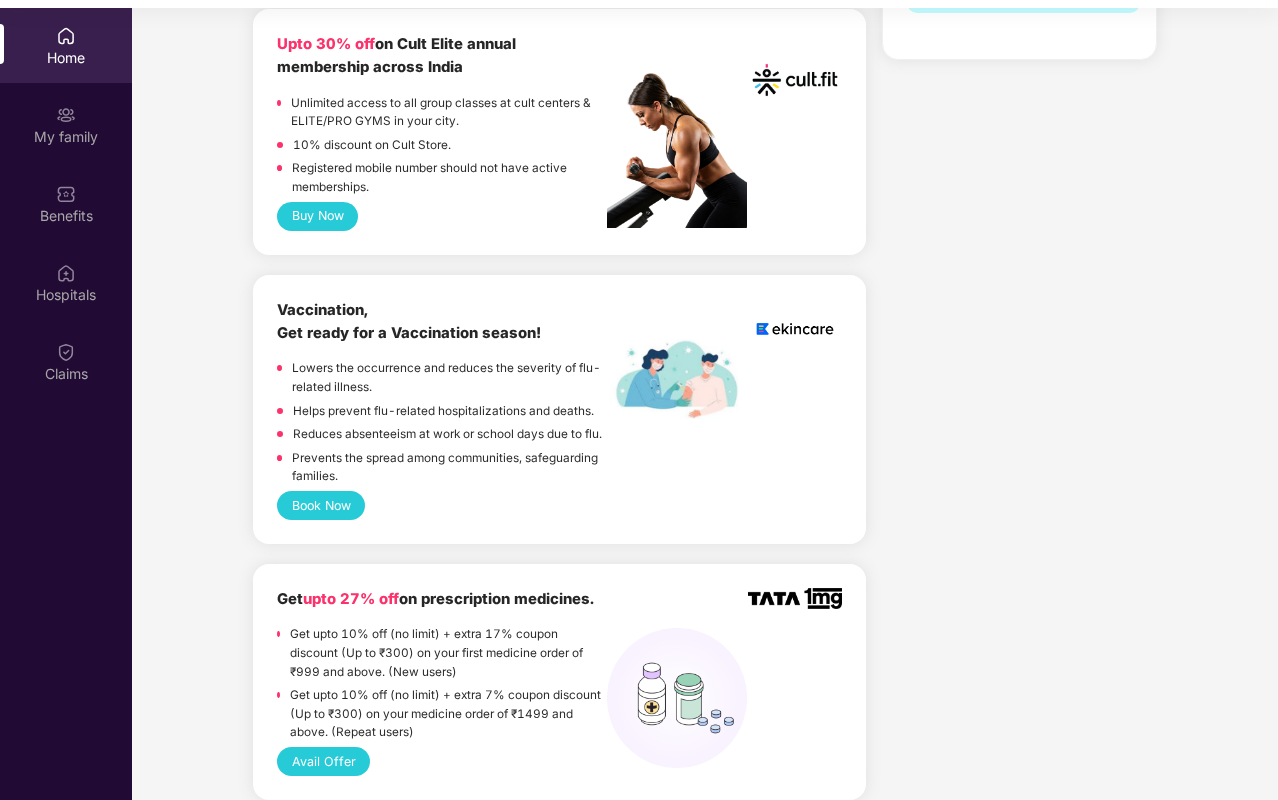 click on "Book Now" at bounding box center [559, 505] 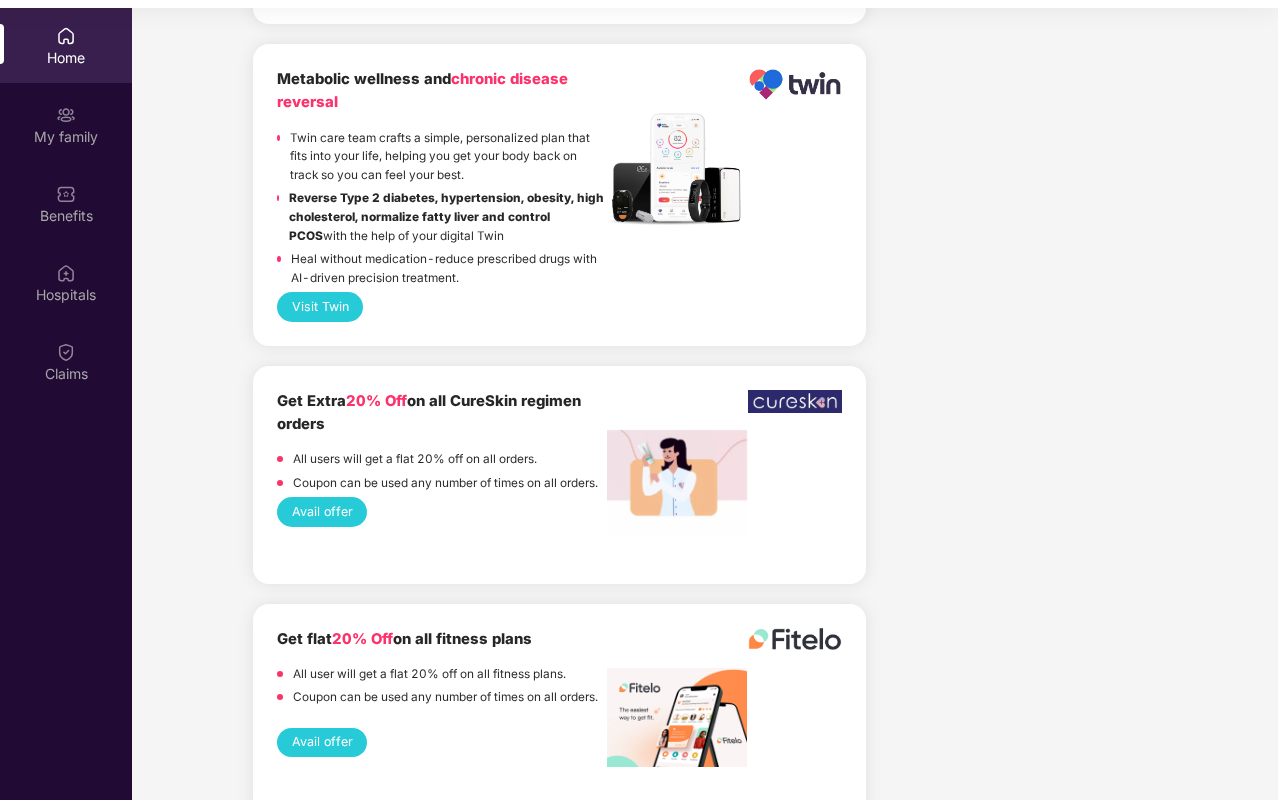 scroll, scrollTop: 3857, scrollLeft: 0, axis: vertical 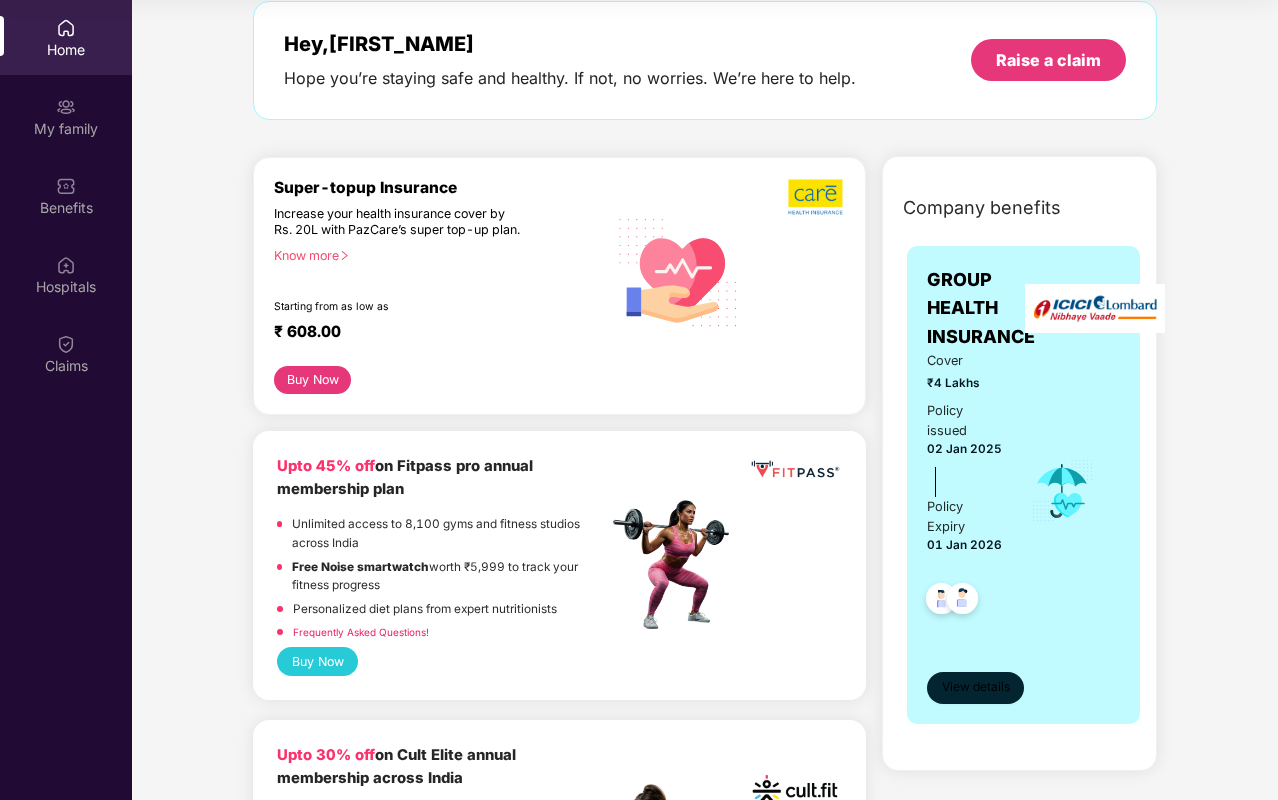 click on "View details" at bounding box center (976, 687) 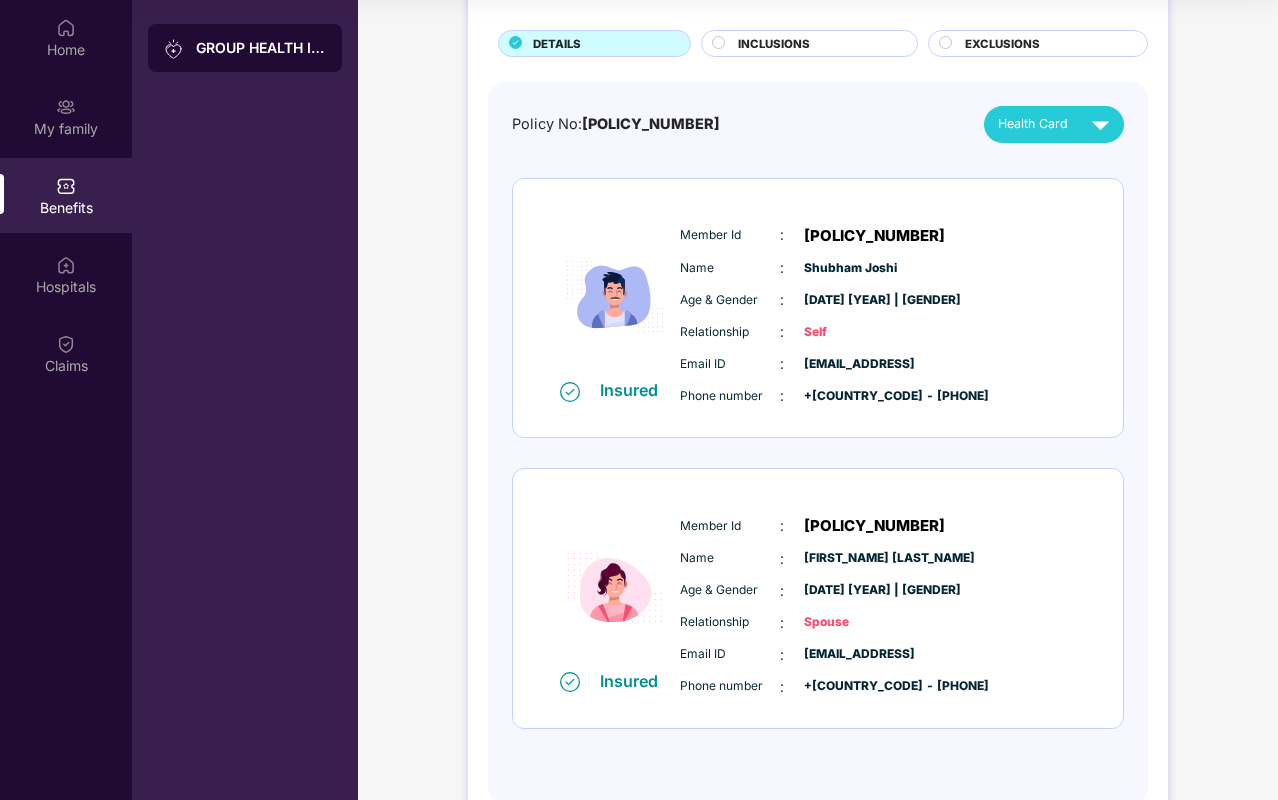scroll, scrollTop: 14, scrollLeft: 0, axis: vertical 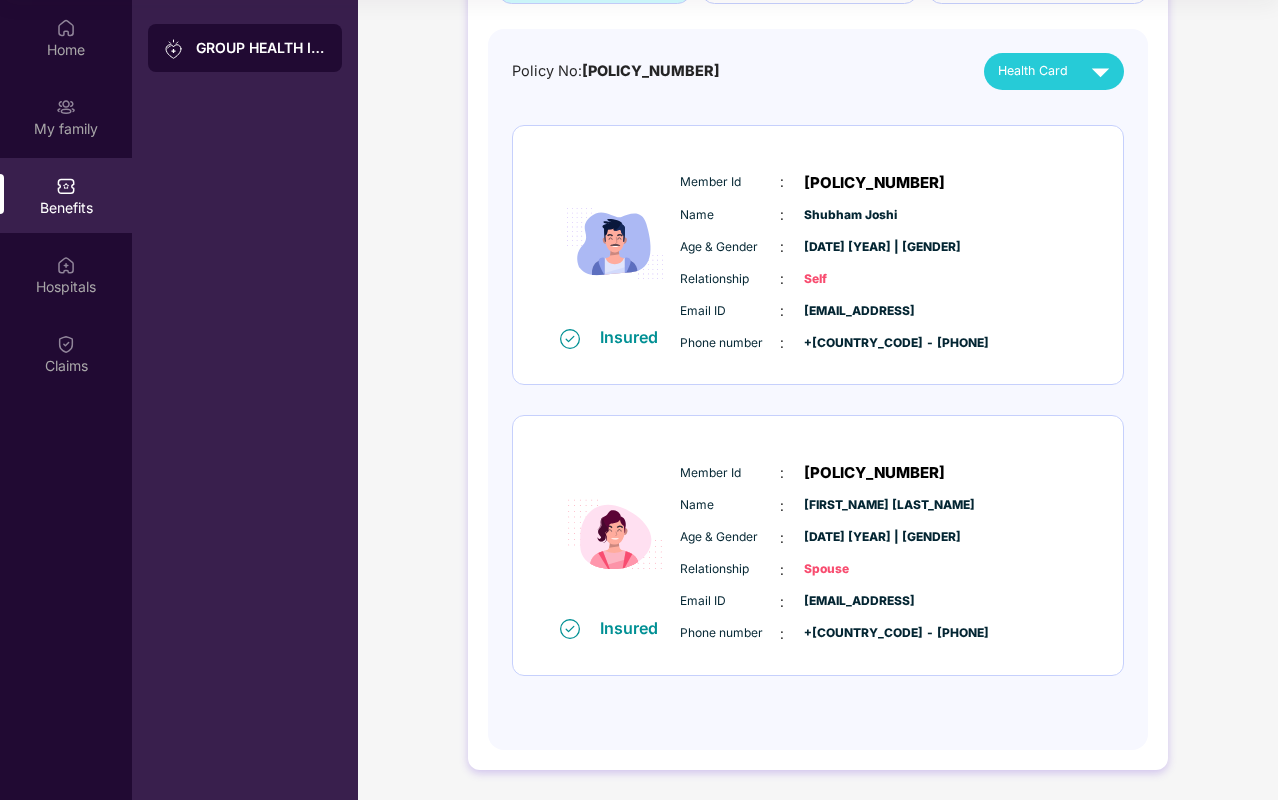 click on "Name" at bounding box center (730, 505) 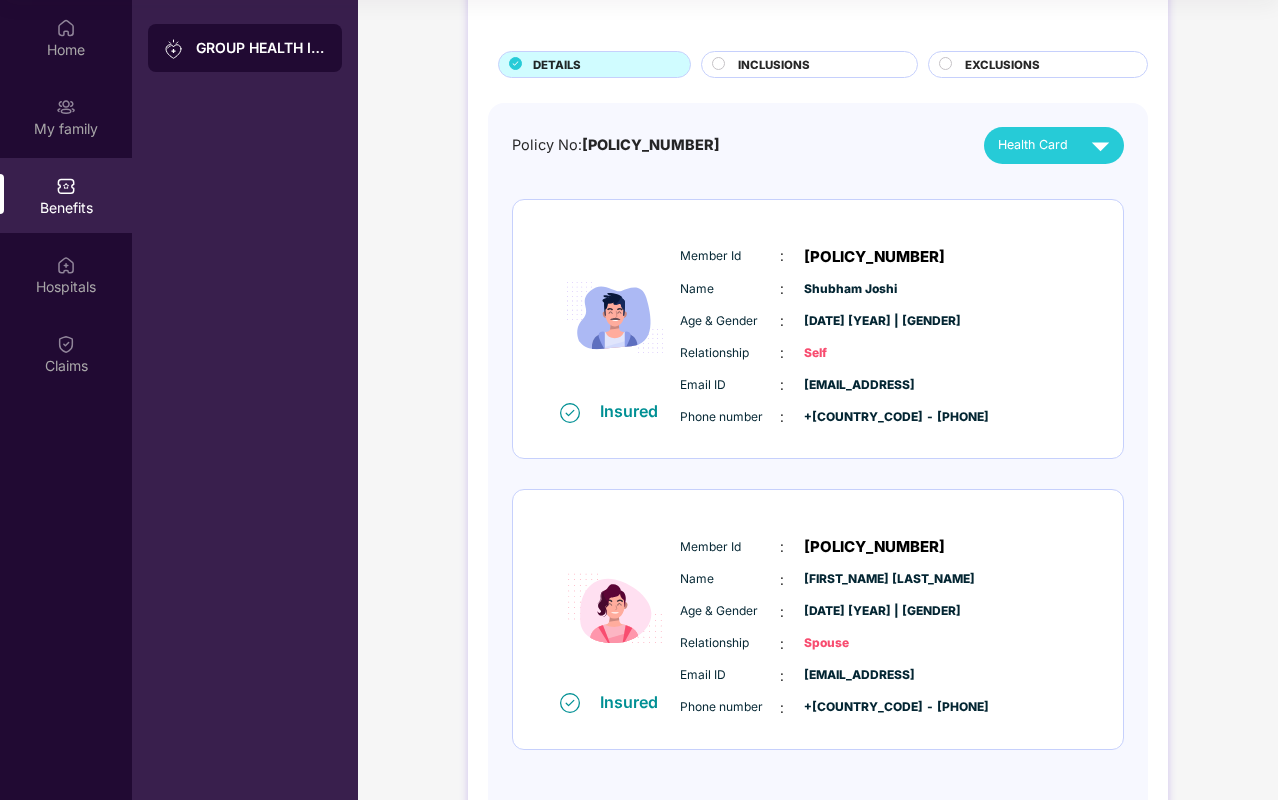 scroll, scrollTop: 34, scrollLeft: 0, axis: vertical 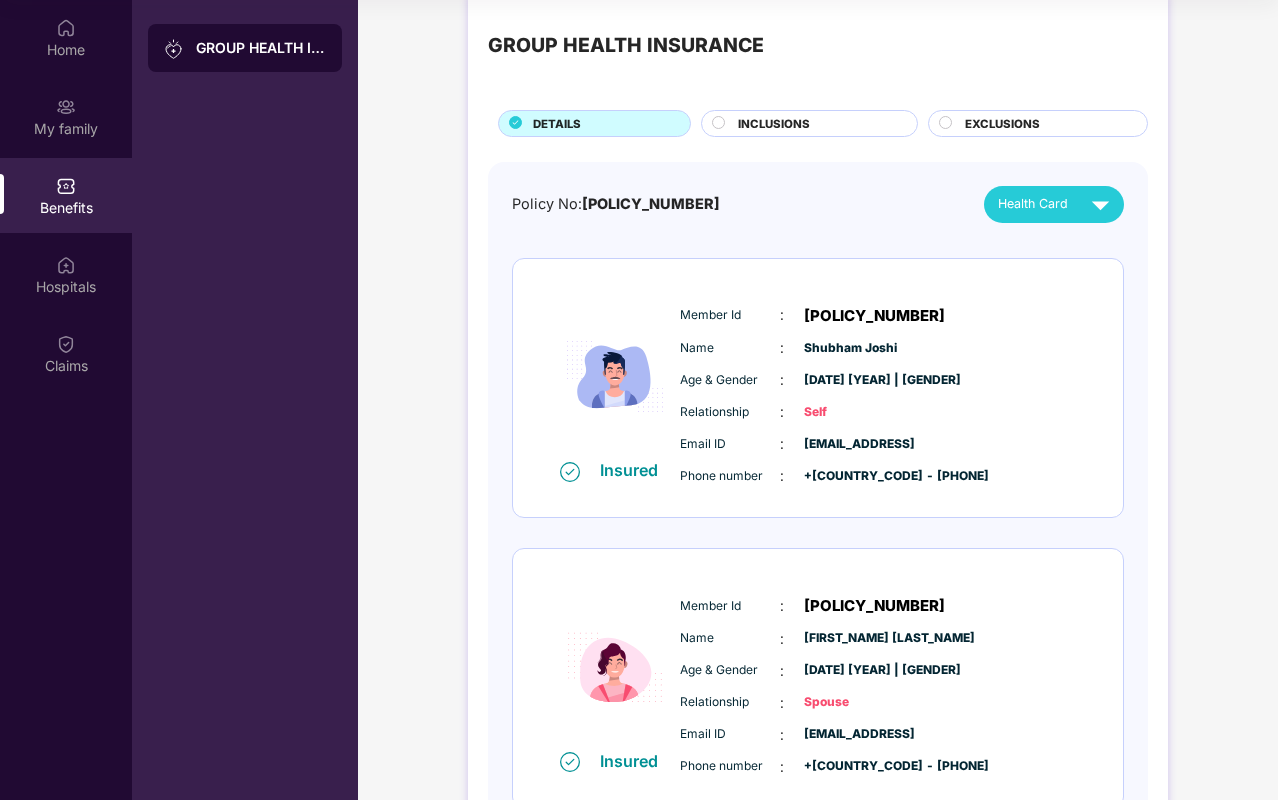 click at bounding box center (1100, 204) 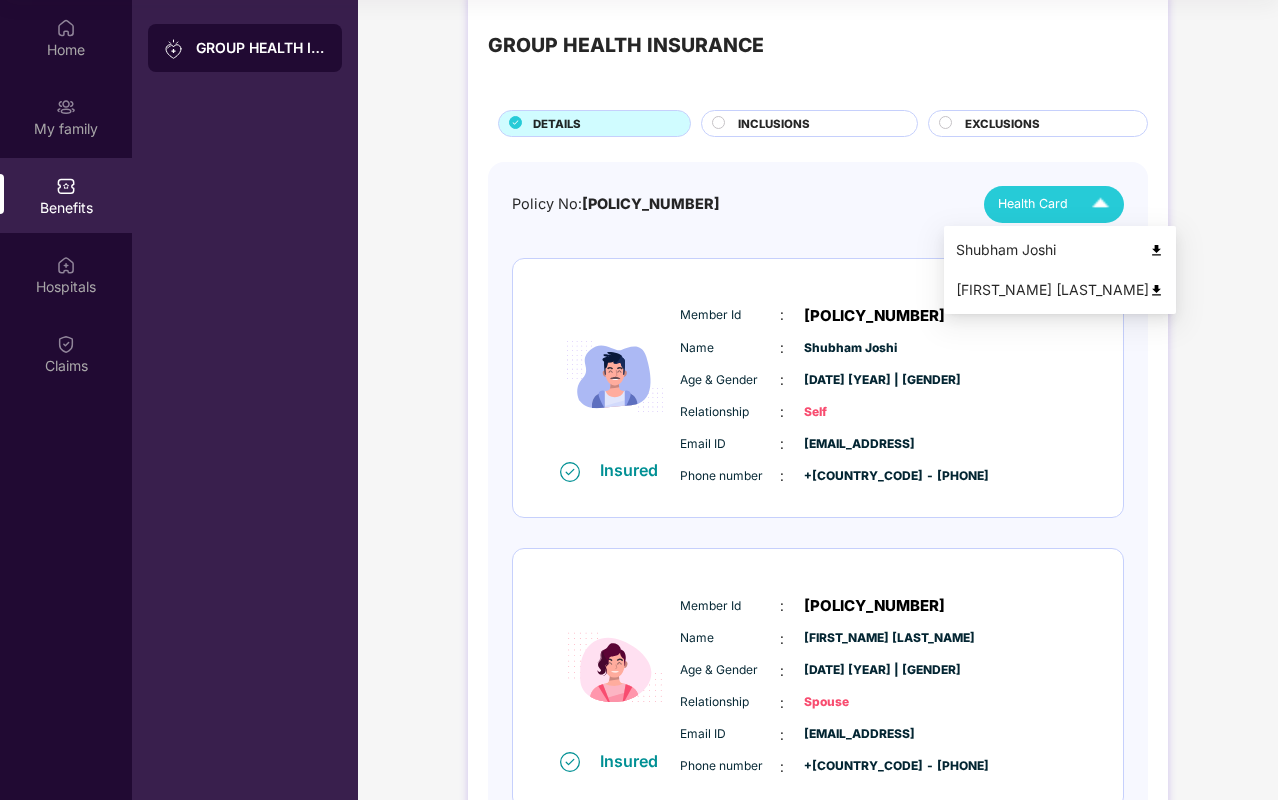 click on "[FIRST_NAME] [LAST_NAME]" at bounding box center (1060, 290) 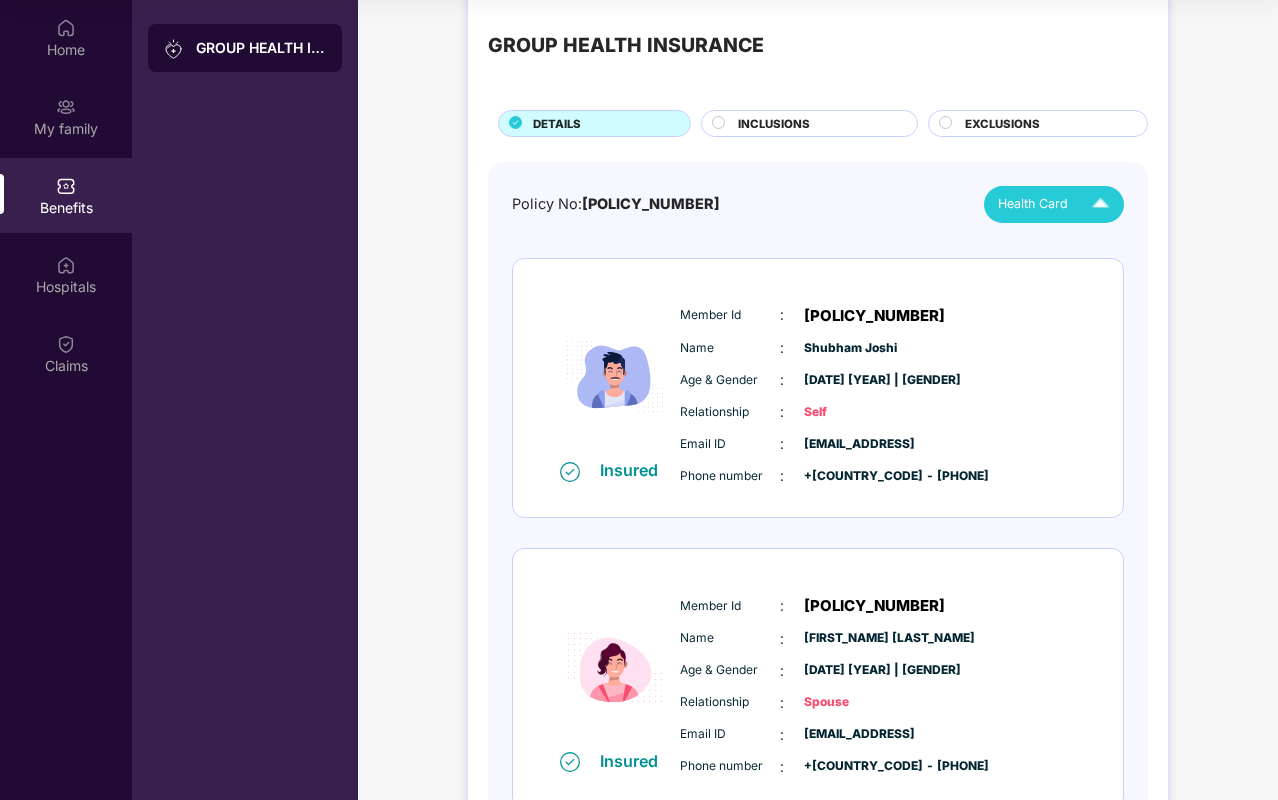 scroll, scrollTop: 0, scrollLeft: 0, axis: both 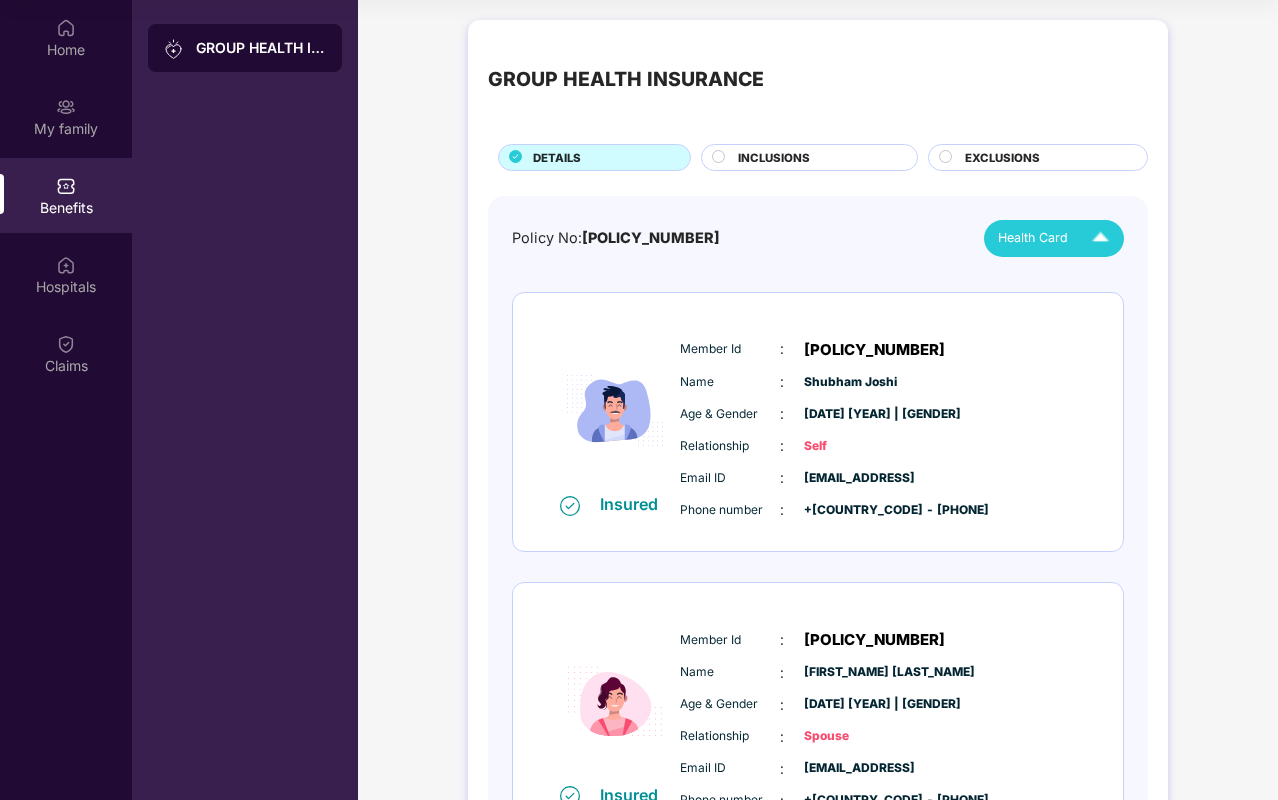 click on "INCLUSIONS" at bounding box center [817, 159] 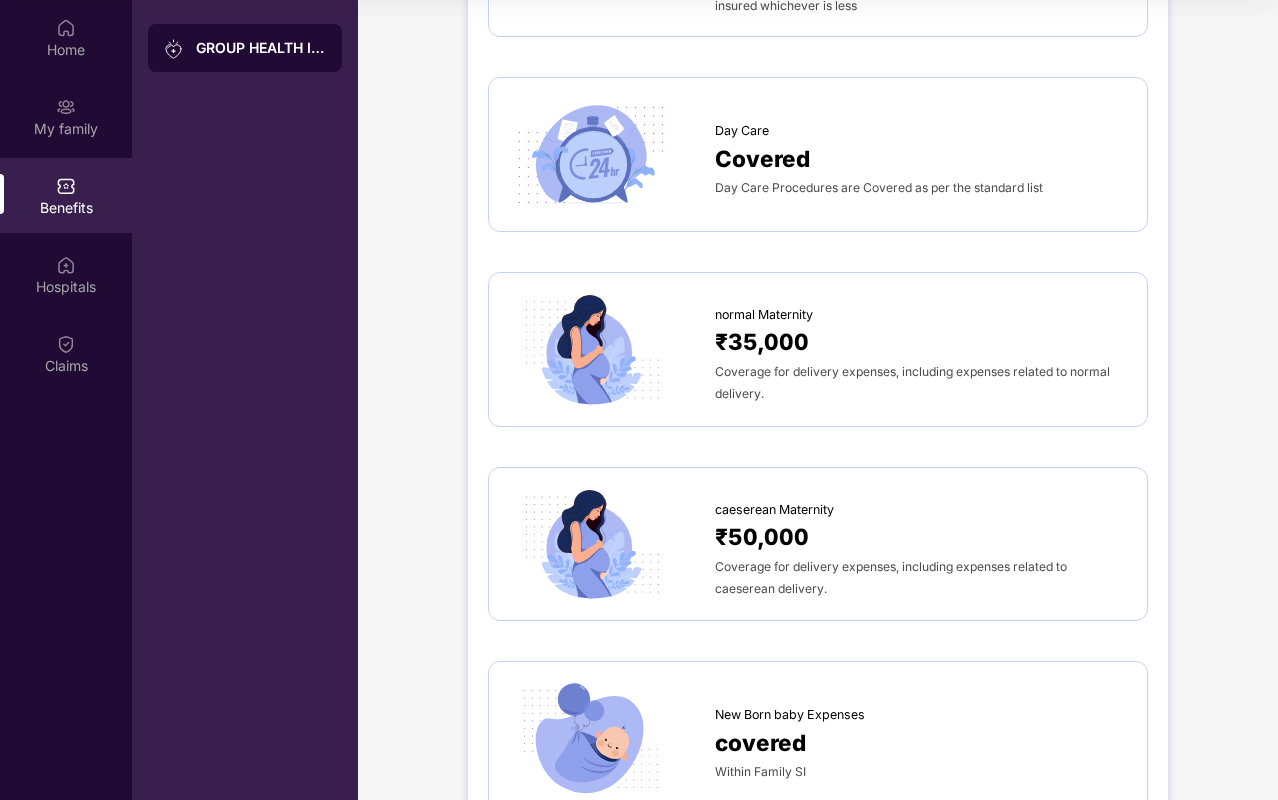 scroll, scrollTop: 2010, scrollLeft: 0, axis: vertical 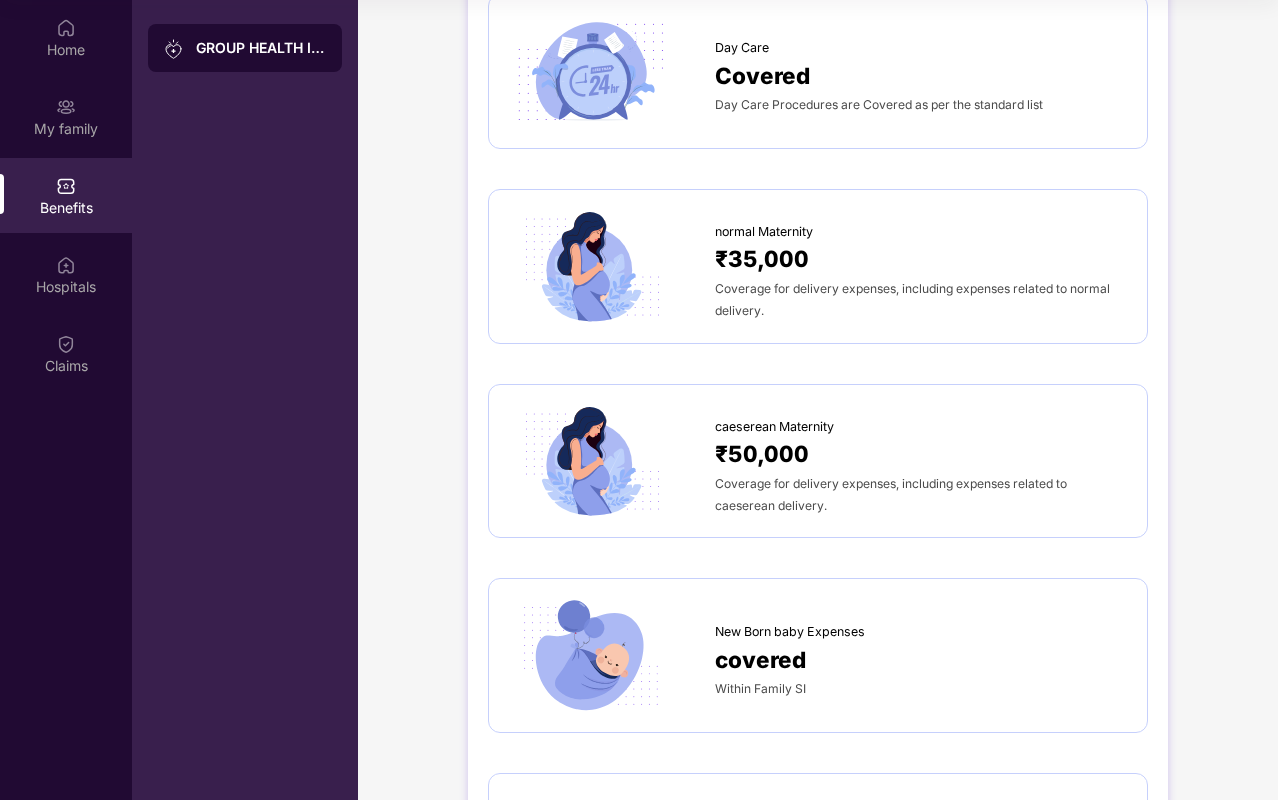 click on "Coverage for delivery expenses, including expenses related to caeserean delivery." at bounding box center [921, 494] 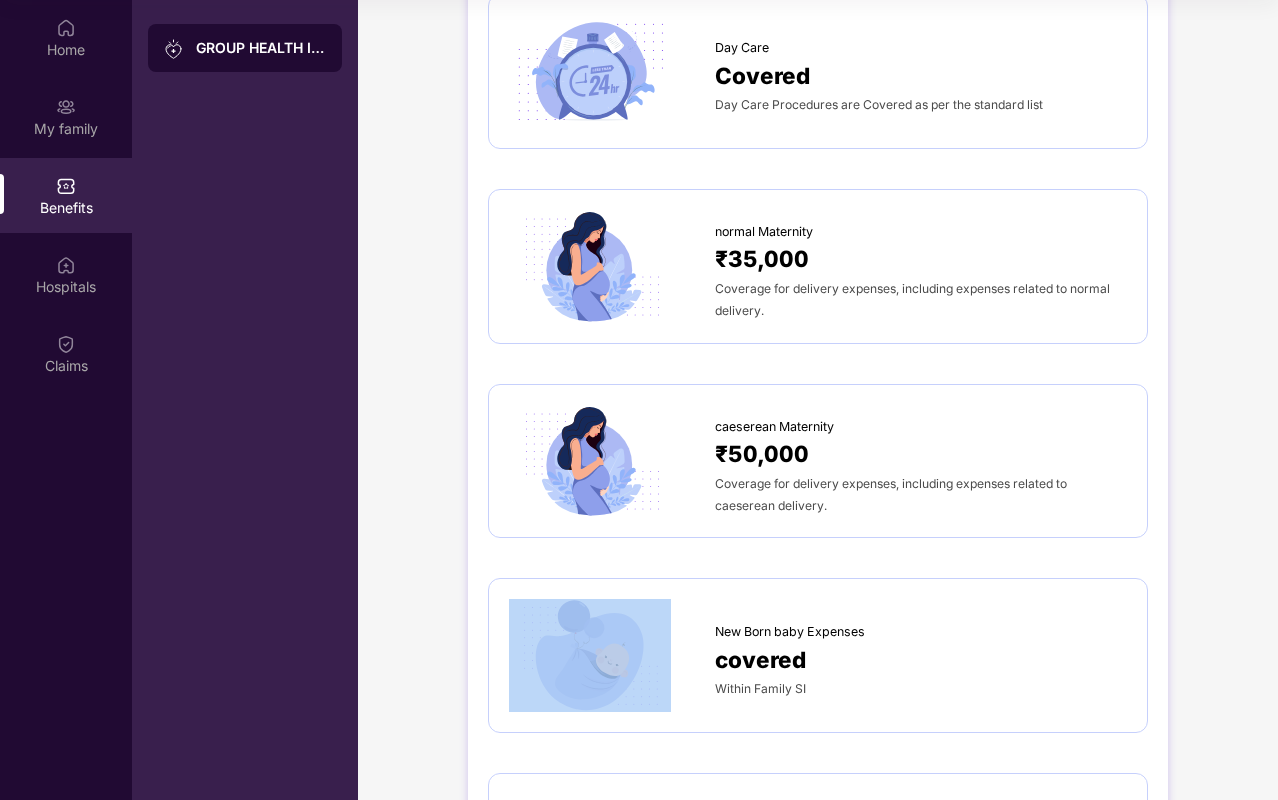 click on "Coverage for delivery expenses, including expenses related to caeserean delivery." at bounding box center [921, 494] 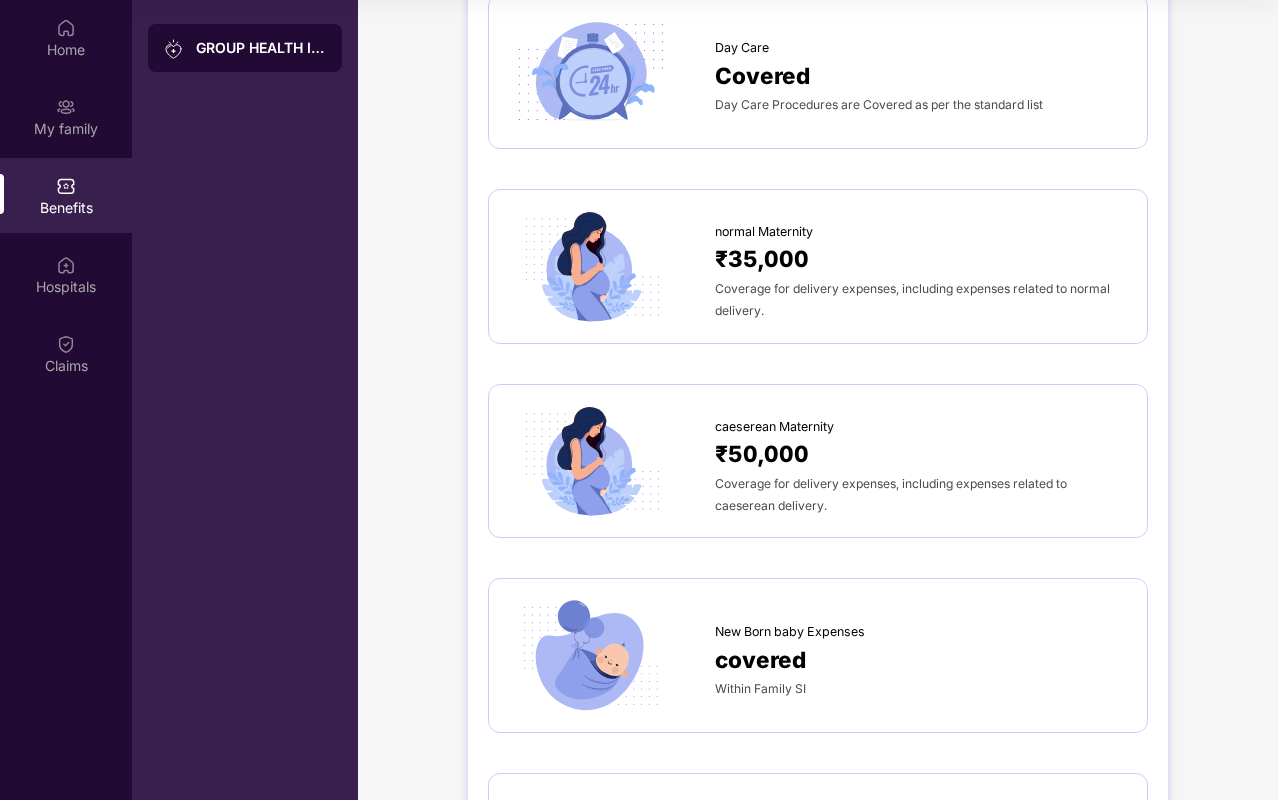 click on "Coverage for delivery expenses, including expenses related to caeserean delivery." at bounding box center (921, 494) 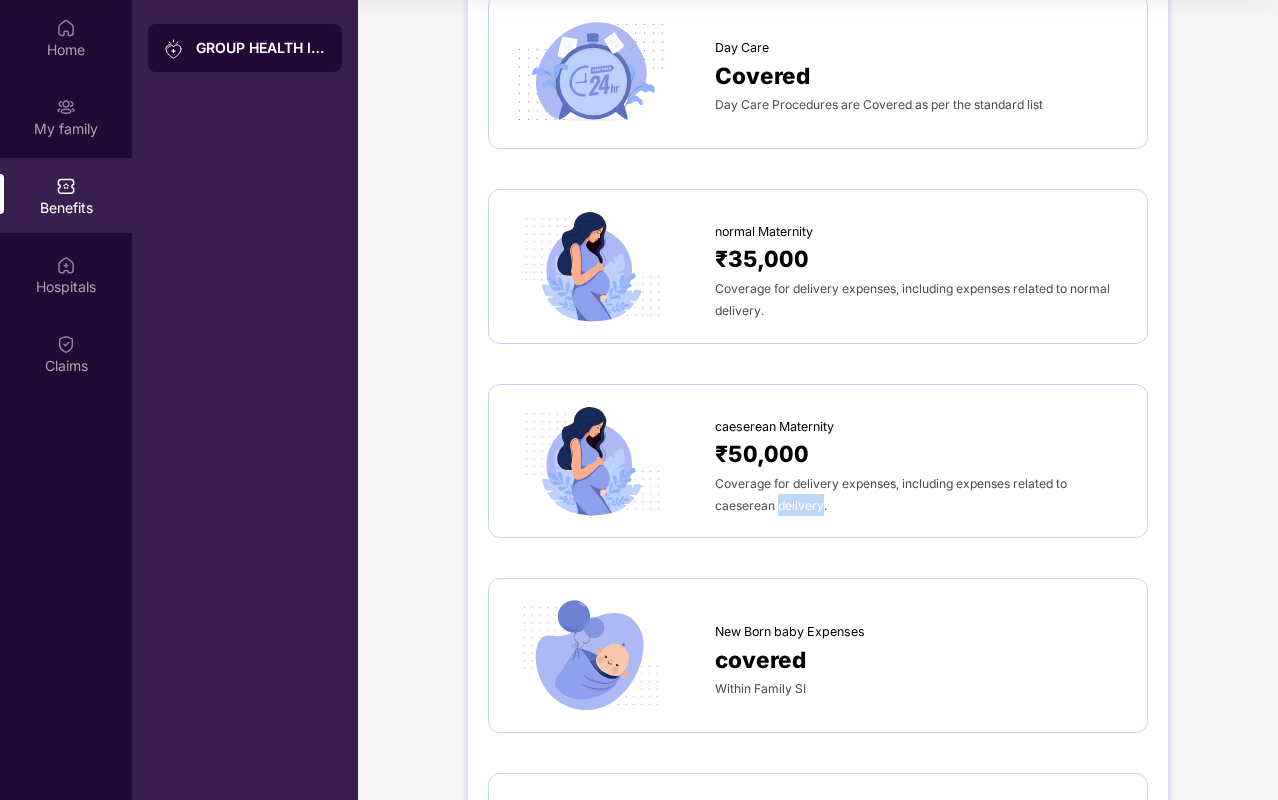 click on "Coverage for delivery expenses, including expenses related to caeserean delivery." at bounding box center (921, 494) 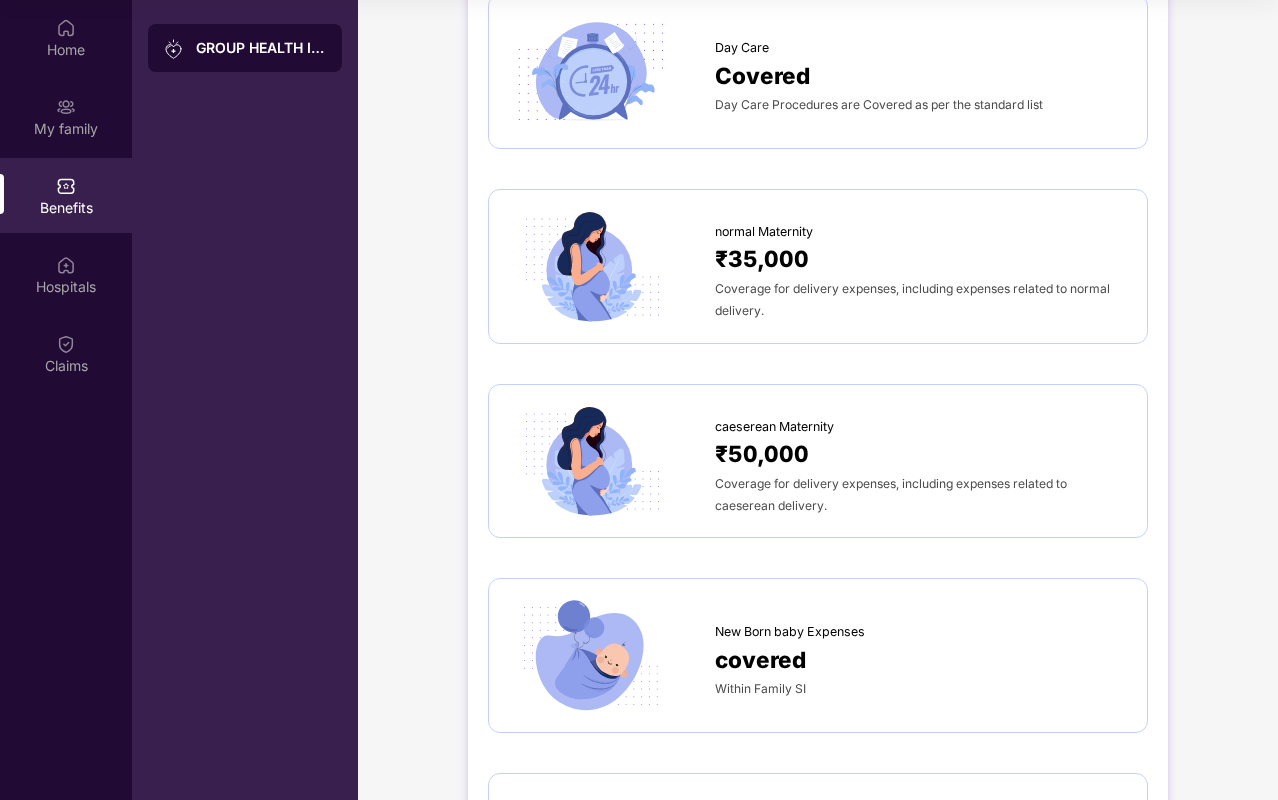 click on "Coverage for delivery expenses, including expenses related to caeserean delivery." at bounding box center [891, 494] 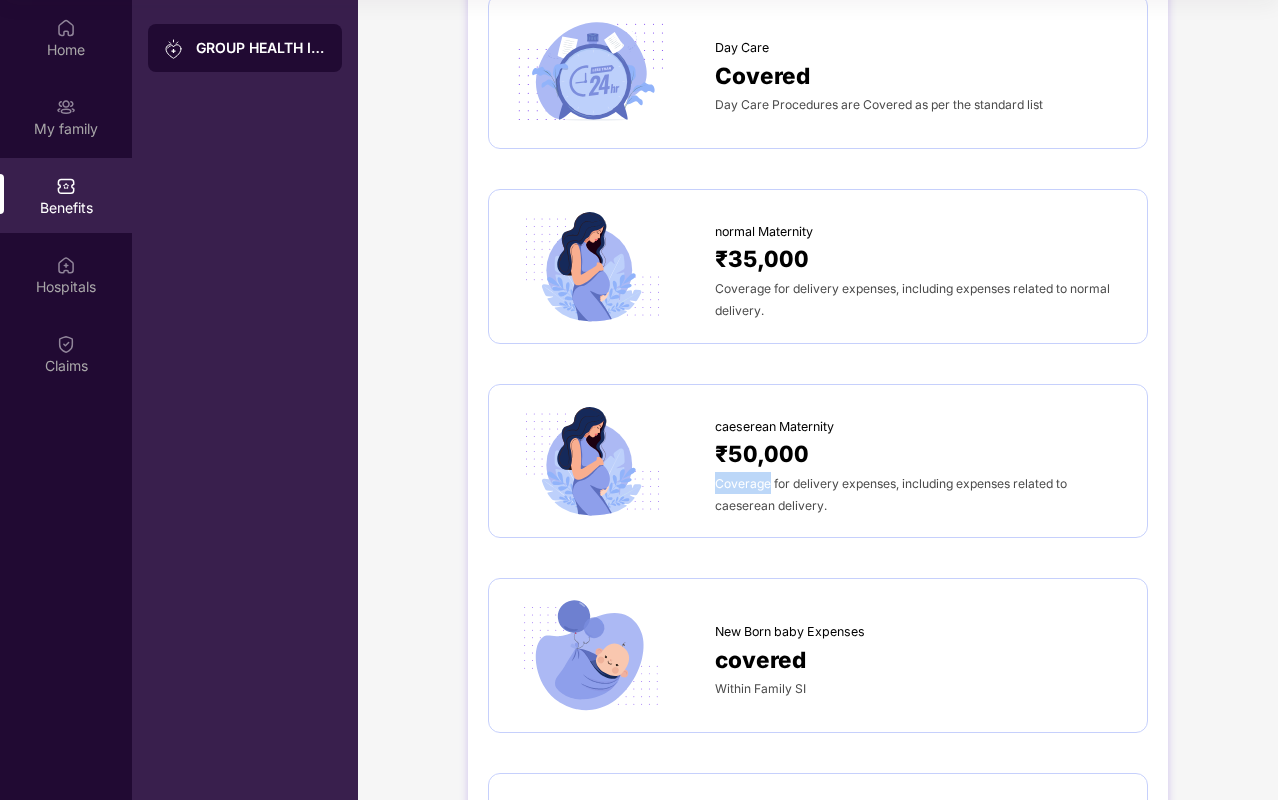 click on "Coverage for delivery expenses, including expenses related to caeserean delivery." at bounding box center [891, 494] 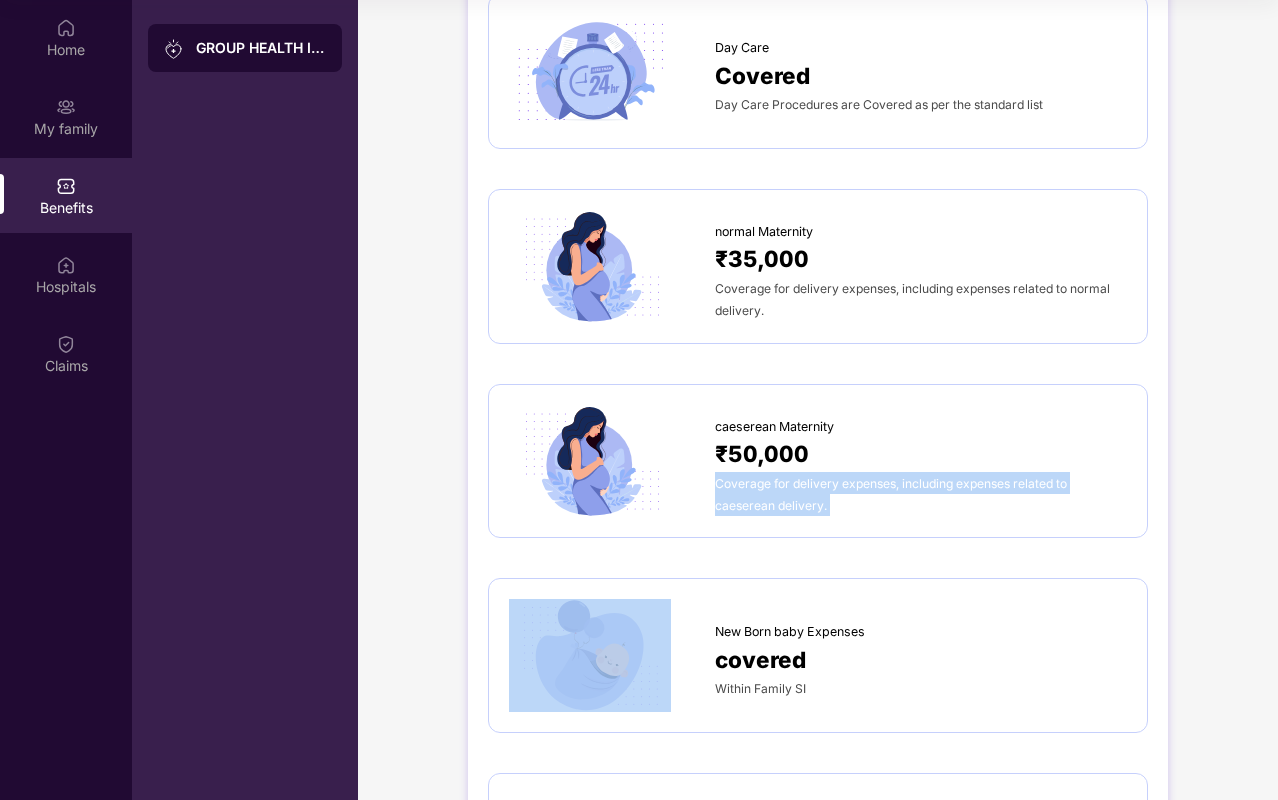 click on "Coverage for delivery expenses, including expenses related to caeserean delivery." at bounding box center [891, 494] 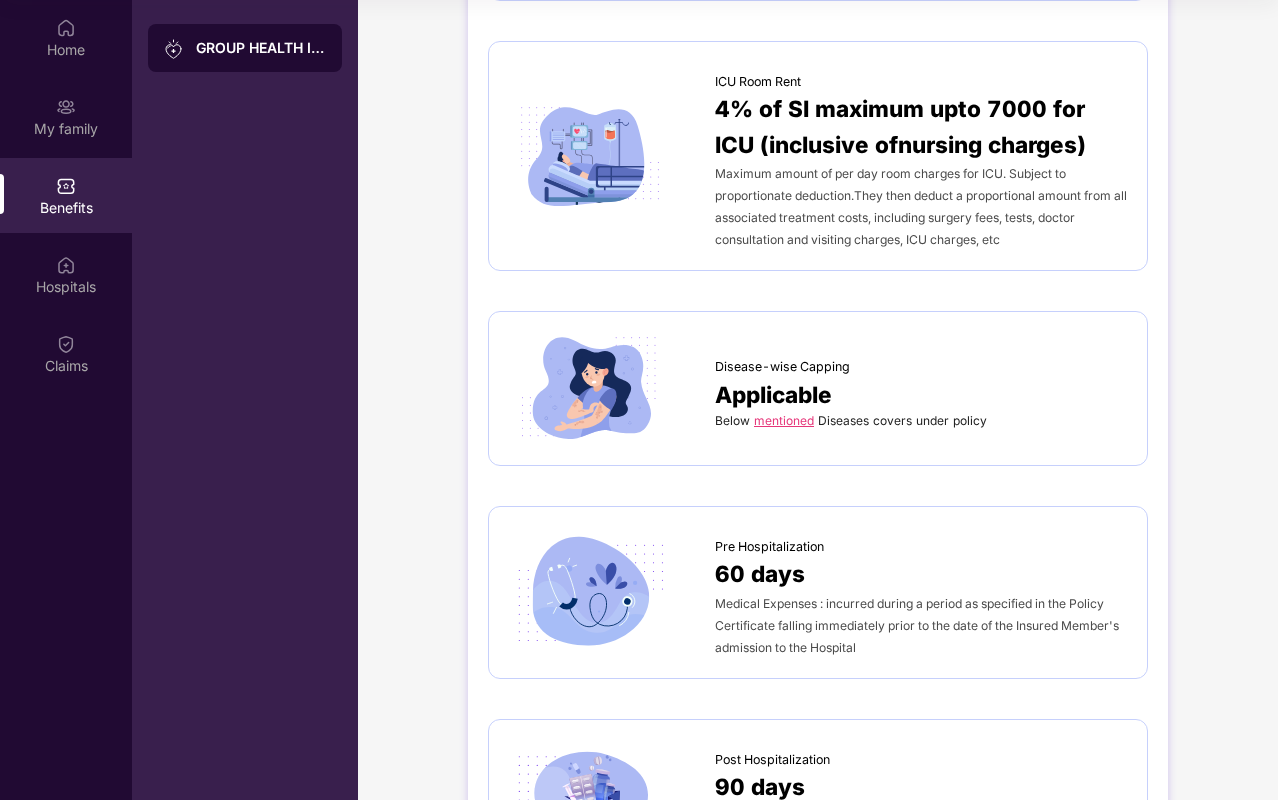 scroll, scrollTop: 0, scrollLeft: 0, axis: both 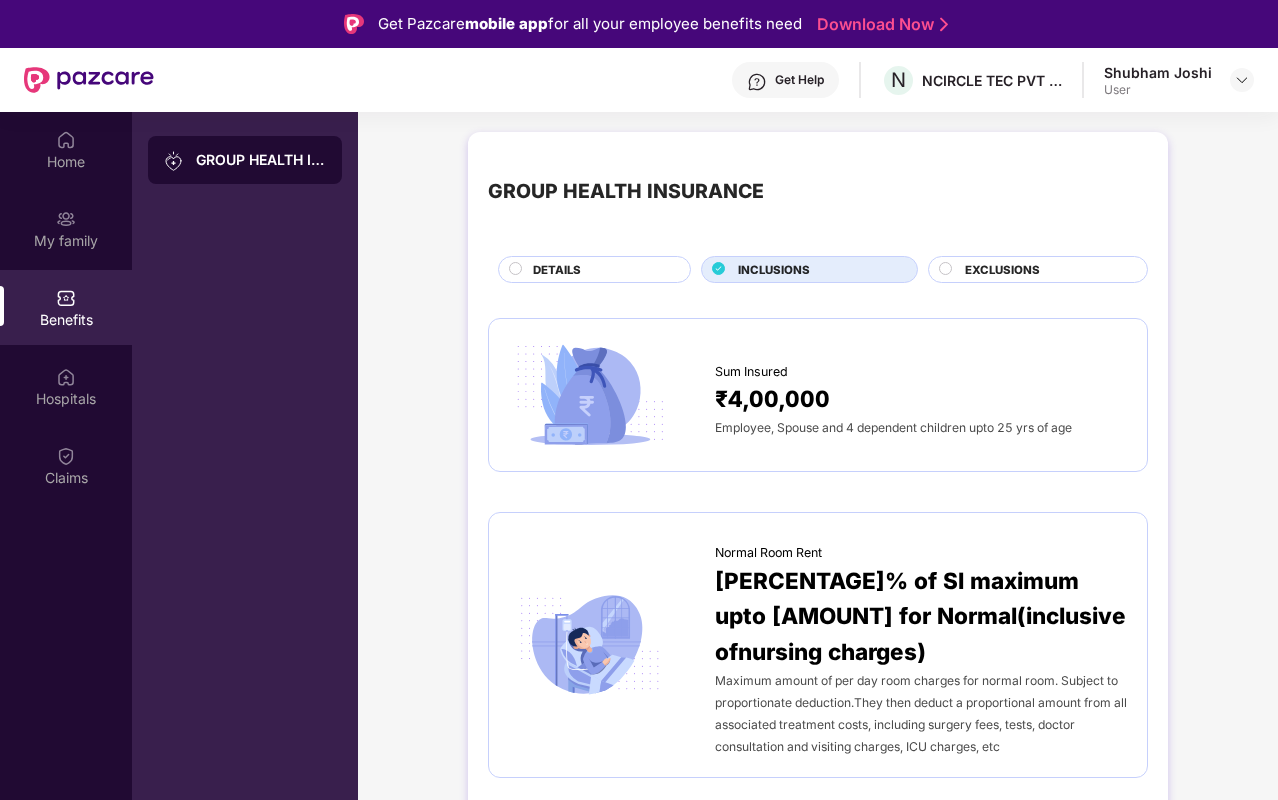 click on "DETAILS" at bounding box center (601, 271) 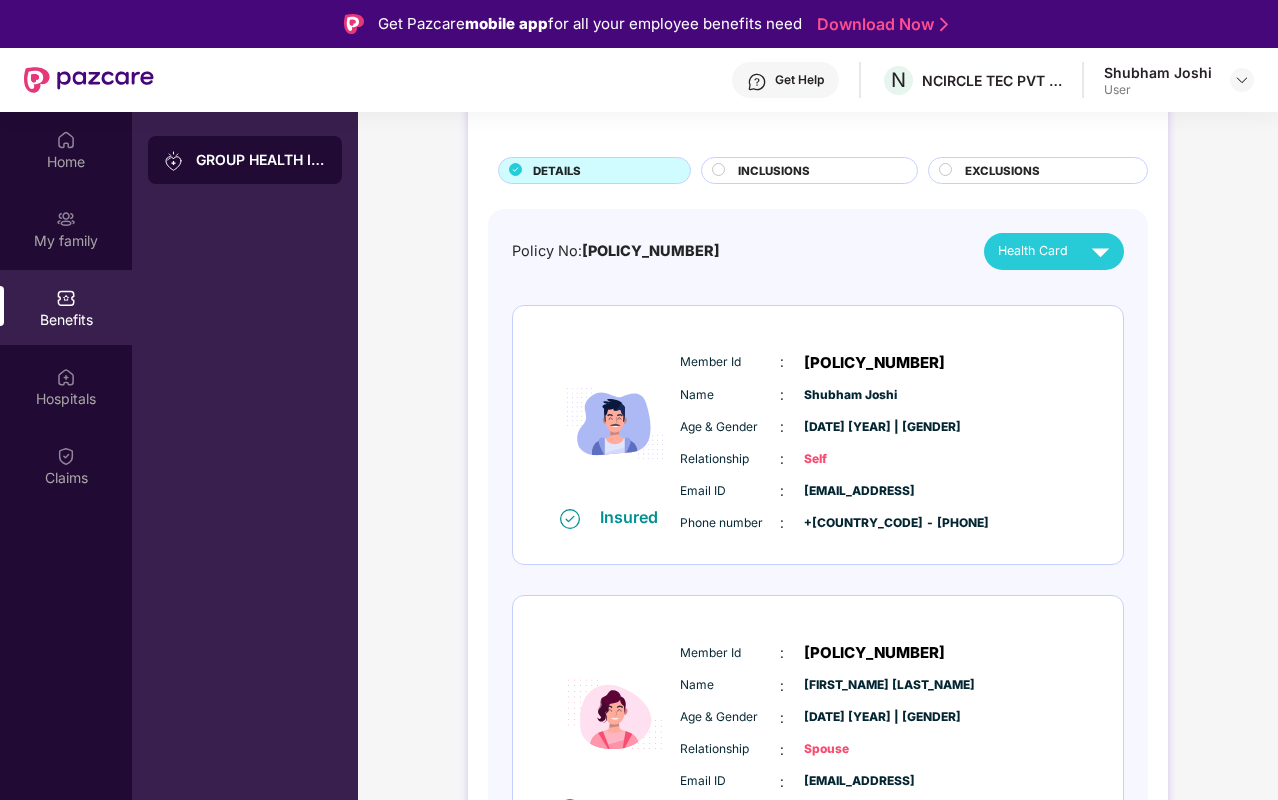 scroll, scrollTop: 167, scrollLeft: 0, axis: vertical 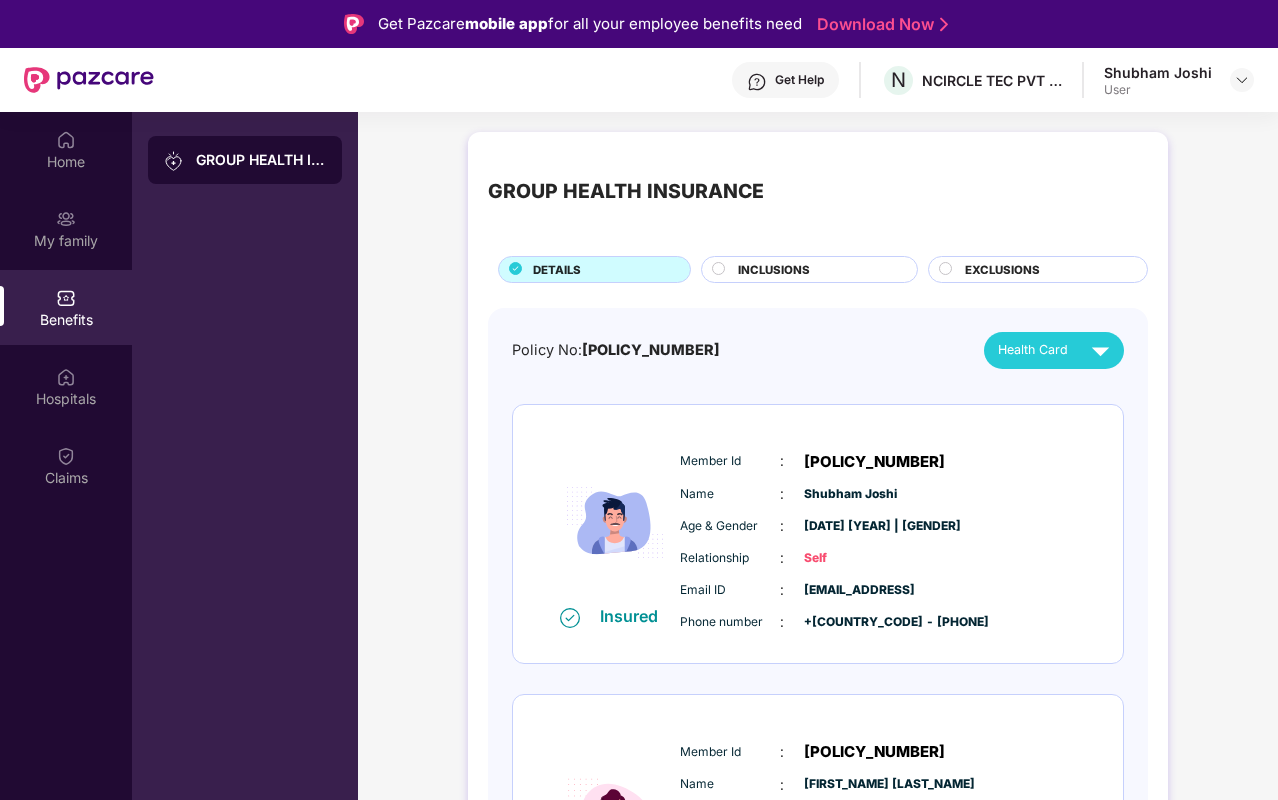 click on "EXCLUSIONS" at bounding box center [1002, 270] 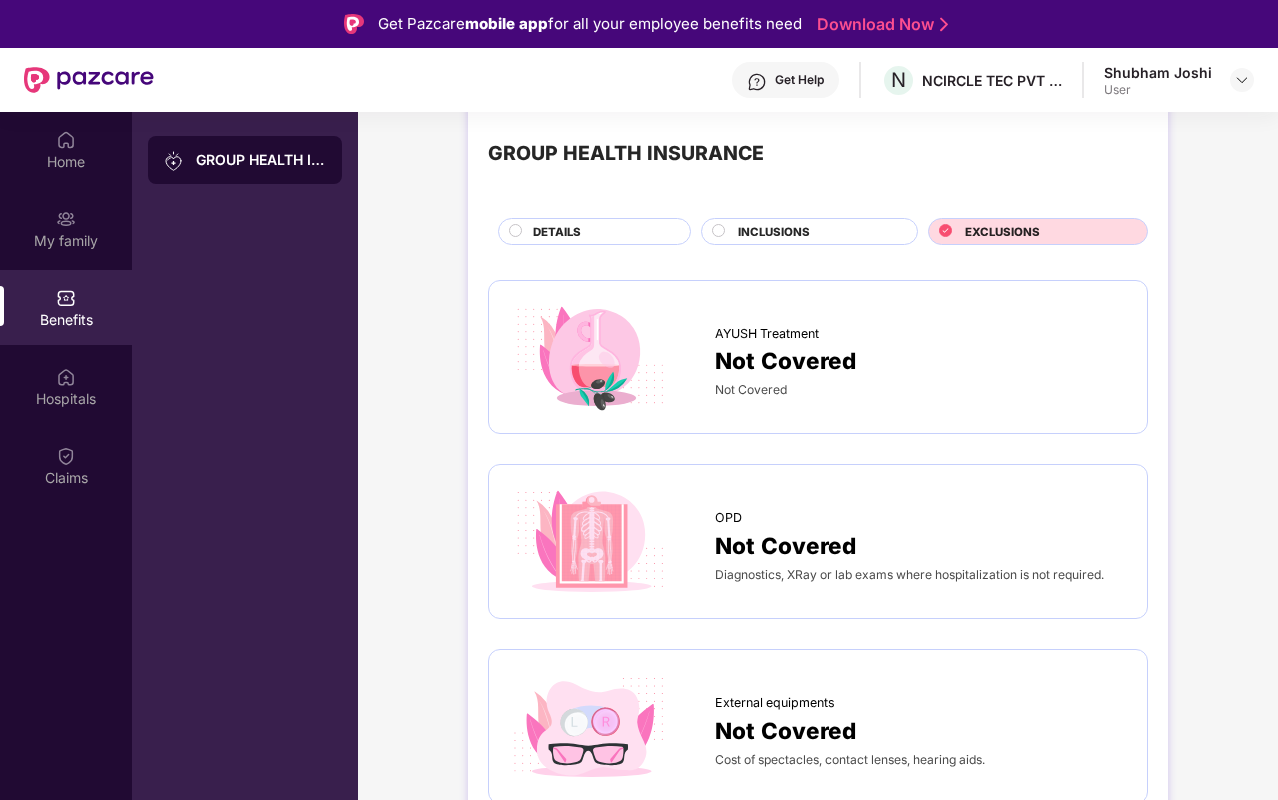 scroll, scrollTop: 0, scrollLeft: 0, axis: both 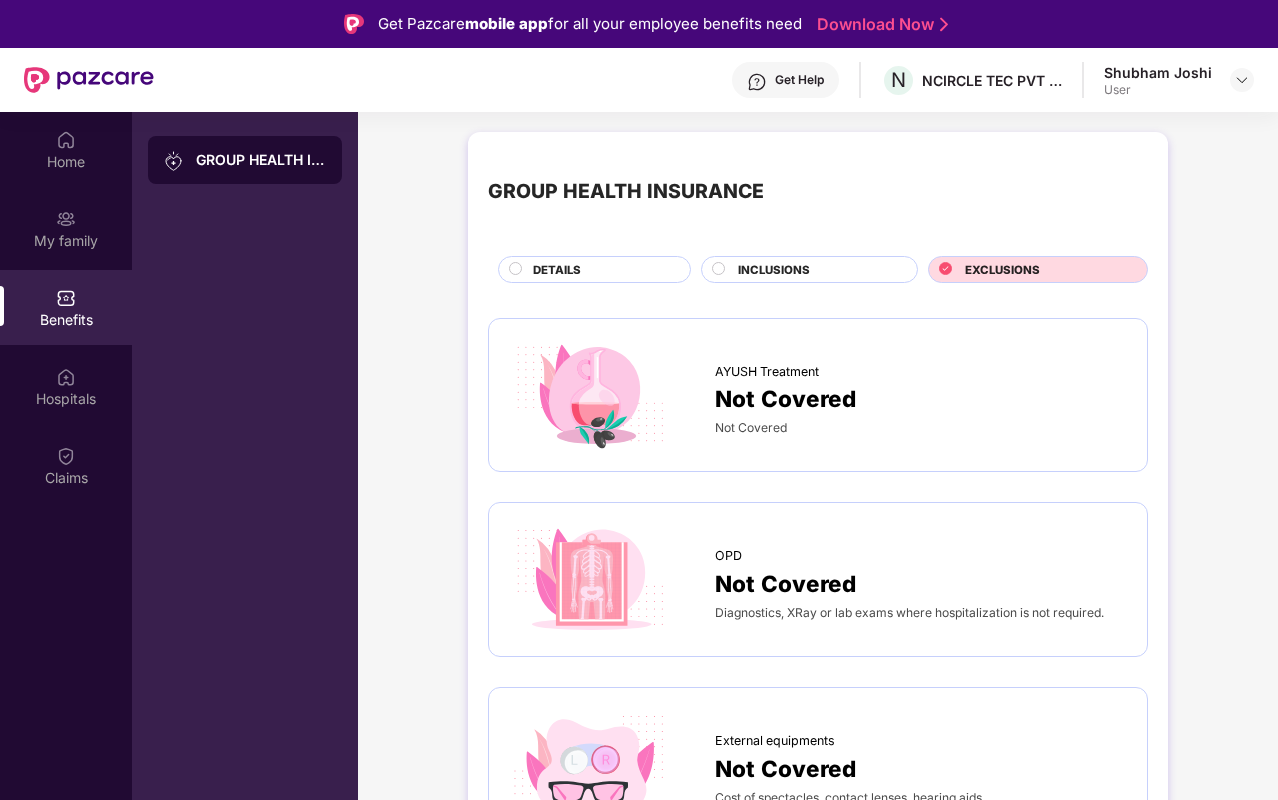 click on "INCLUSIONS" at bounding box center (817, 271) 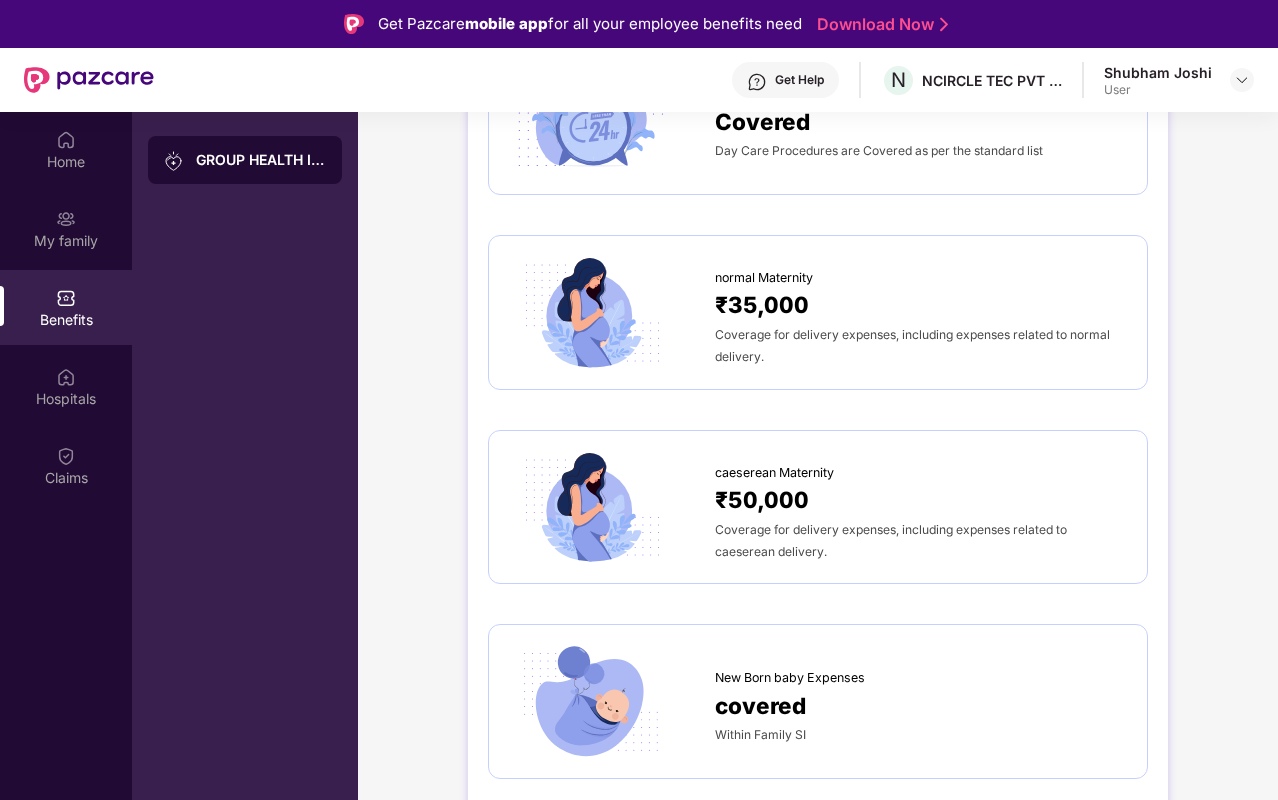 scroll, scrollTop: 2095, scrollLeft: 0, axis: vertical 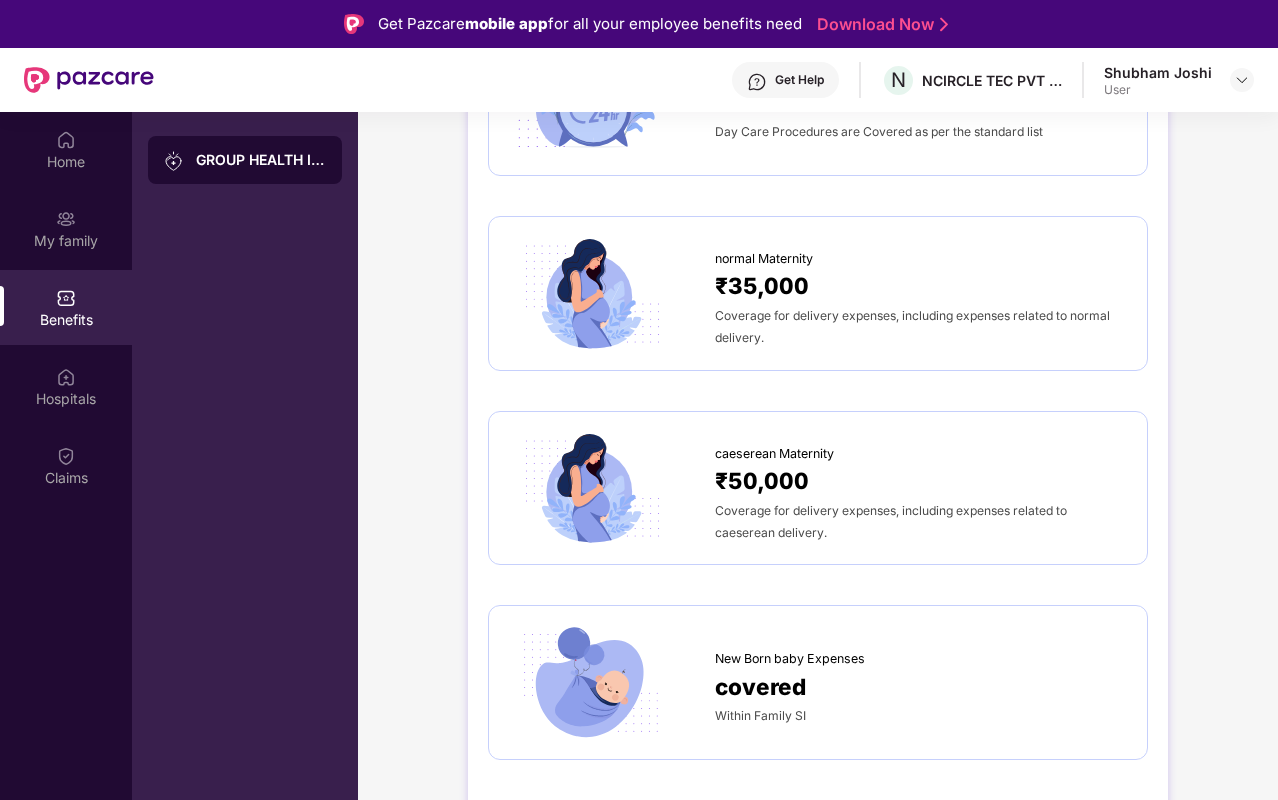 click on "caeserean Maternity" at bounding box center (774, 454) 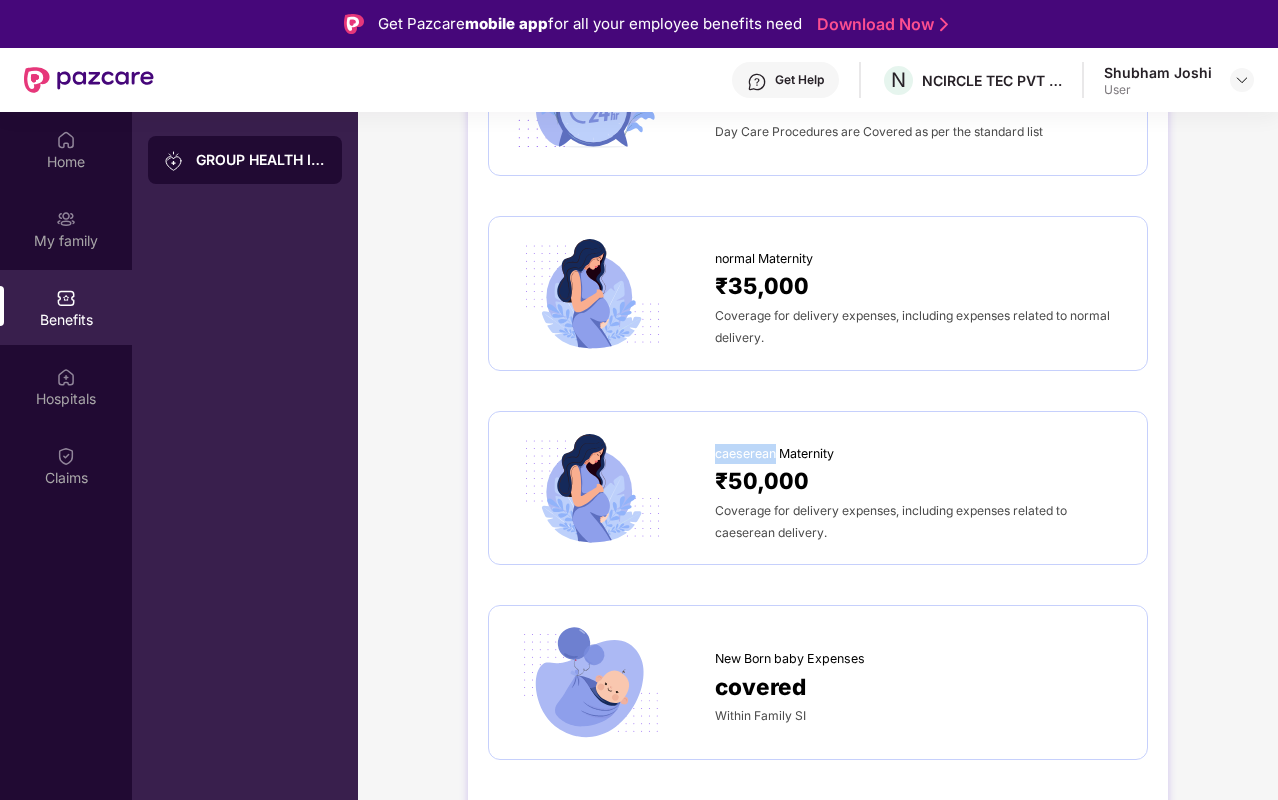 click on "caeserean Maternity" at bounding box center (774, 454) 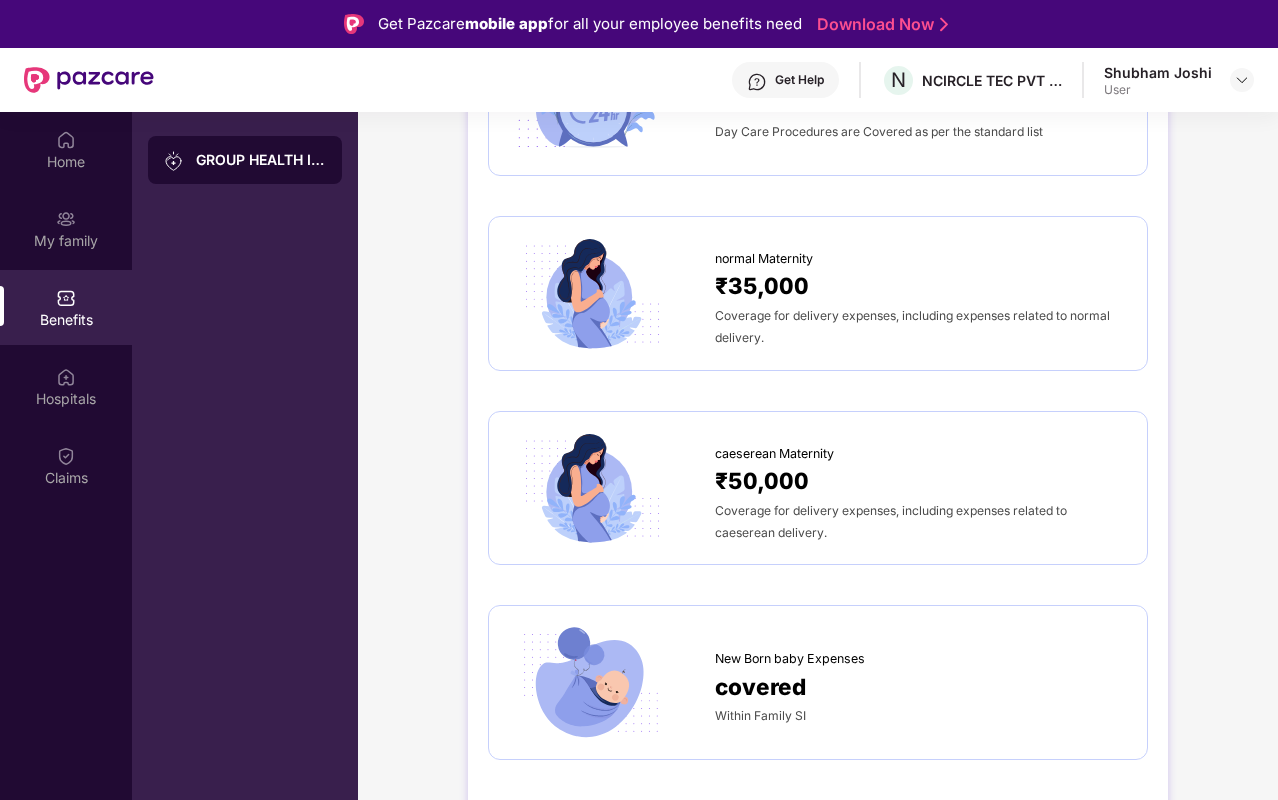 click on "₹50,000" at bounding box center [762, 480] 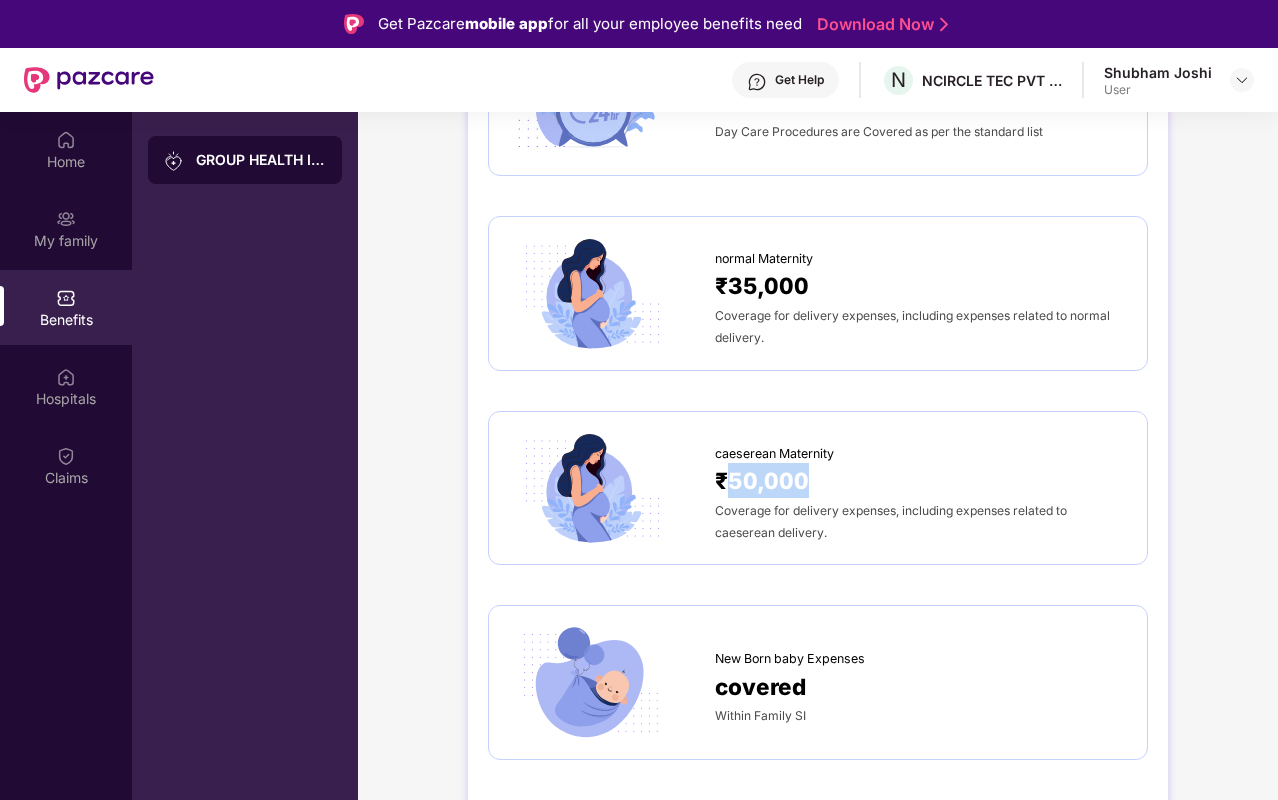 click on "₹50,000" at bounding box center (762, 480) 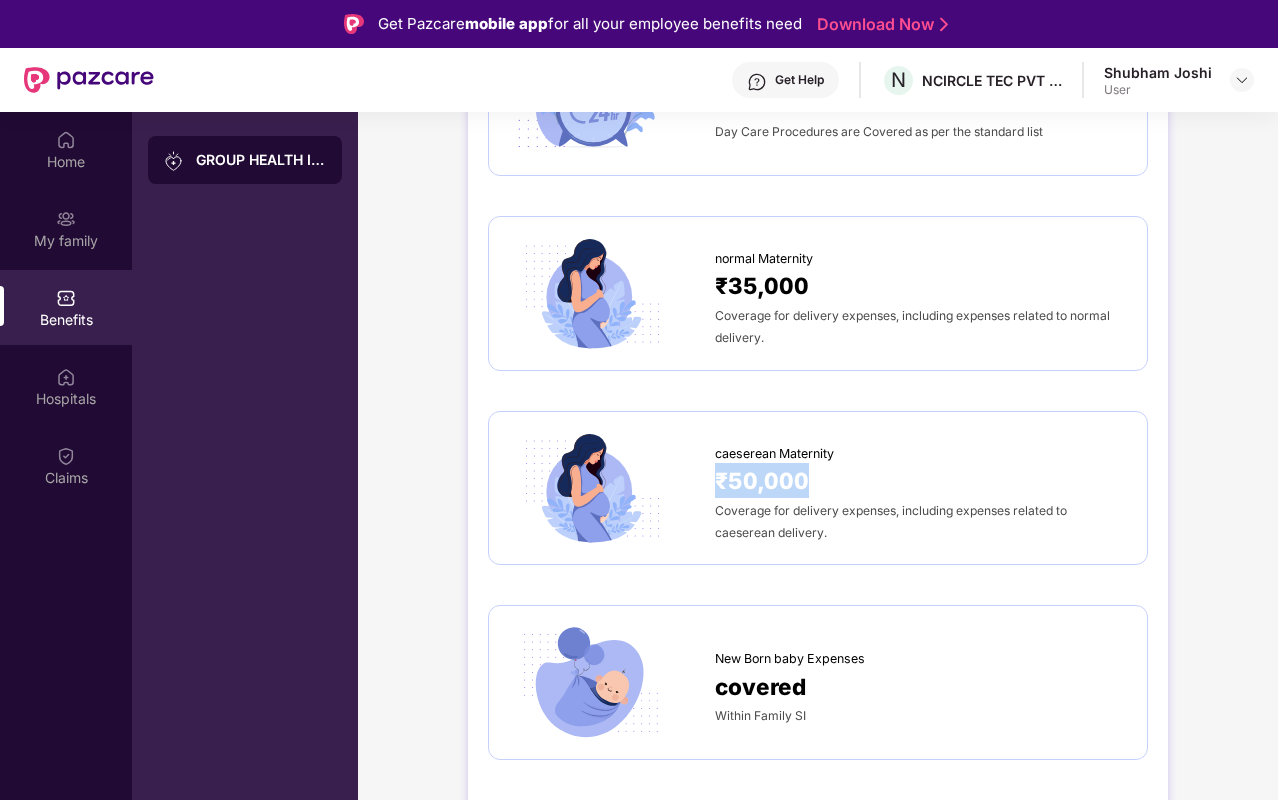 click on "₹50,000" at bounding box center [762, 480] 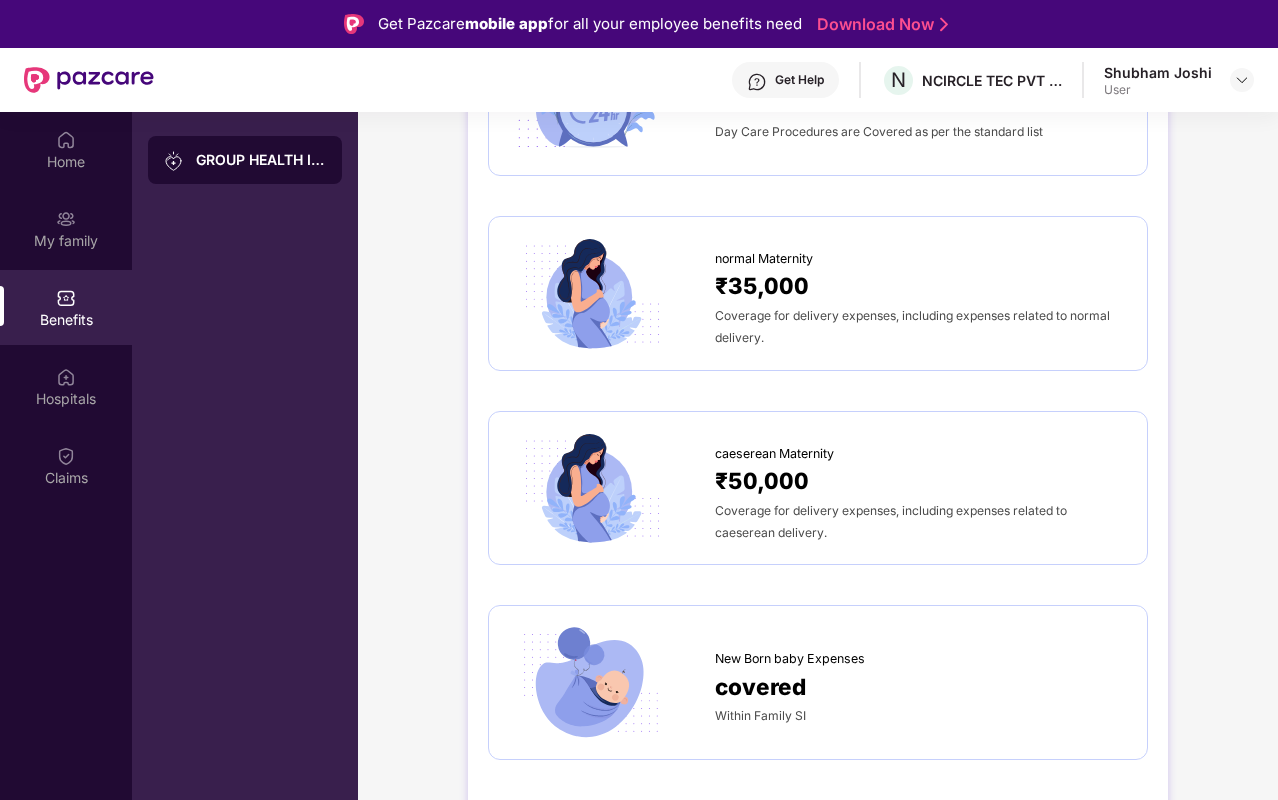 click on "Coverage for delivery expenses, including expenses related to caeserean delivery." at bounding box center (921, 521) 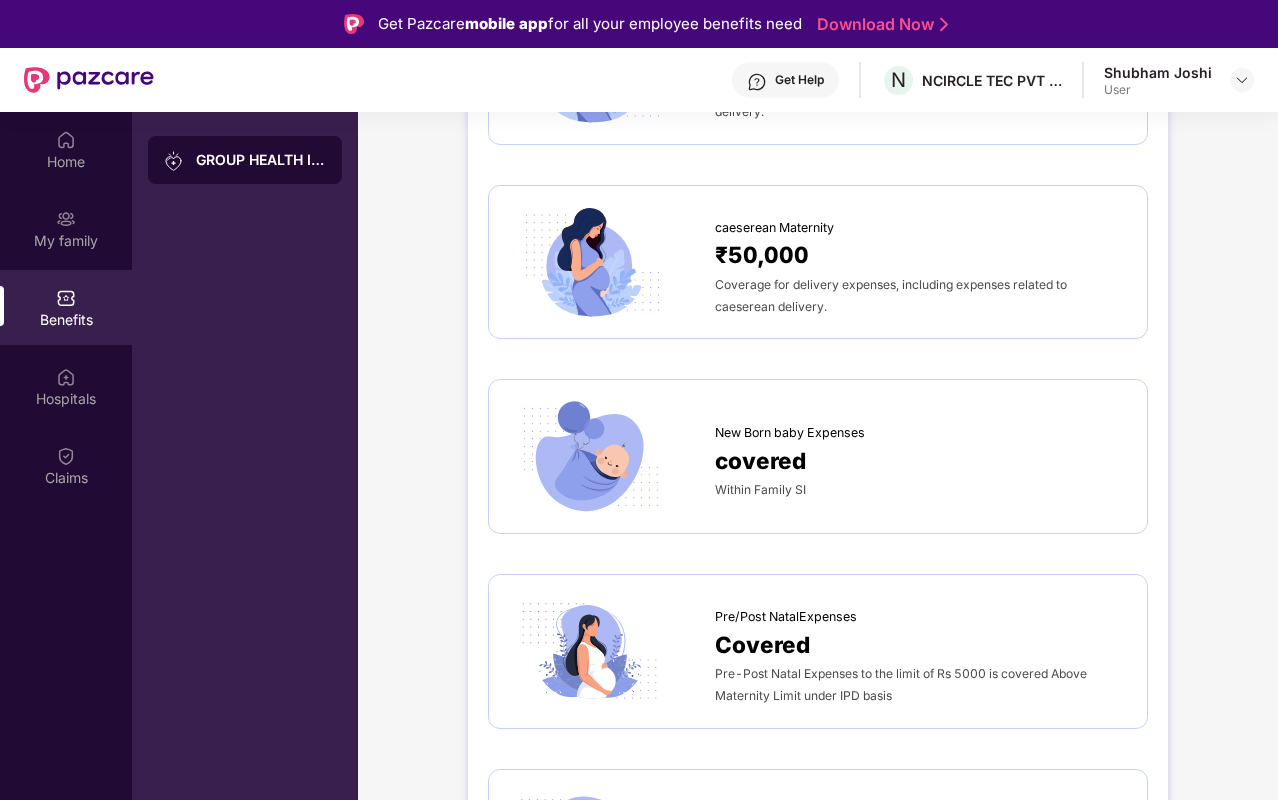 scroll, scrollTop: 2339, scrollLeft: 0, axis: vertical 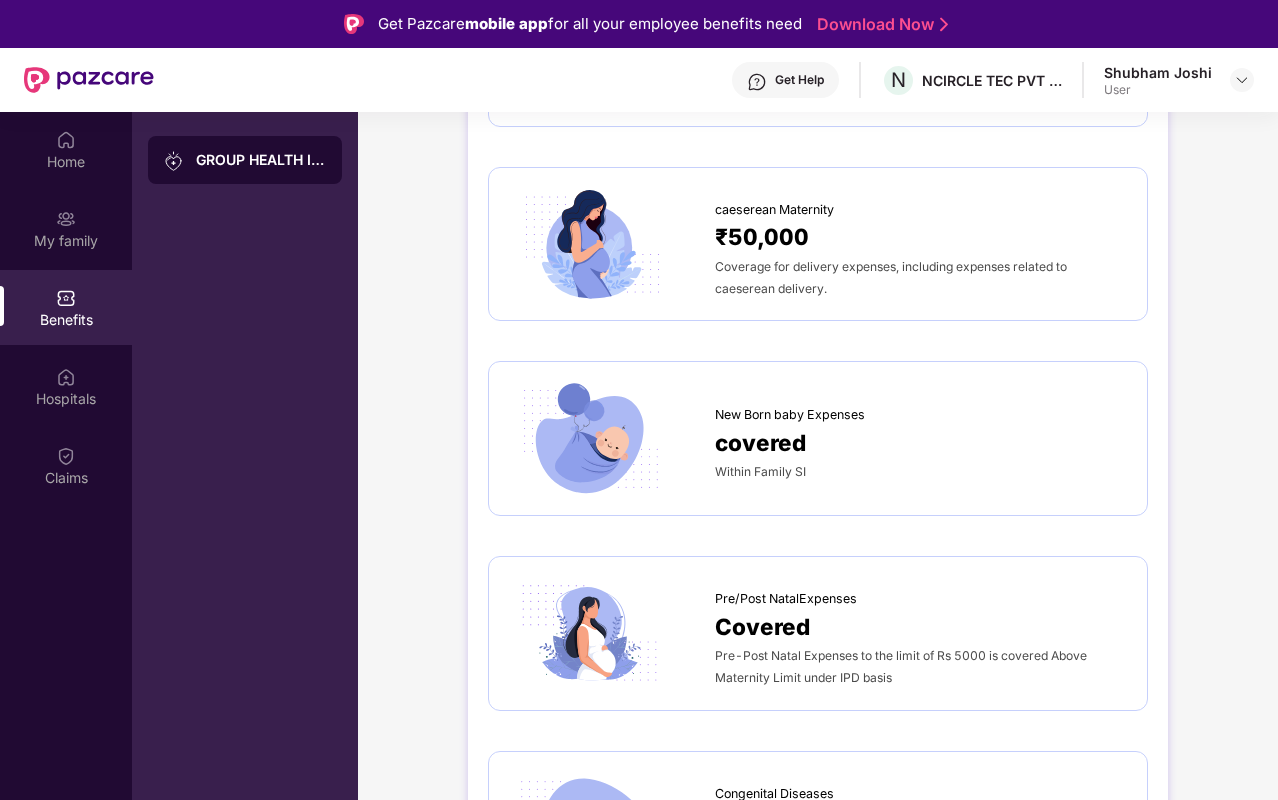 click on "Within Family SI" at bounding box center (760, 471) 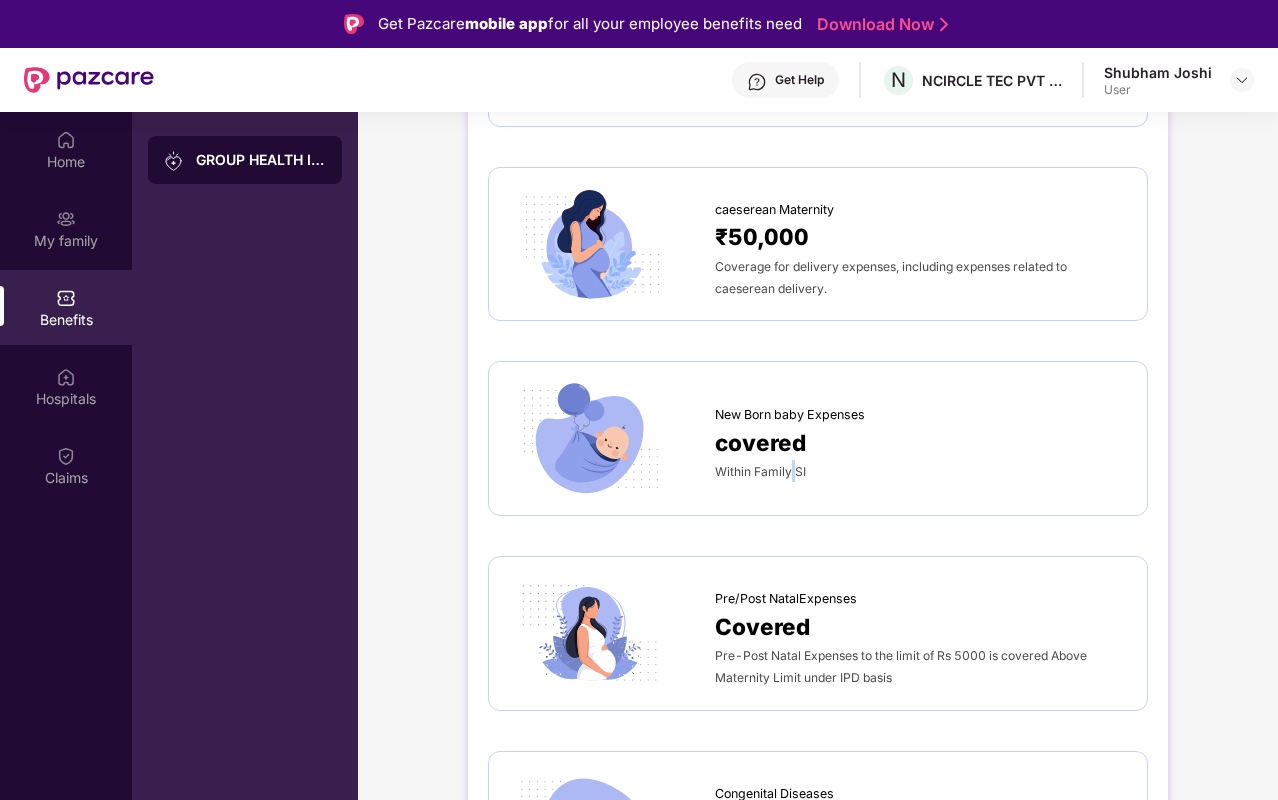 click on "Within Family SI" at bounding box center [760, 471] 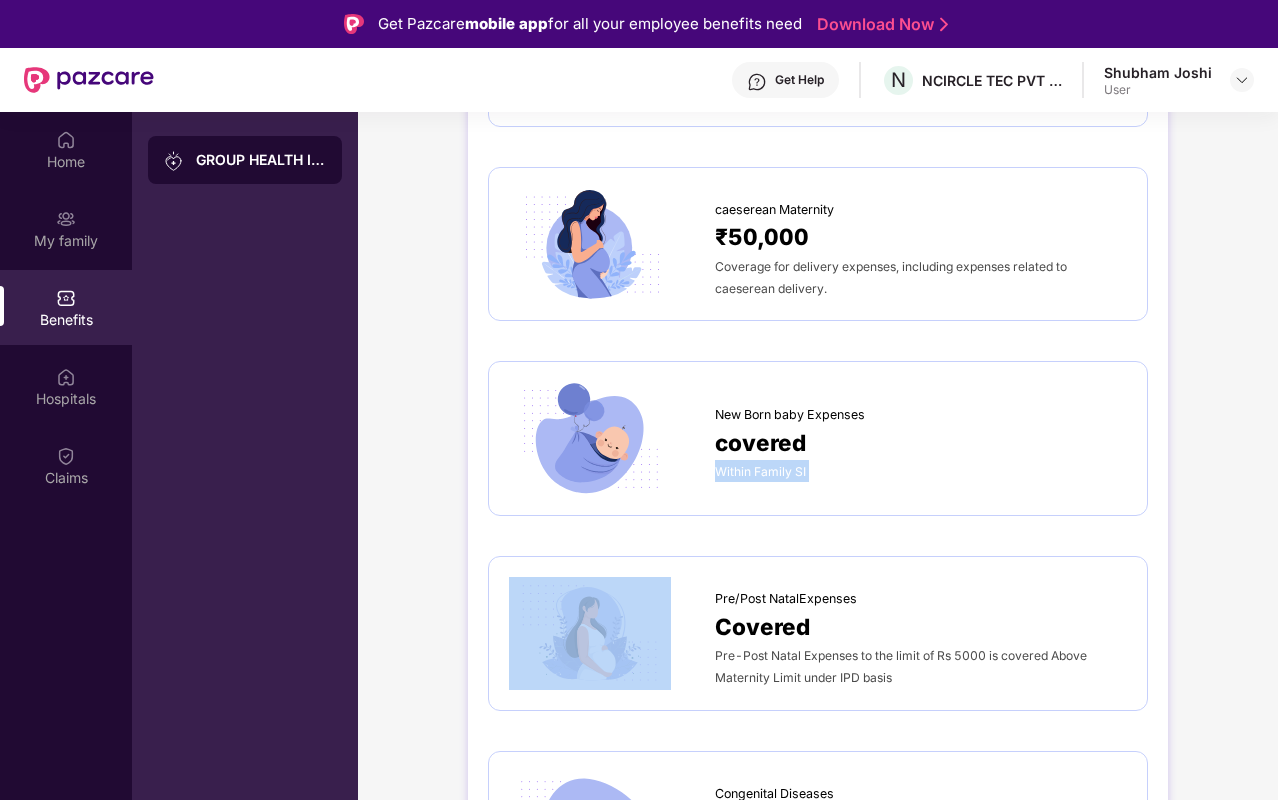 click on "Within Family SI" at bounding box center [760, 471] 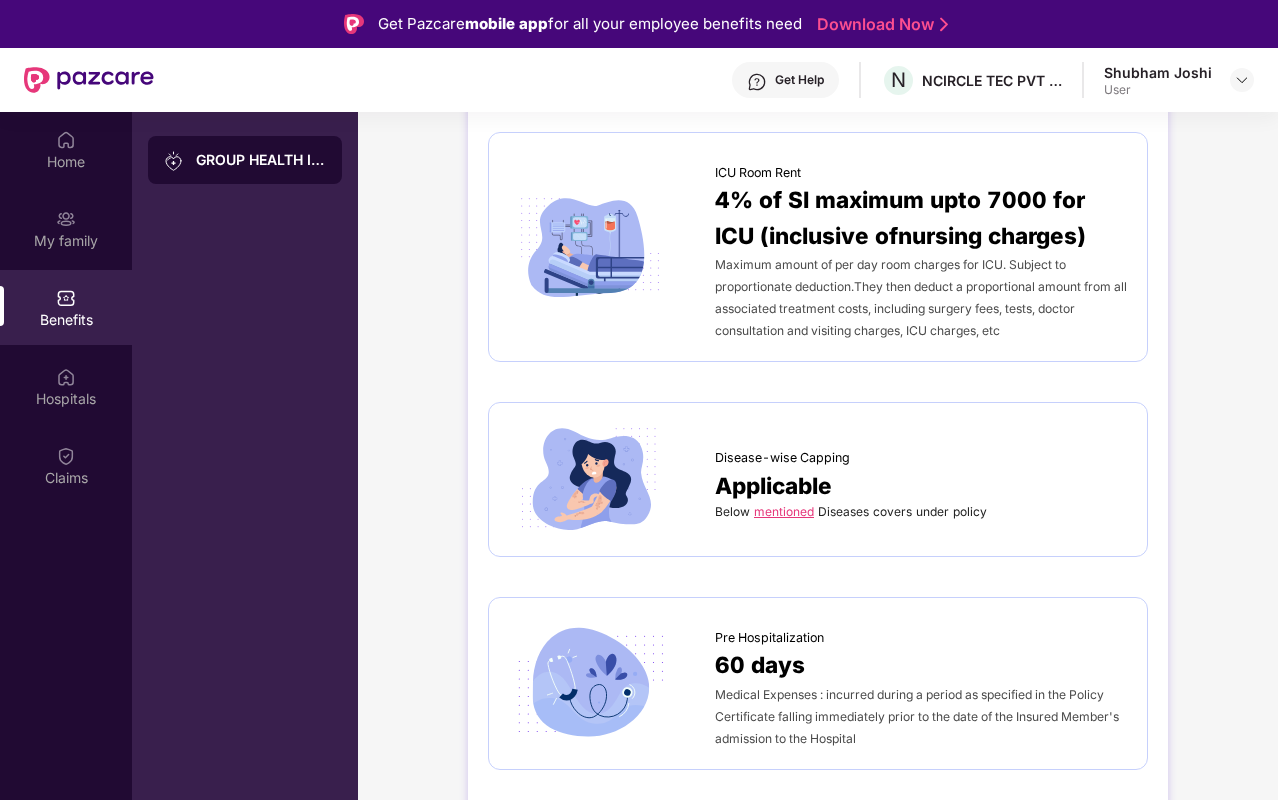 scroll, scrollTop: 0, scrollLeft: 0, axis: both 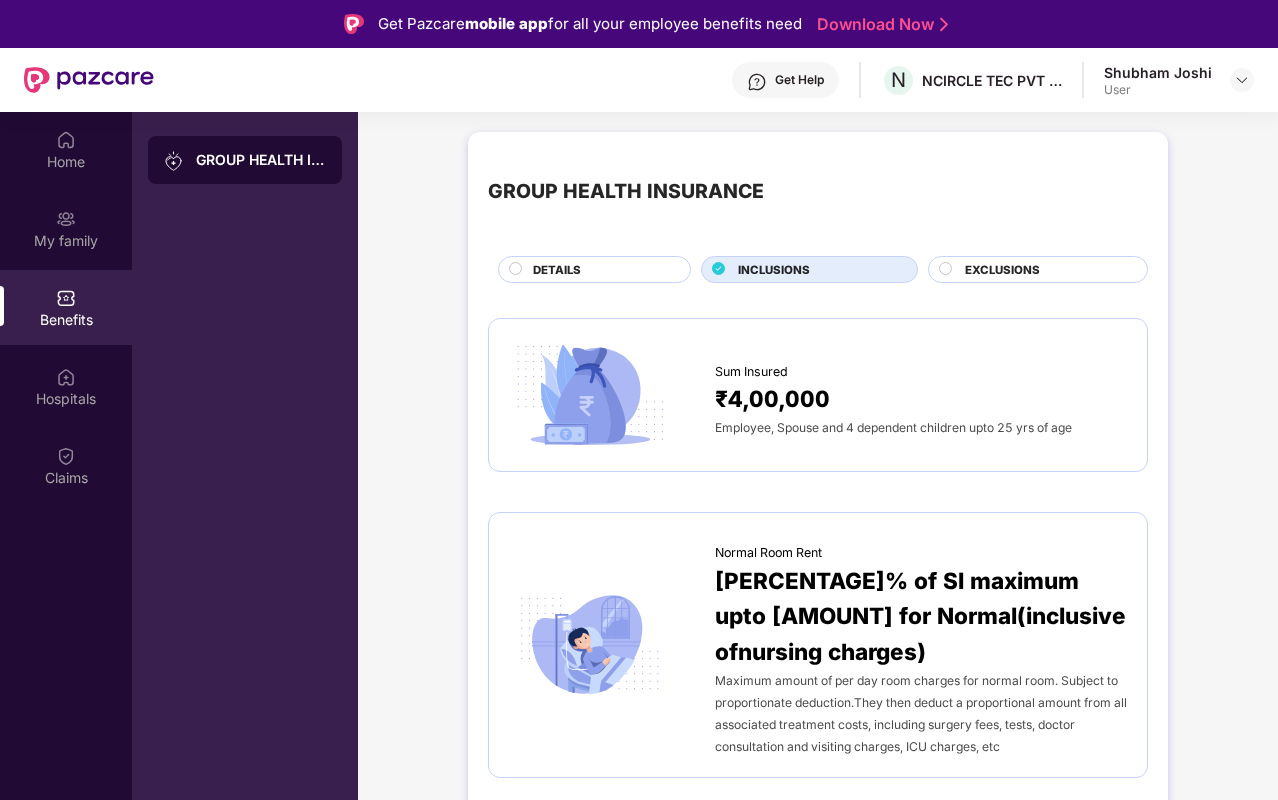 click on "DETAILS" at bounding box center (594, 269) 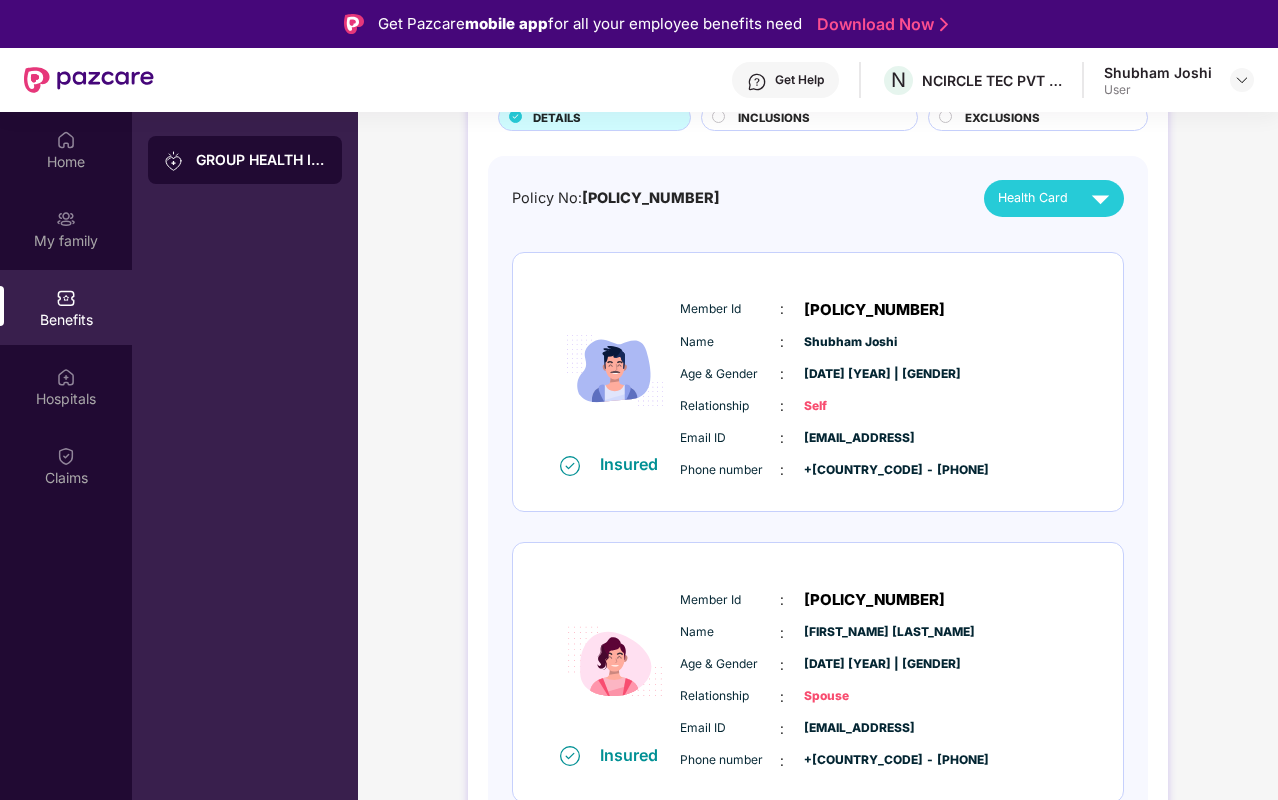 scroll, scrollTop: 167, scrollLeft: 0, axis: vertical 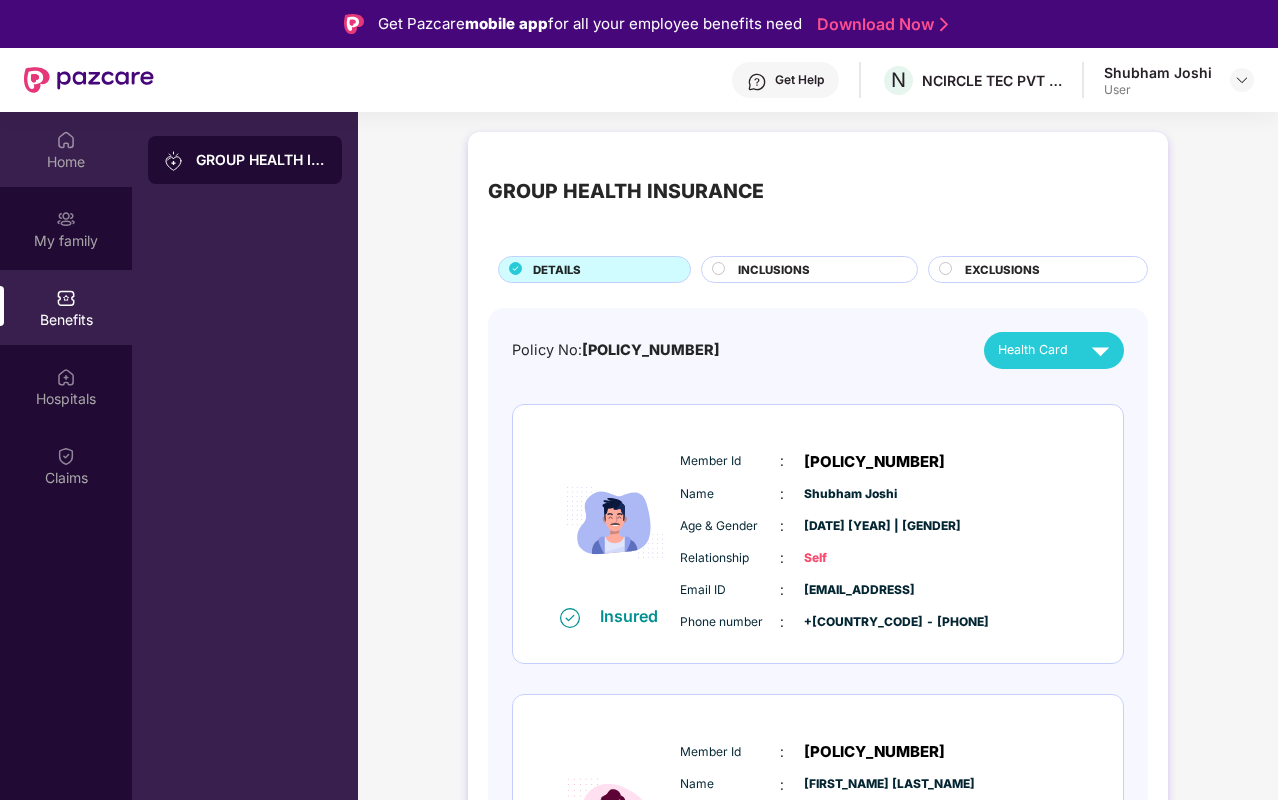 click on "Home" at bounding box center (66, 162) 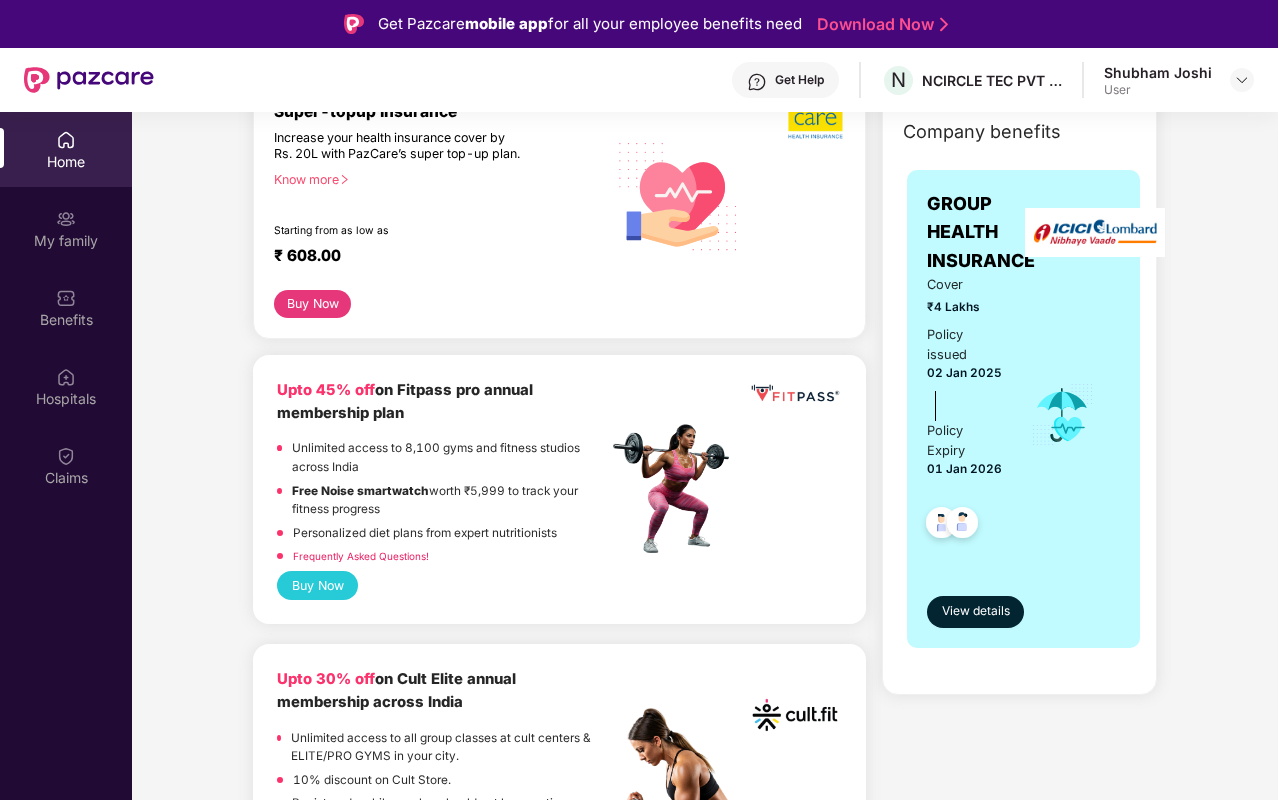 scroll, scrollTop: 299, scrollLeft: 0, axis: vertical 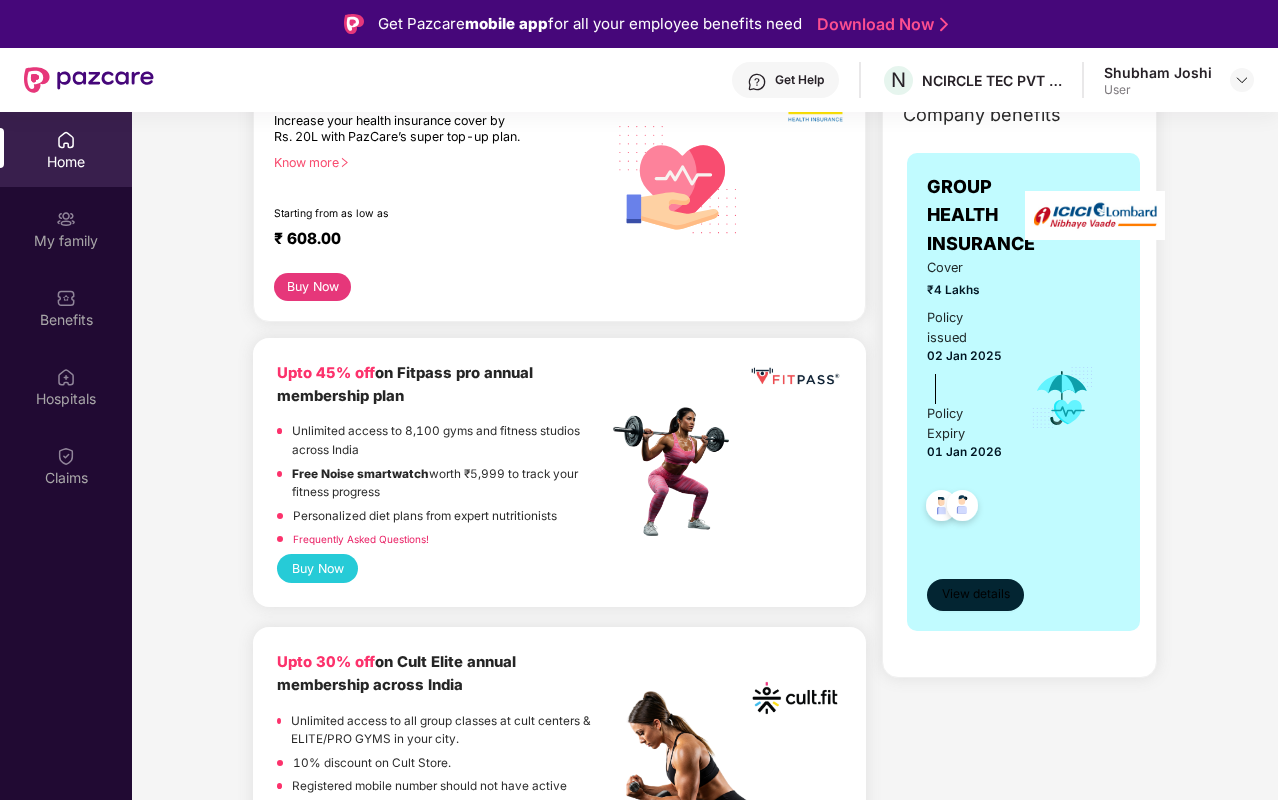 click on "View details" at bounding box center (975, 595) 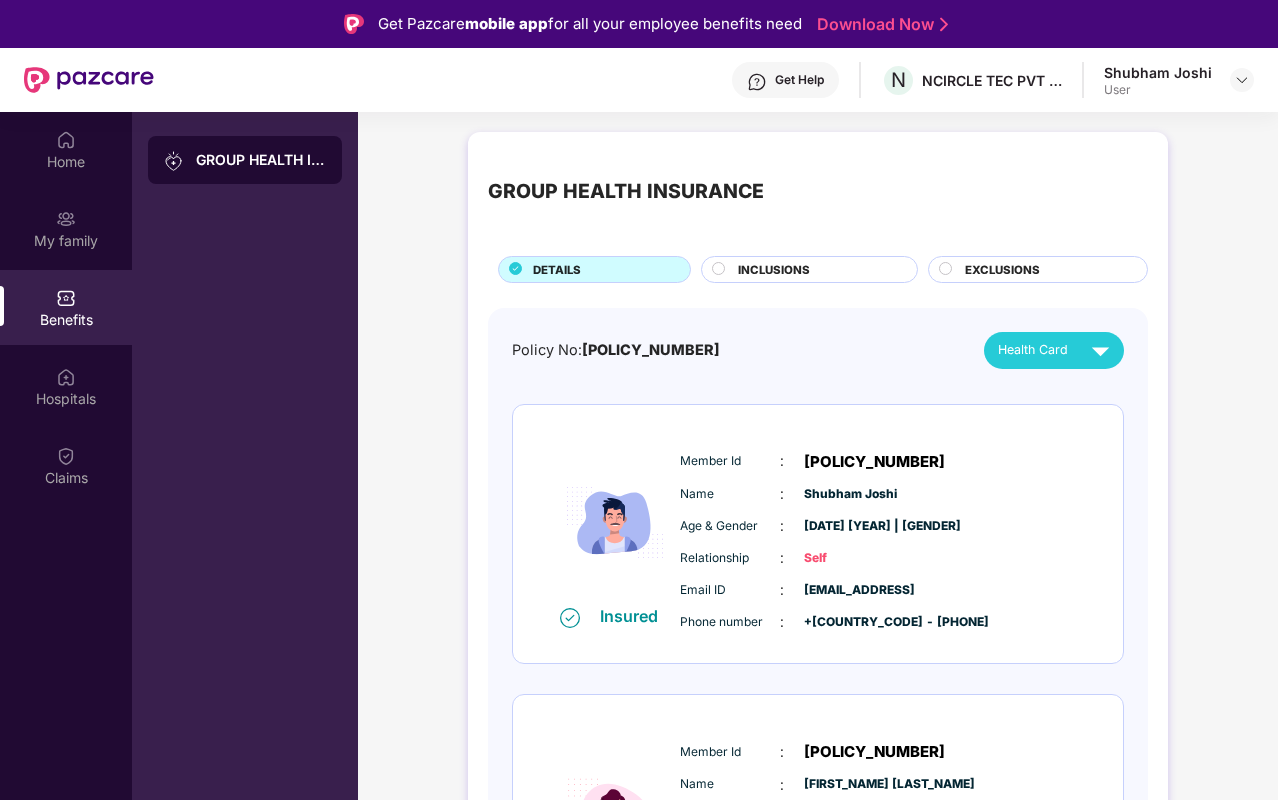 scroll, scrollTop: 167, scrollLeft: 0, axis: vertical 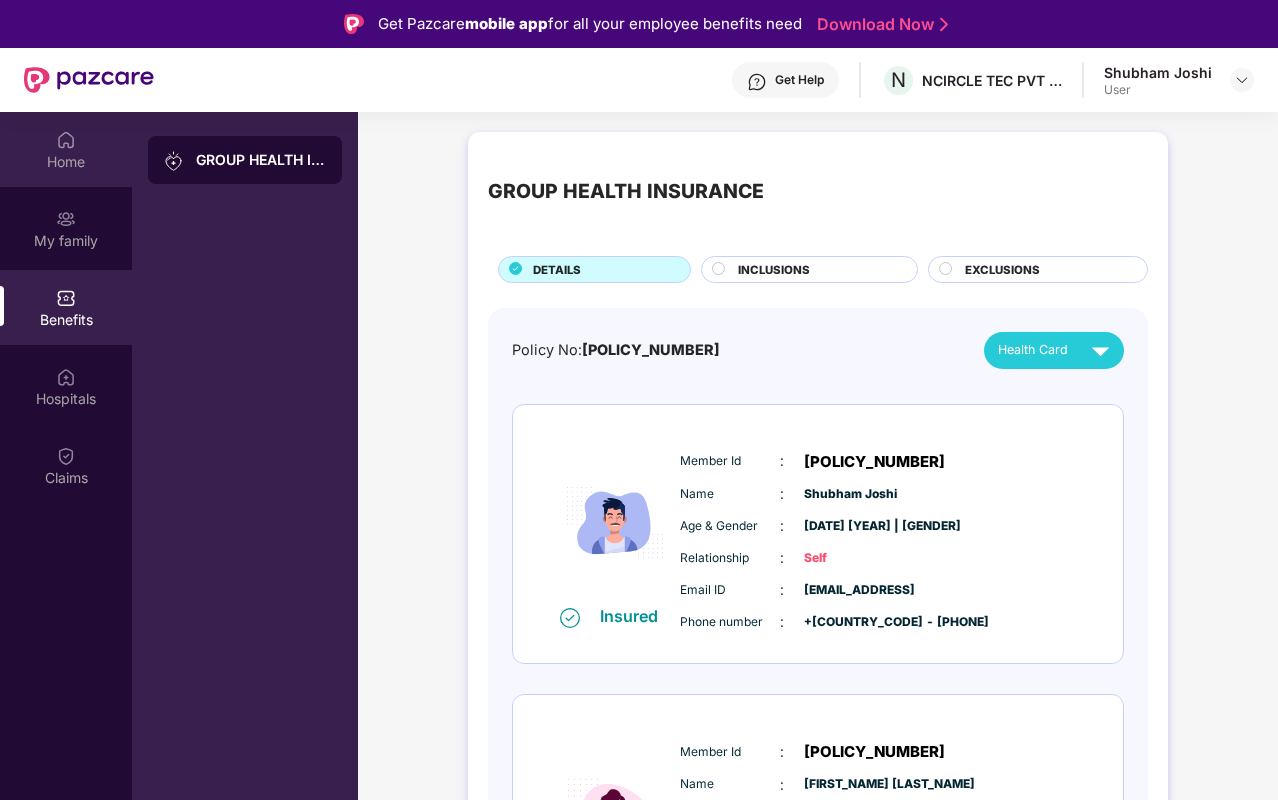 click on "Home" at bounding box center (66, 149) 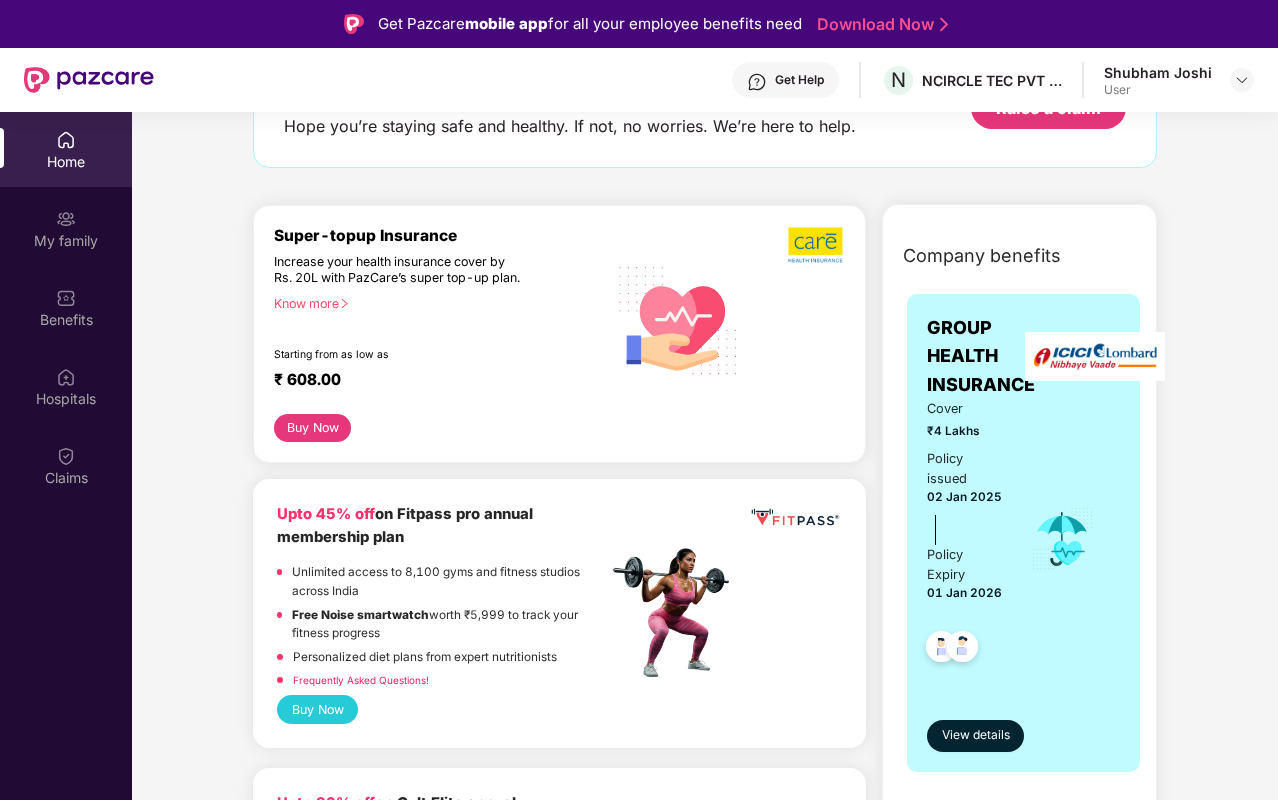 scroll, scrollTop: 160, scrollLeft: 0, axis: vertical 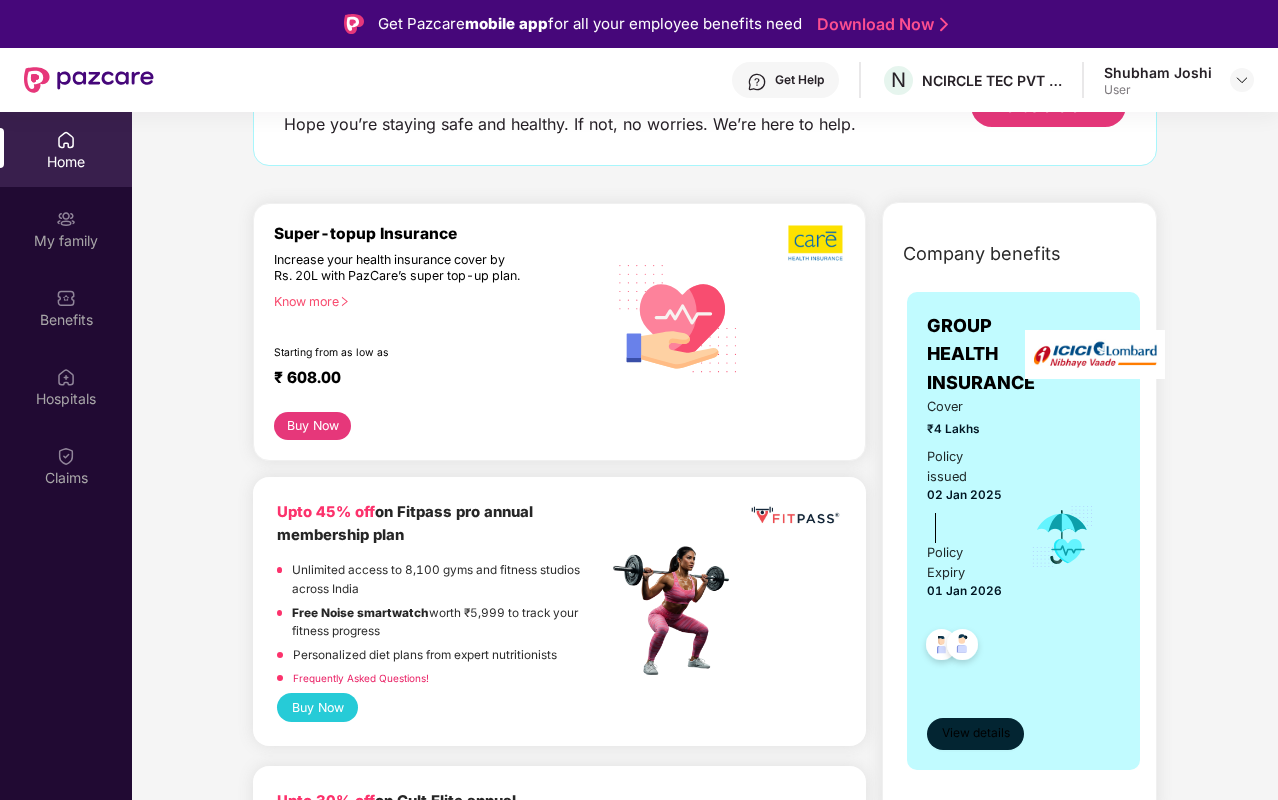 click on "View details" at bounding box center (976, 733) 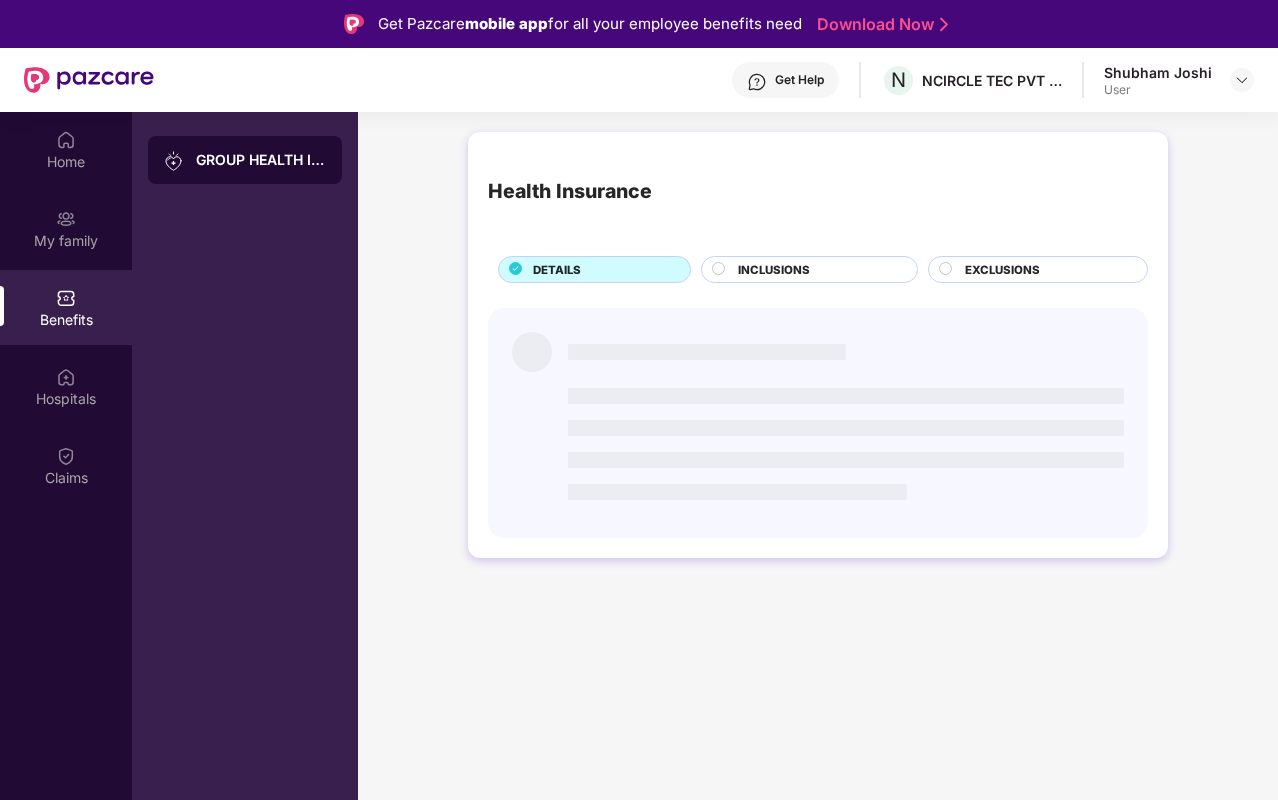 scroll, scrollTop: 0, scrollLeft: 0, axis: both 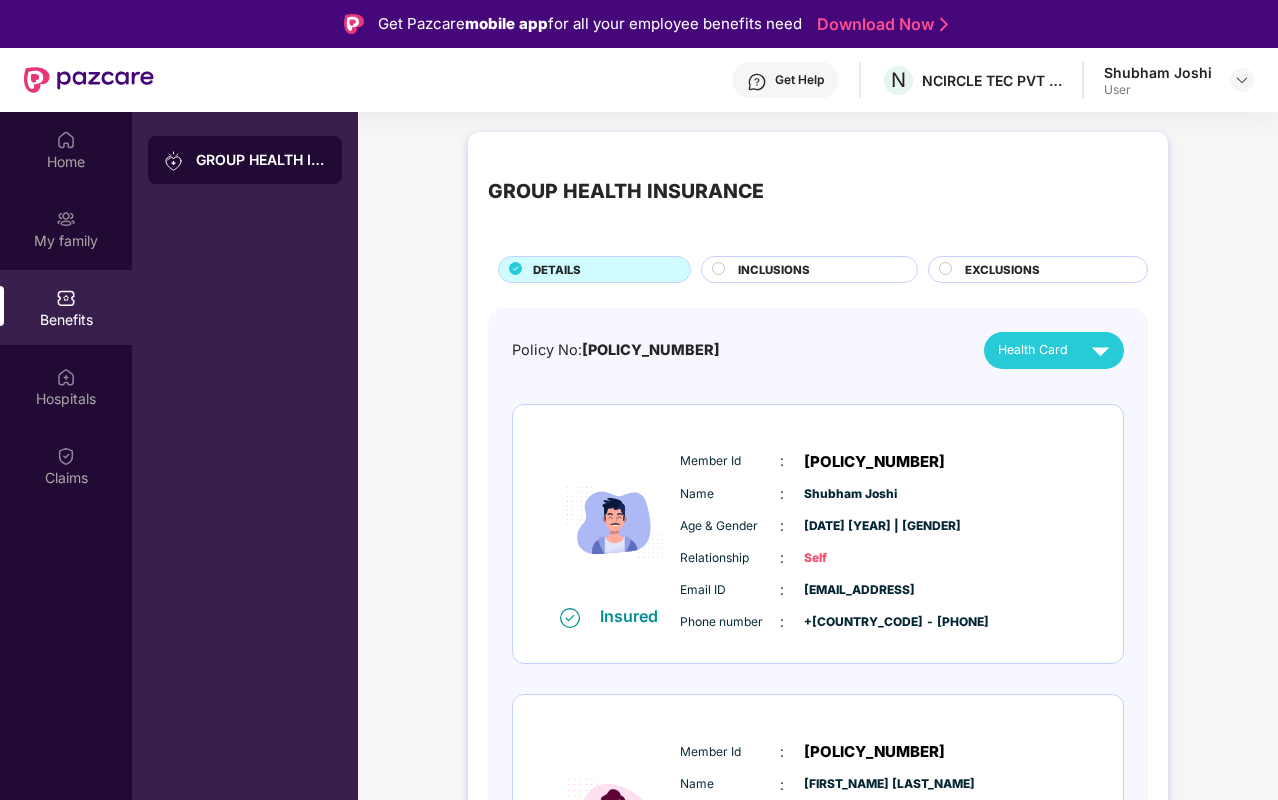 click on "INCLUSIONS" at bounding box center (817, 271) 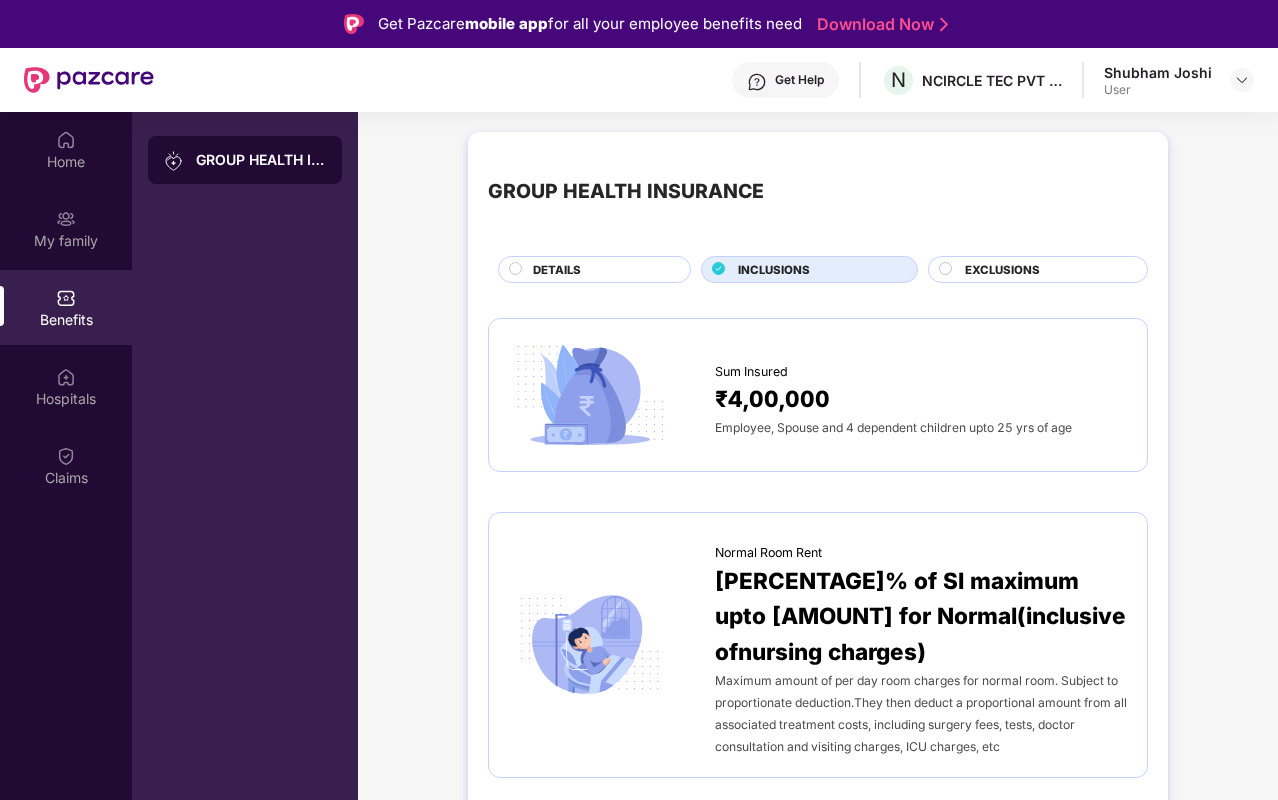 click at bounding box center [947, 271] 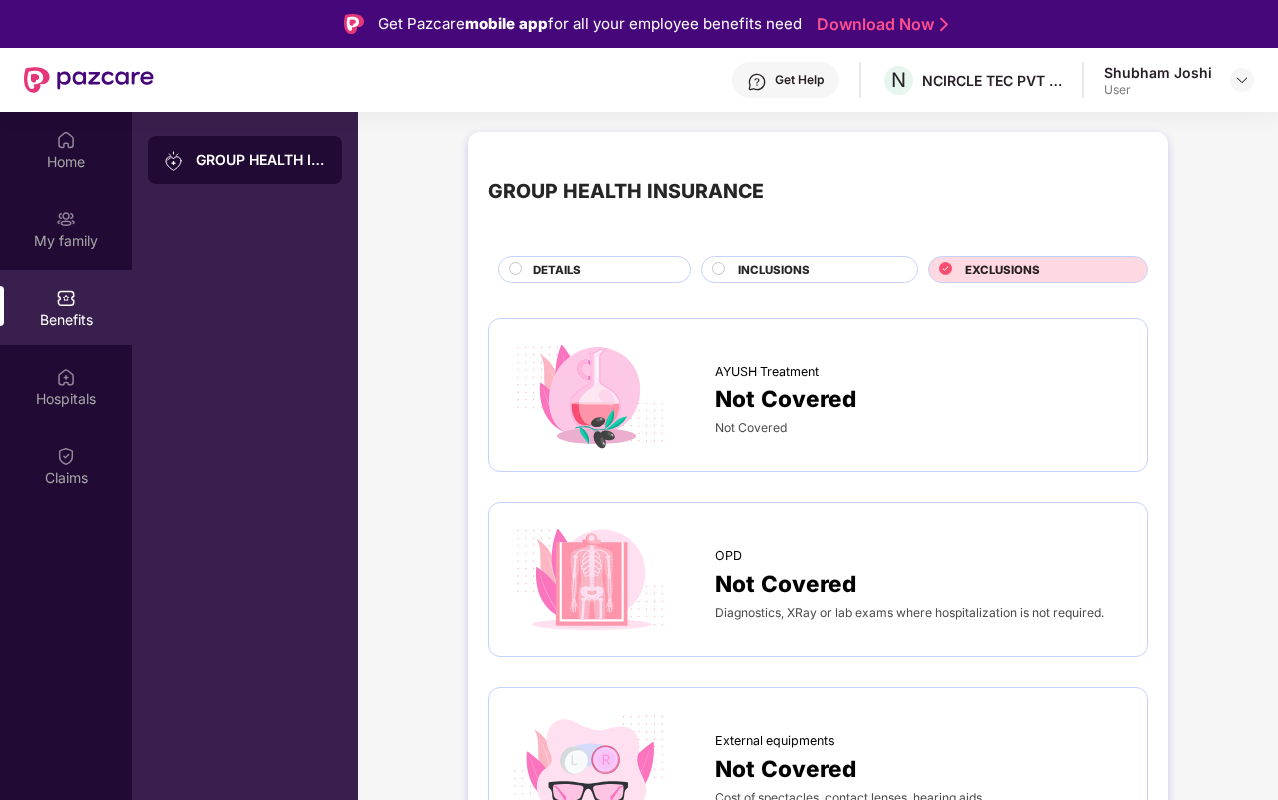 click on "INCLUSIONS" at bounding box center [817, 271] 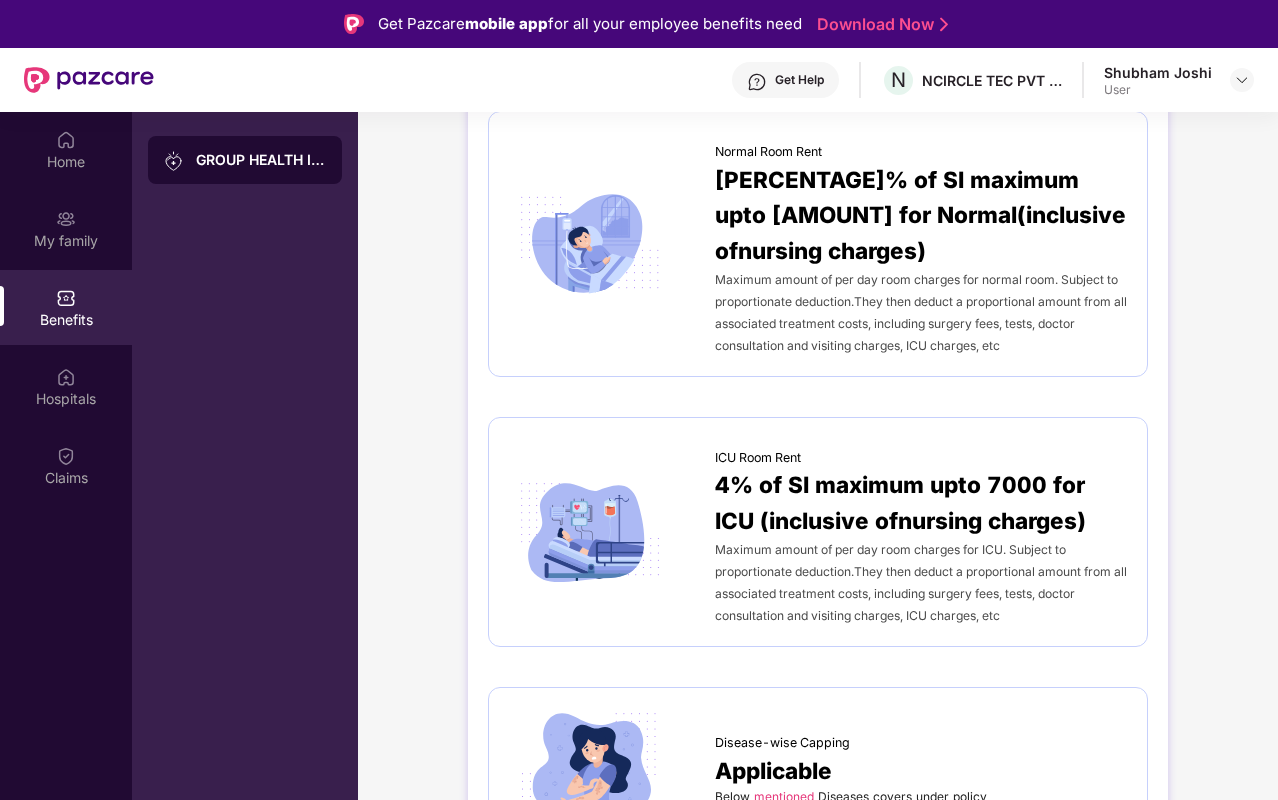 scroll, scrollTop: 0, scrollLeft: 0, axis: both 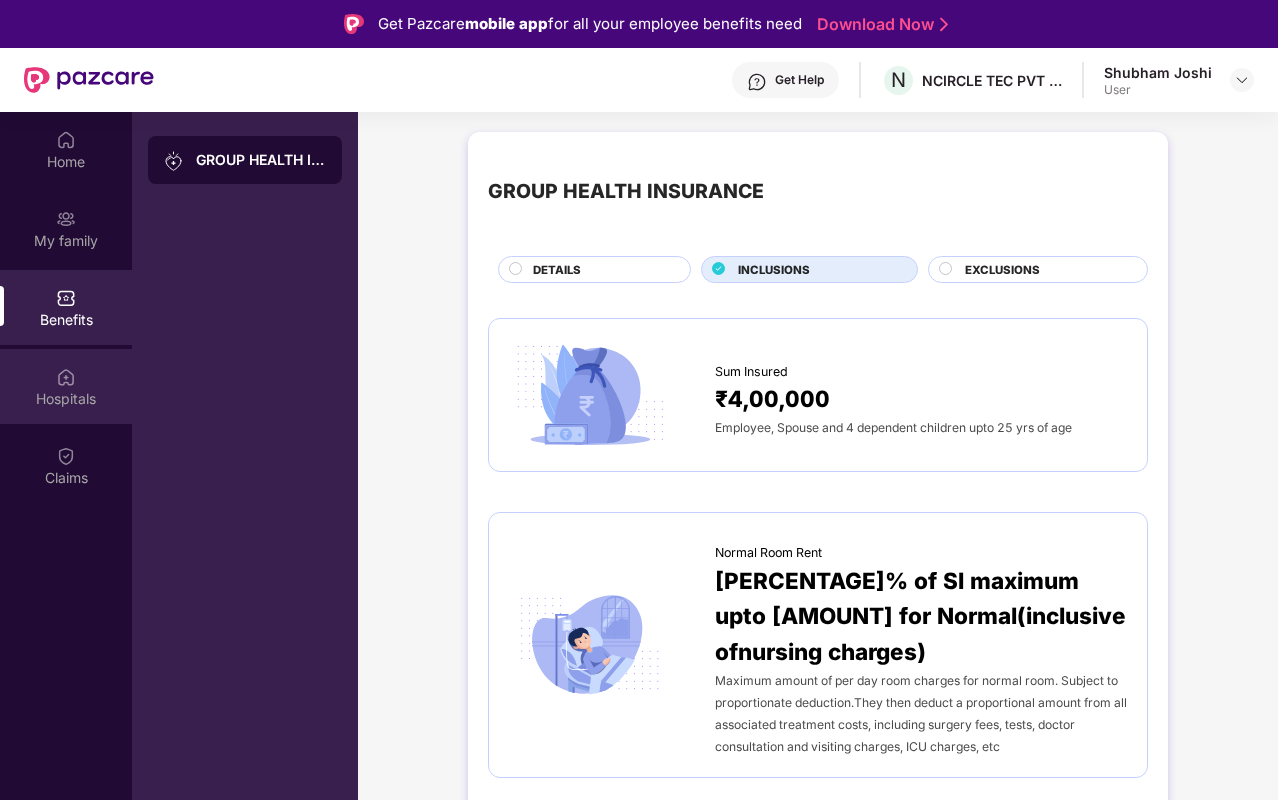 click on "Hospitals" at bounding box center [66, 386] 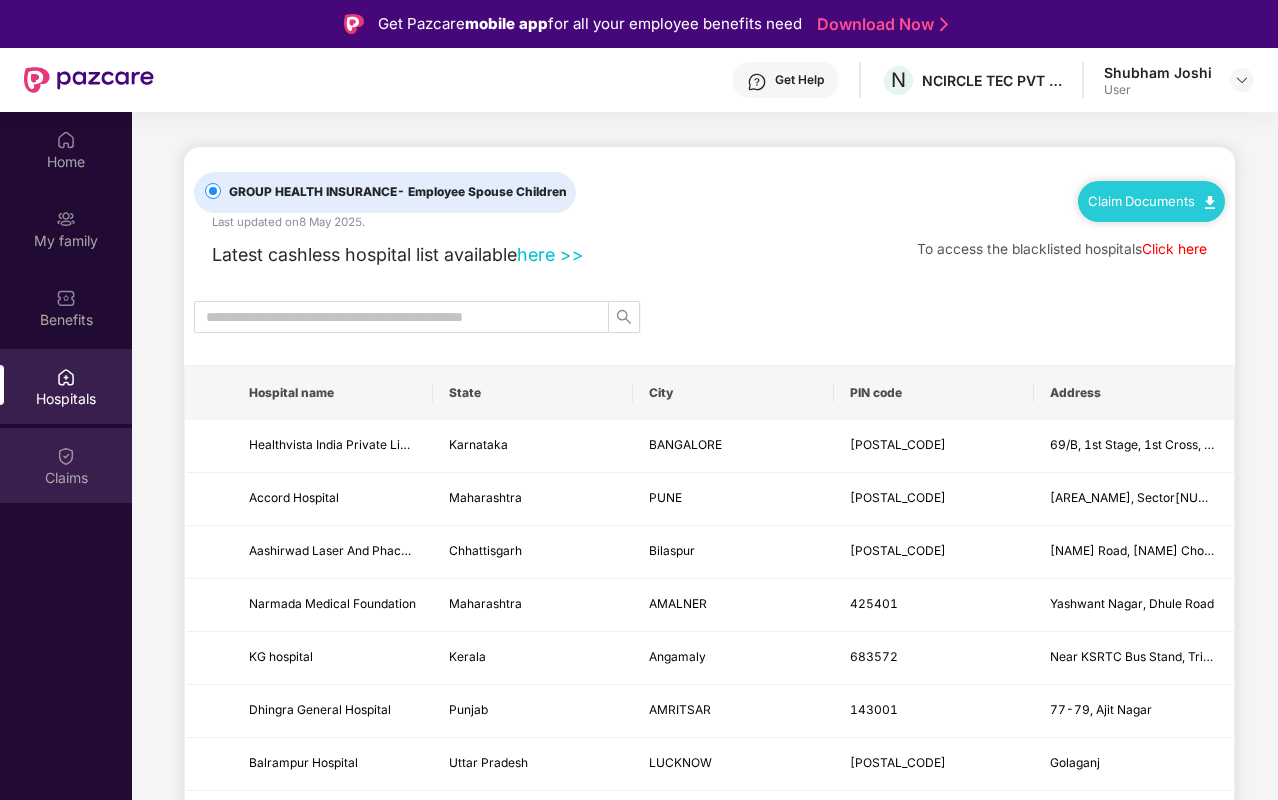 click on "Claims" at bounding box center [66, 465] 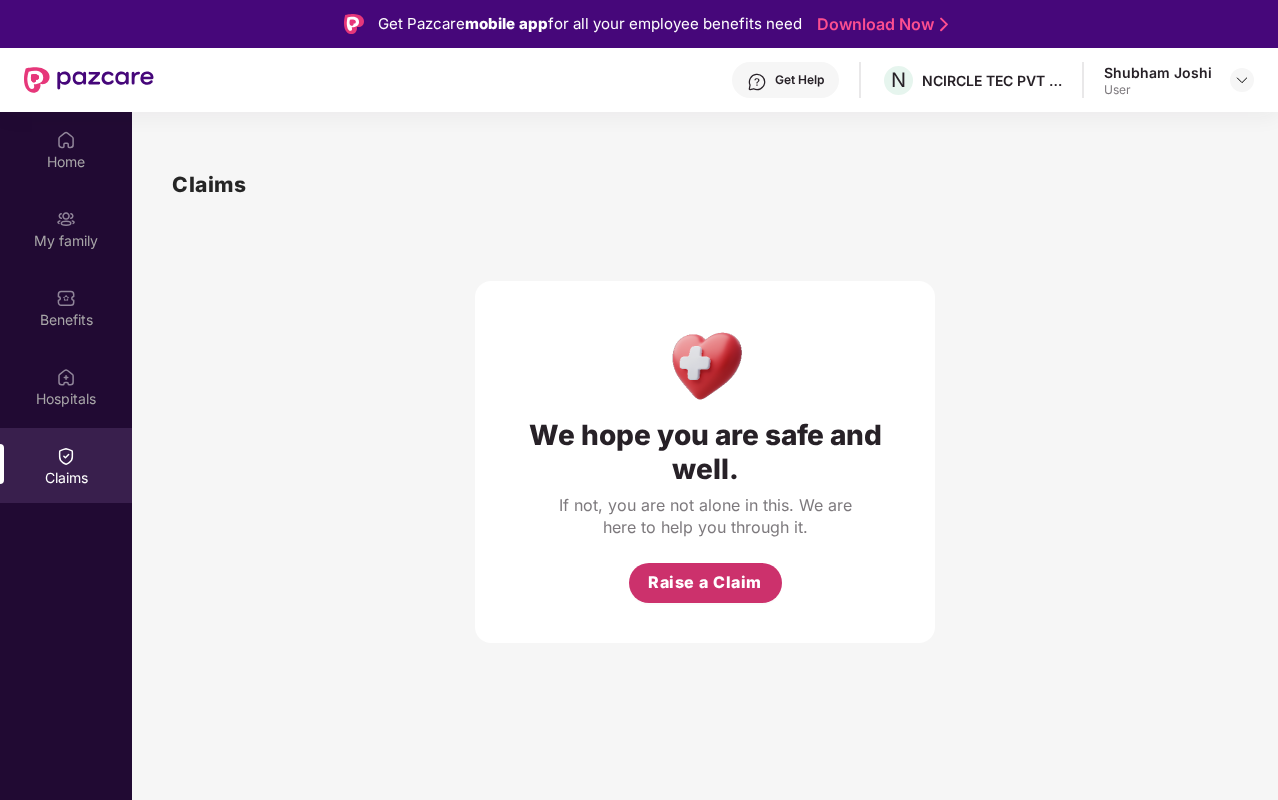 click on "Raise a Claim" at bounding box center (705, 582) 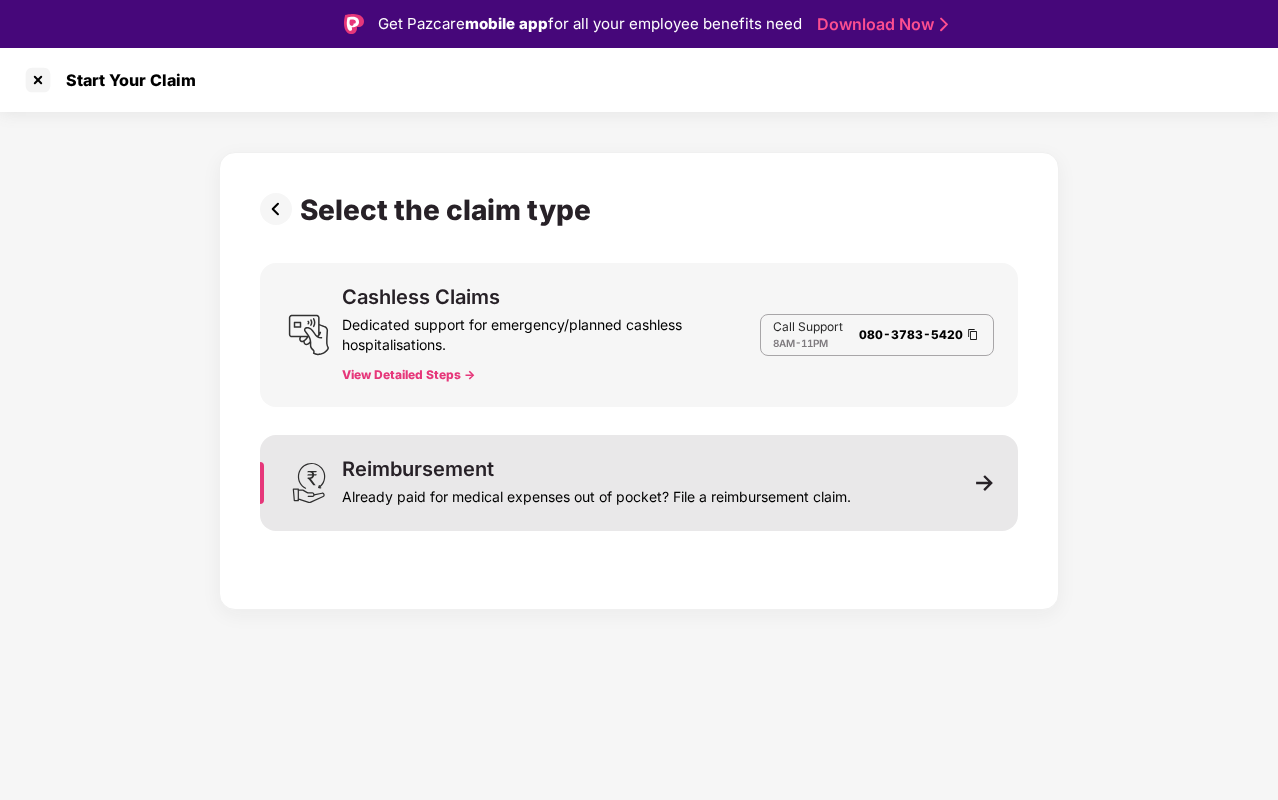 click on "Reimbursement Already paid for medical expenses out of pocket? File a reimbursement claim." at bounding box center (596, 483) 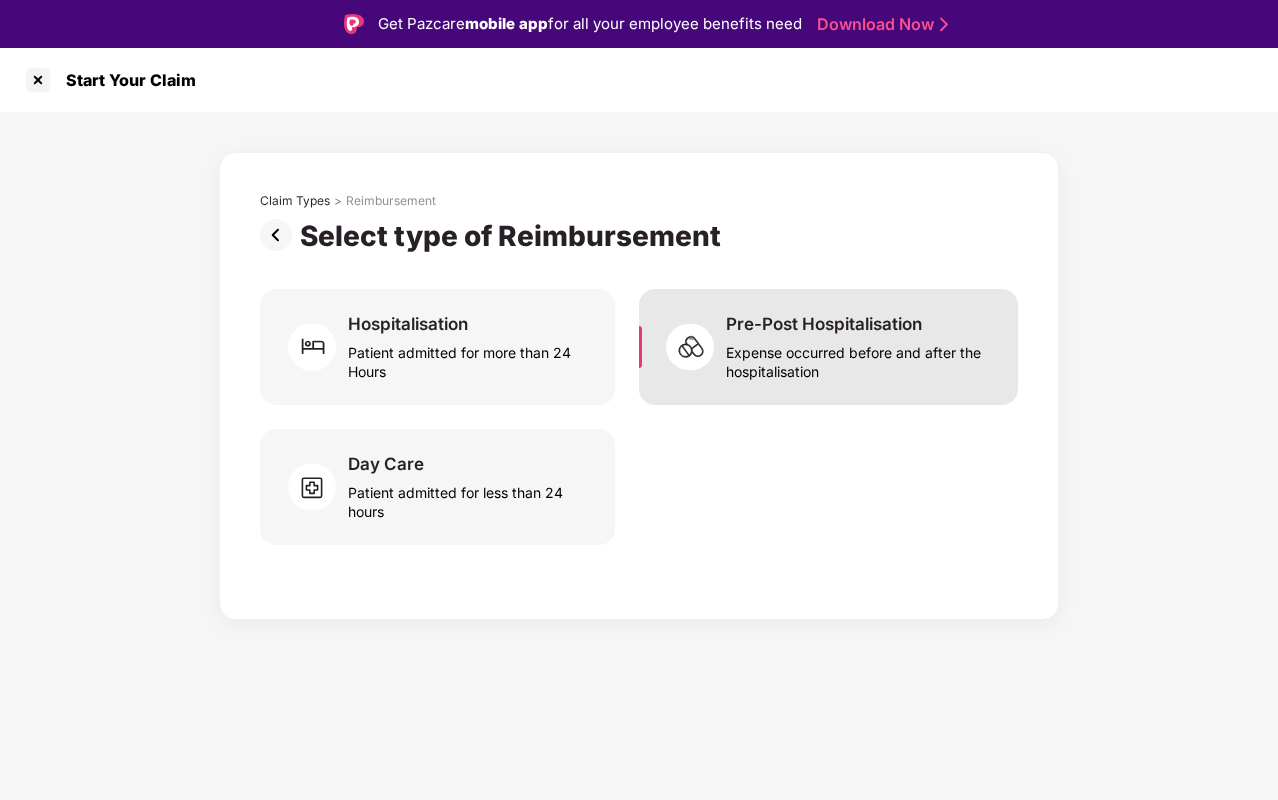 click on "Pre-Post Hospitalisation Expense occurred before and after the hospitalisation" at bounding box center (828, 347) 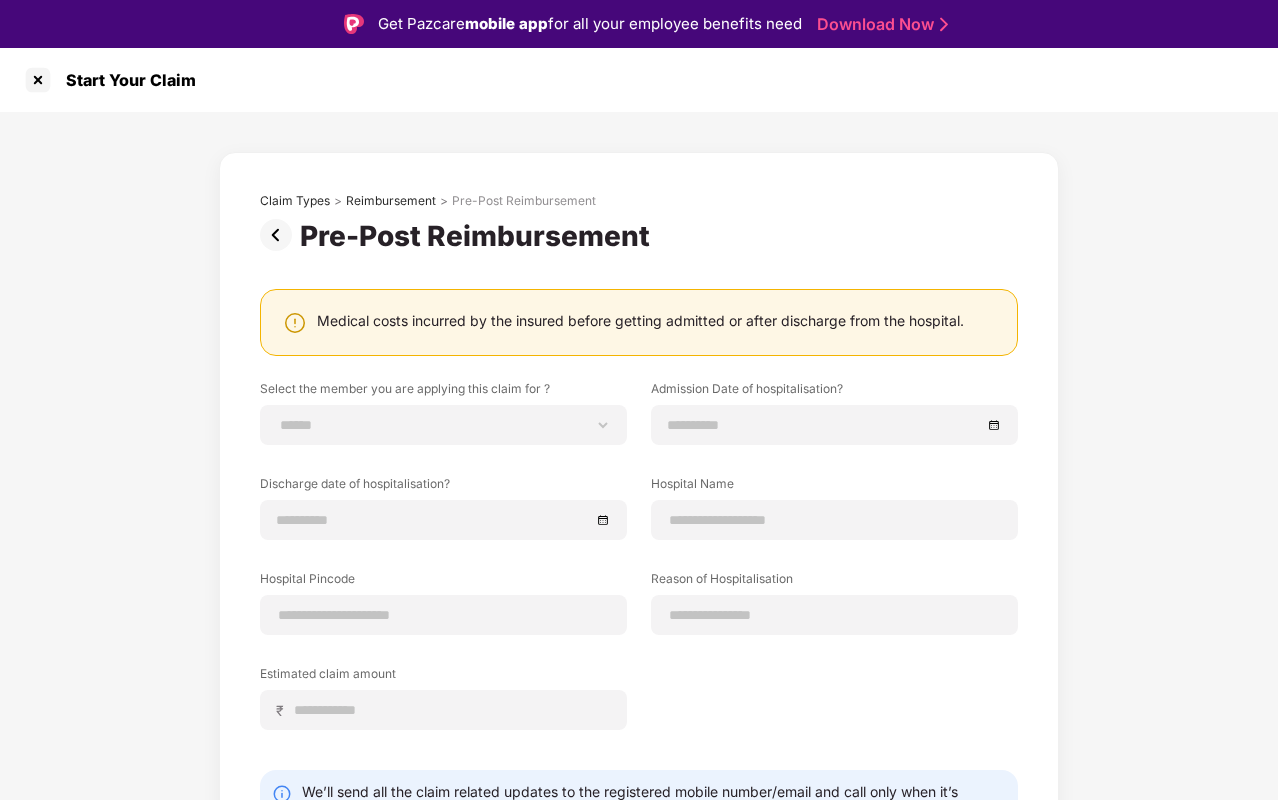scroll, scrollTop: 107, scrollLeft: 0, axis: vertical 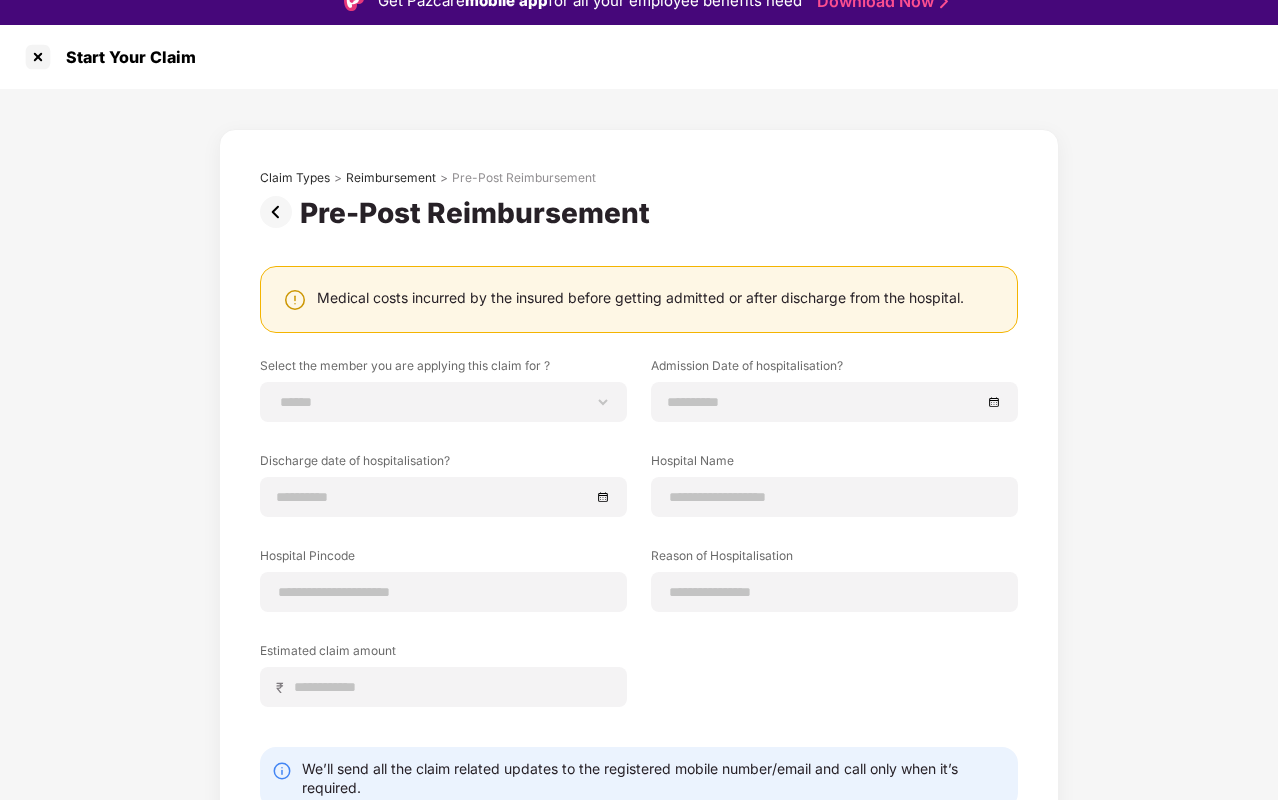 click at bounding box center (280, 212) 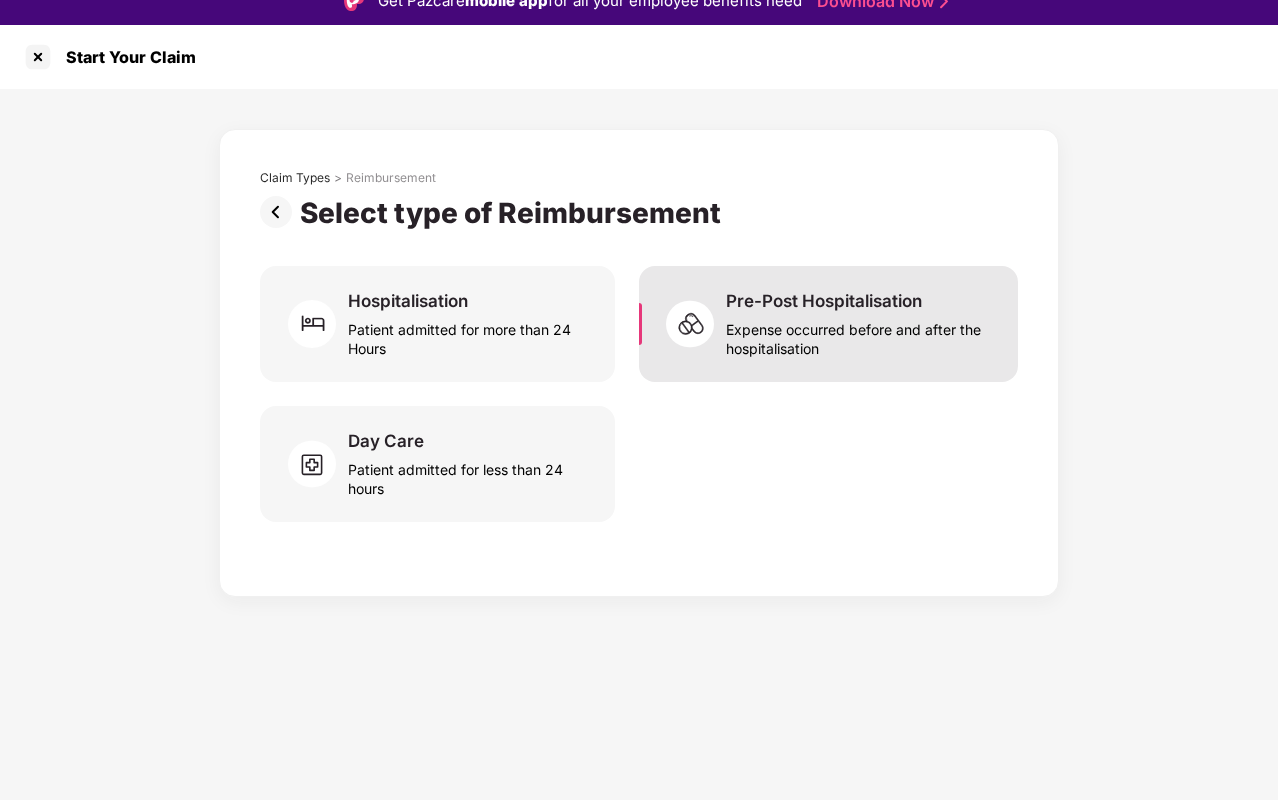 click on "Pre-Post Hospitalisation Expense occurred before and after the hospitalisation" at bounding box center (828, 324) 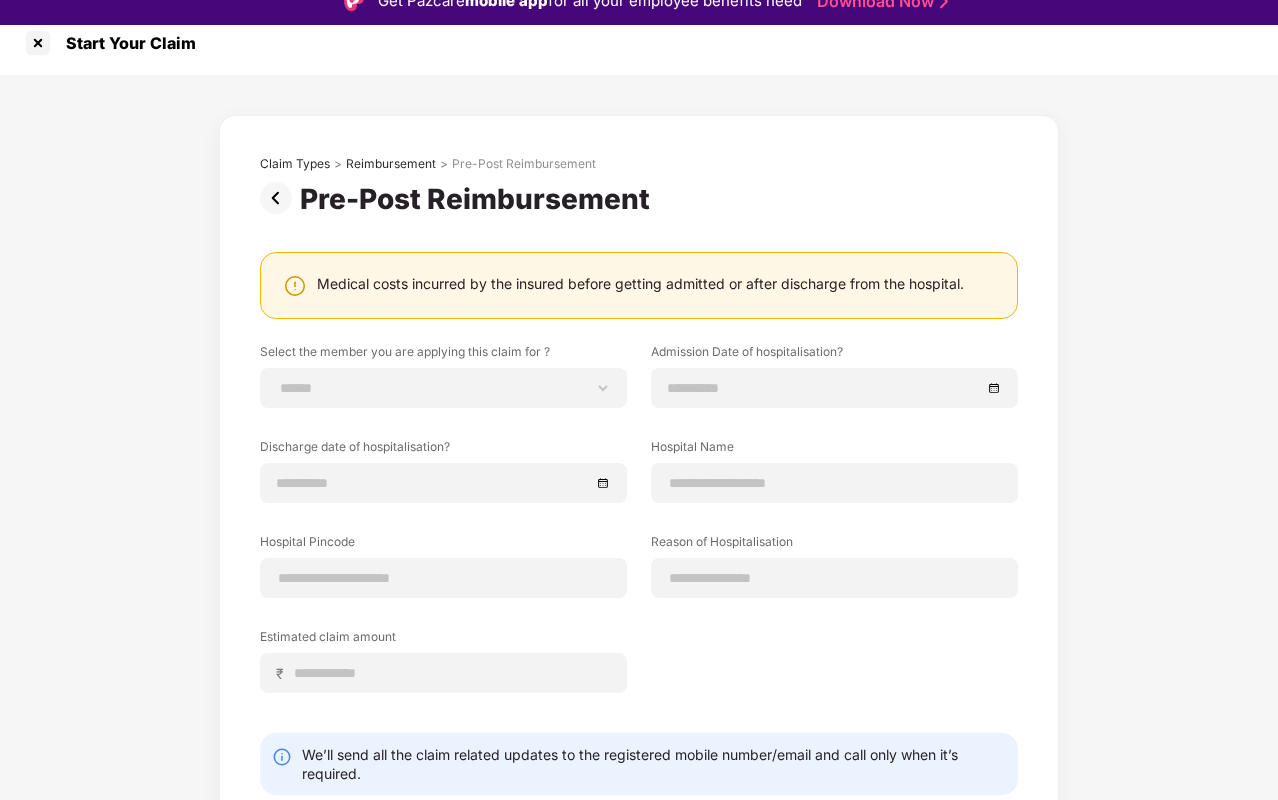 scroll, scrollTop: 107, scrollLeft: 0, axis: vertical 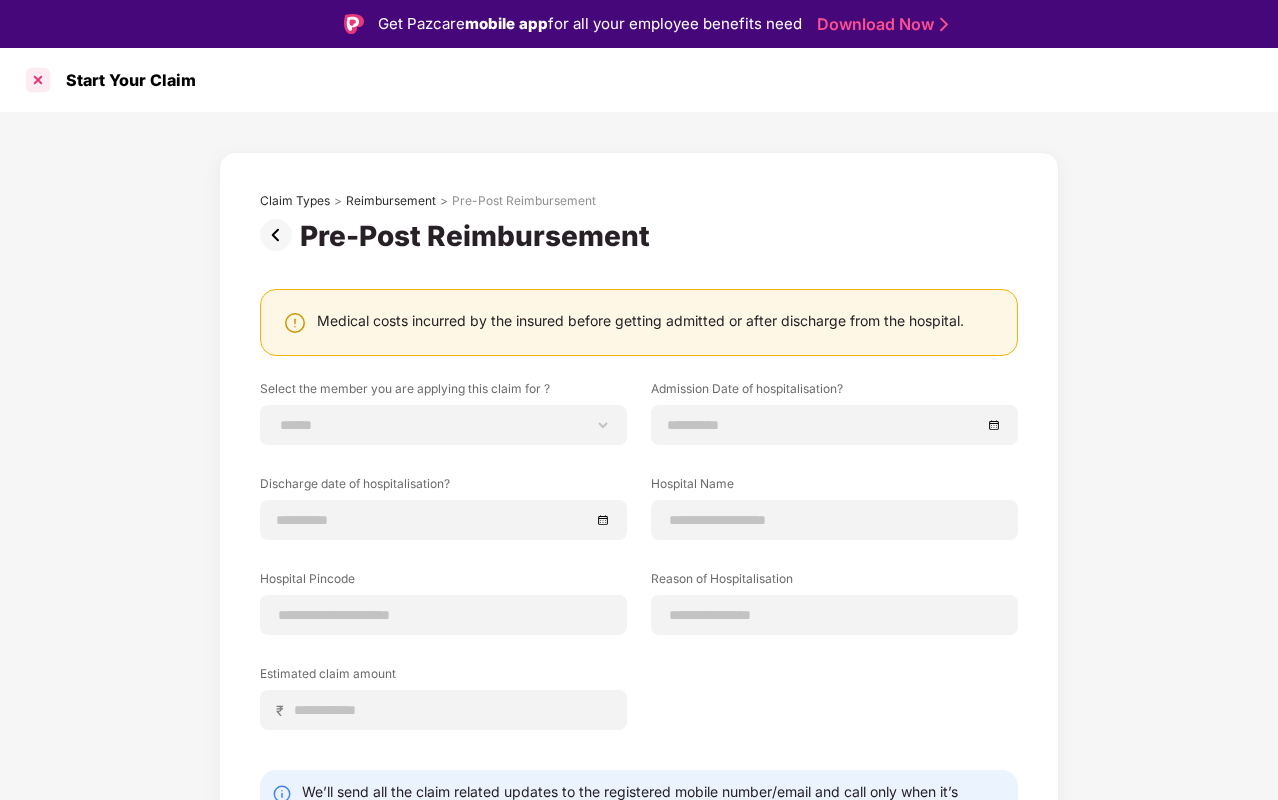 click at bounding box center [38, 80] 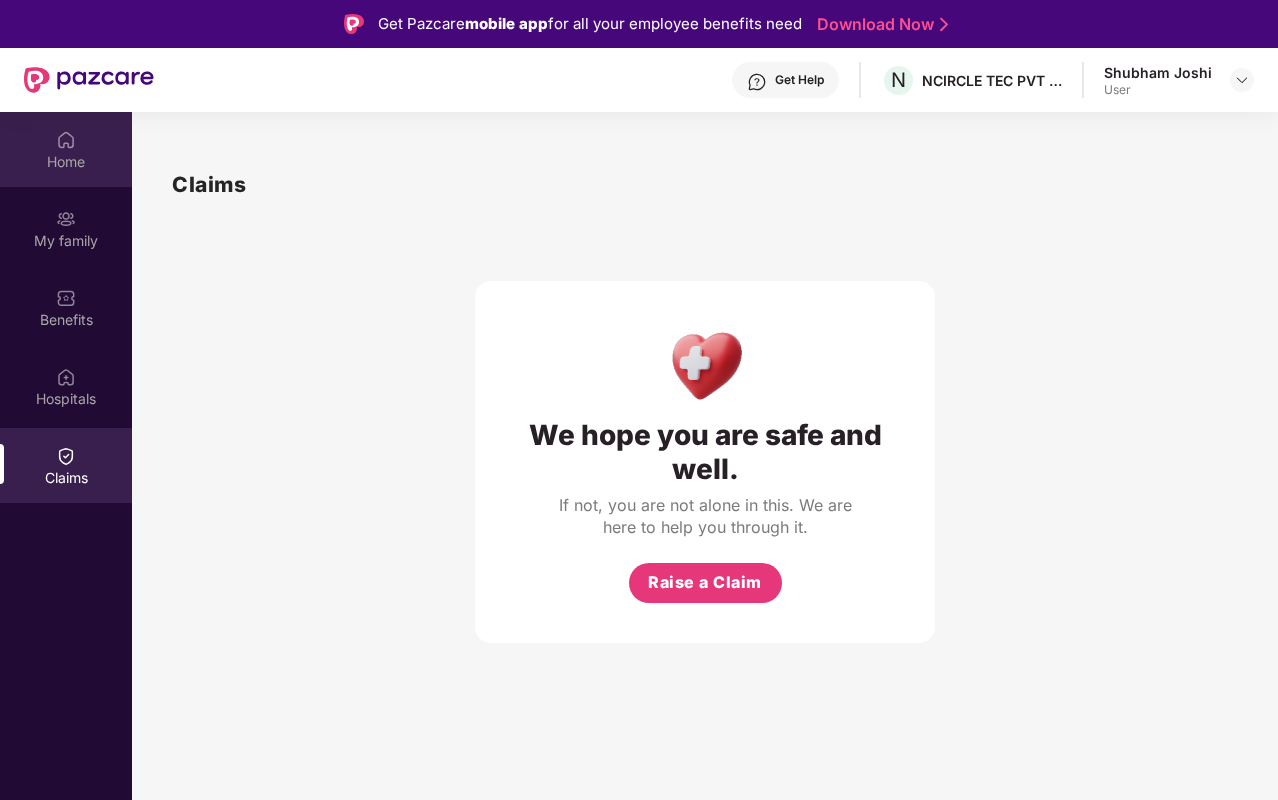click on "Home" at bounding box center (66, 149) 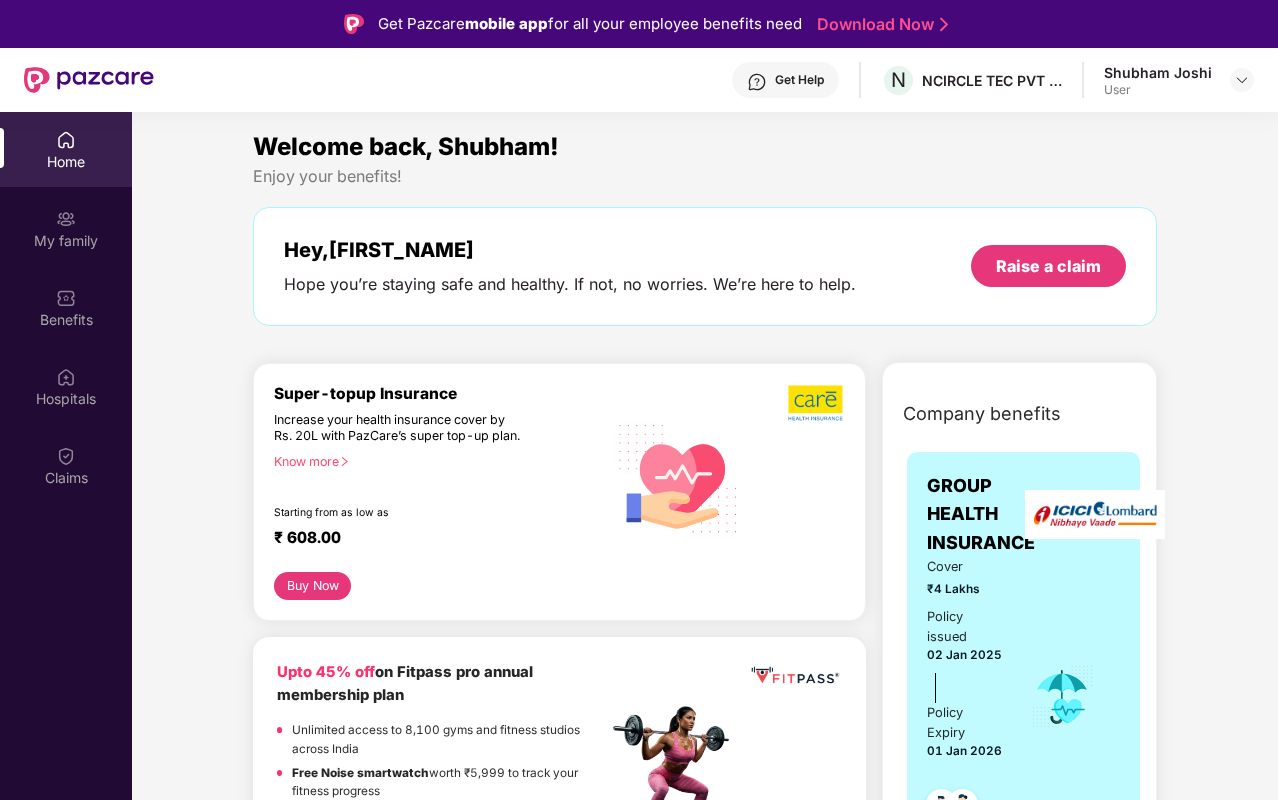 click on "[FIRST_NAME] [LAST_NAME] User" at bounding box center [1179, 80] 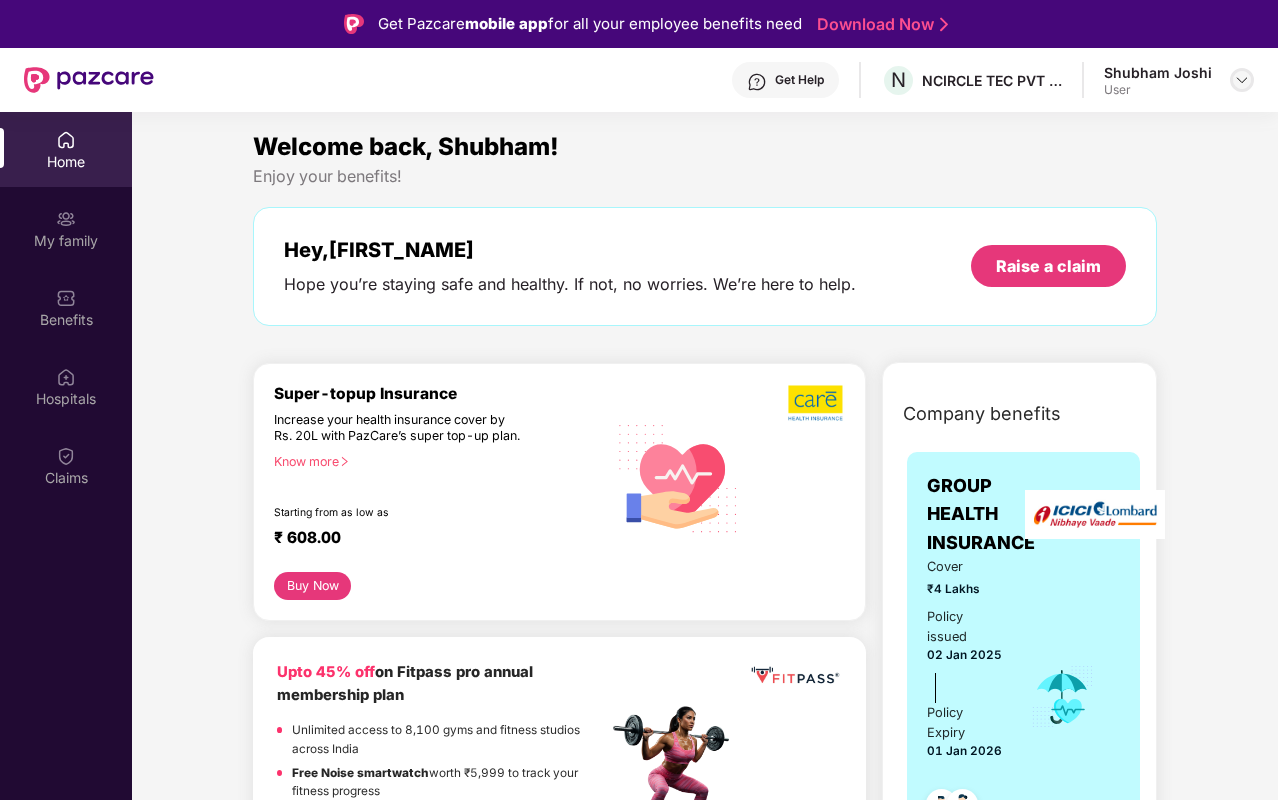 click at bounding box center [1242, 80] 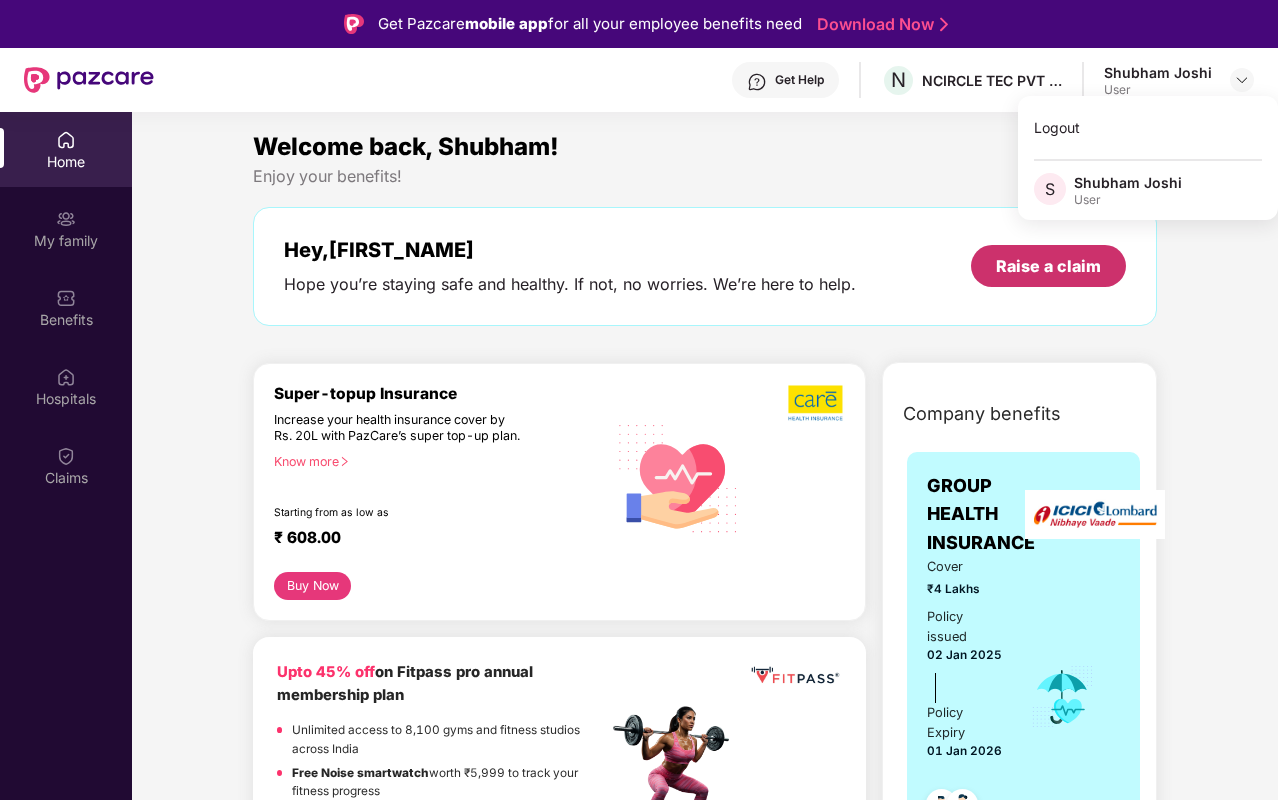 click on "Raise a claim" at bounding box center (1048, 266) 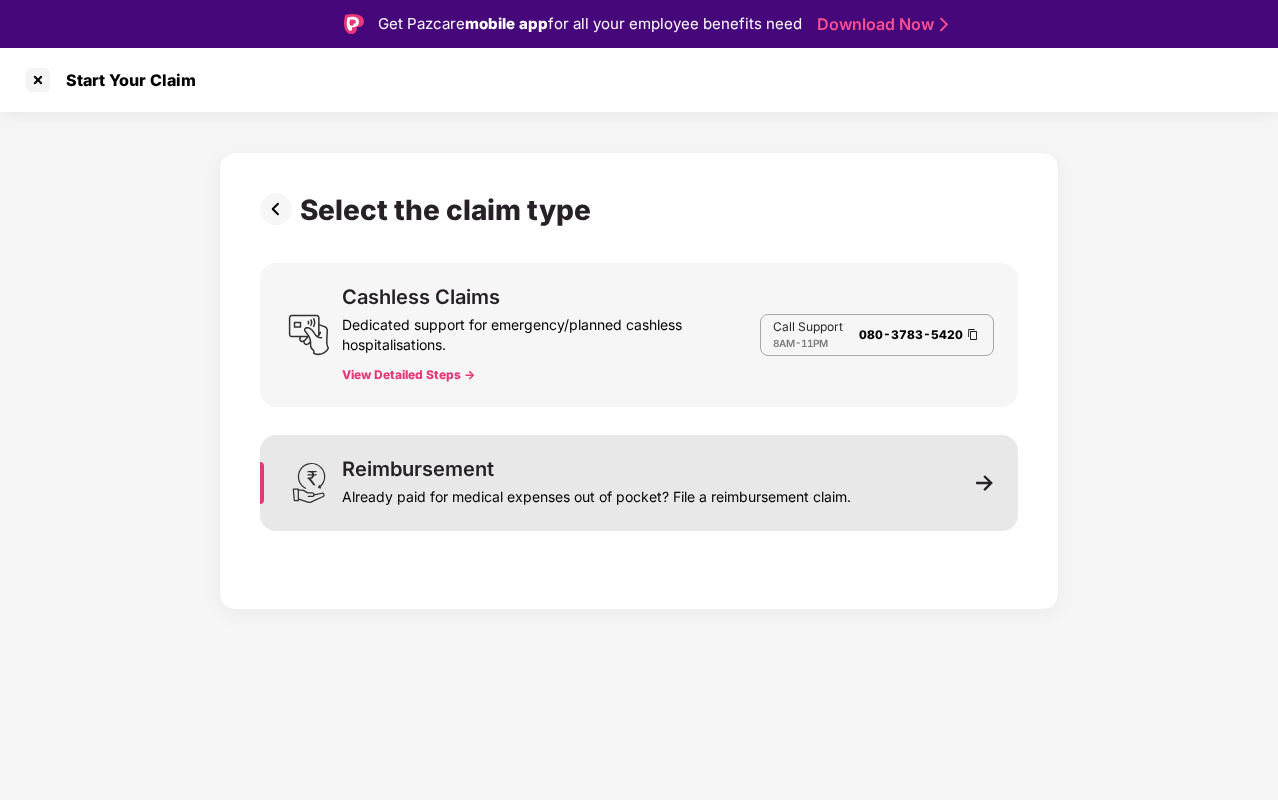 click on "Reimbursement Already paid for medical expenses out of pocket? File a reimbursement claim." at bounding box center (596, 483) 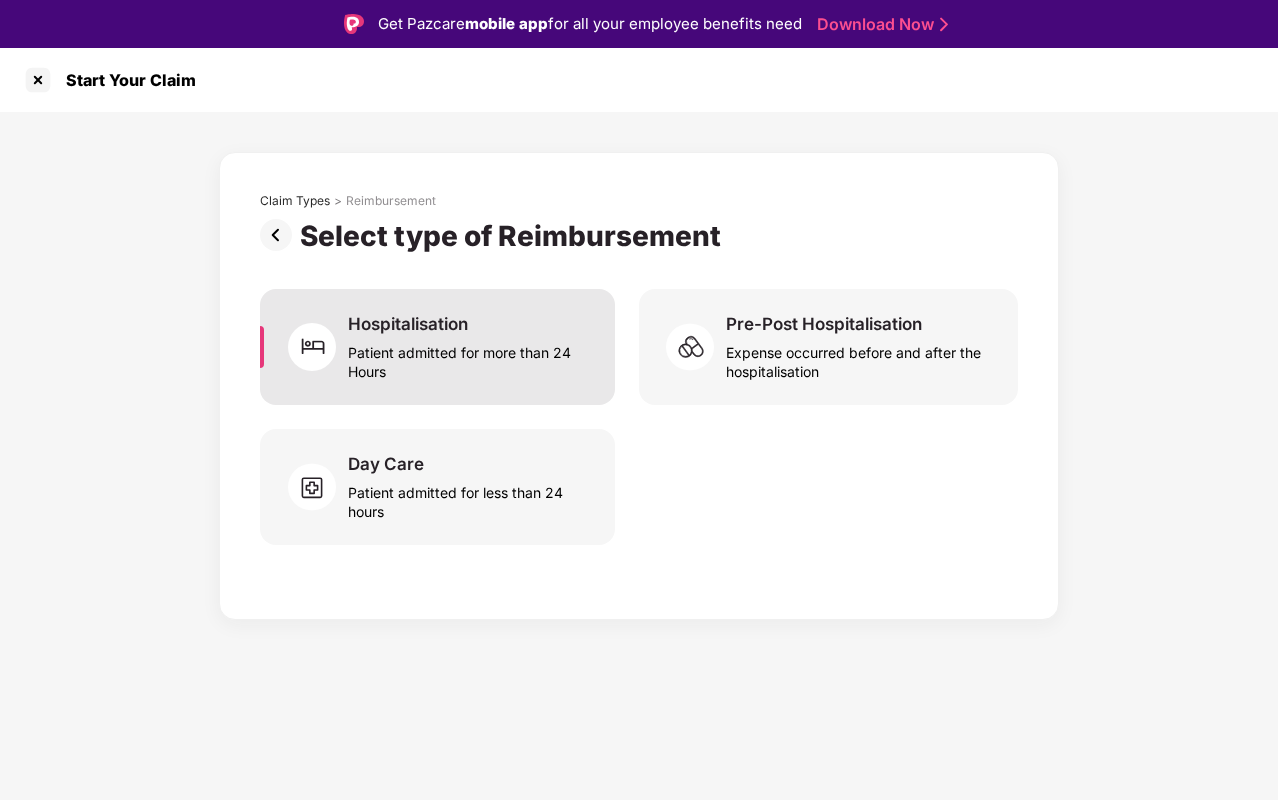 click on "Patient admitted for more than 24 Hours" at bounding box center [469, 358] 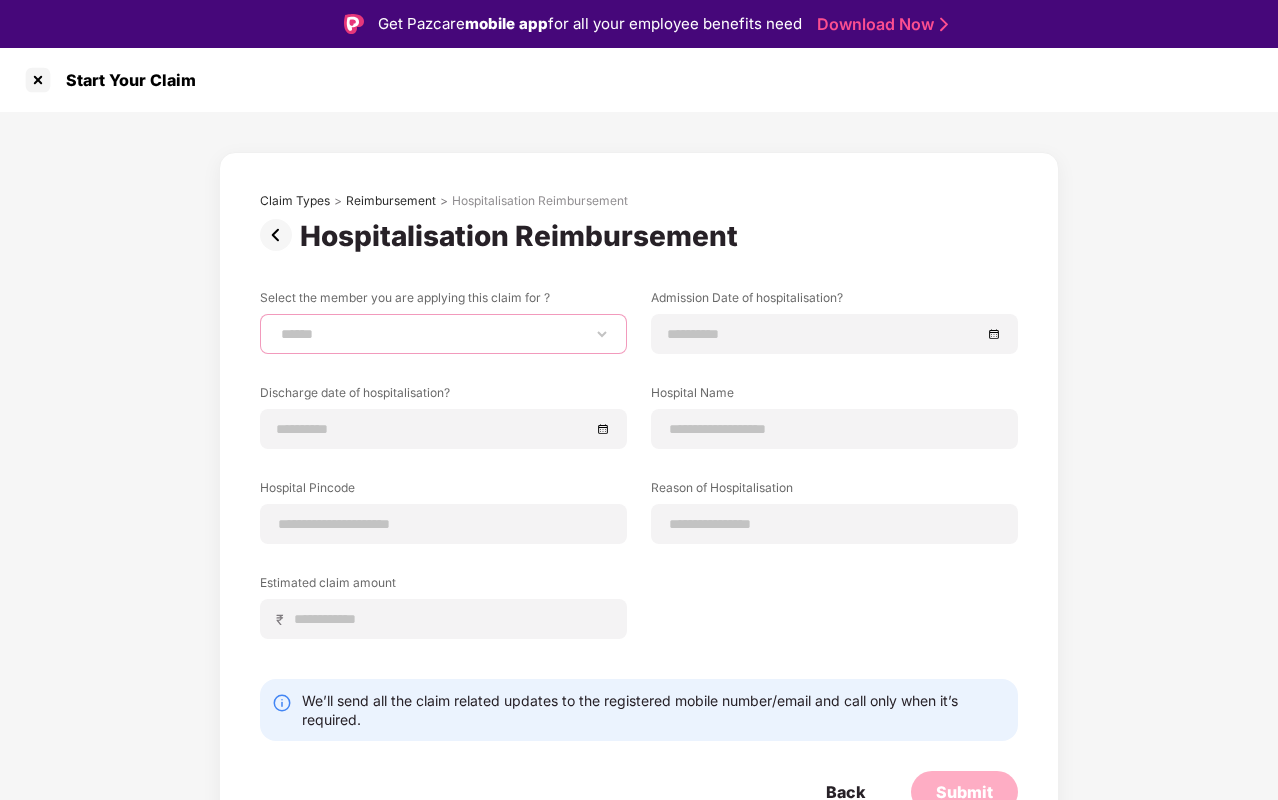 click on "**********" at bounding box center [443, 334] 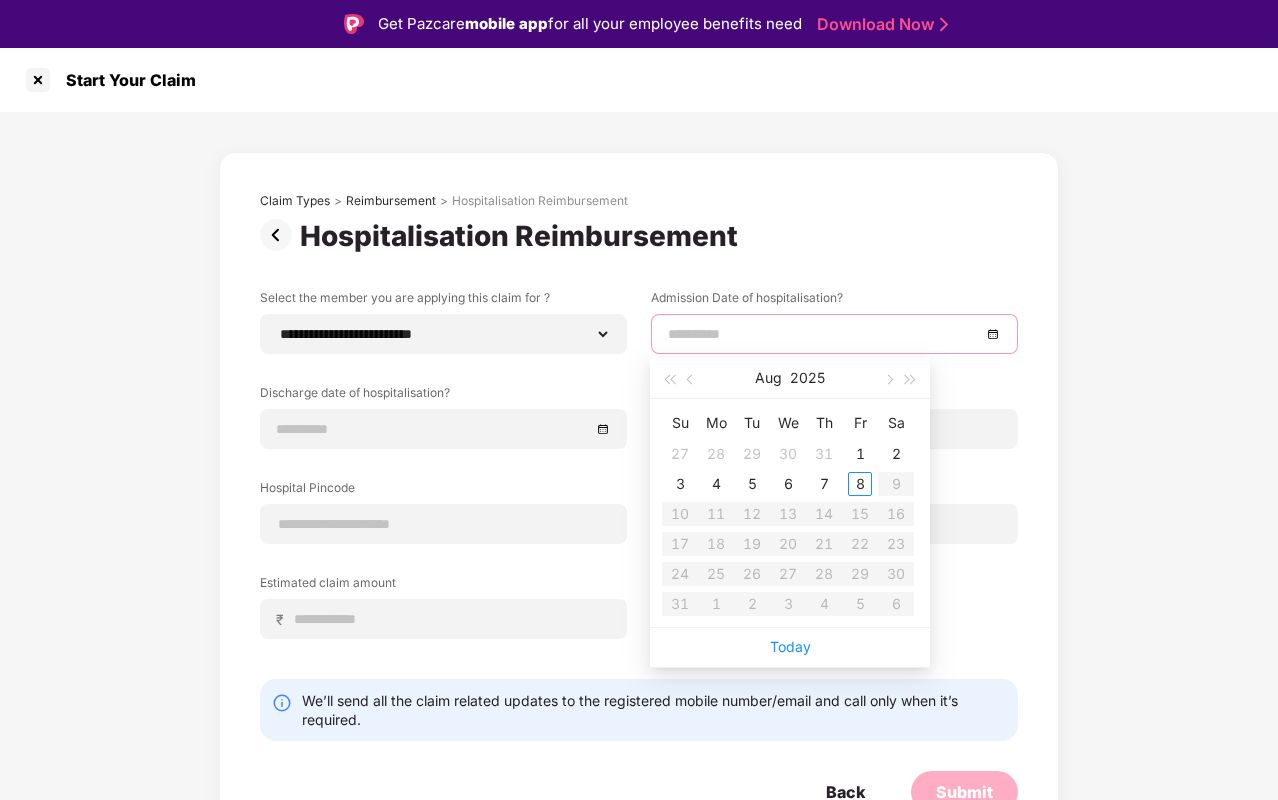 click at bounding box center [824, 334] 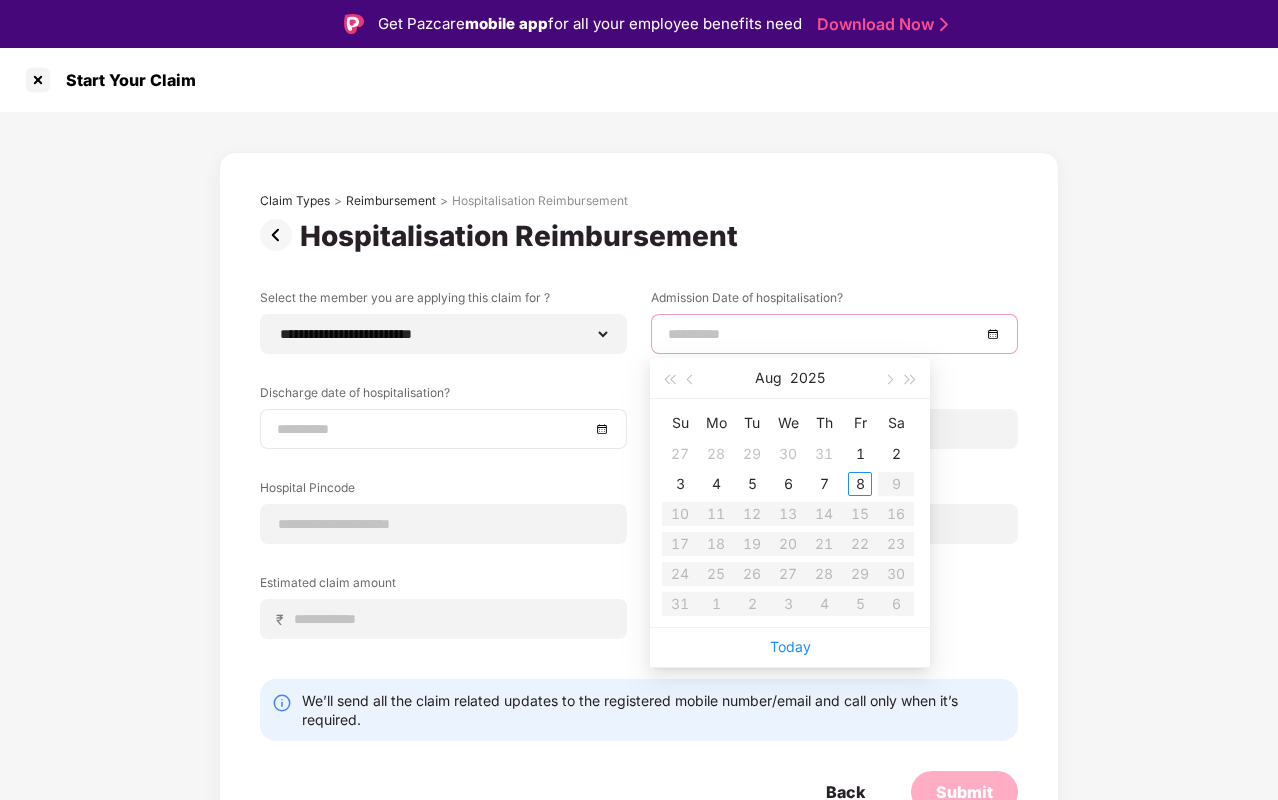 click on "Discharge date of hospitalisation?" at bounding box center (443, 416) 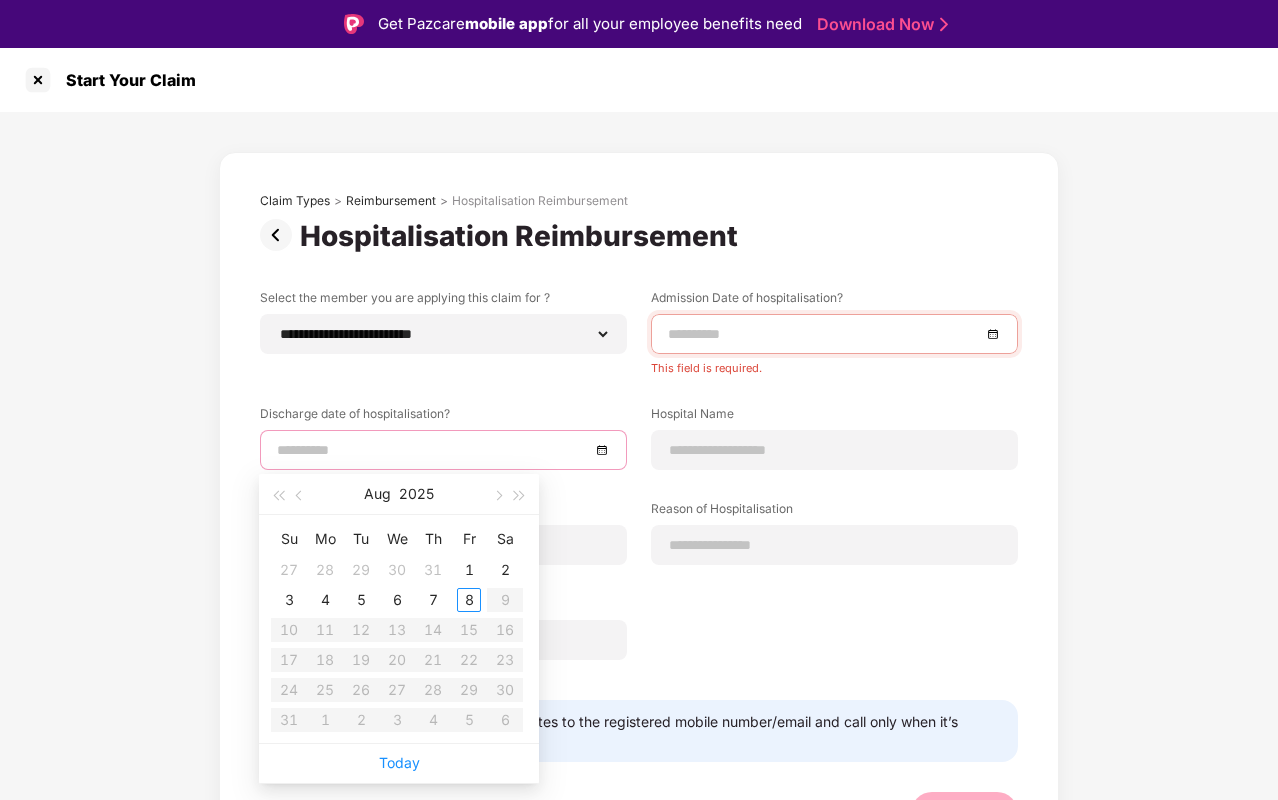 scroll, scrollTop: 37, scrollLeft: 0, axis: vertical 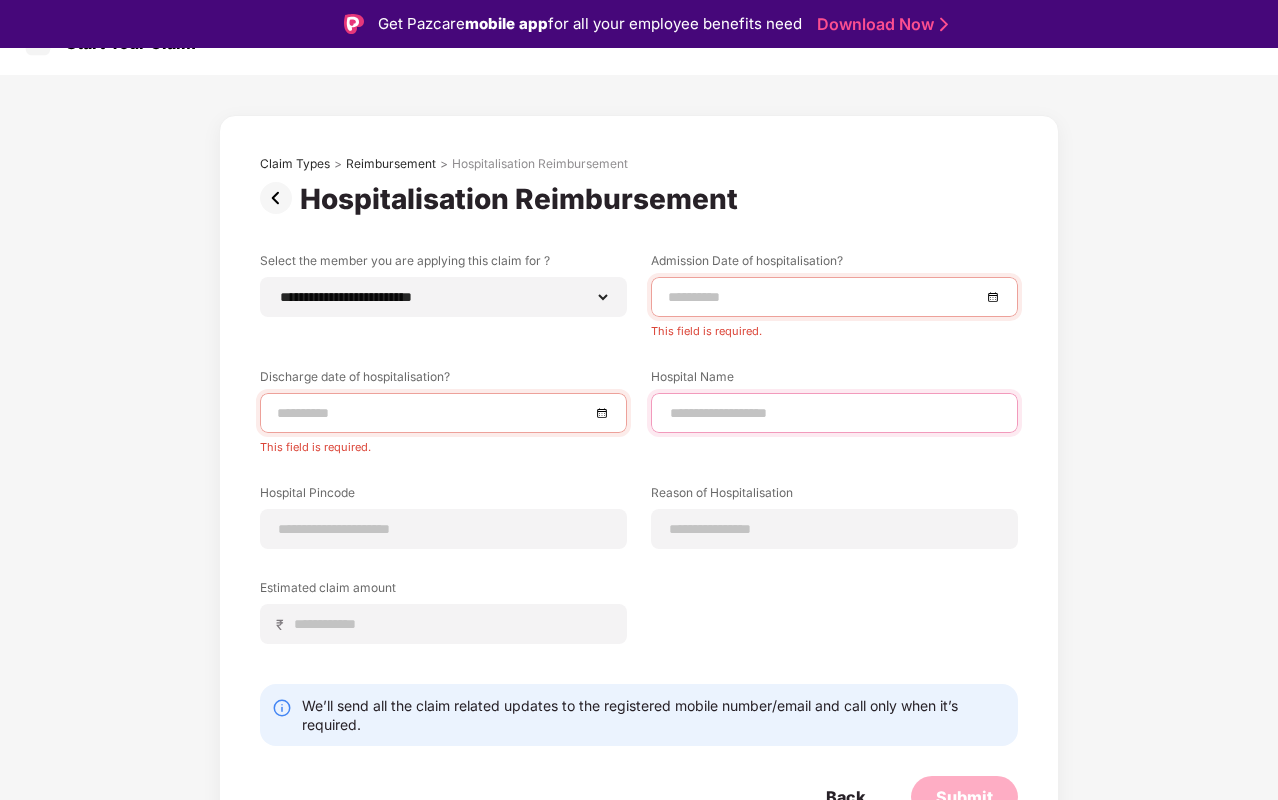 click at bounding box center (834, 413) 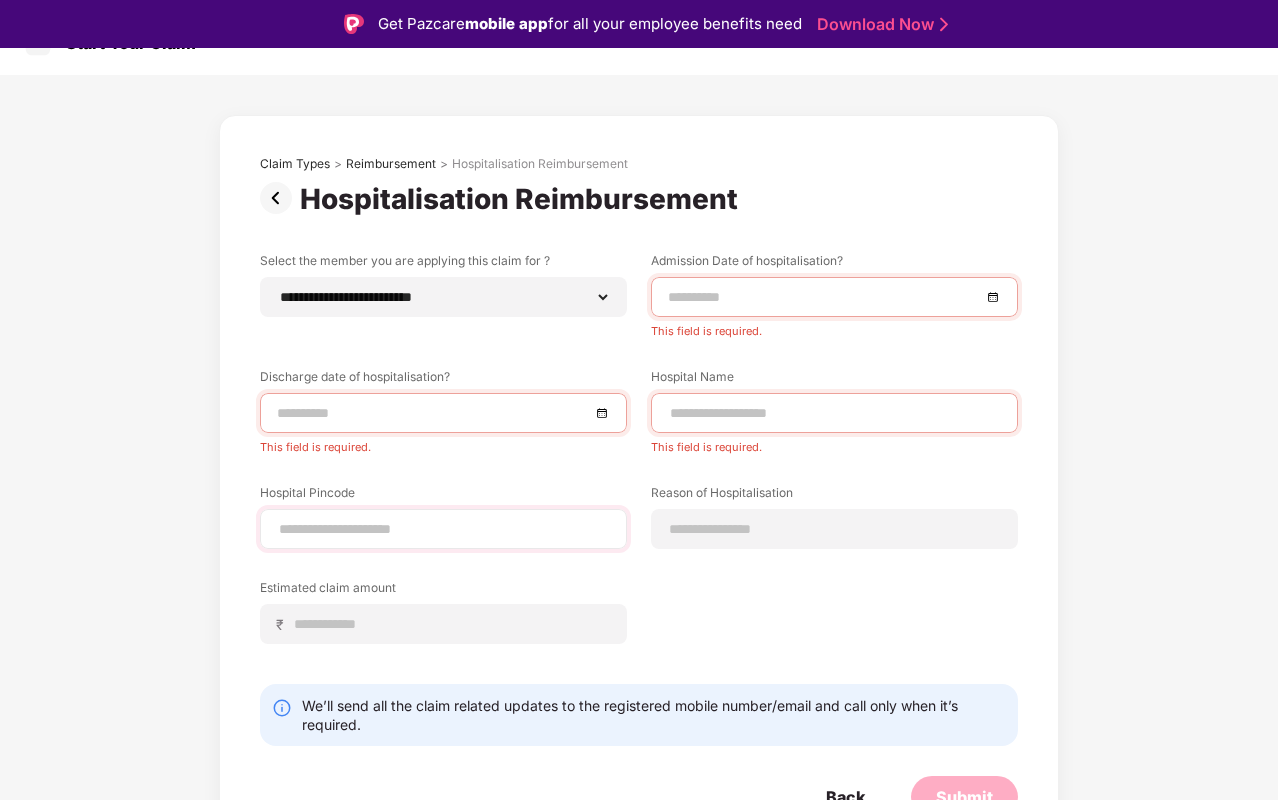 click at bounding box center (443, 529) 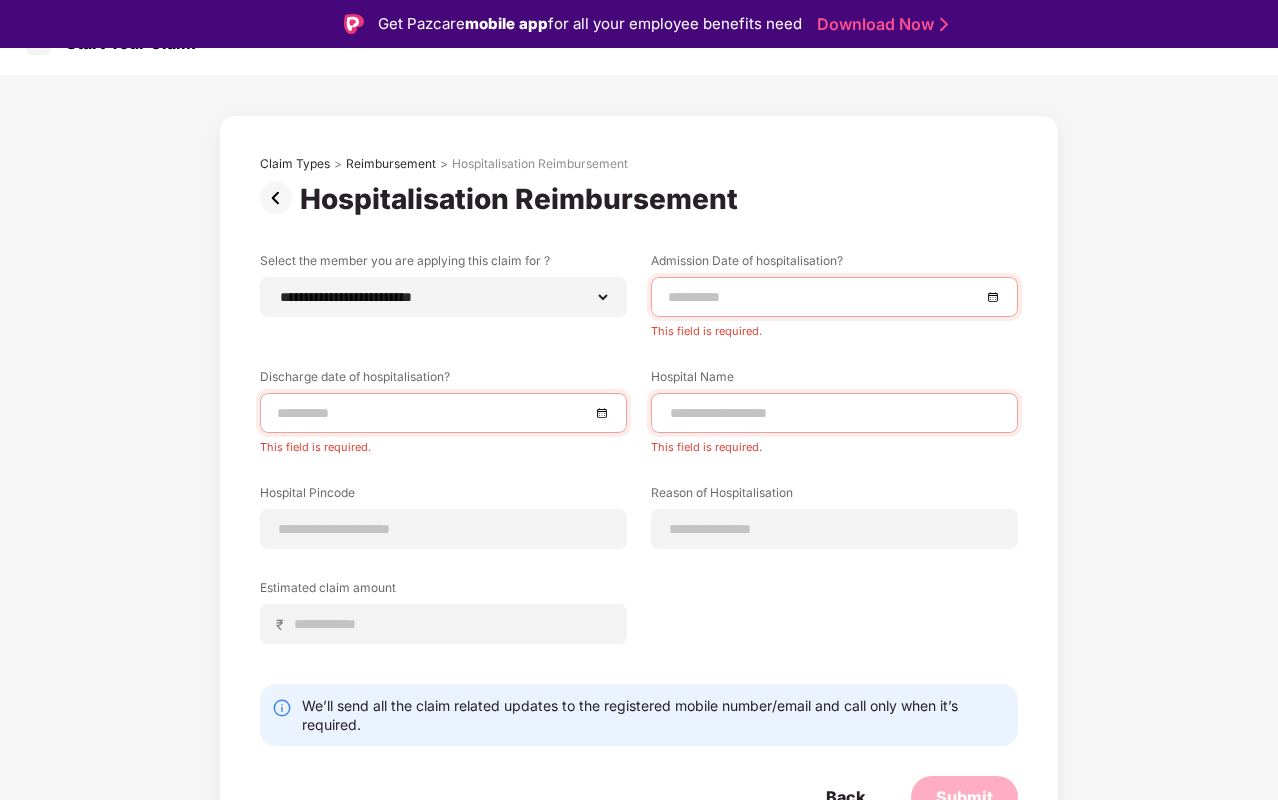 click on "Reason of Hospitalisation" at bounding box center (834, 496) 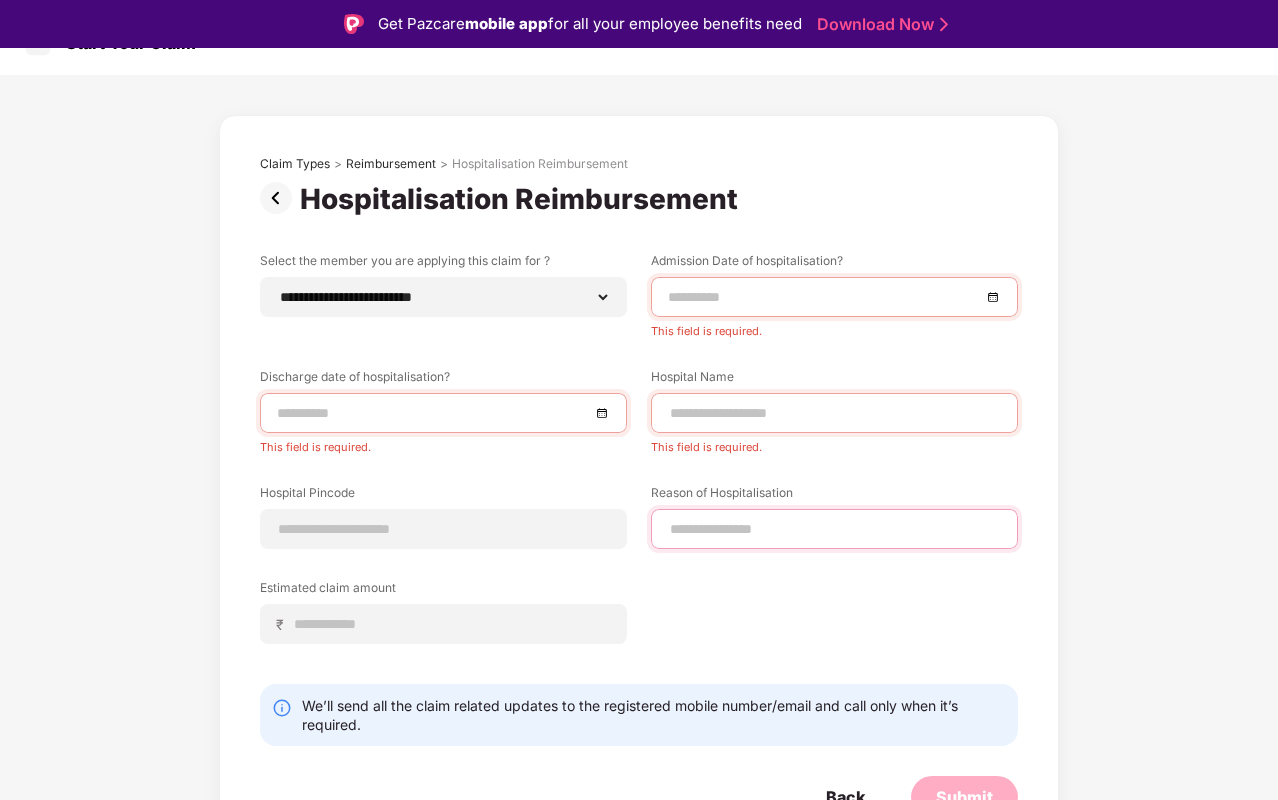 click at bounding box center (834, 529) 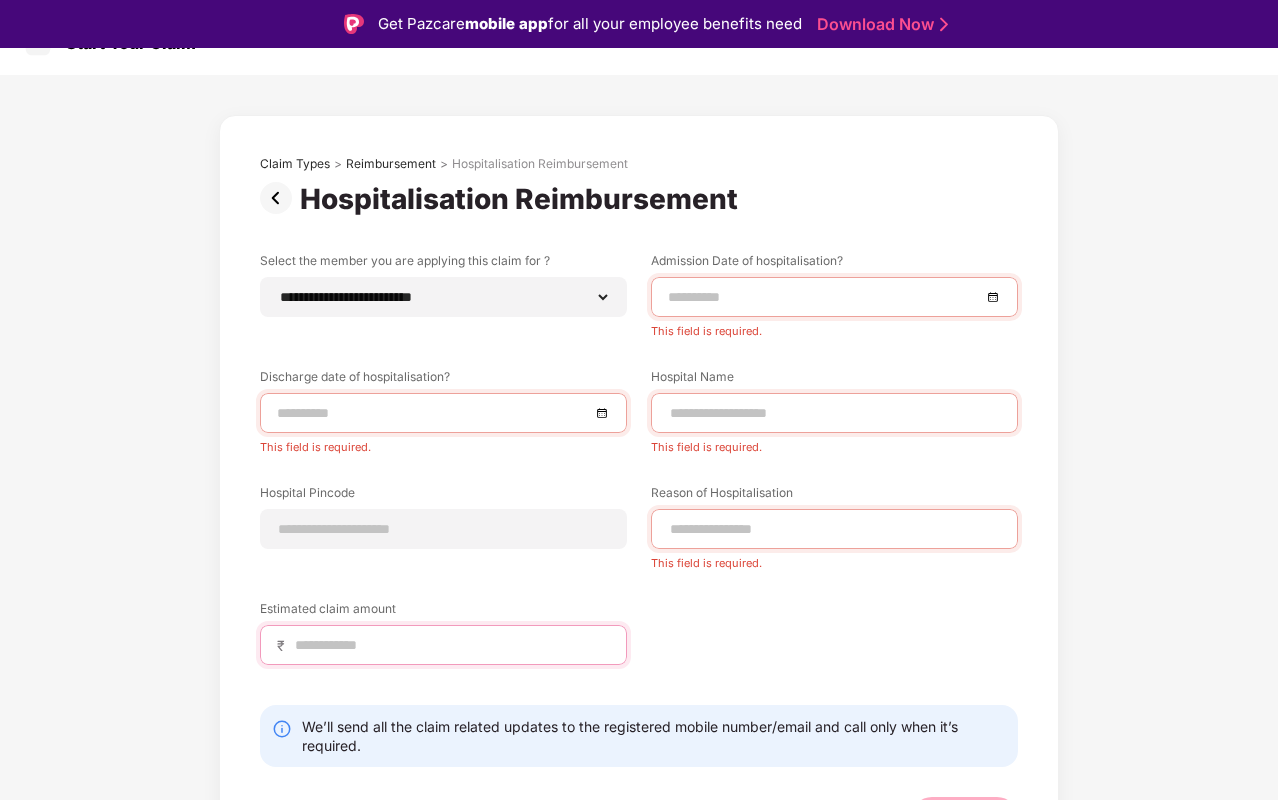 click on "₹" at bounding box center (443, 645) 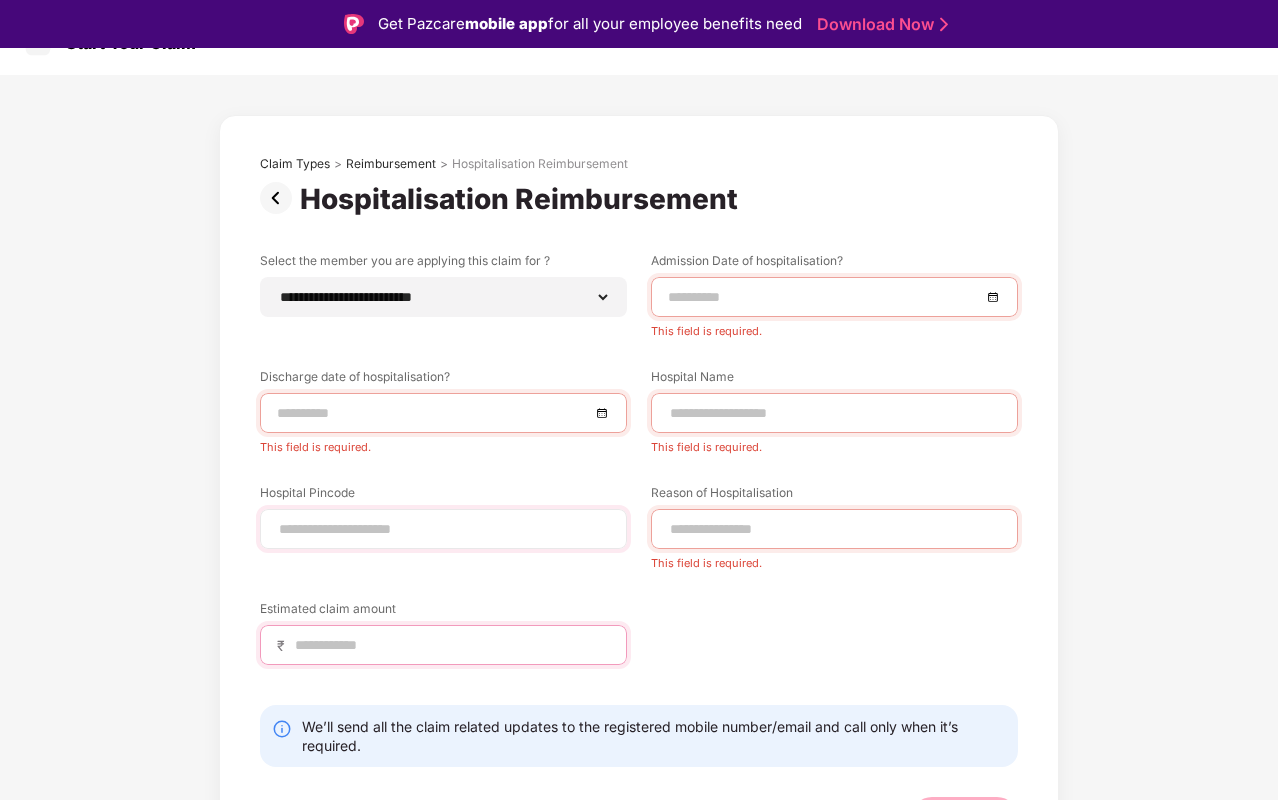 scroll, scrollTop: 79, scrollLeft: 0, axis: vertical 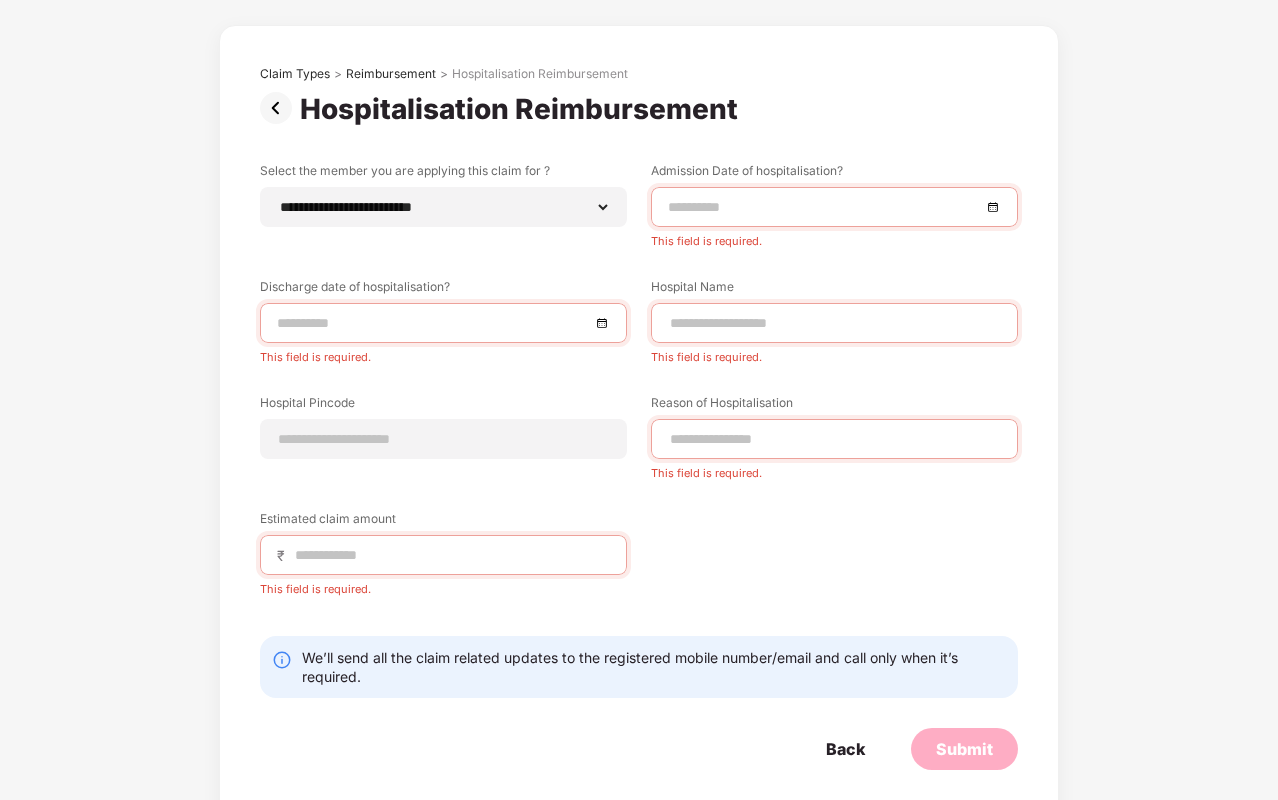 click on "We’ll send all the claim related updates to the registered mobile number/email and call only when it’s required." at bounding box center (639, 667) 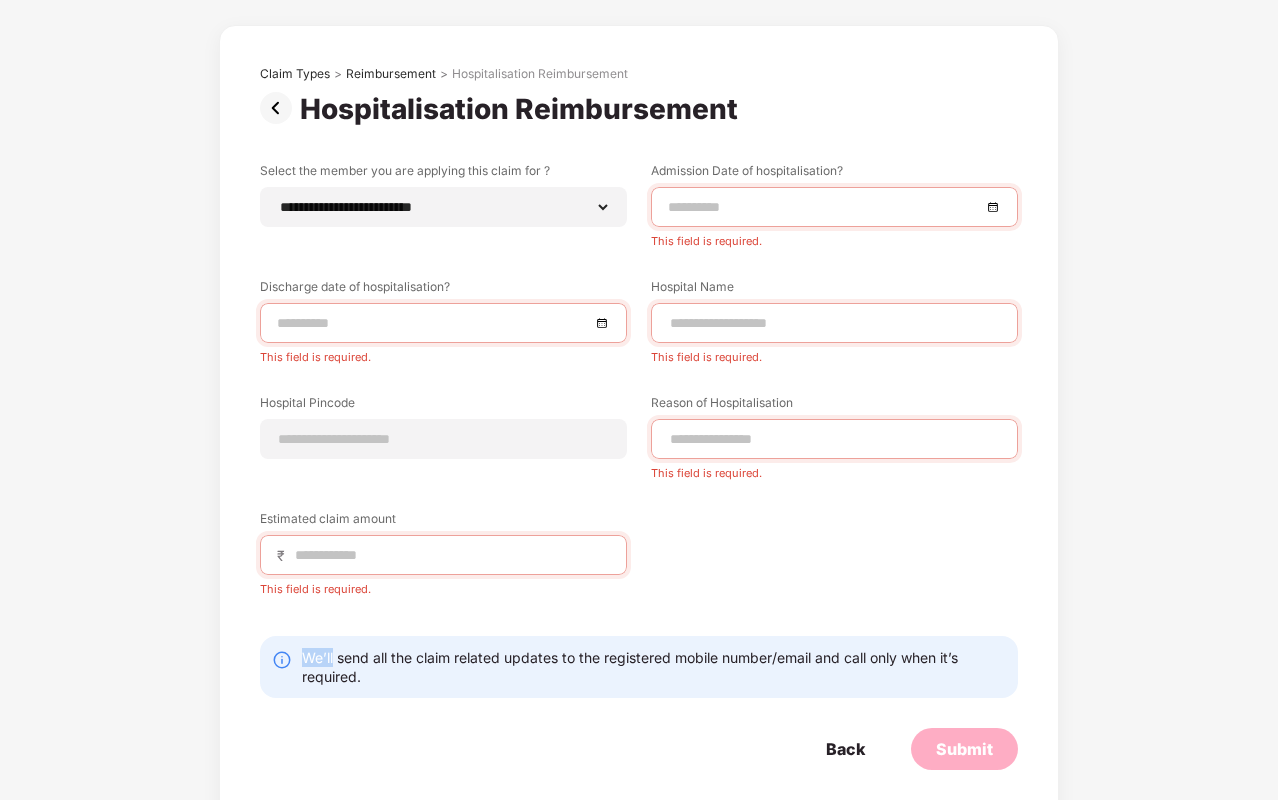 click on "We’ll send all the claim related updates to the registered mobile number/email and call only when it’s required." at bounding box center [639, 667] 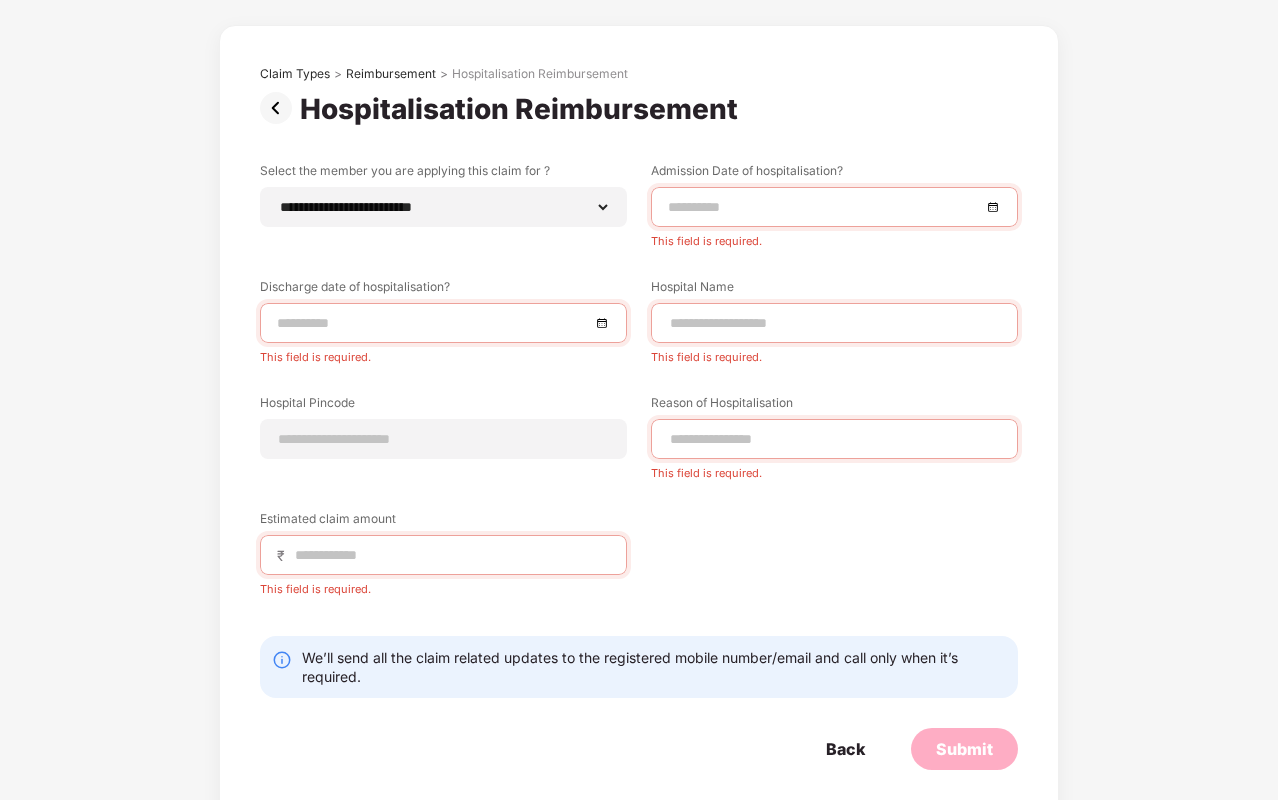 click on "We’ll send all the claim related updates to the registered mobile number/email and call only when it’s required." at bounding box center [654, 667] 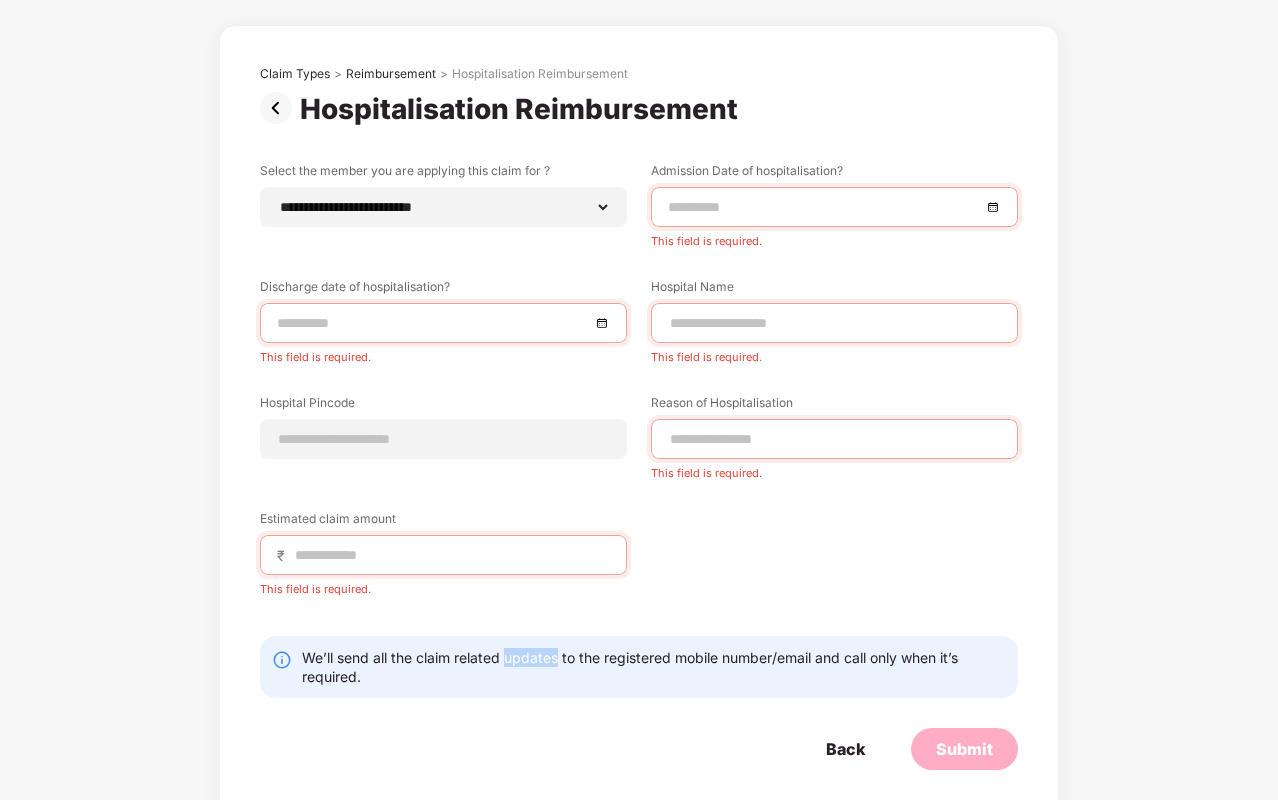 click on "We’ll send all the claim related updates to the registered mobile number/email and call only when it’s required." at bounding box center [654, 667] 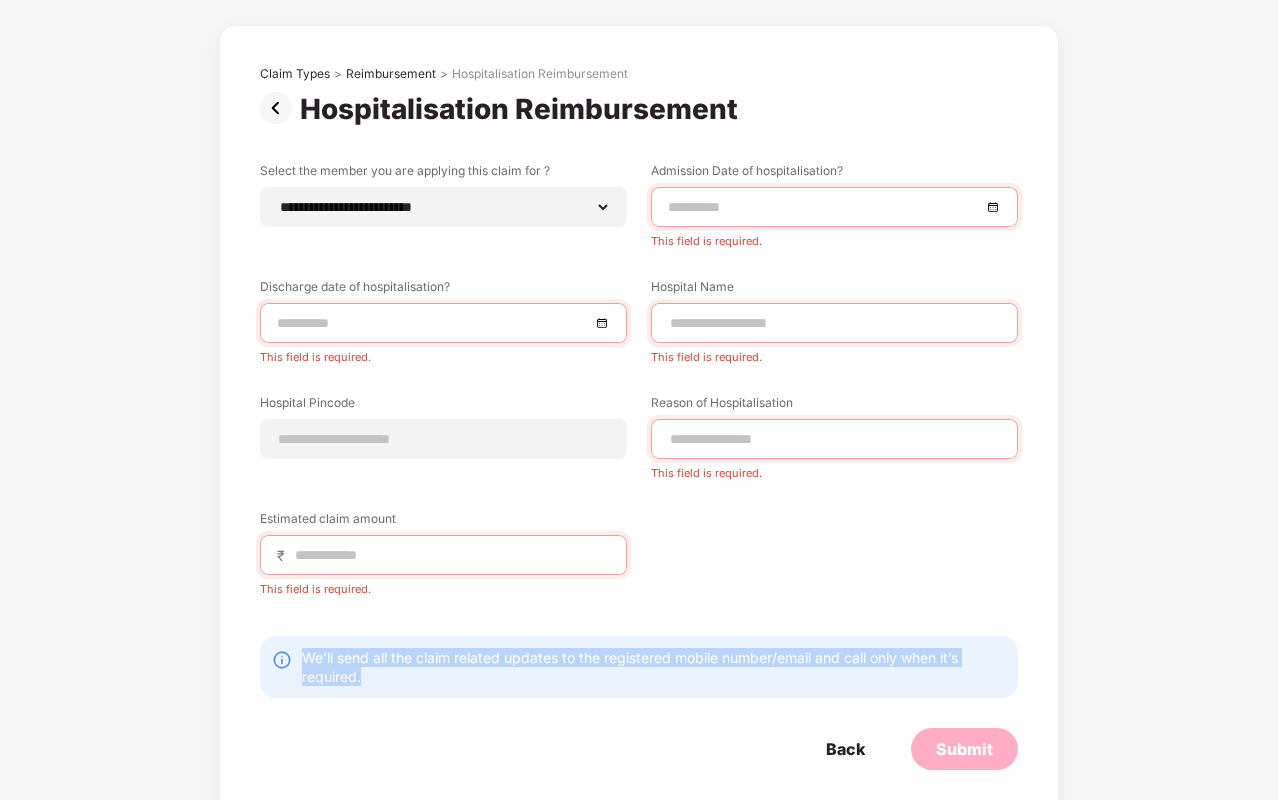 click on "We’ll send all the claim related updates to the registered mobile number/email and call only when it’s required." at bounding box center (654, 667) 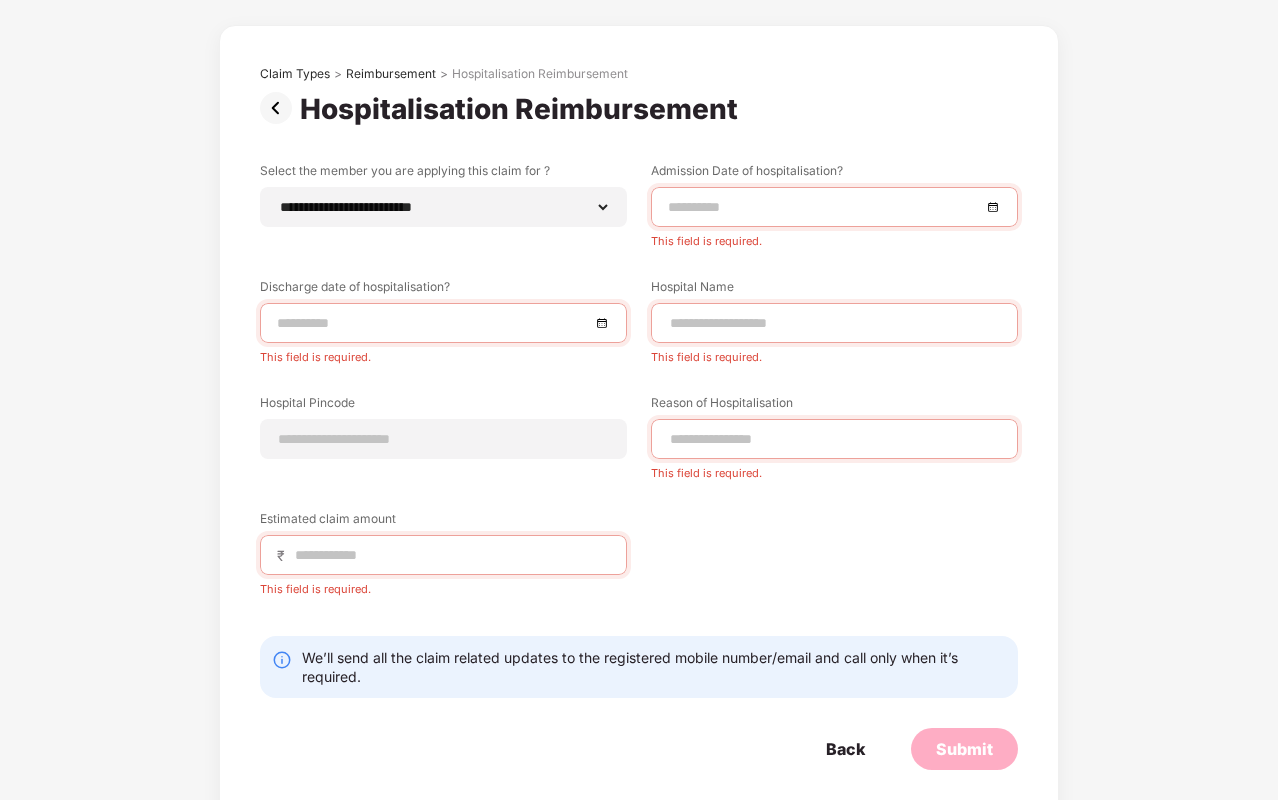 click on "Estimated claim amount" at bounding box center (443, 522) 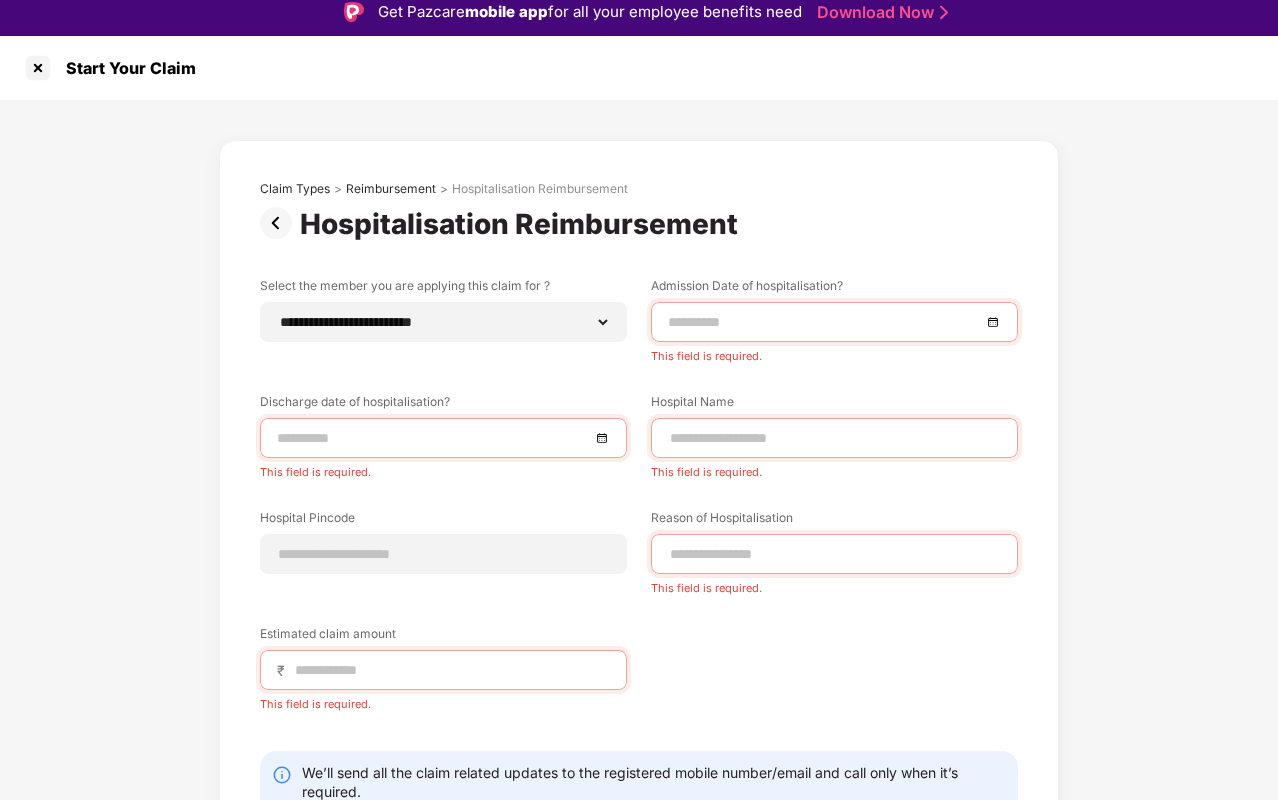 scroll, scrollTop: 0, scrollLeft: 0, axis: both 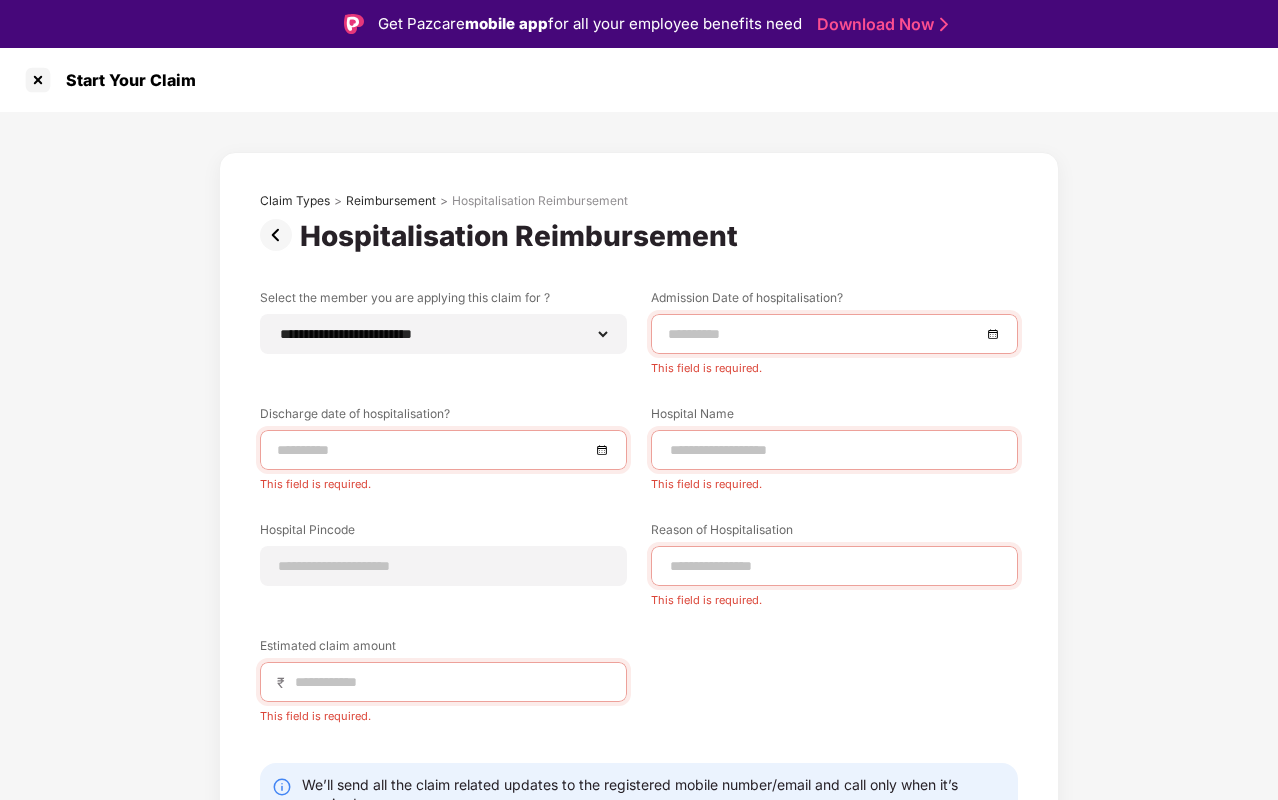 click on "Start Your Claim" at bounding box center [639, 80] 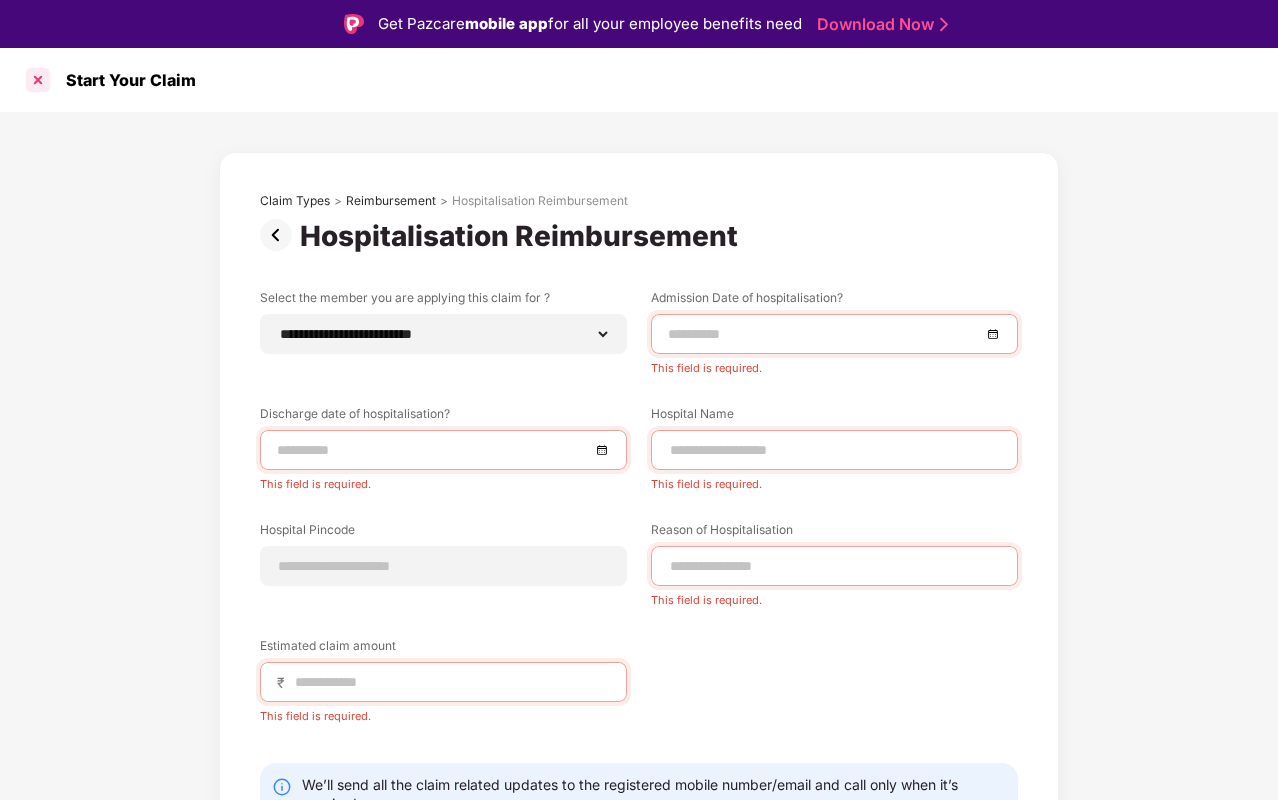 click at bounding box center (38, 80) 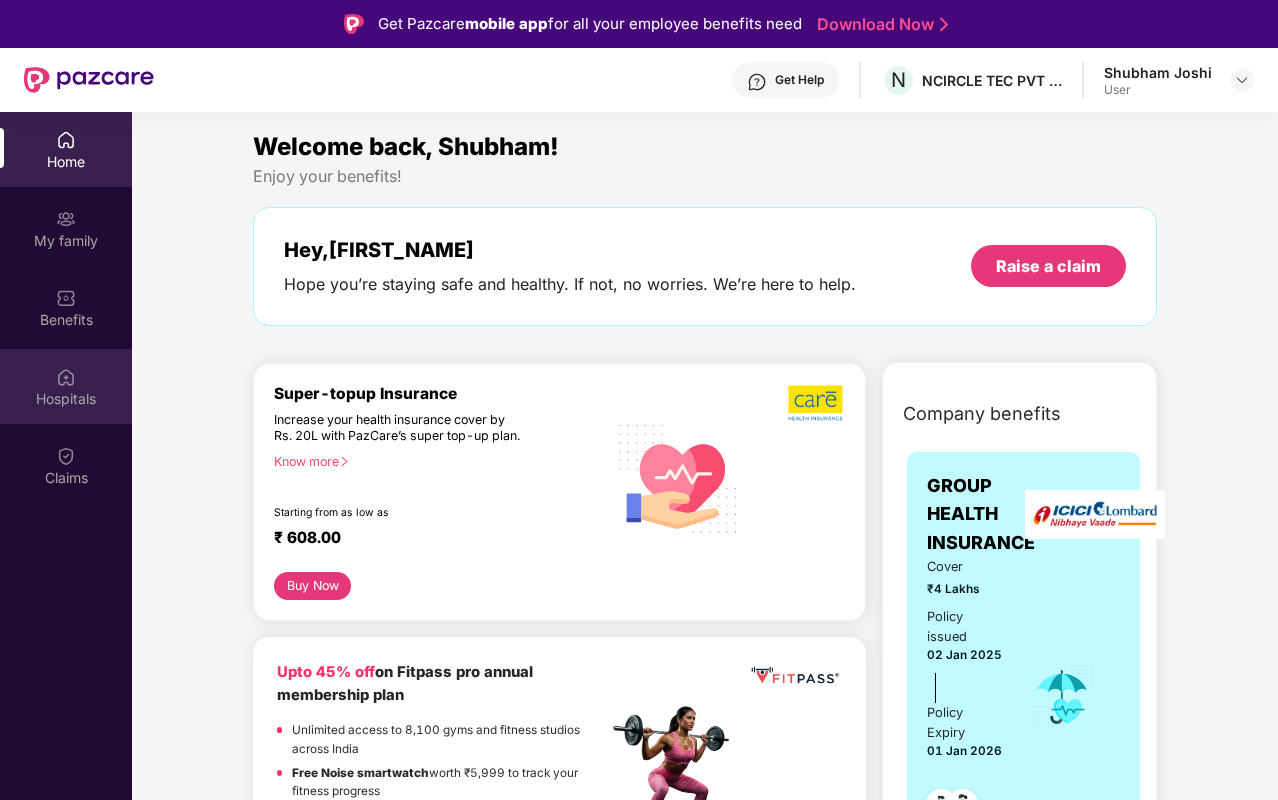 click on "Hospitals" at bounding box center (66, 386) 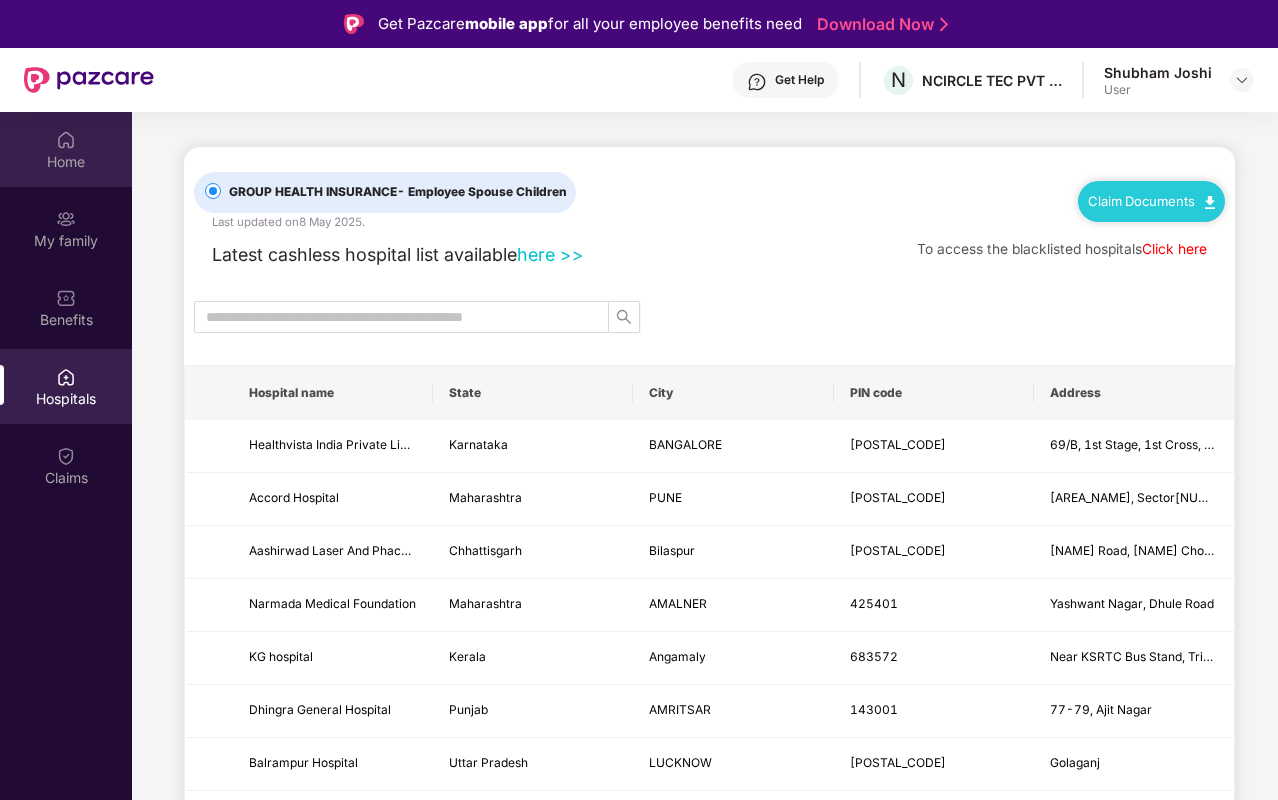 click on "Home" at bounding box center [66, 162] 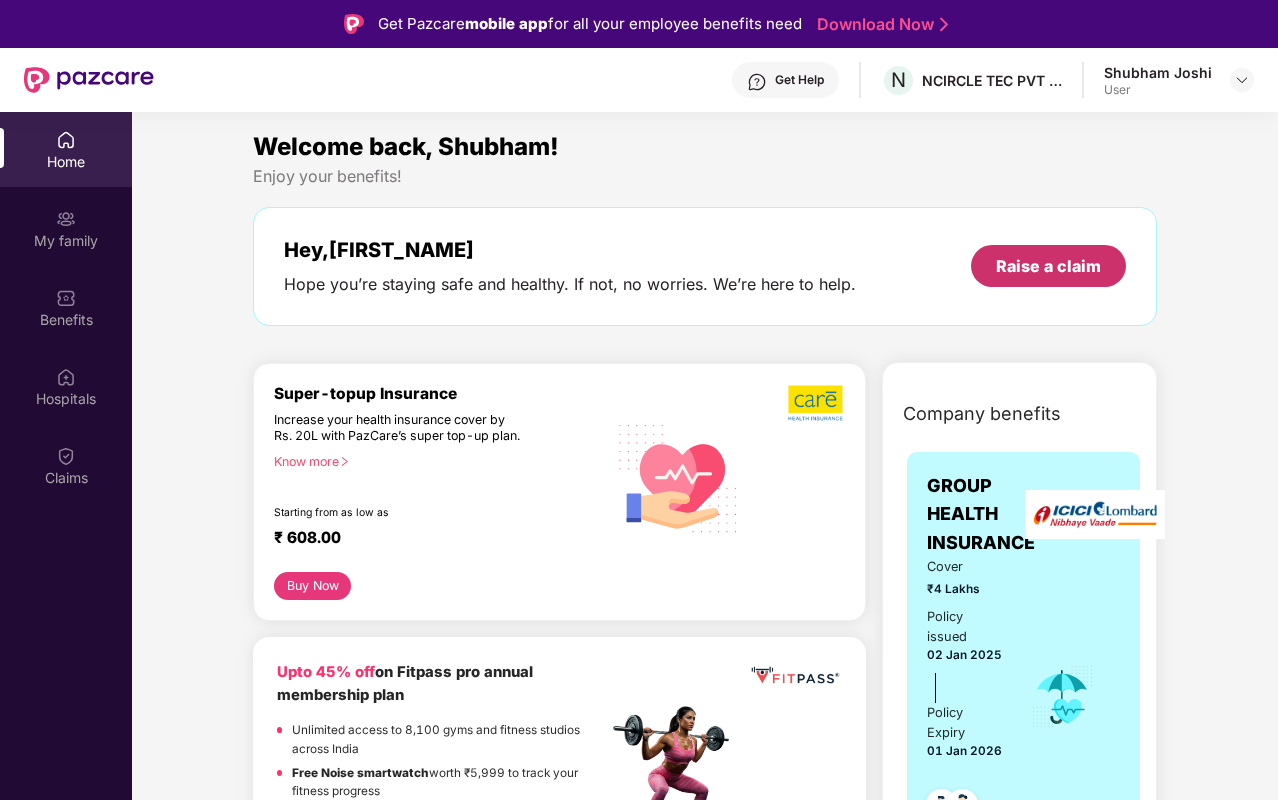 click on "Raise a claim" at bounding box center (1048, 266) 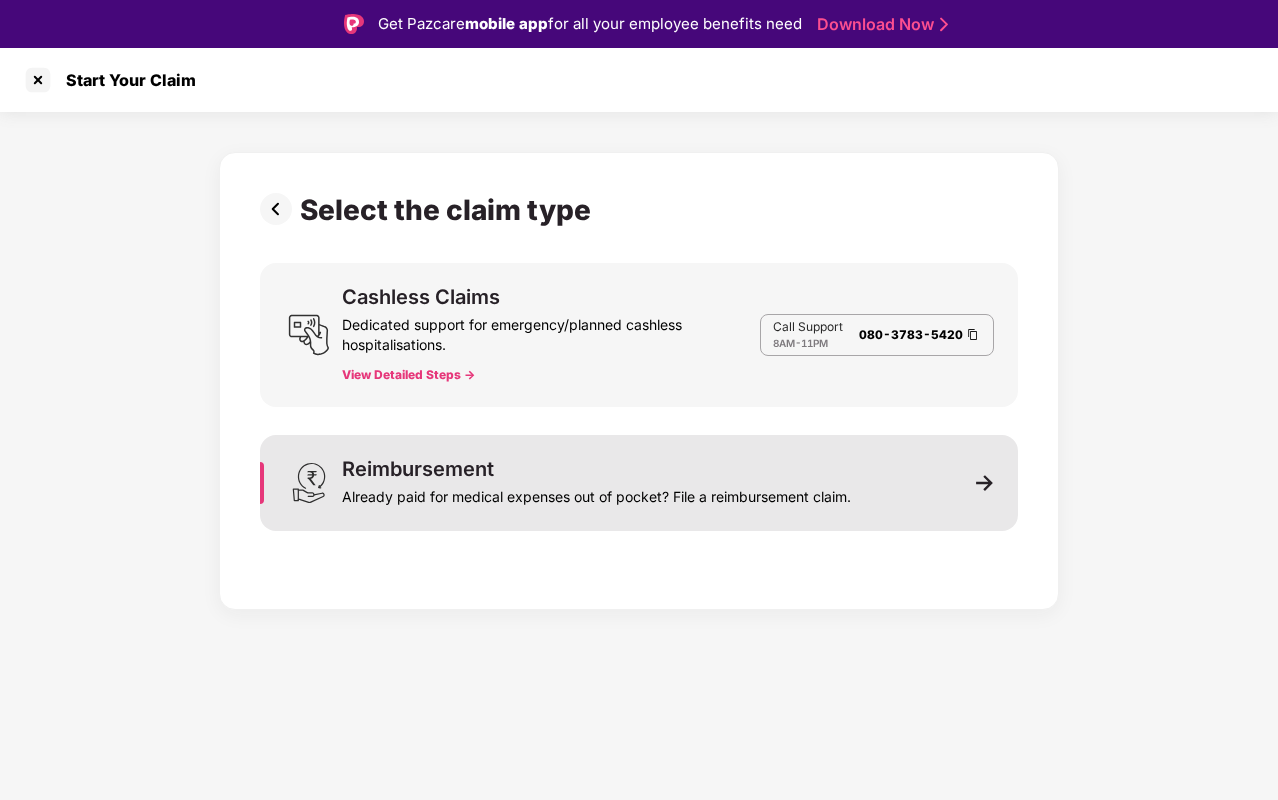 click on "Reimbursement" at bounding box center [418, 469] 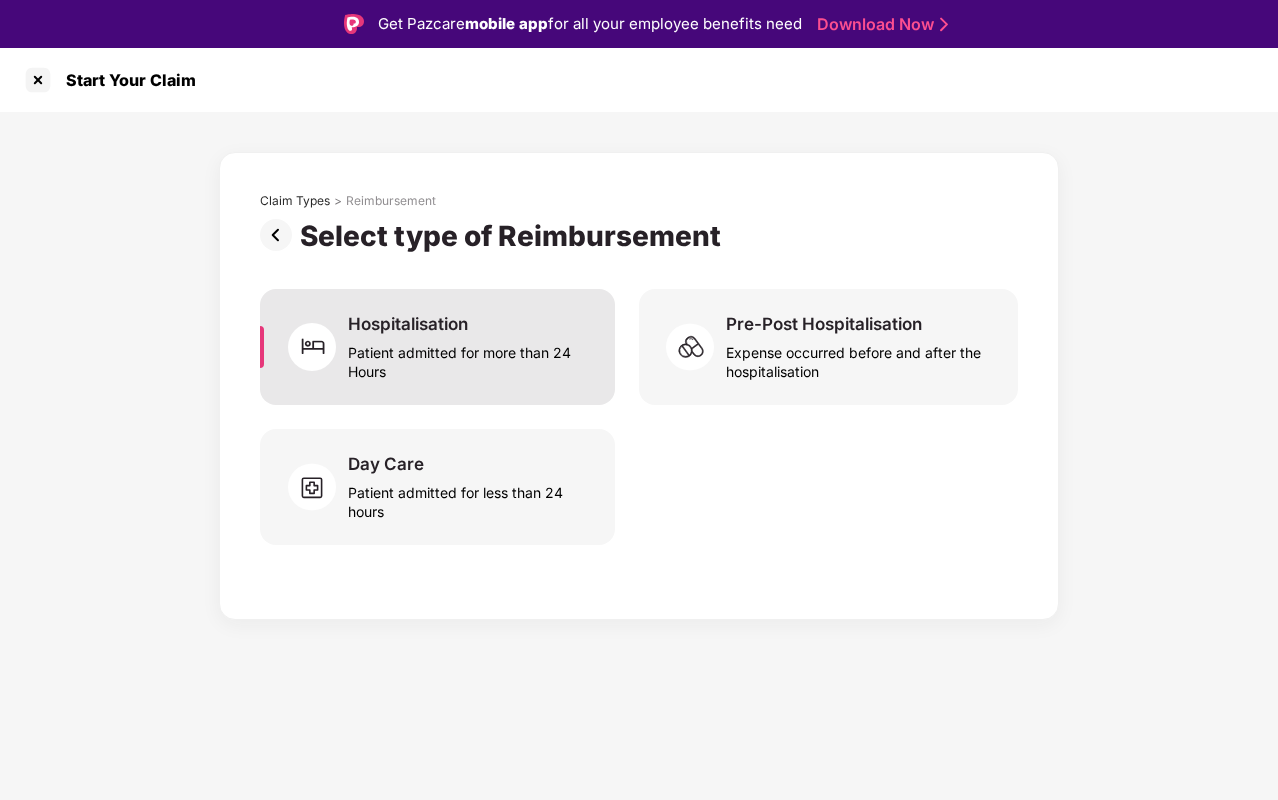 click on "Hospitalisation Patient admitted for more than 24 Hours" at bounding box center (437, 347) 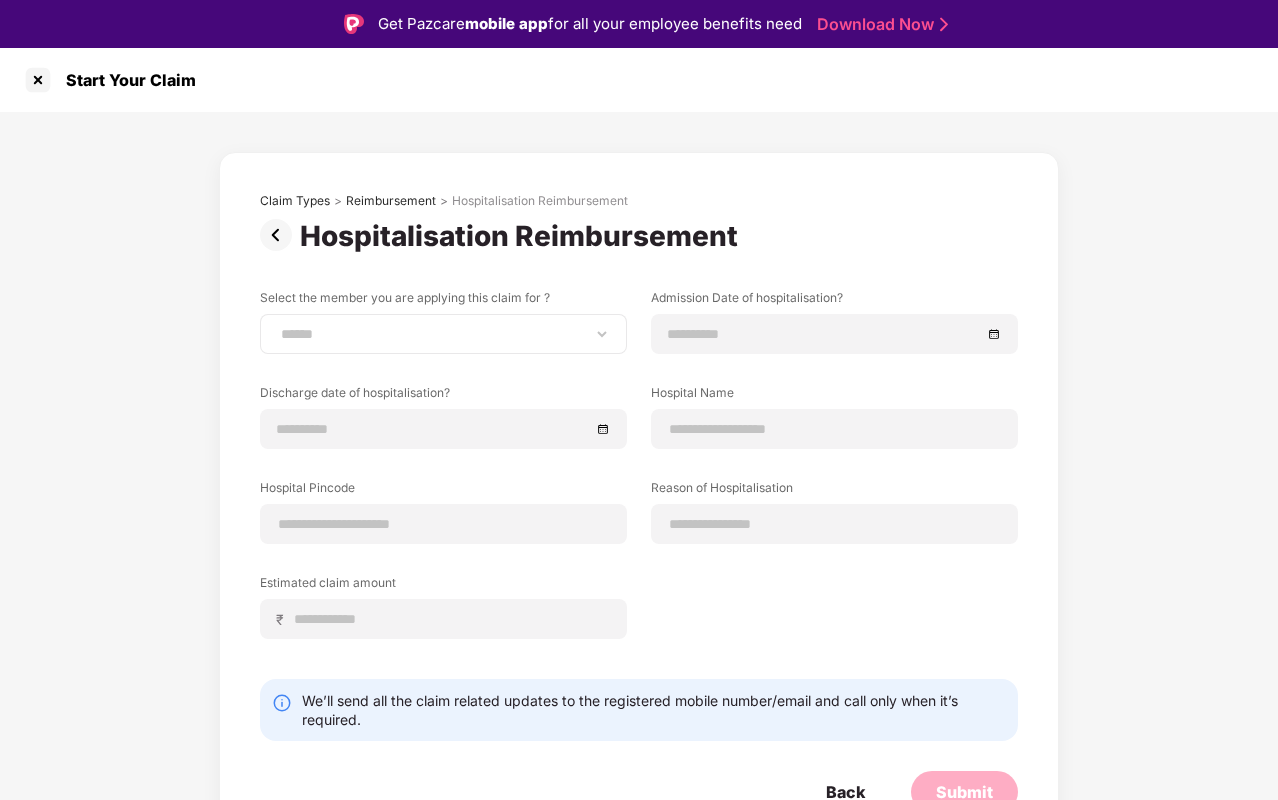 scroll, scrollTop: 16, scrollLeft: 0, axis: vertical 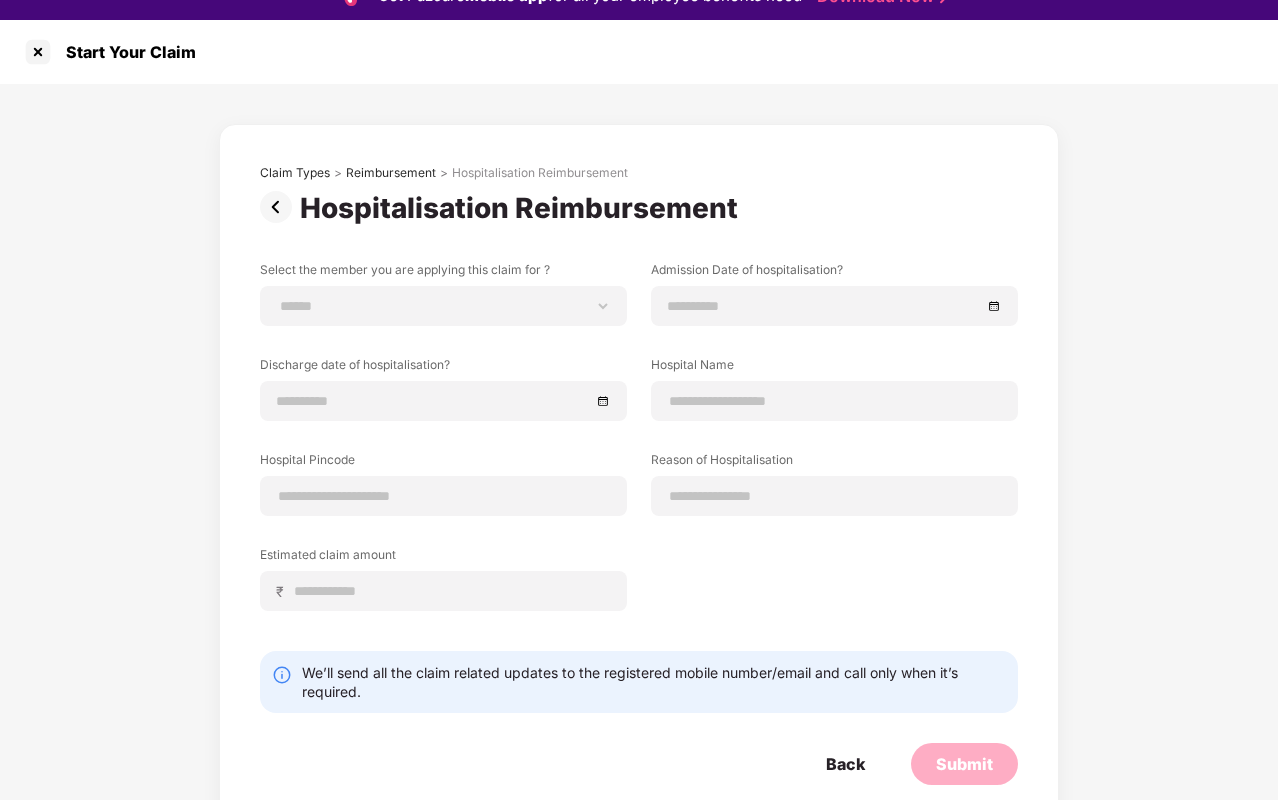 click at bounding box center (280, 207) 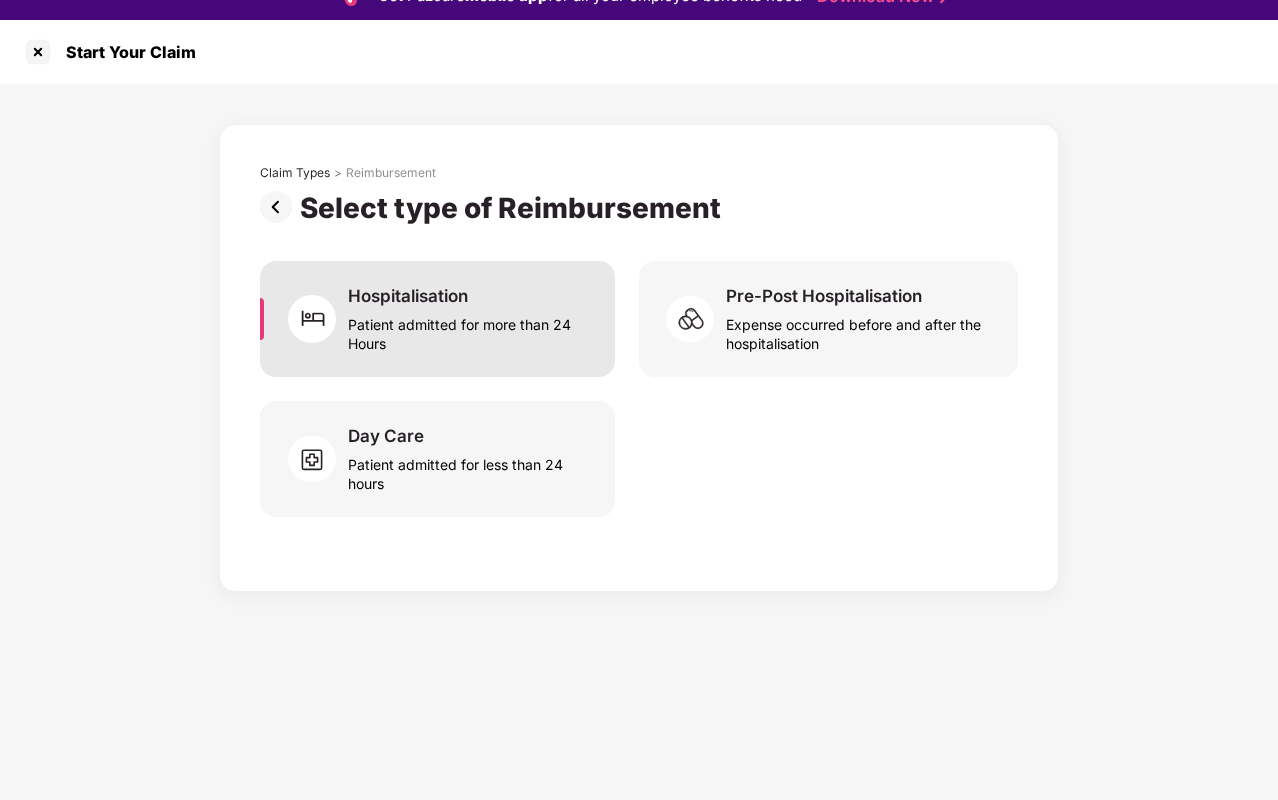 click on "Hospitalisation Patient admitted for more than 24 Hours" at bounding box center [469, 319] 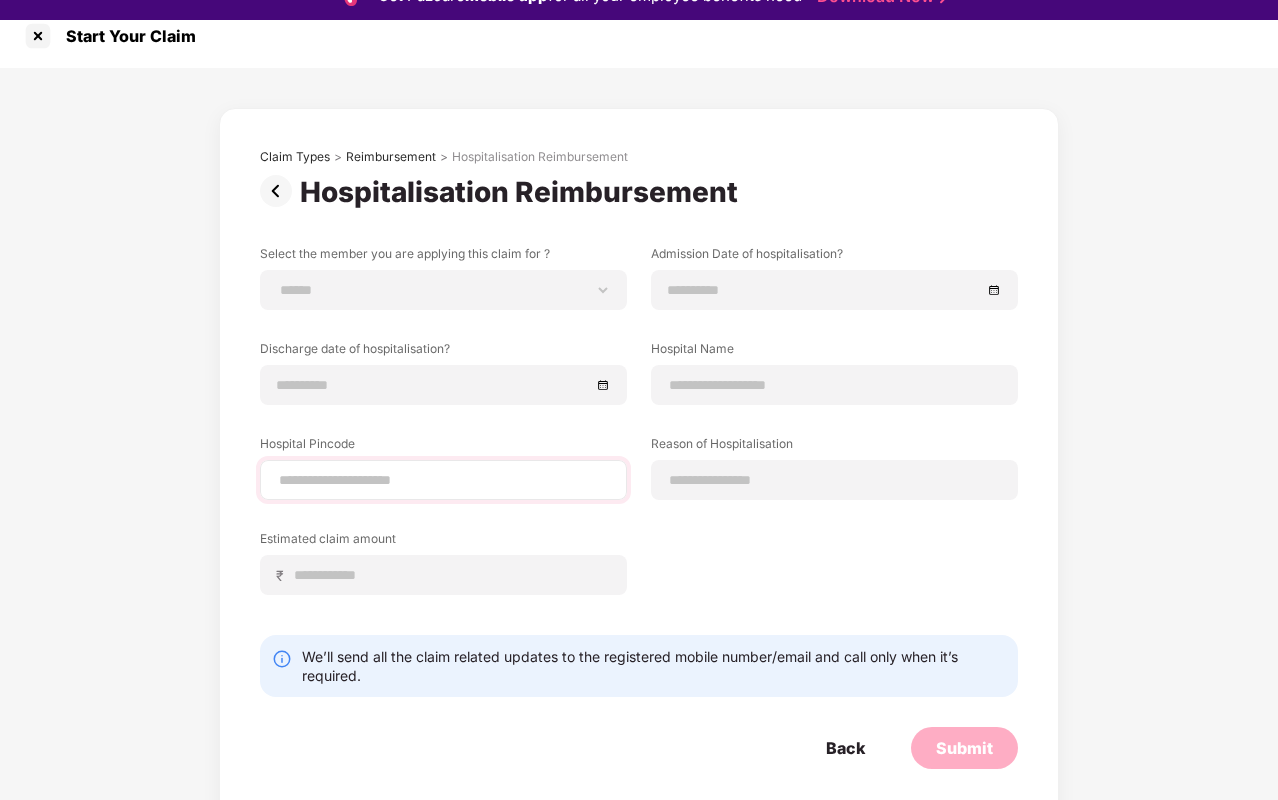 scroll, scrollTop: 0, scrollLeft: 0, axis: both 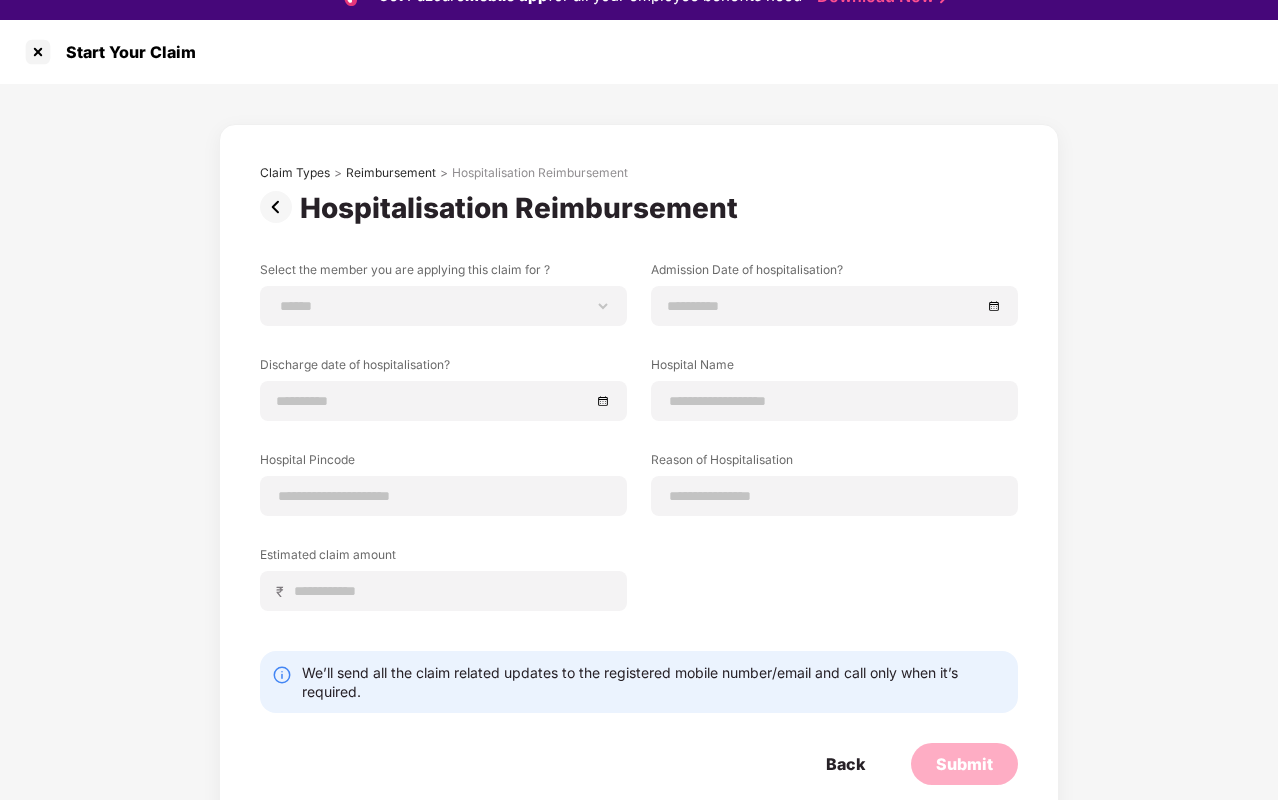 click at bounding box center [280, 207] 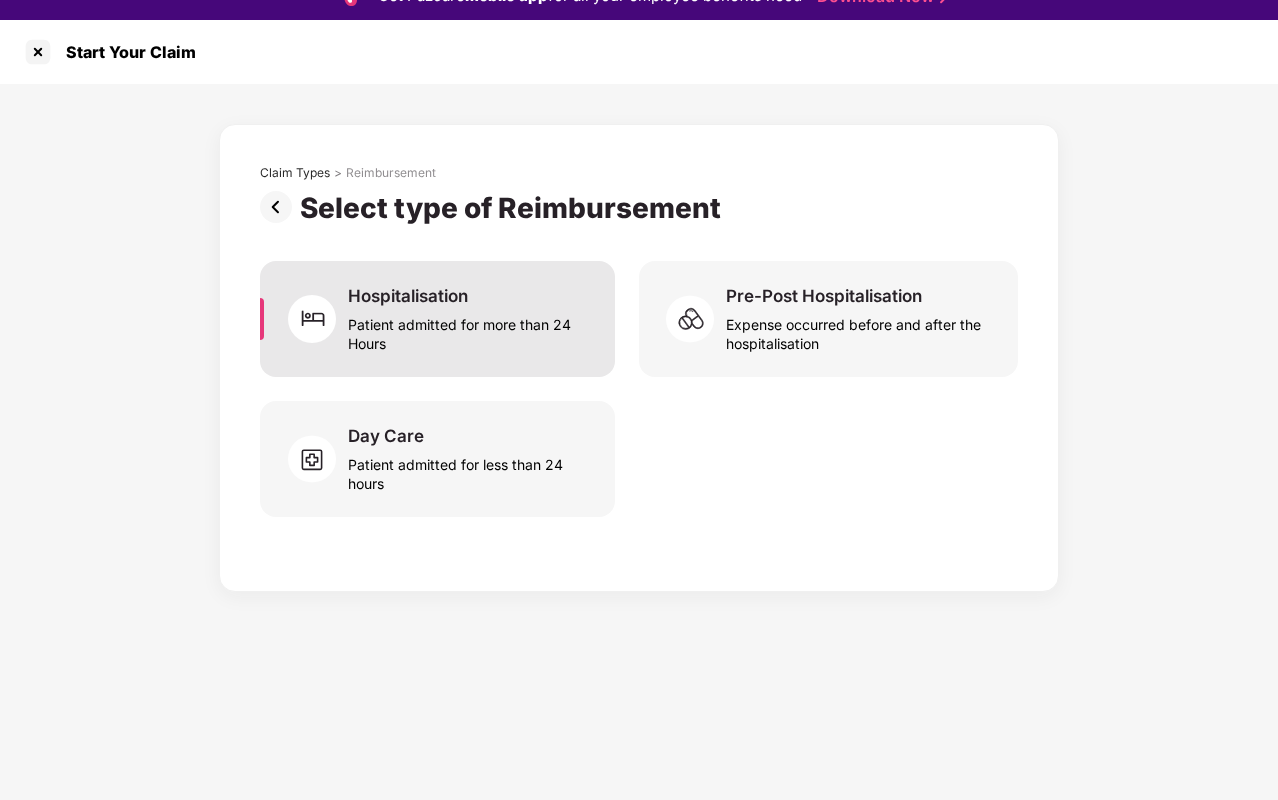 click on "Hospitalisation" at bounding box center (408, 296) 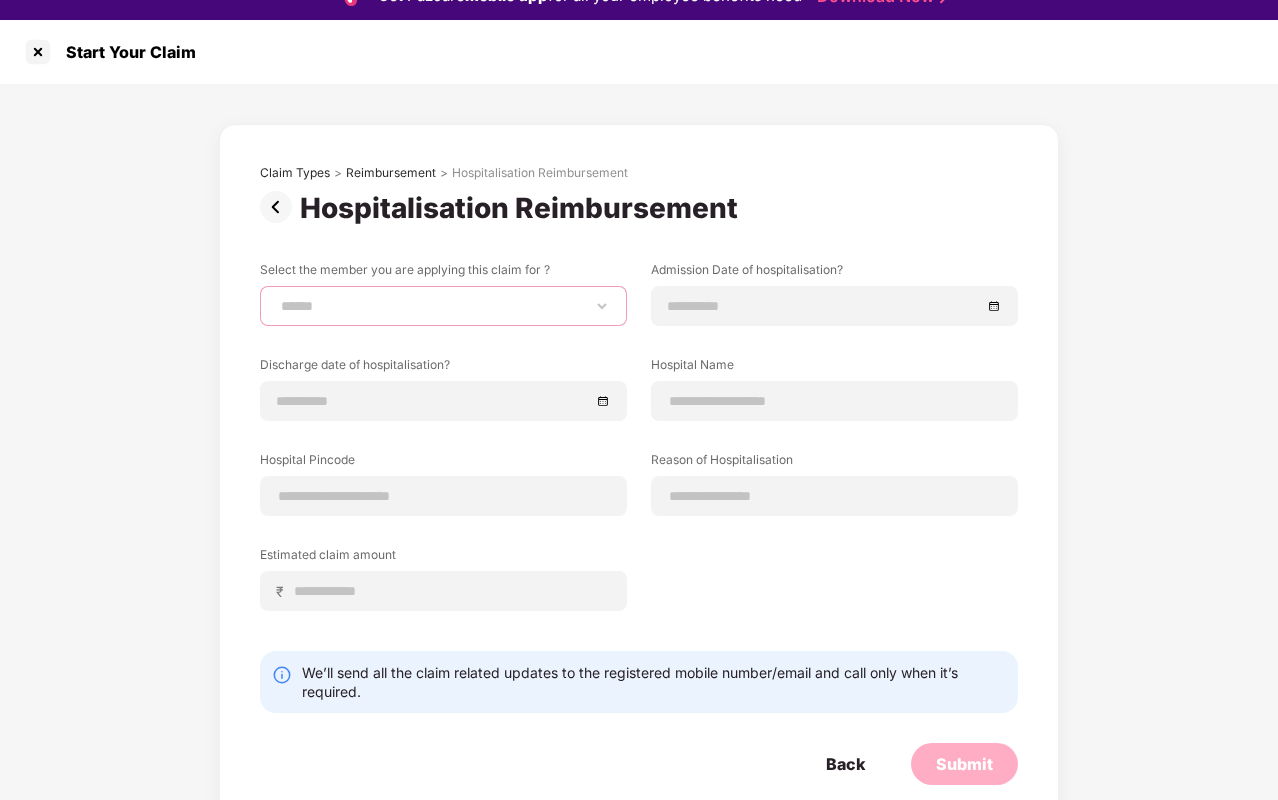 click on "**********" at bounding box center (443, 306) 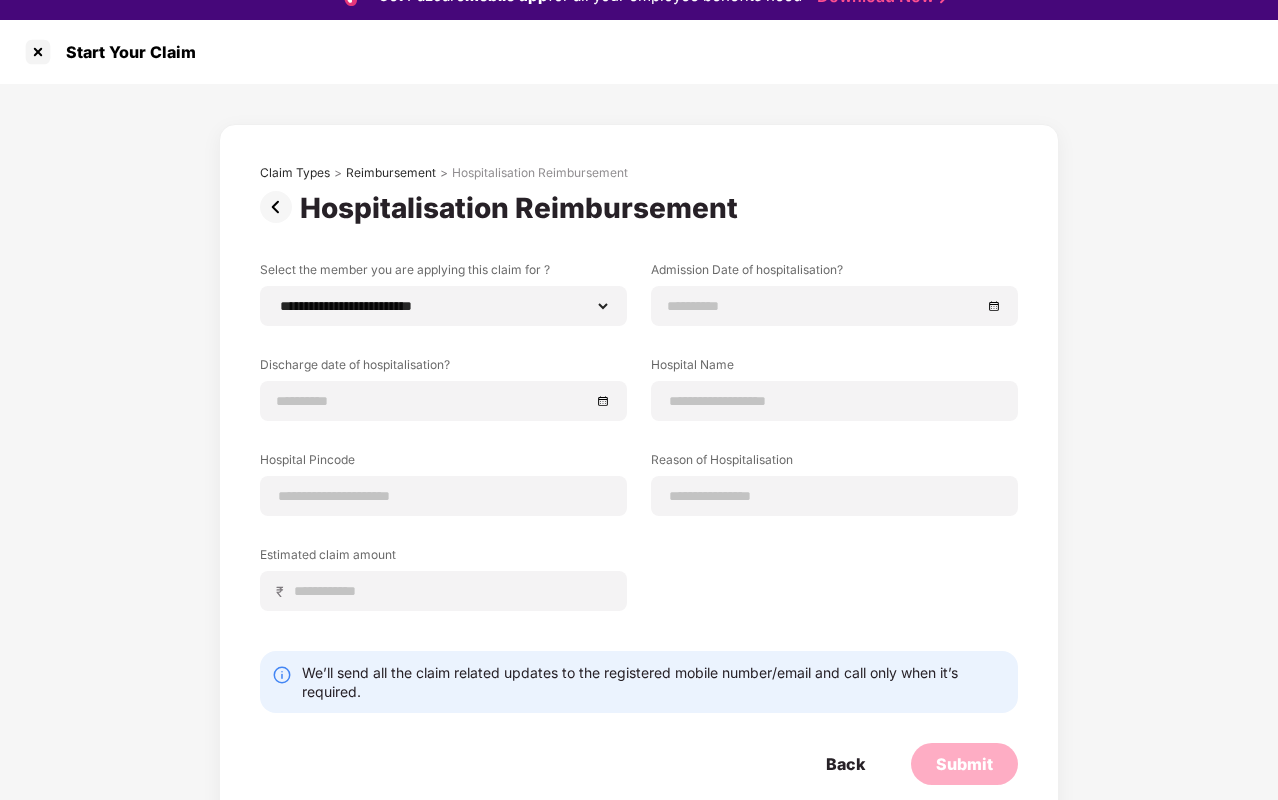 click on "**********" at bounding box center [639, 460] 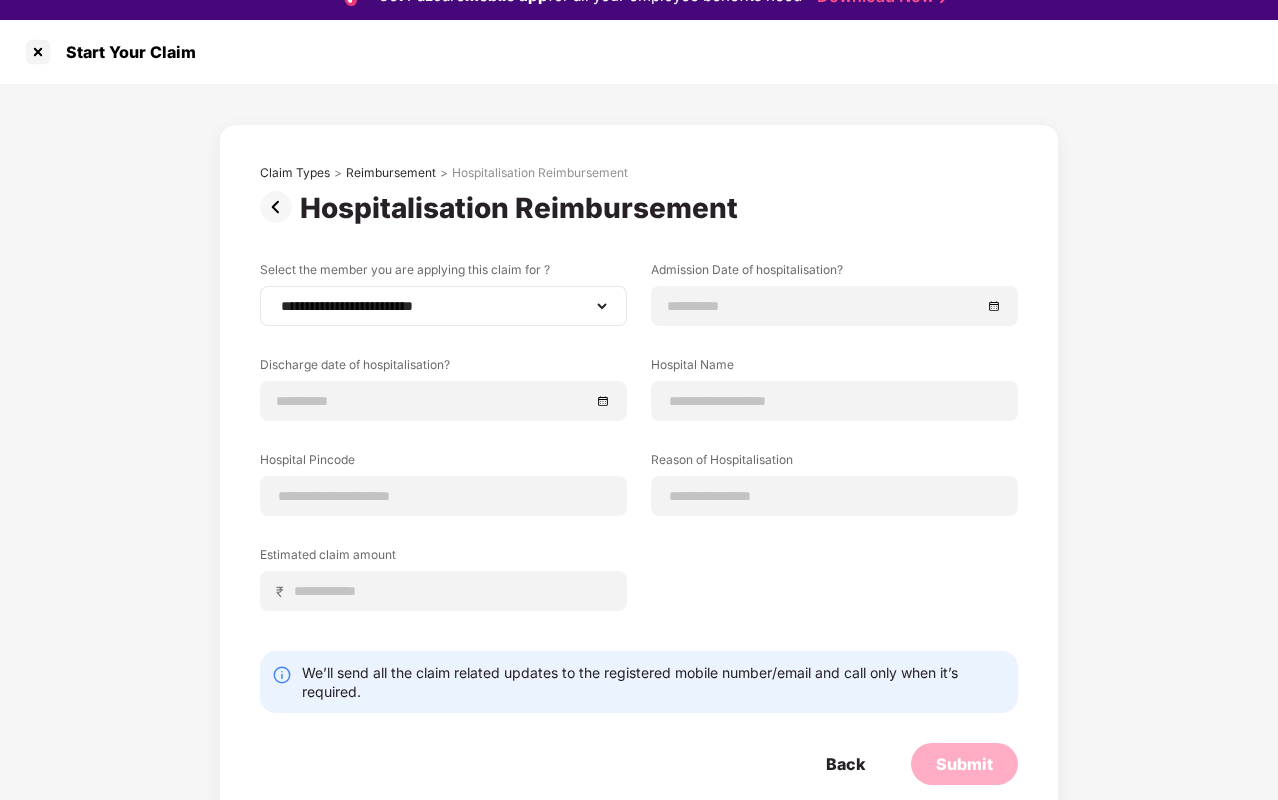 click on "**********" at bounding box center (443, 306) 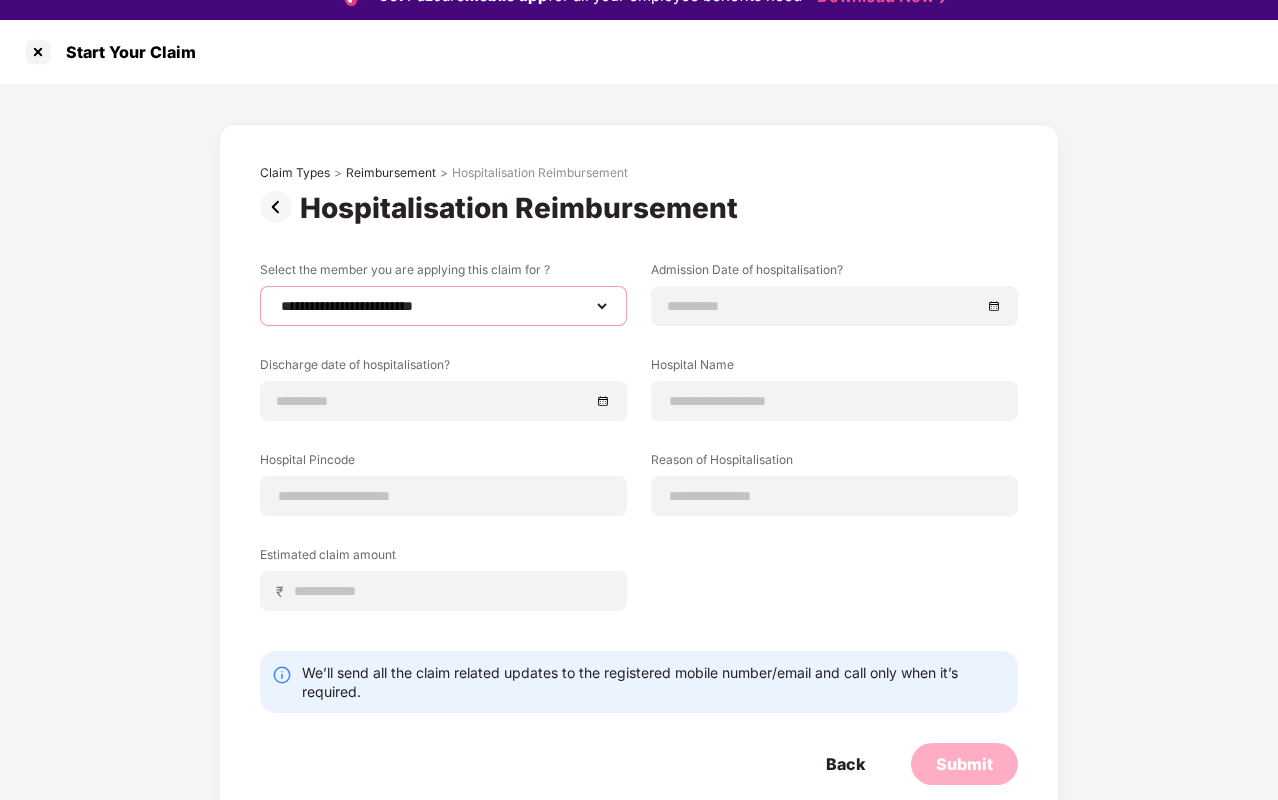click on "**********" at bounding box center (443, 306) 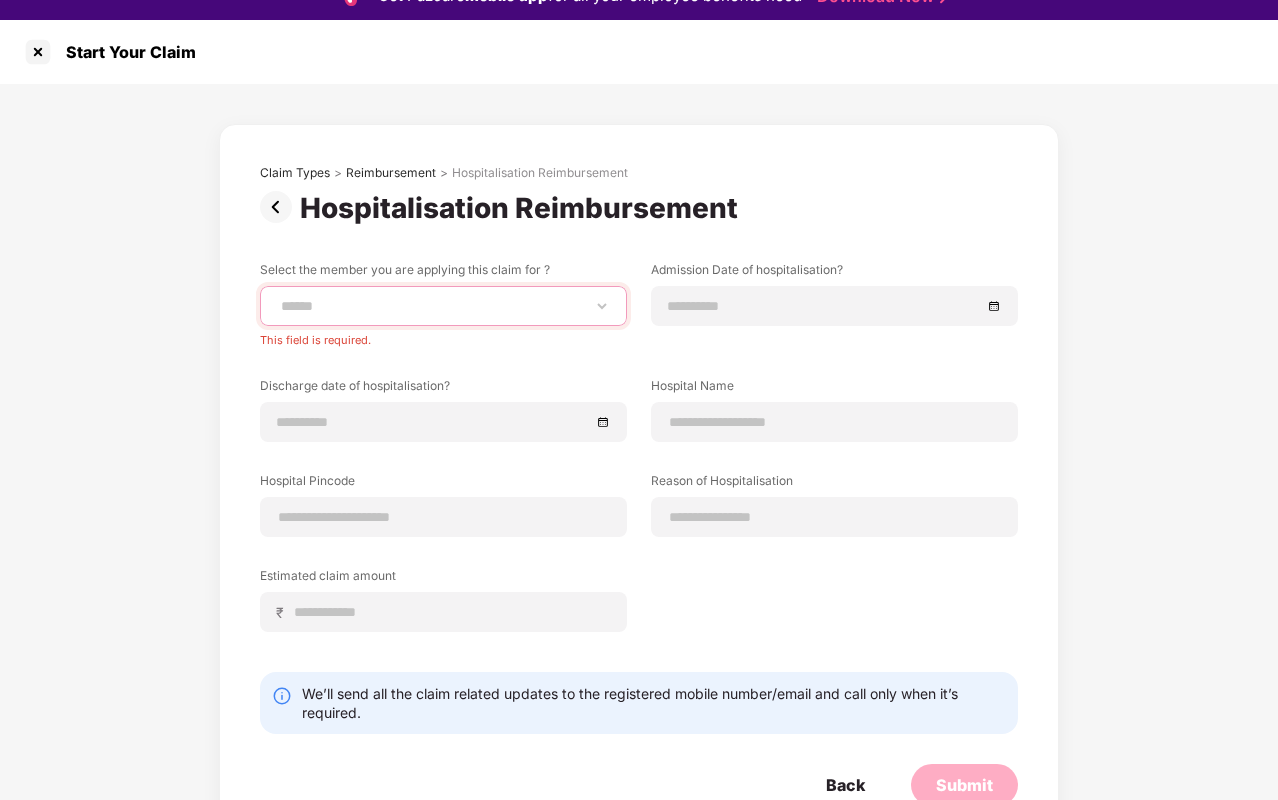 click on "**********" at bounding box center (443, 306) 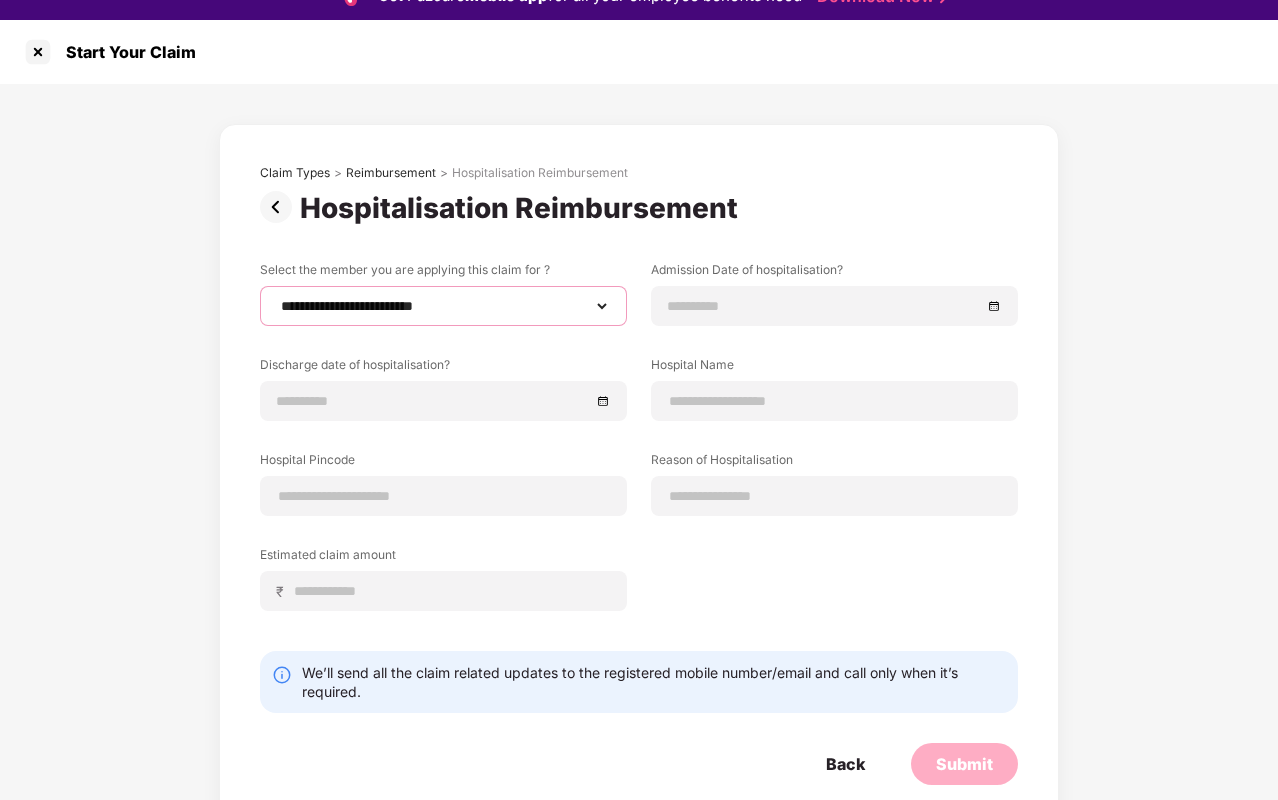scroll, scrollTop: 0, scrollLeft: 0, axis: both 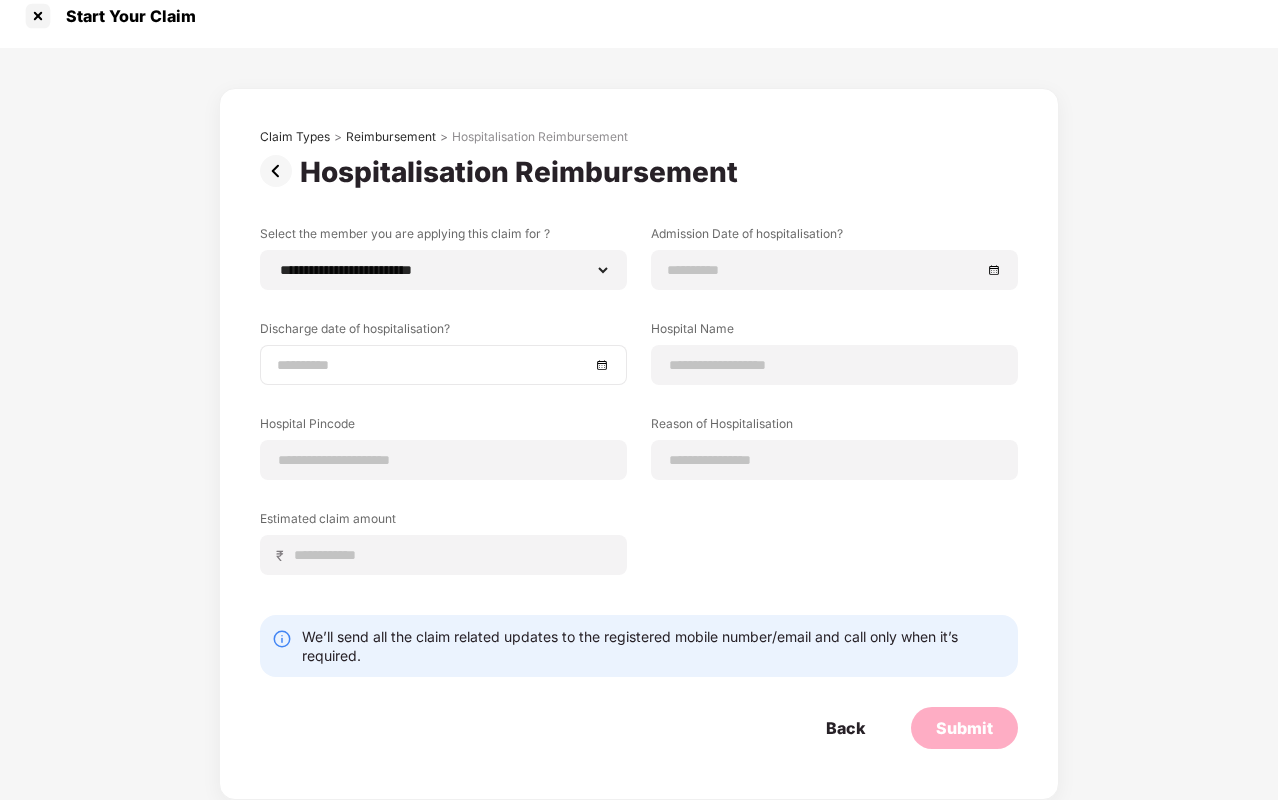 click at bounding box center (433, 365) 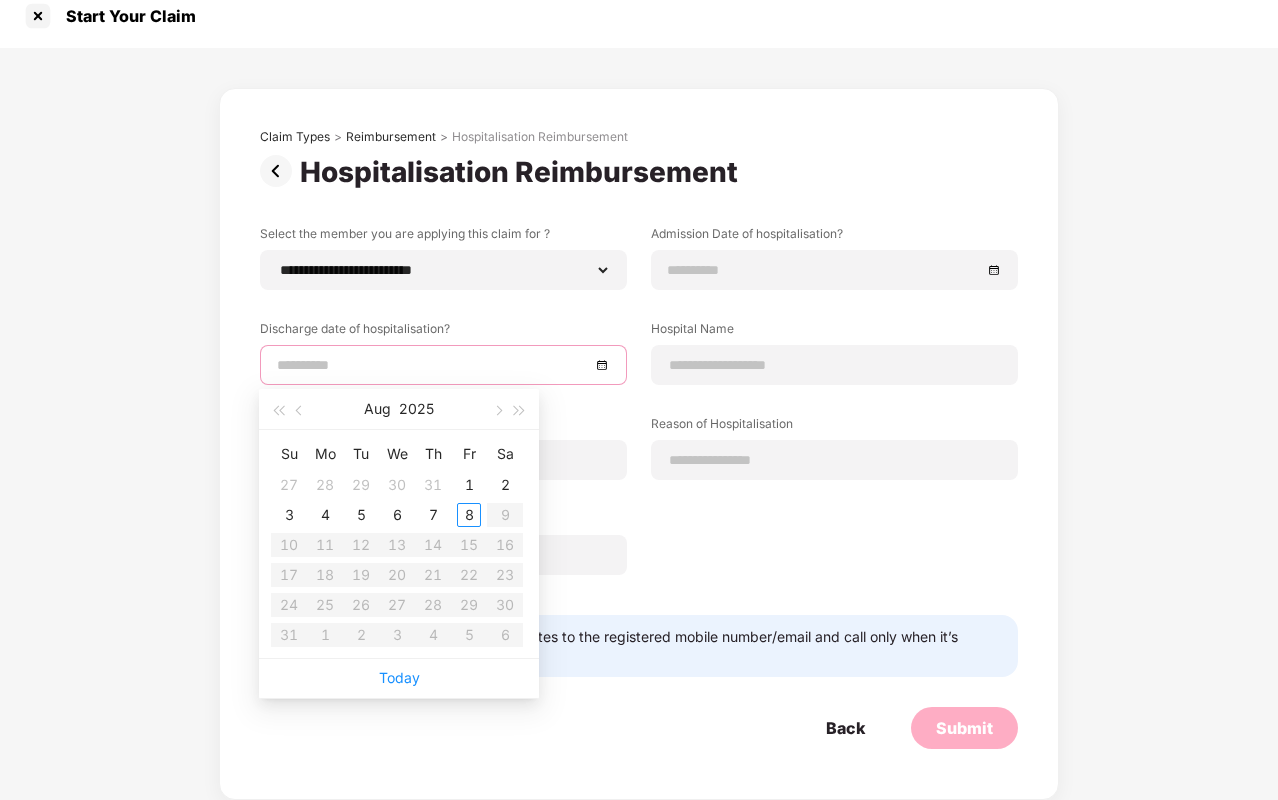 click at bounding box center (443, 365) 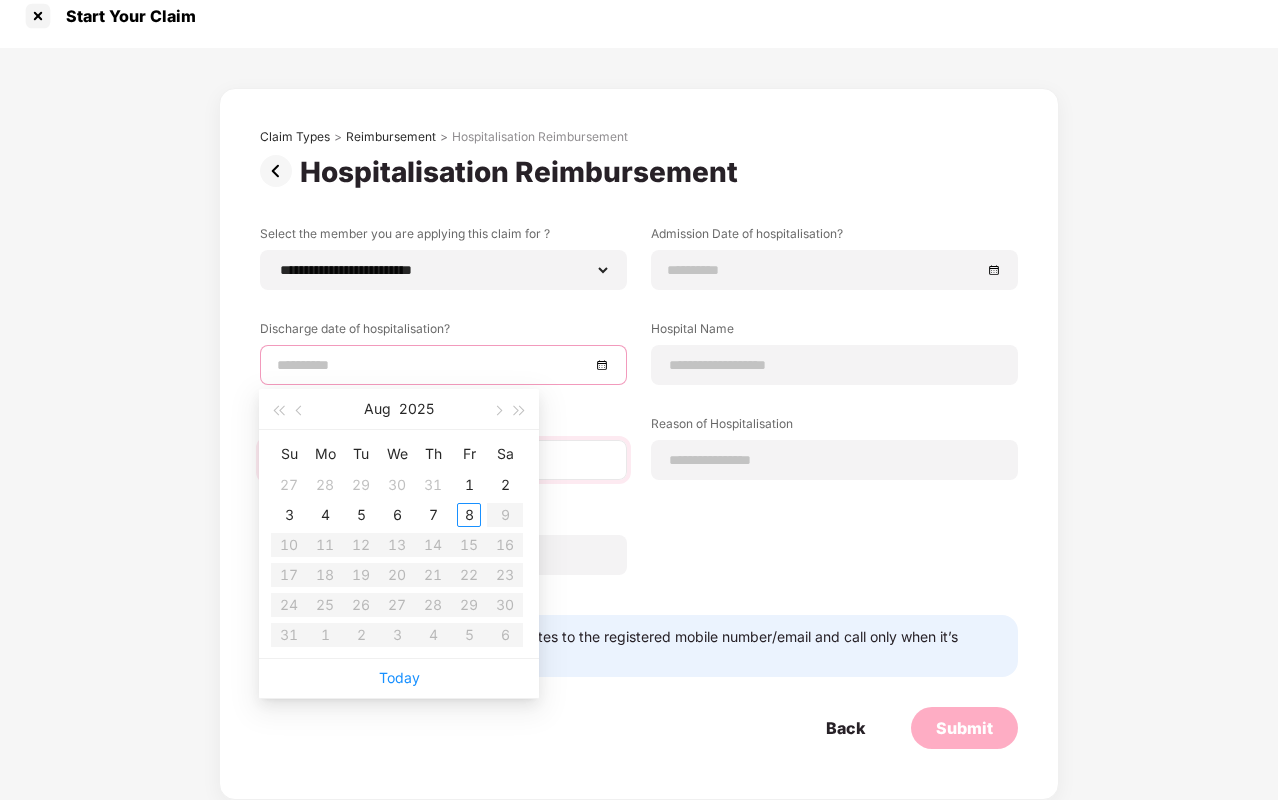 click at bounding box center [443, 460] 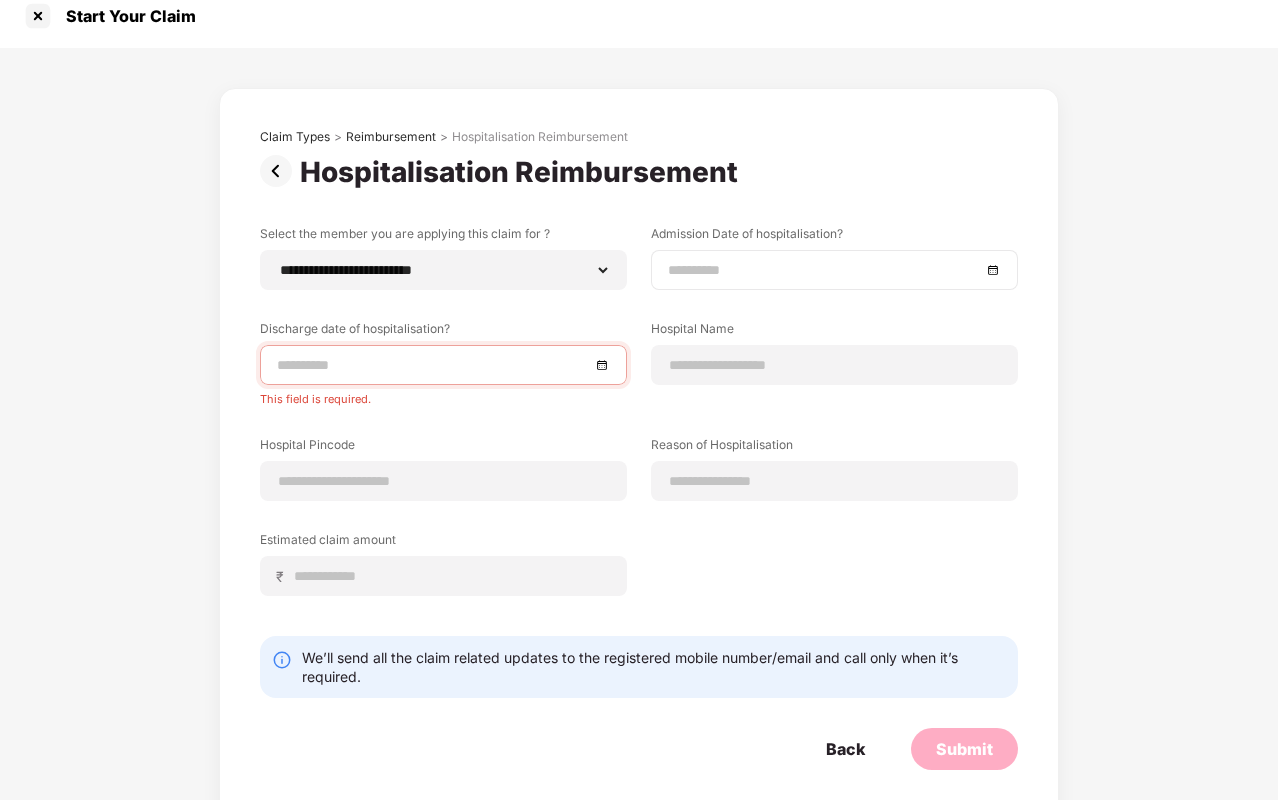 click at bounding box center [824, 270] 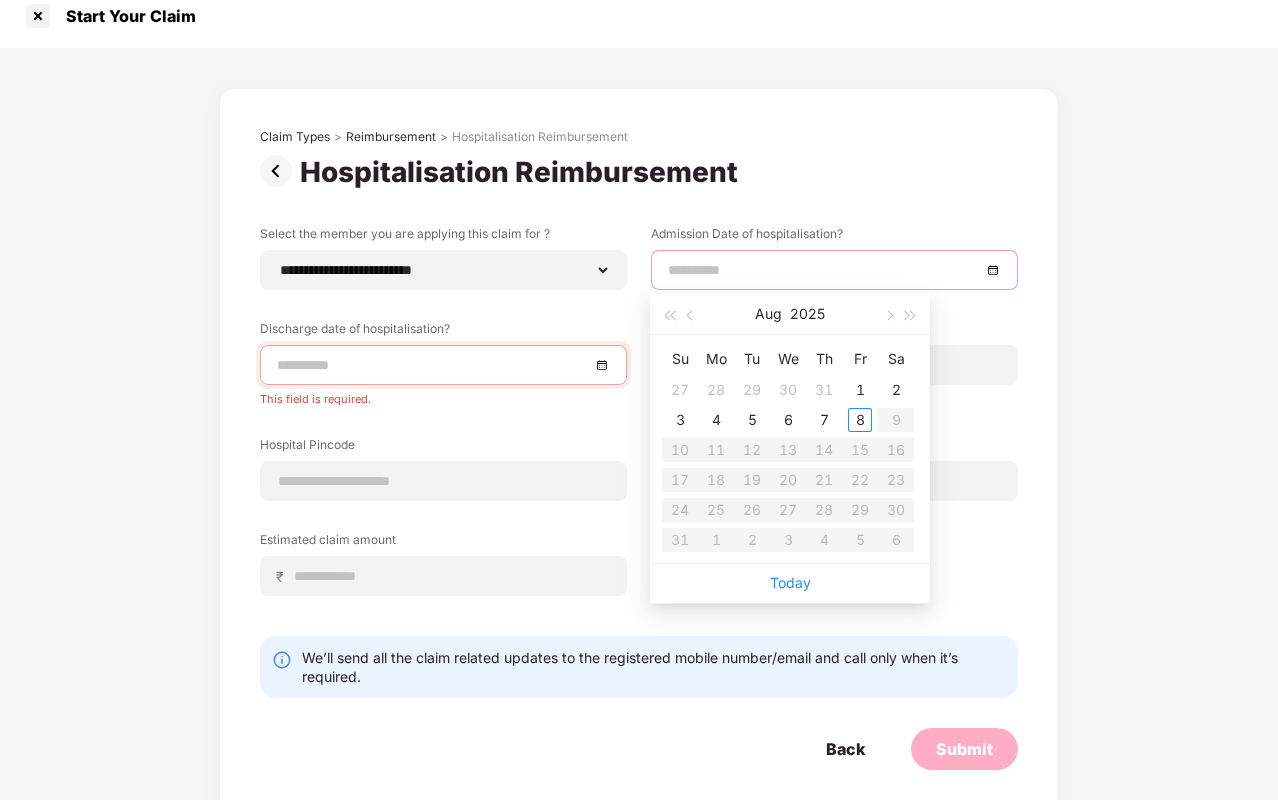 click at bounding box center [834, 270] 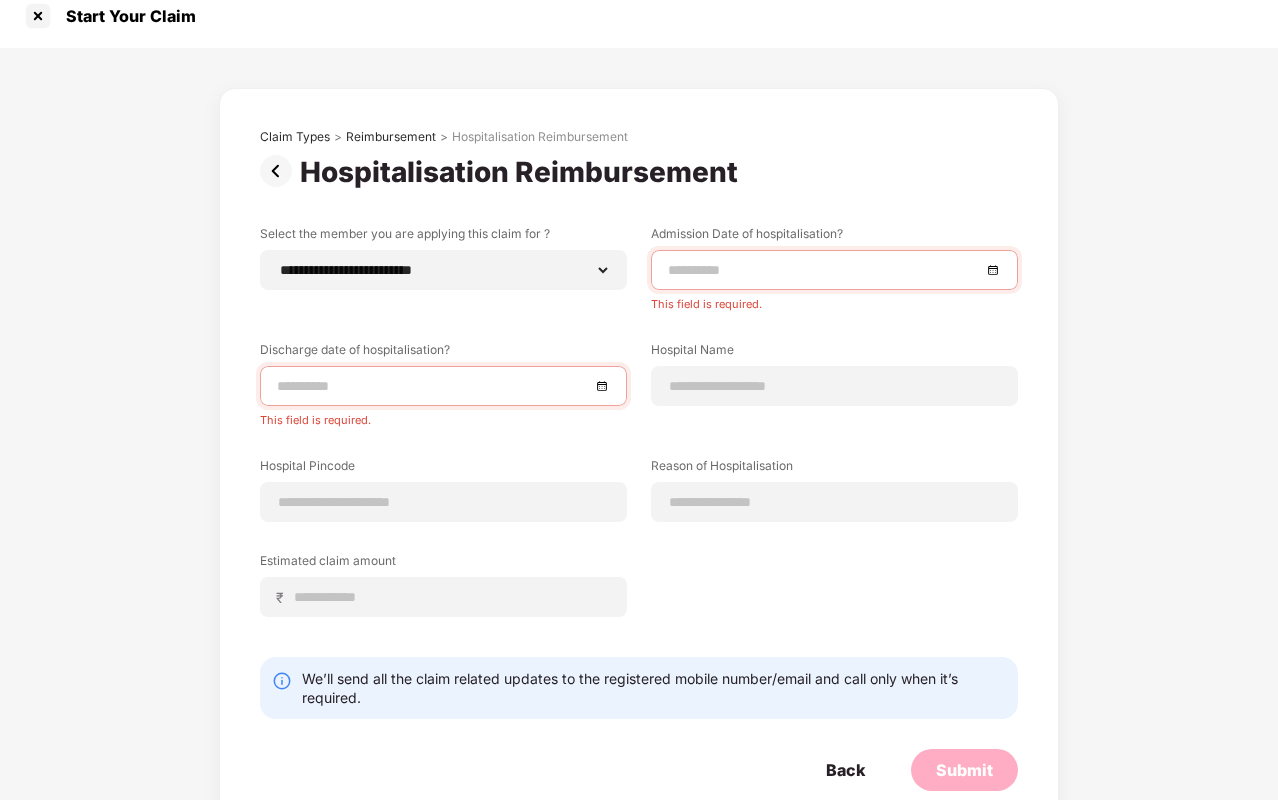 click on "**********" at bounding box center (639, 465) 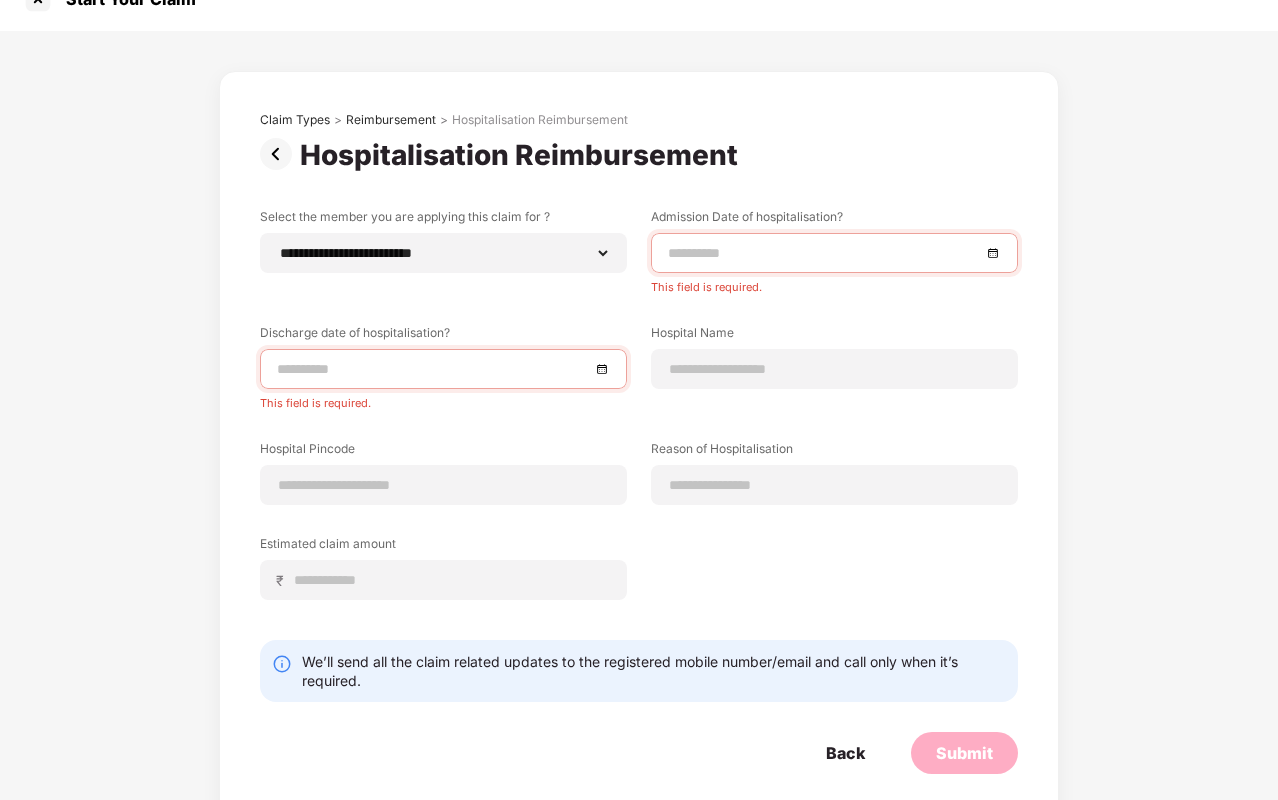 scroll, scrollTop: 58, scrollLeft: 0, axis: vertical 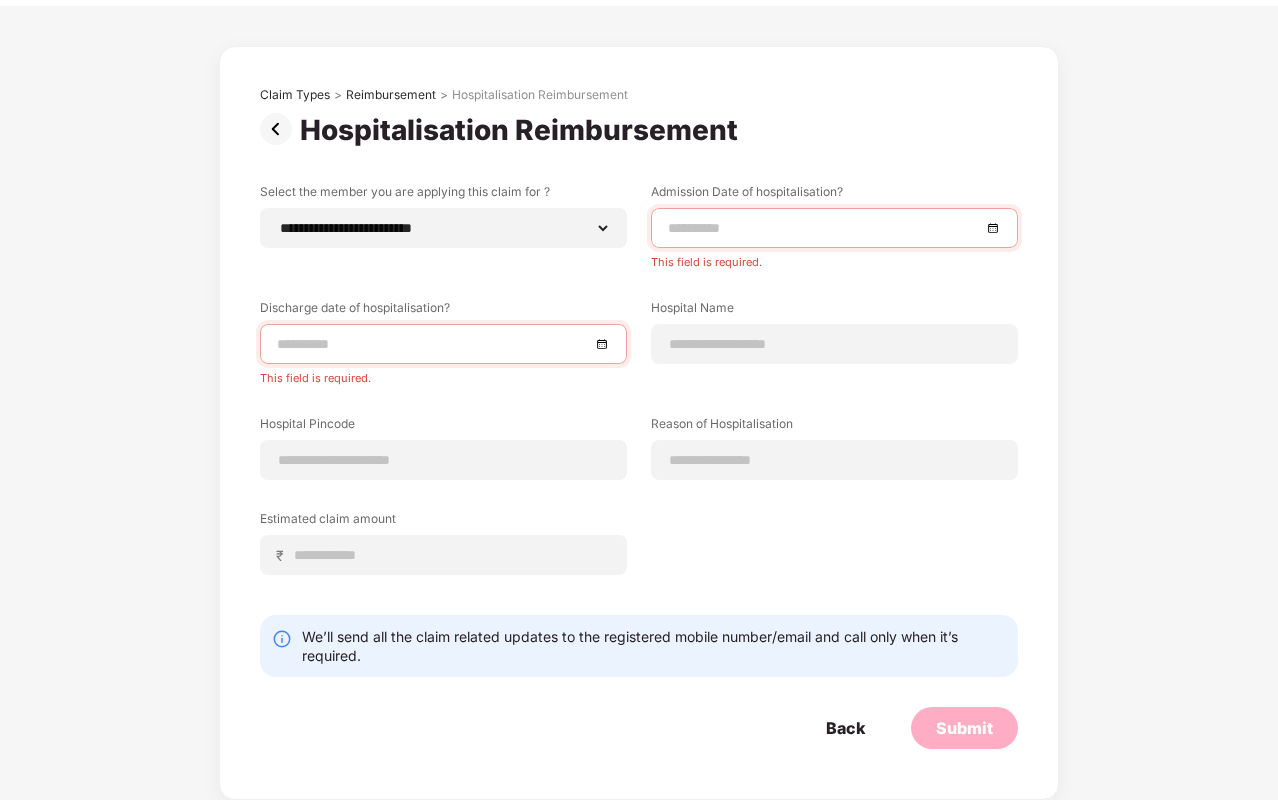 click on "We’ll send all the claim related updates to the registered mobile number/email and call only when it’s required." at bounding box center (654, 646) 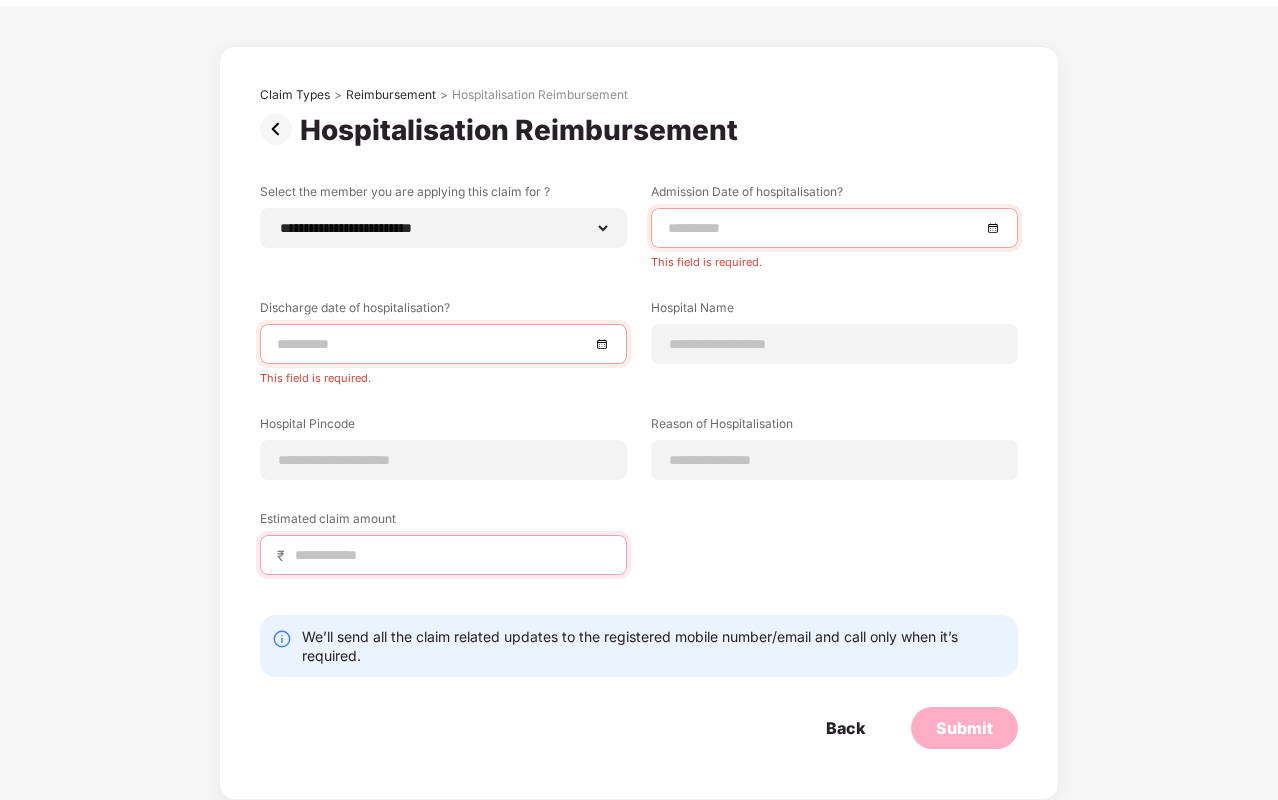 click at bounding box center (451, 555) 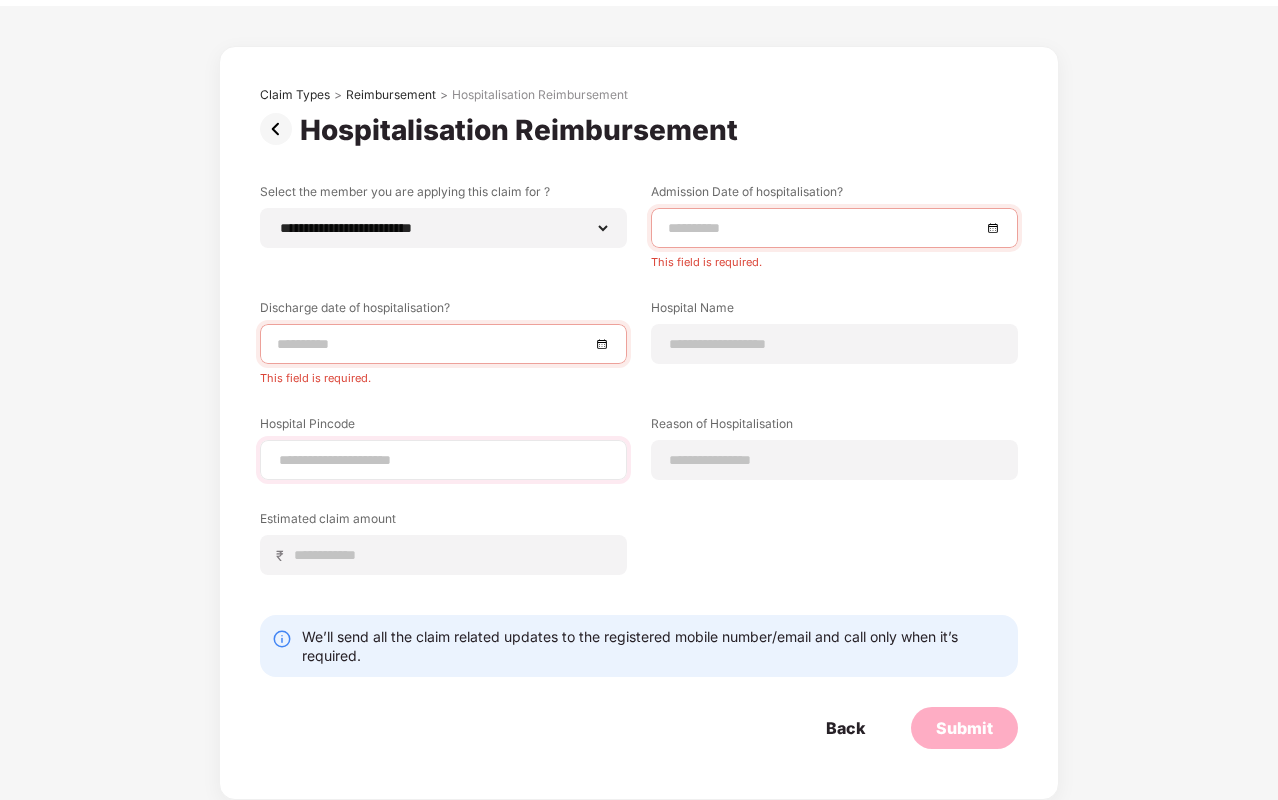 click at bounding box center [443, 460] 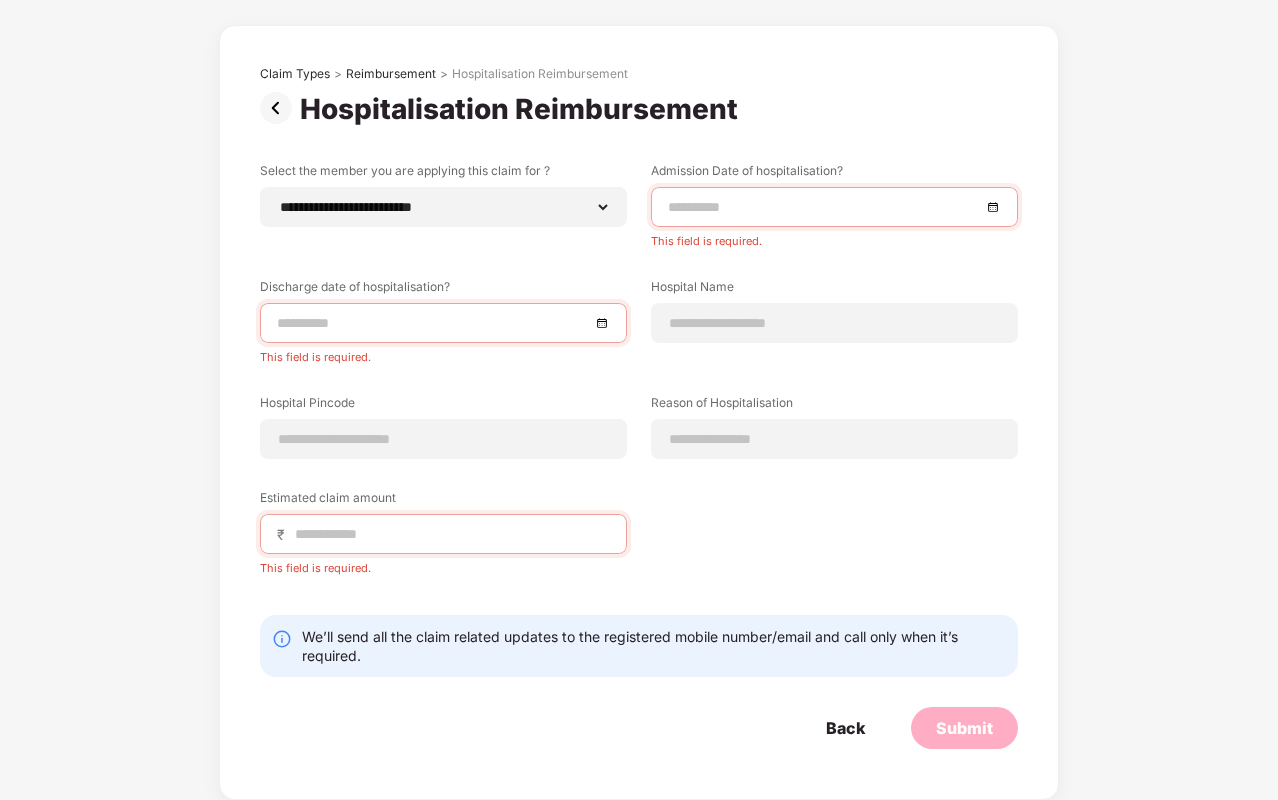 scroll, scrollTop: 0, scrollLeft: 0, axis: both 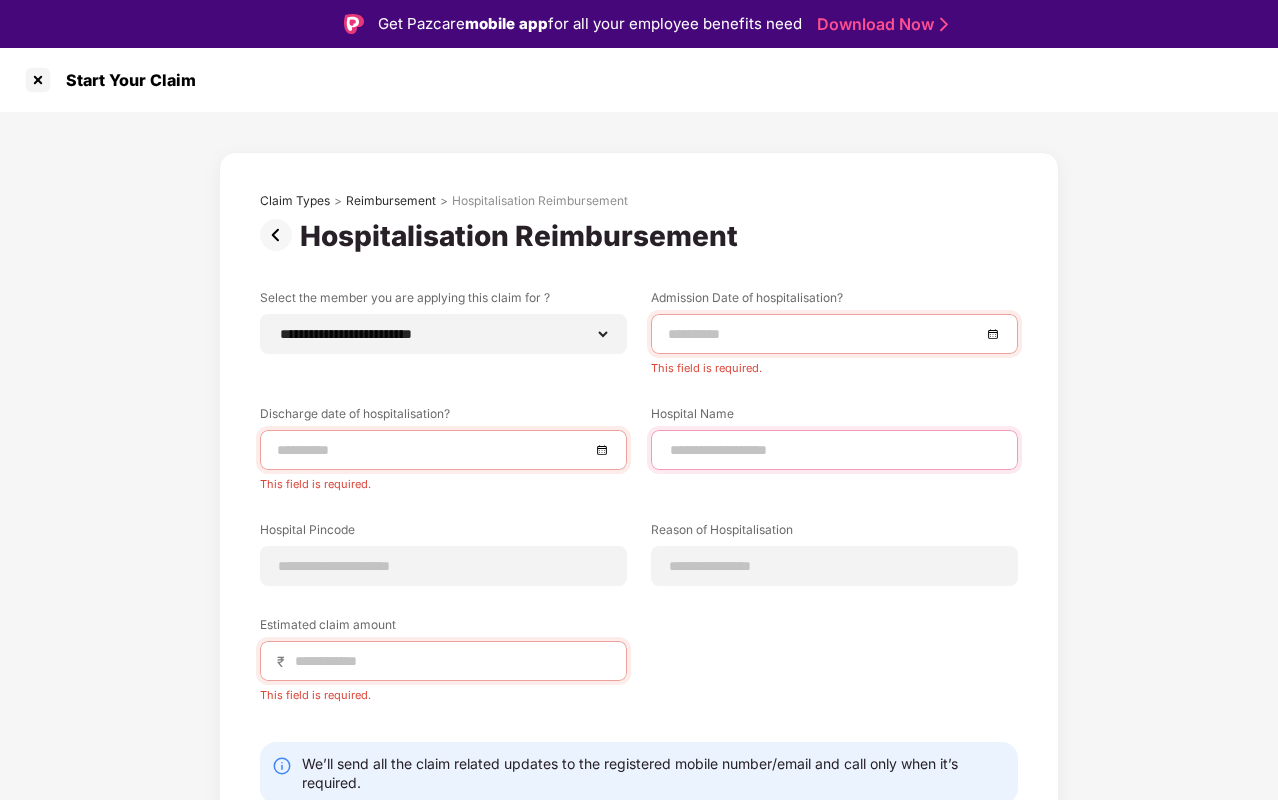 click at bounding box center [834, 450] 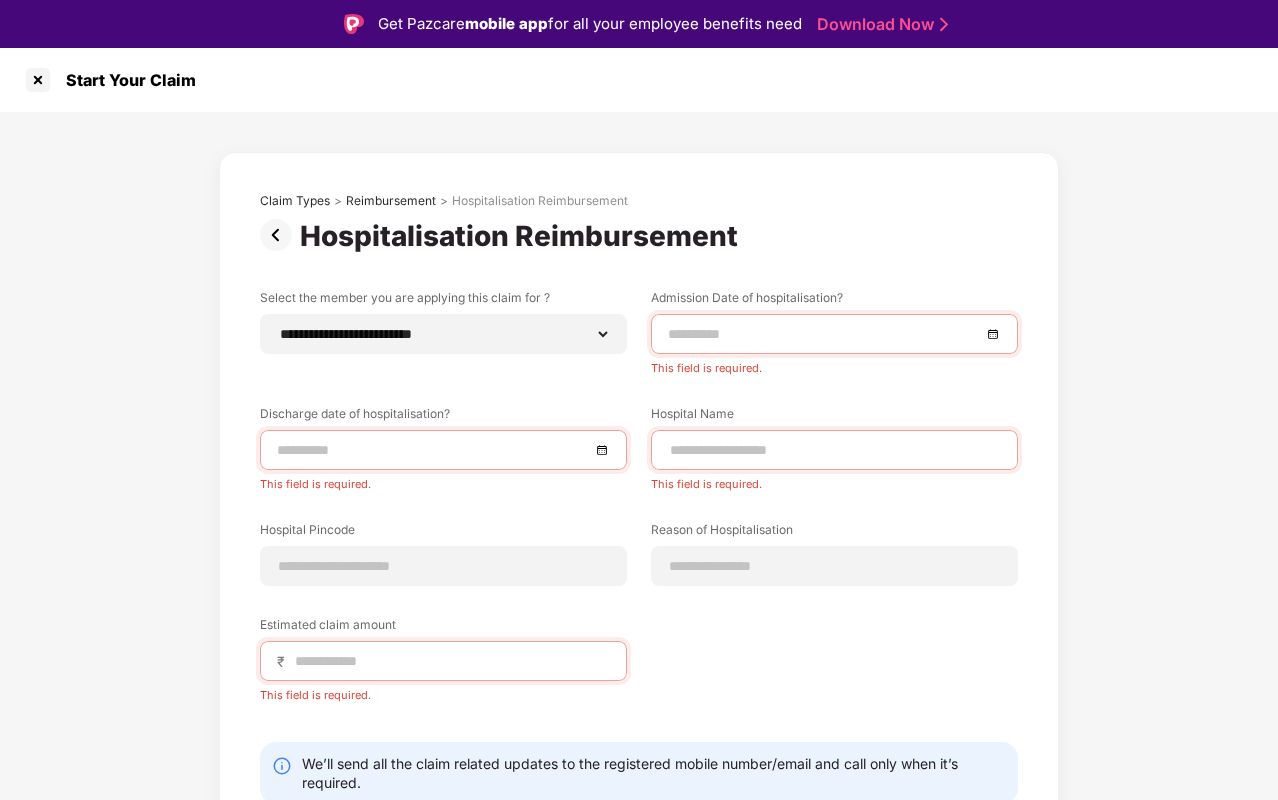 click at bounding box center (443, 450) 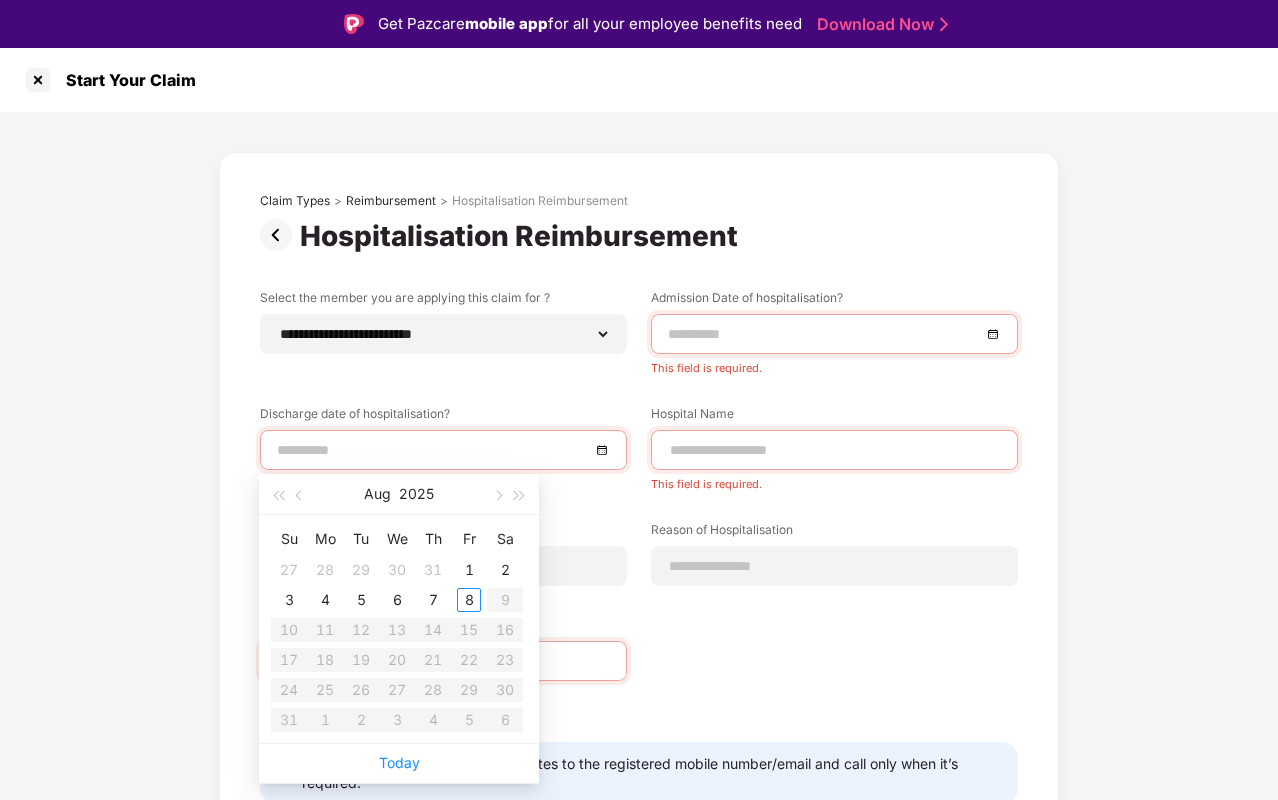 click at bounding box center [433, 450] 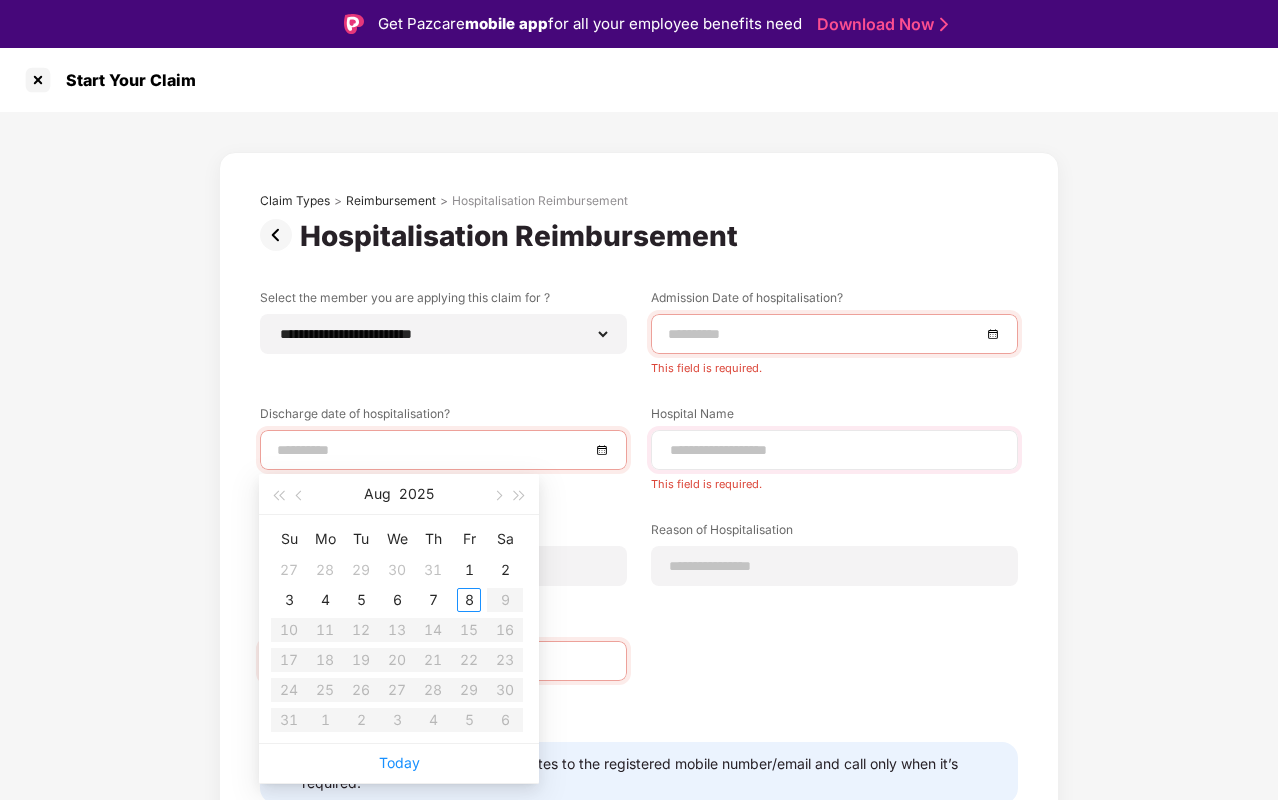 click at bounding box center (834, 450) 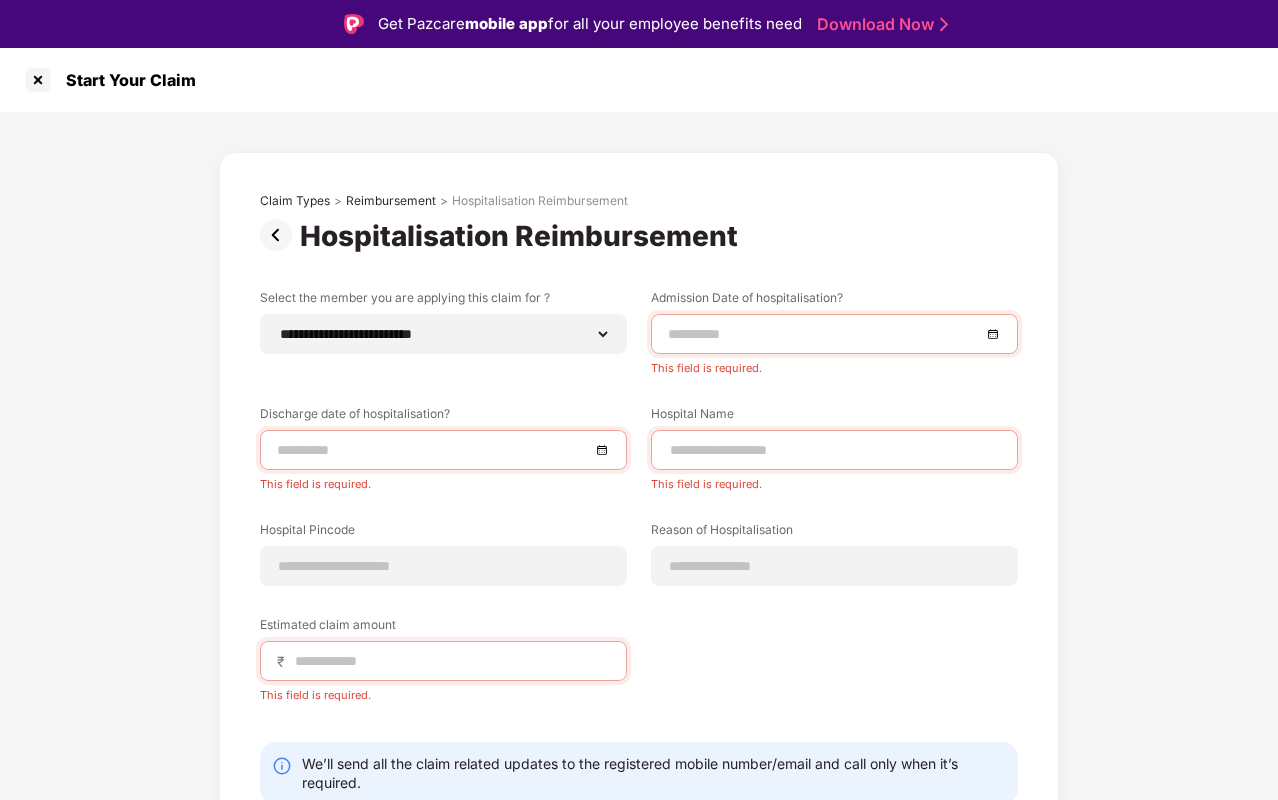 click at bounding box center (443, 450) 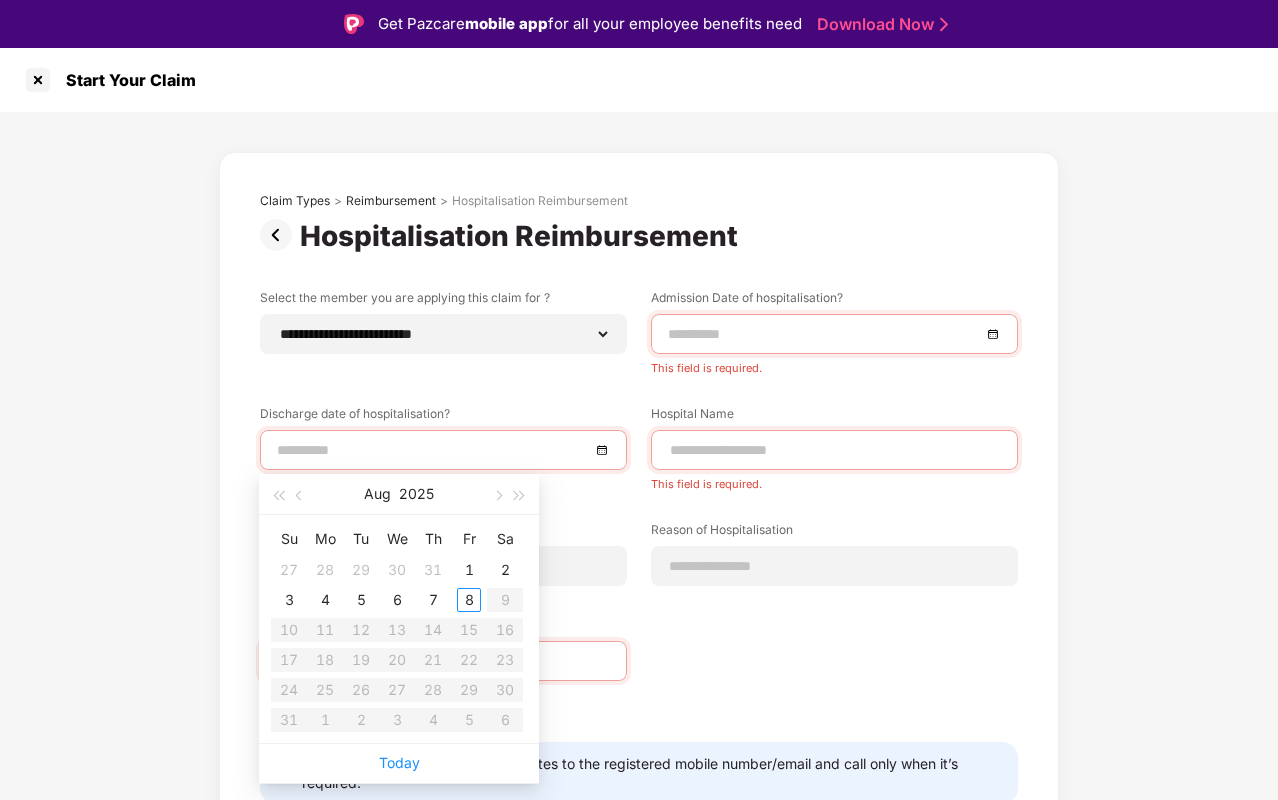 click at bounding box center (433, 450) 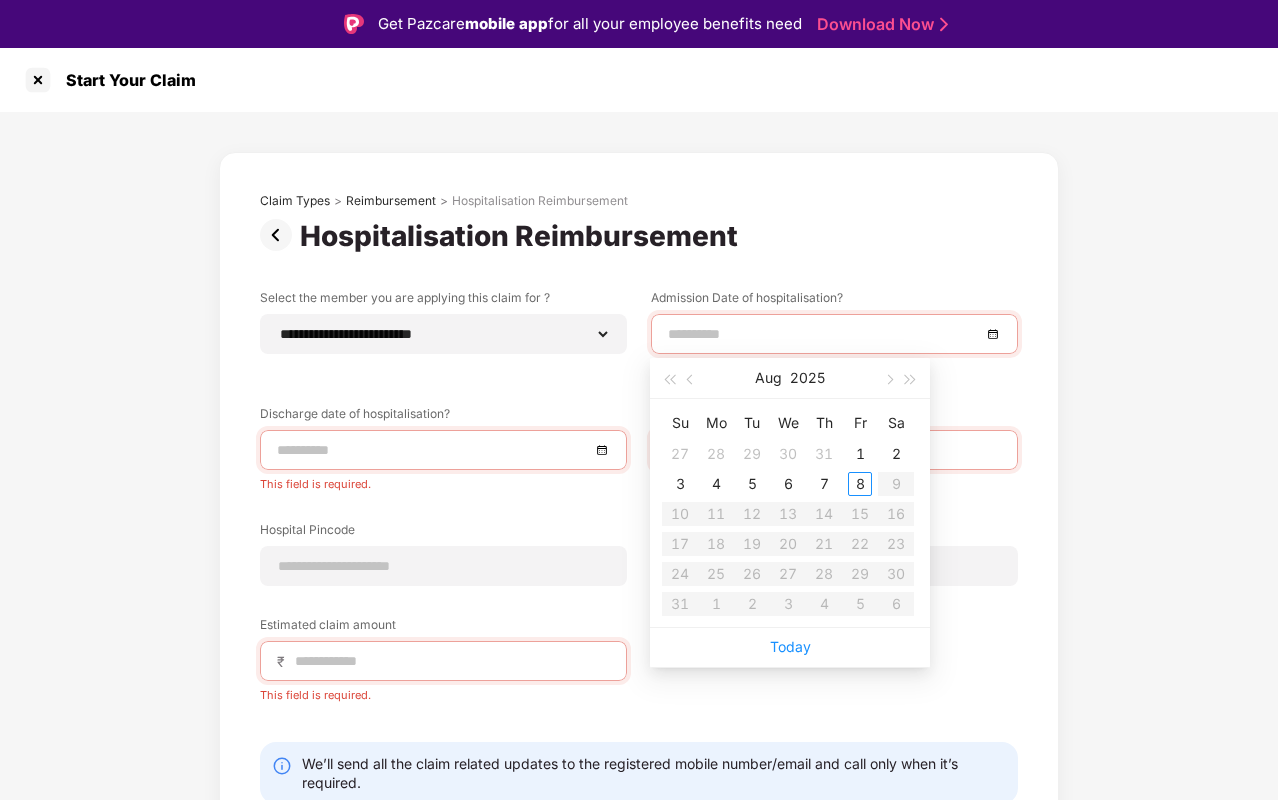 click at bounding box center [433, 450] 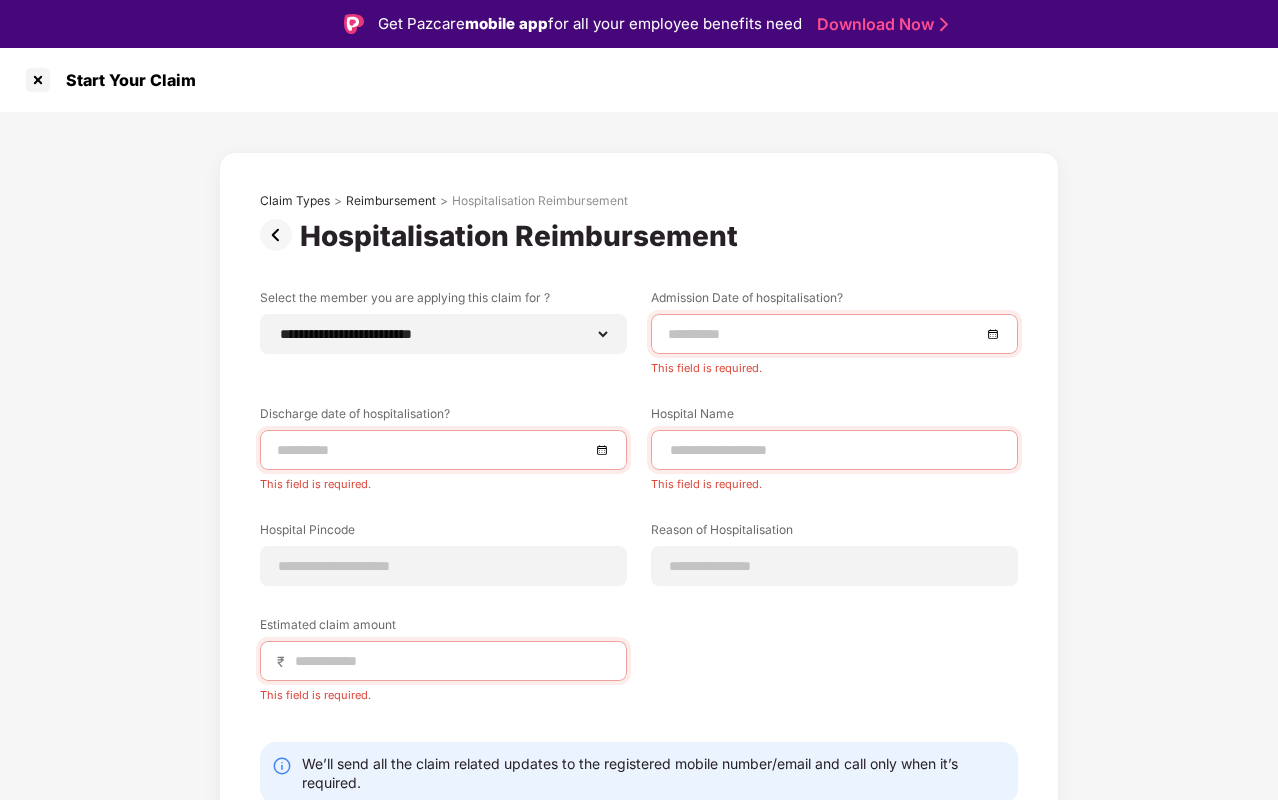click on "This field is required." at bounding box center (834, 480) 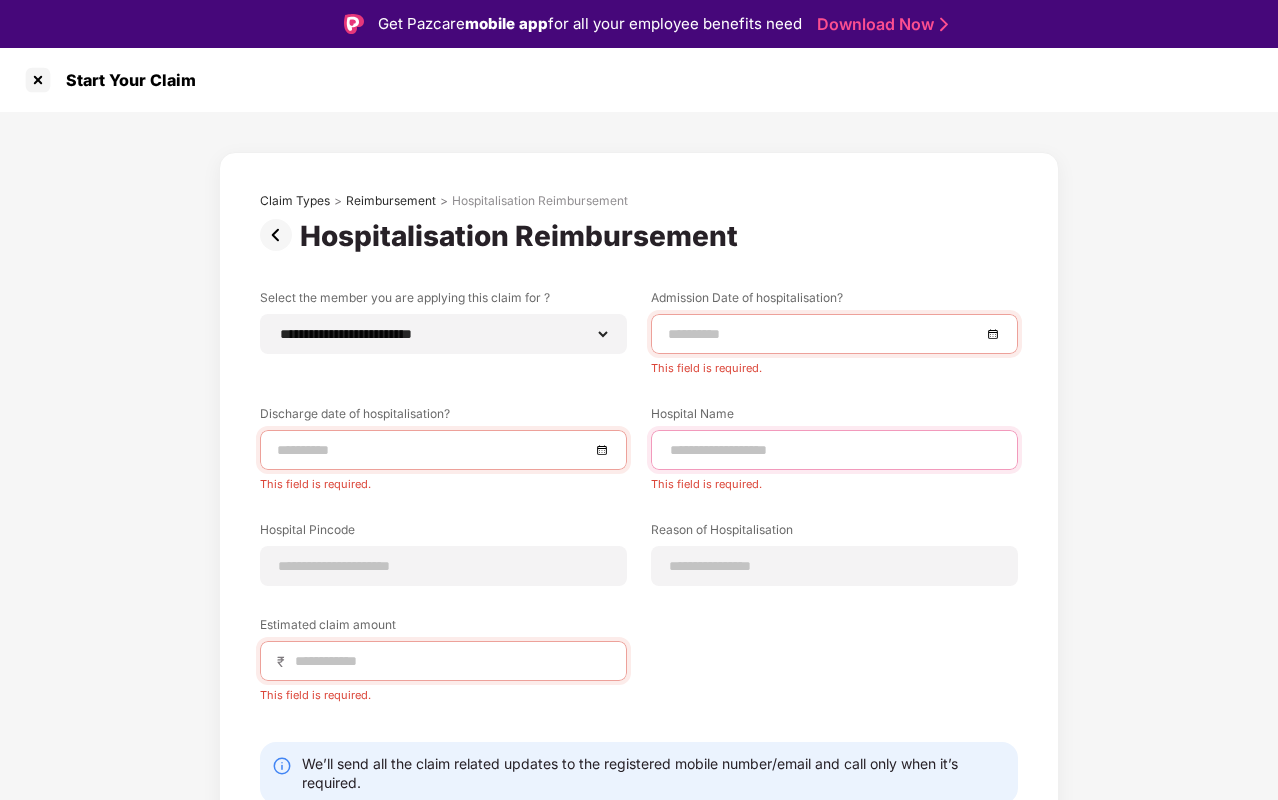 click at bounding box center (834, 450) 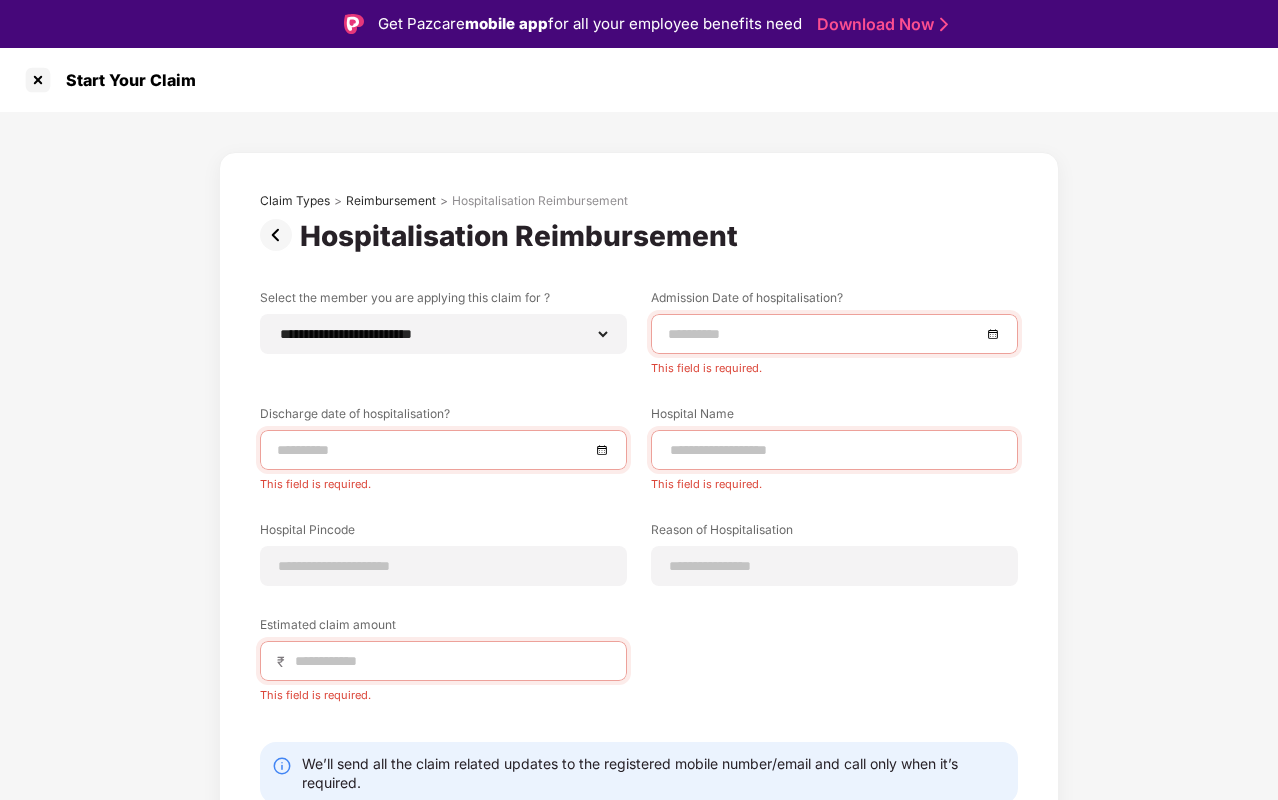 click at bounding box center (824, 334) 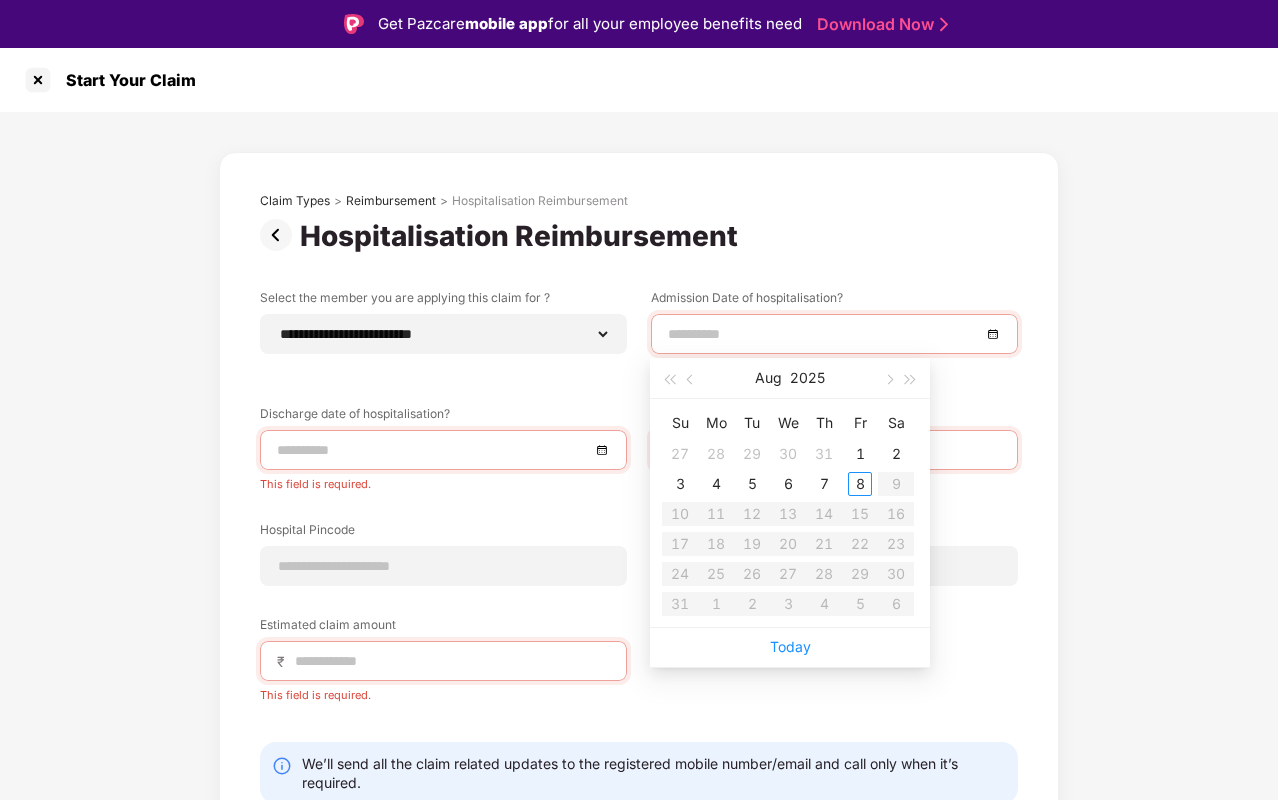 click on "**********" at bounding box center (639, 510) 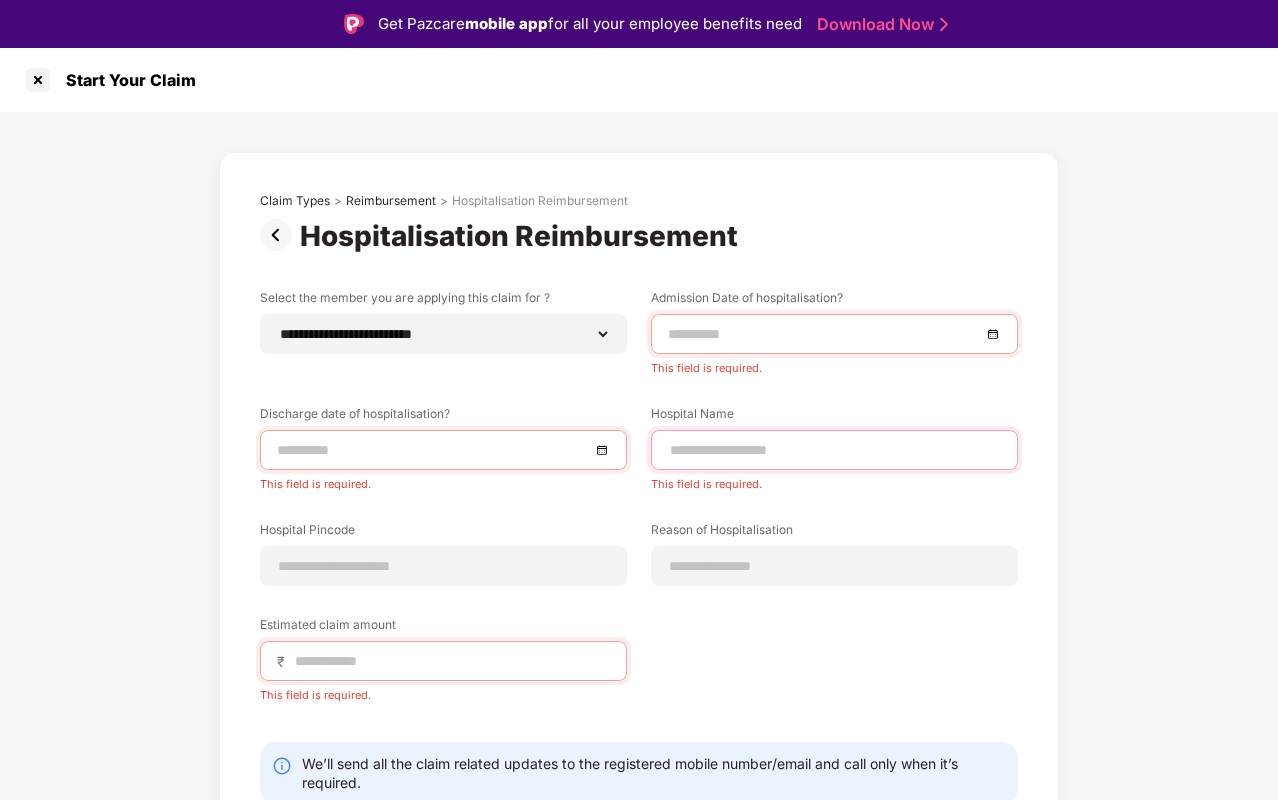 click at bounding box center (834, 450) 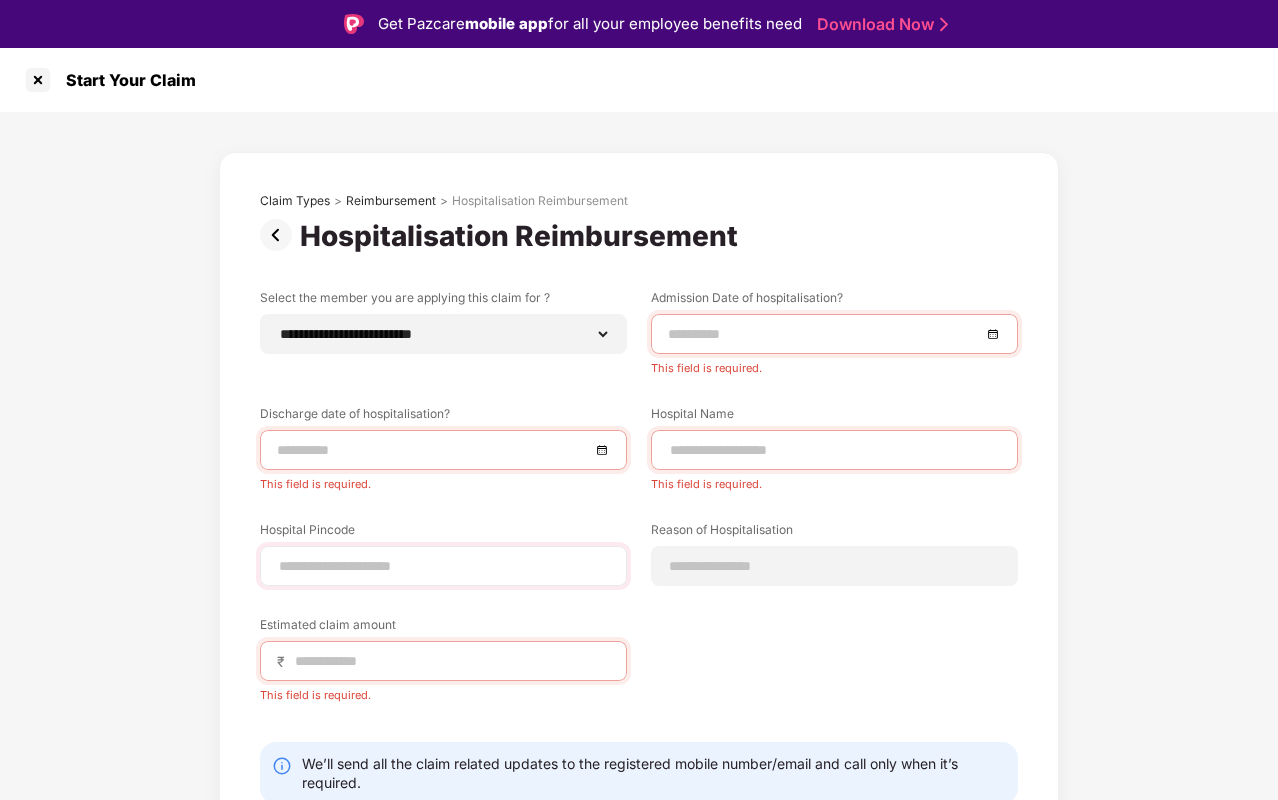 click at bounding box center [443, 566] 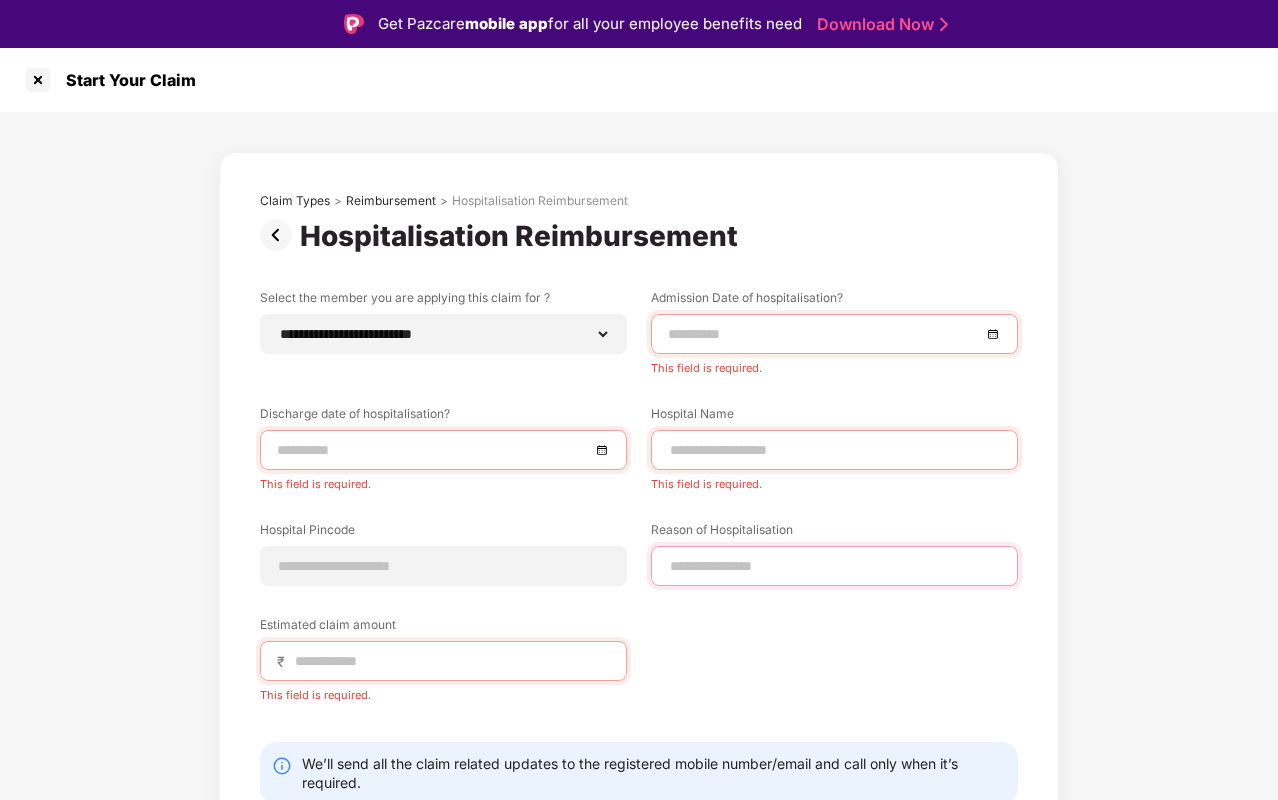 click at bounding box center (834, 566) 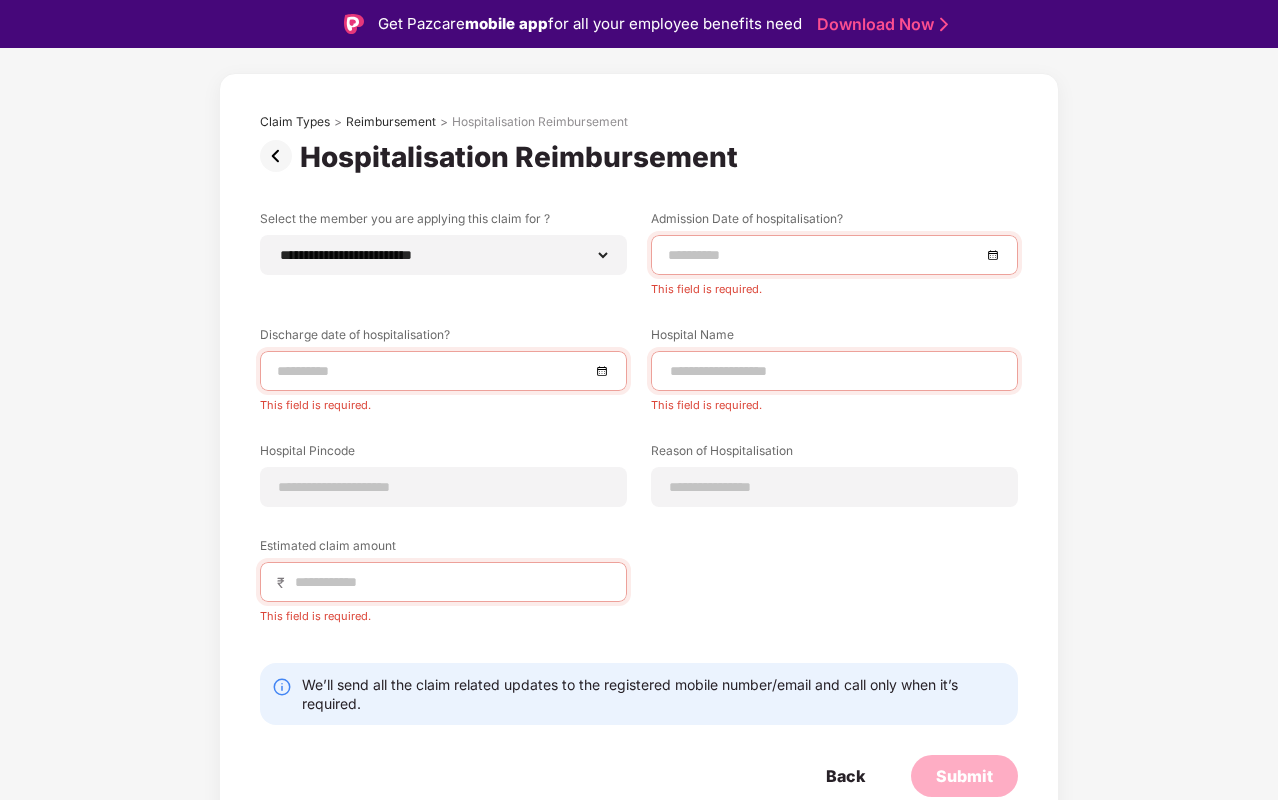 click on "Estimated claim amount ₹ This field is required." at bounding box center (443, 580) 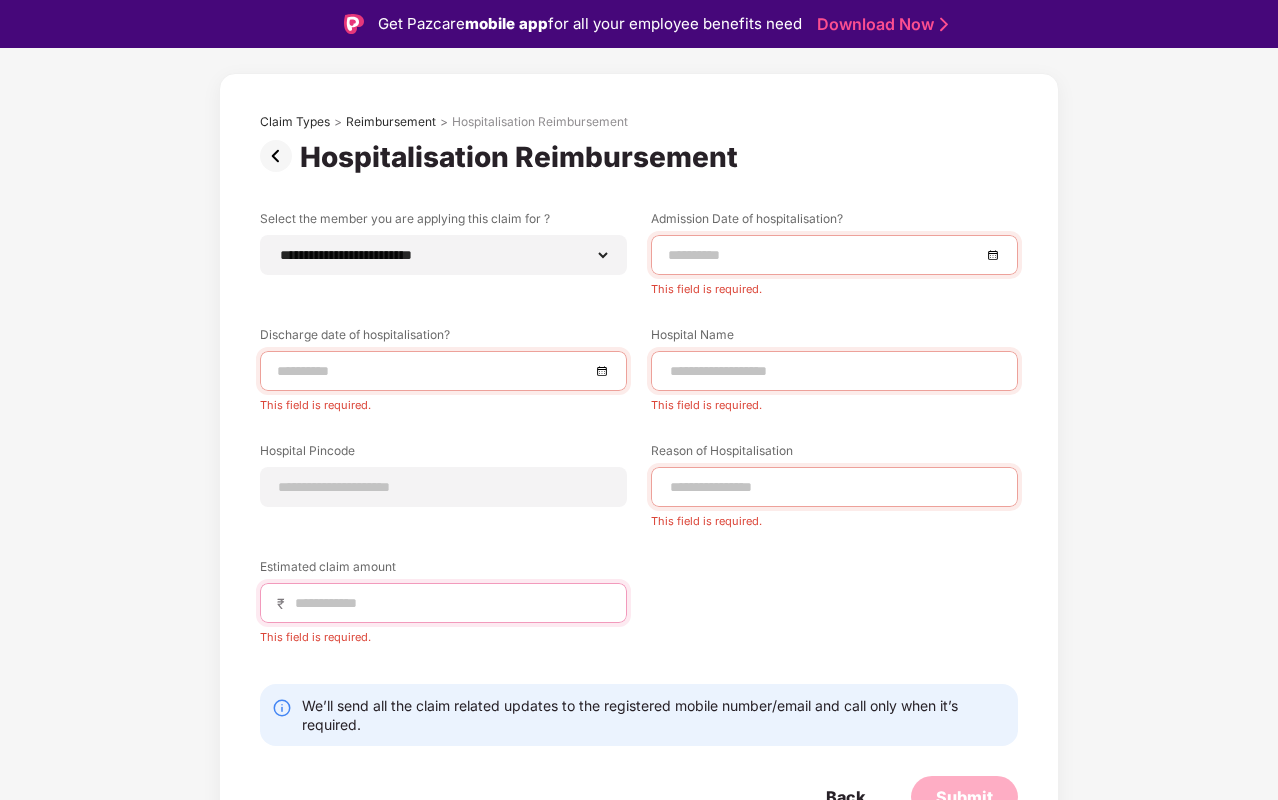 click at bounding box center (451, 603) 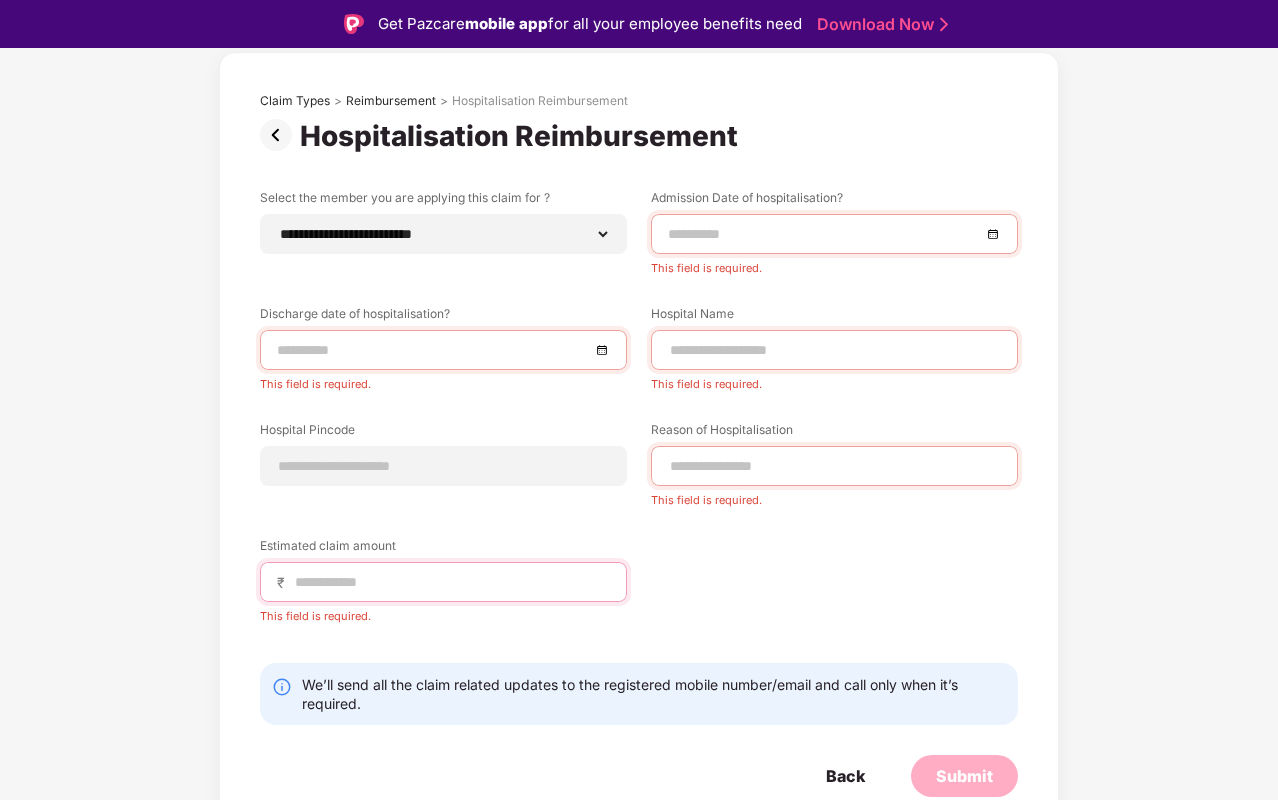 scroll, scrollTop: 48, scrollLeft: 0, axis: vertical 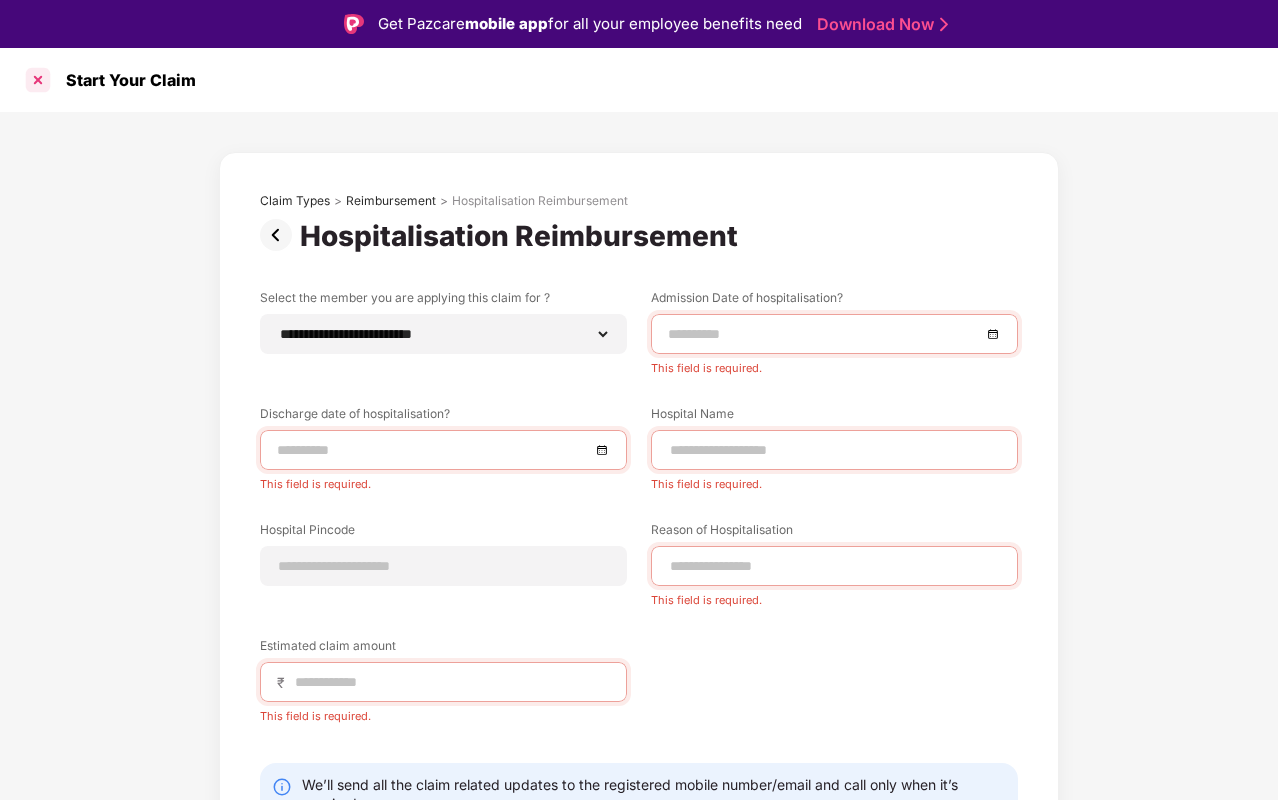 click at bounding box center [38, 80] 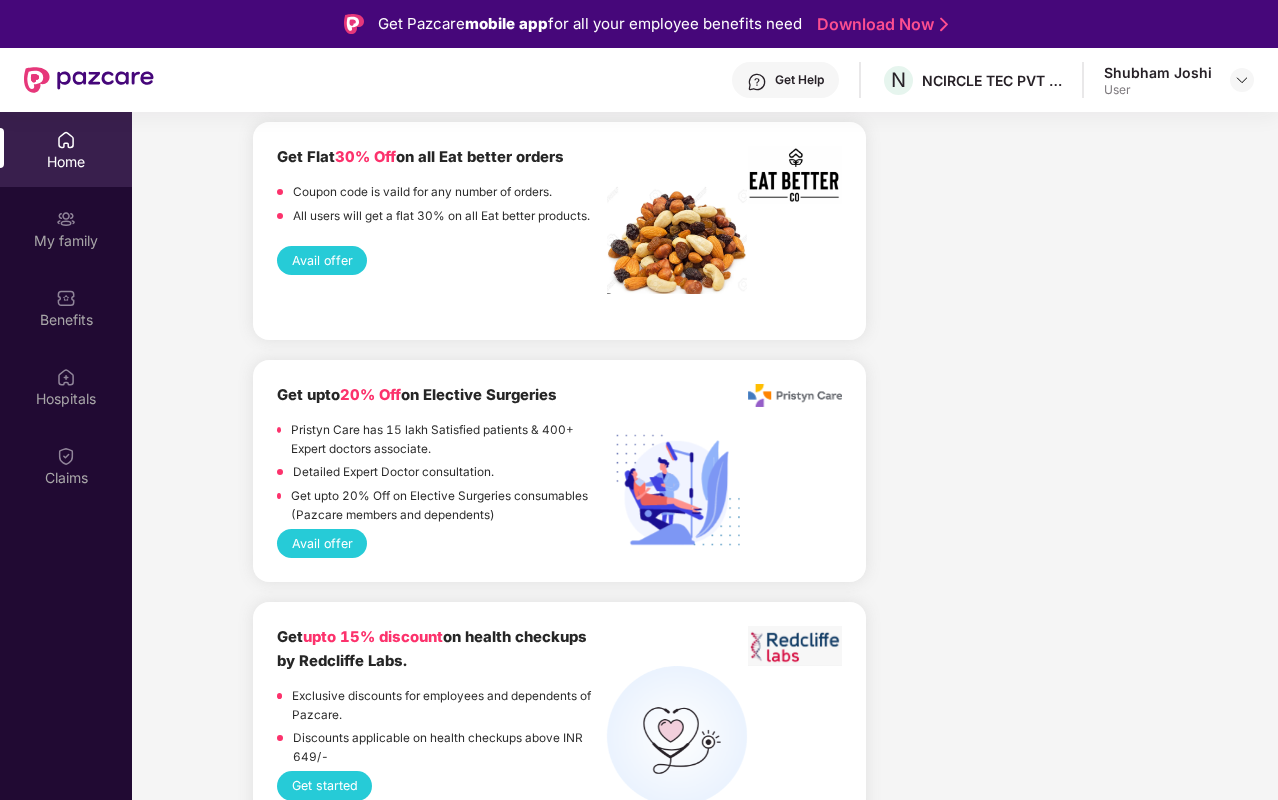 scroll, scrollTop: 2020, scrollLeft: 0, axis: vertical 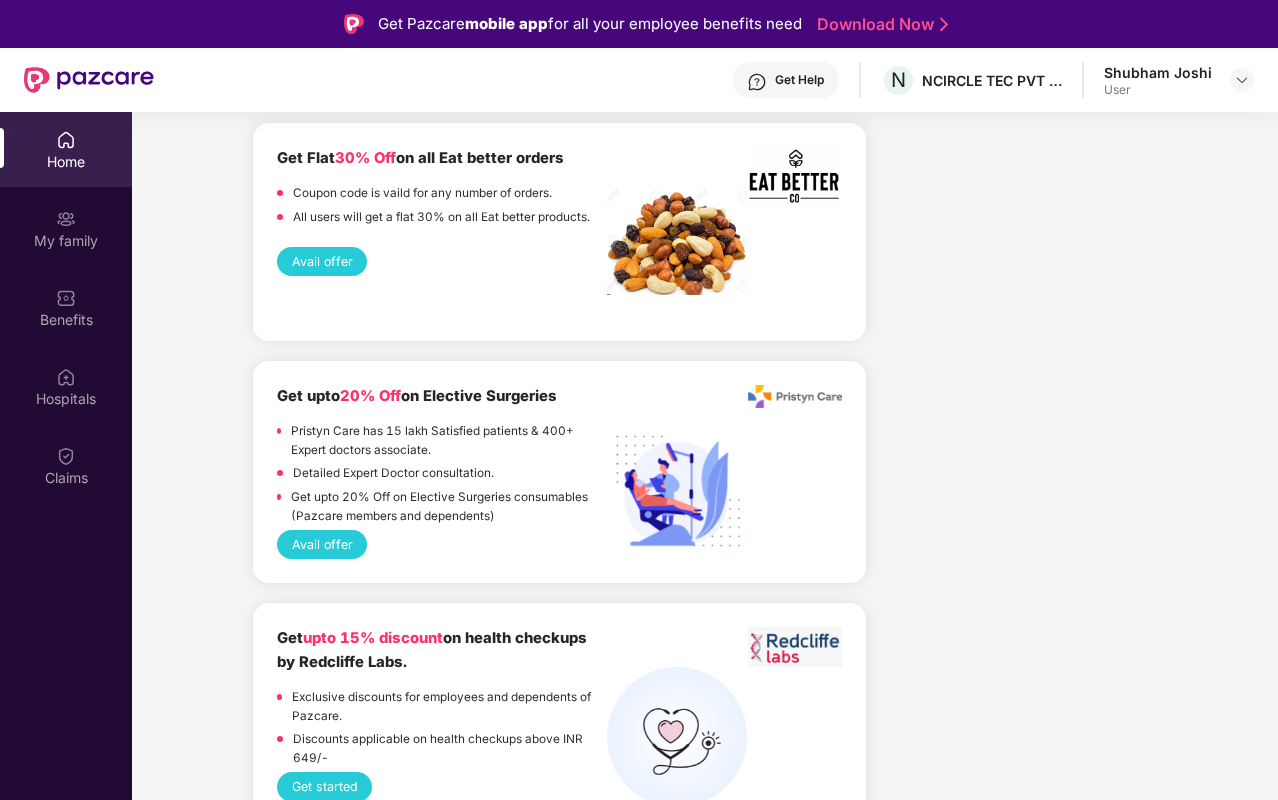 click on "Get upto  20% Off  on  Elective Surgeries" at bounding box center [417, 396] 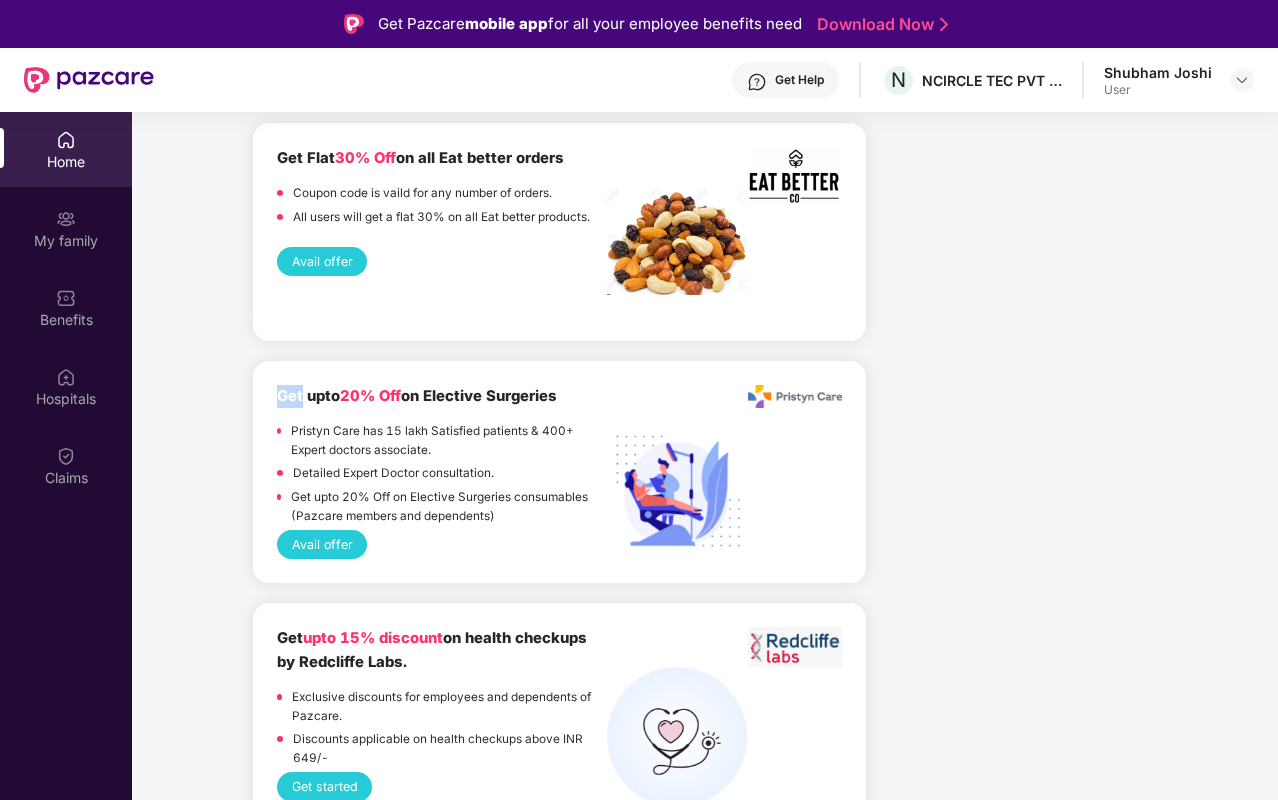 click on "Get upto  20% Off  on  Elective Surgeries" at bounding box center [417, 396] 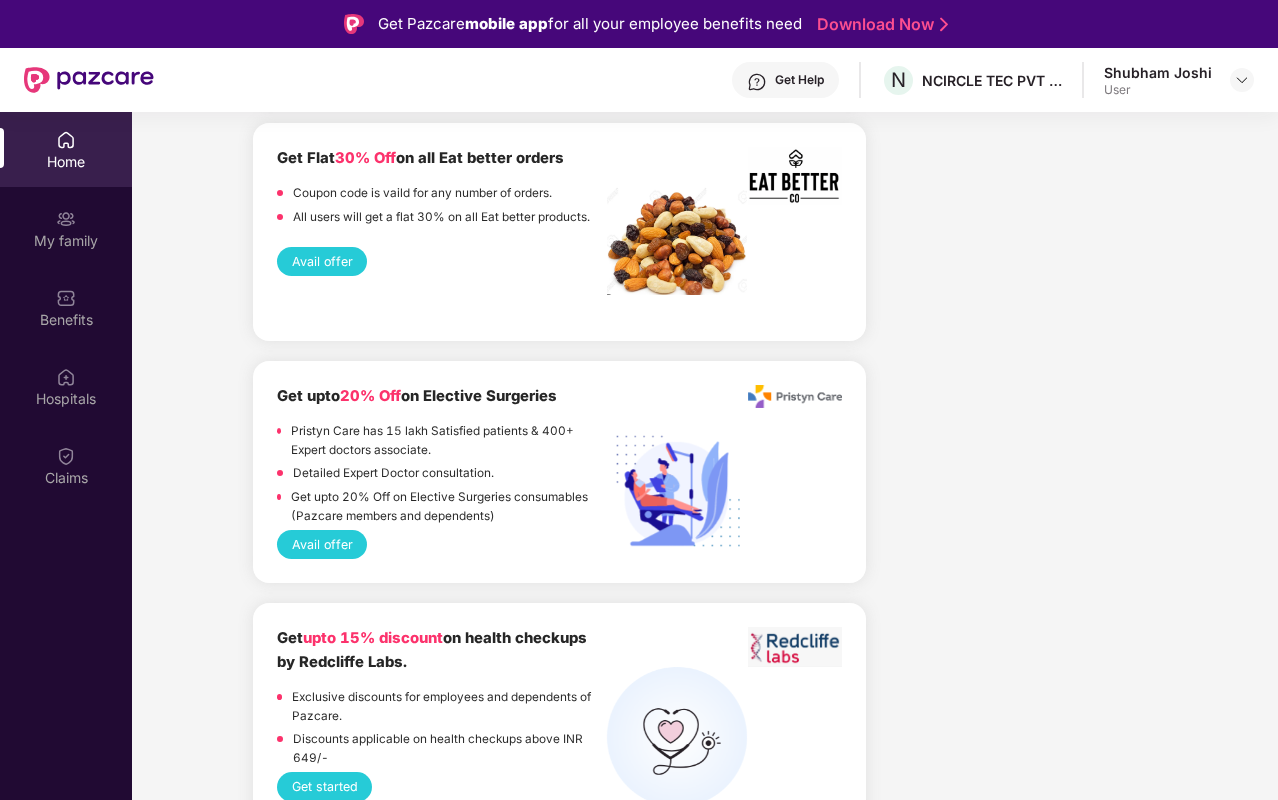 click on "20% Off" at bounding box center [370, 396] 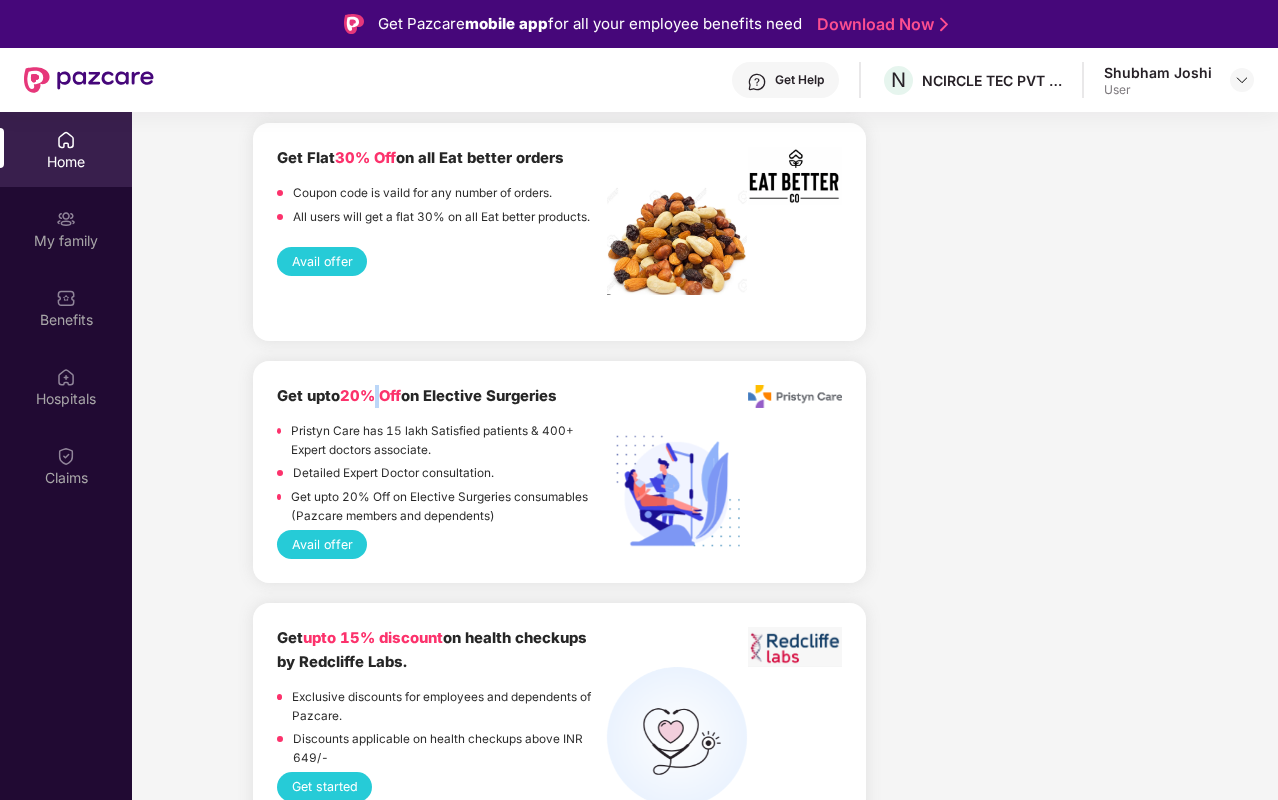 click on "20% Off" at bounding box center (370, 396) 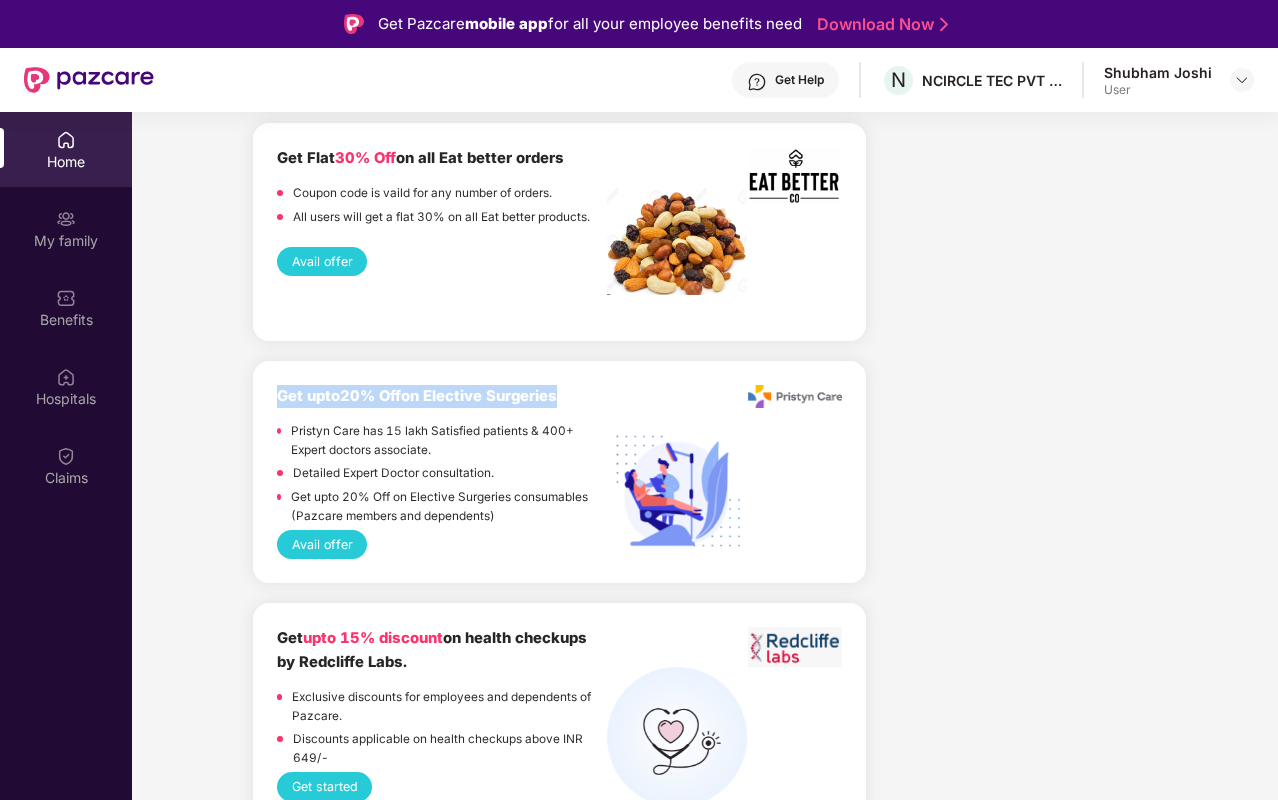click on "20% Off" at bounding box center [370, 396] 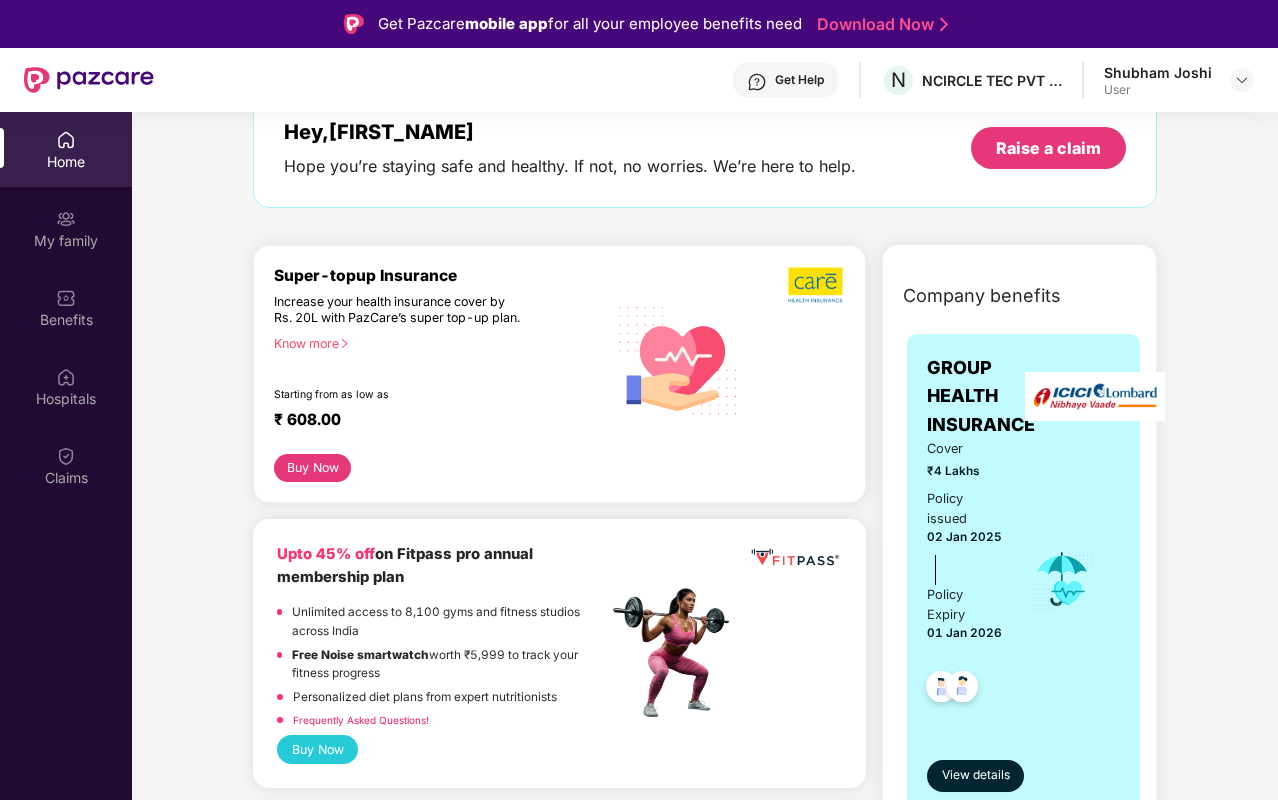 scroll, scrollTop: 0, scrollLeft: 0, axis: both 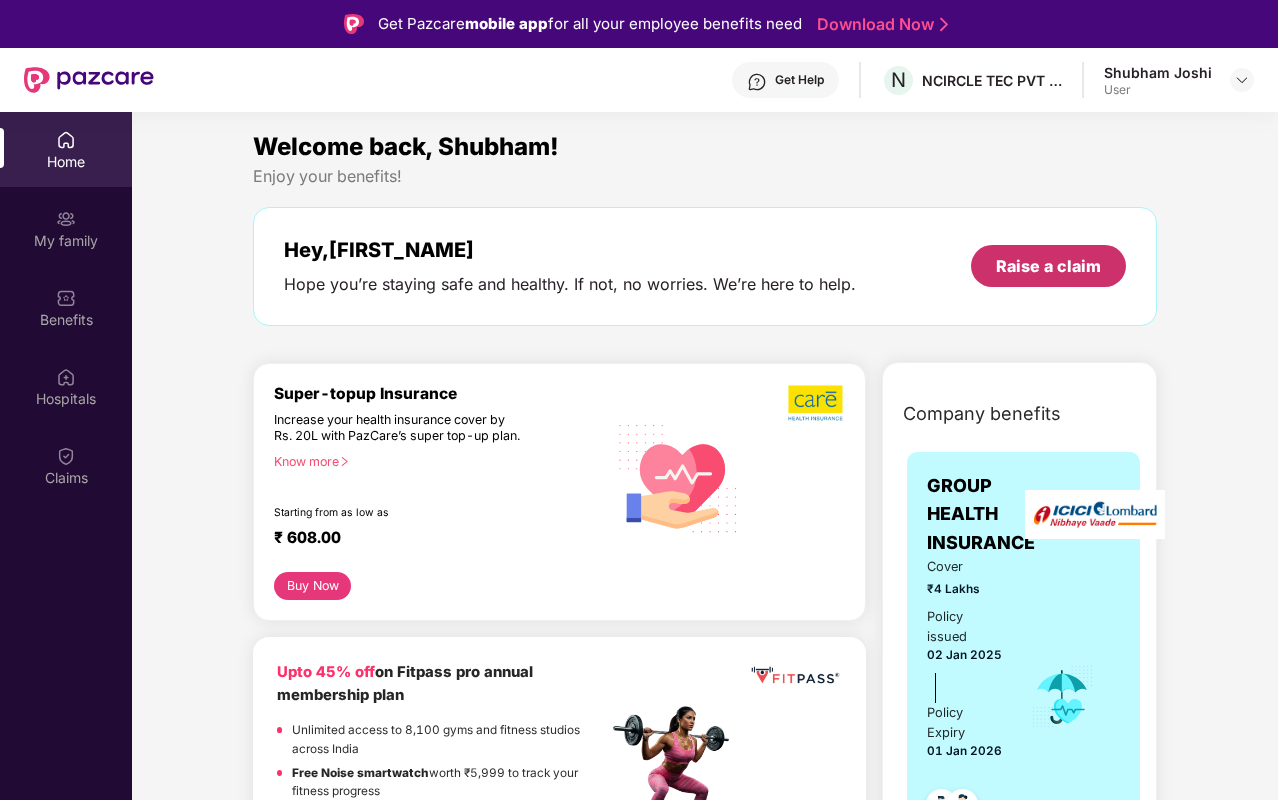 click on "Raise a claim" at bounding box center (1048, 266) 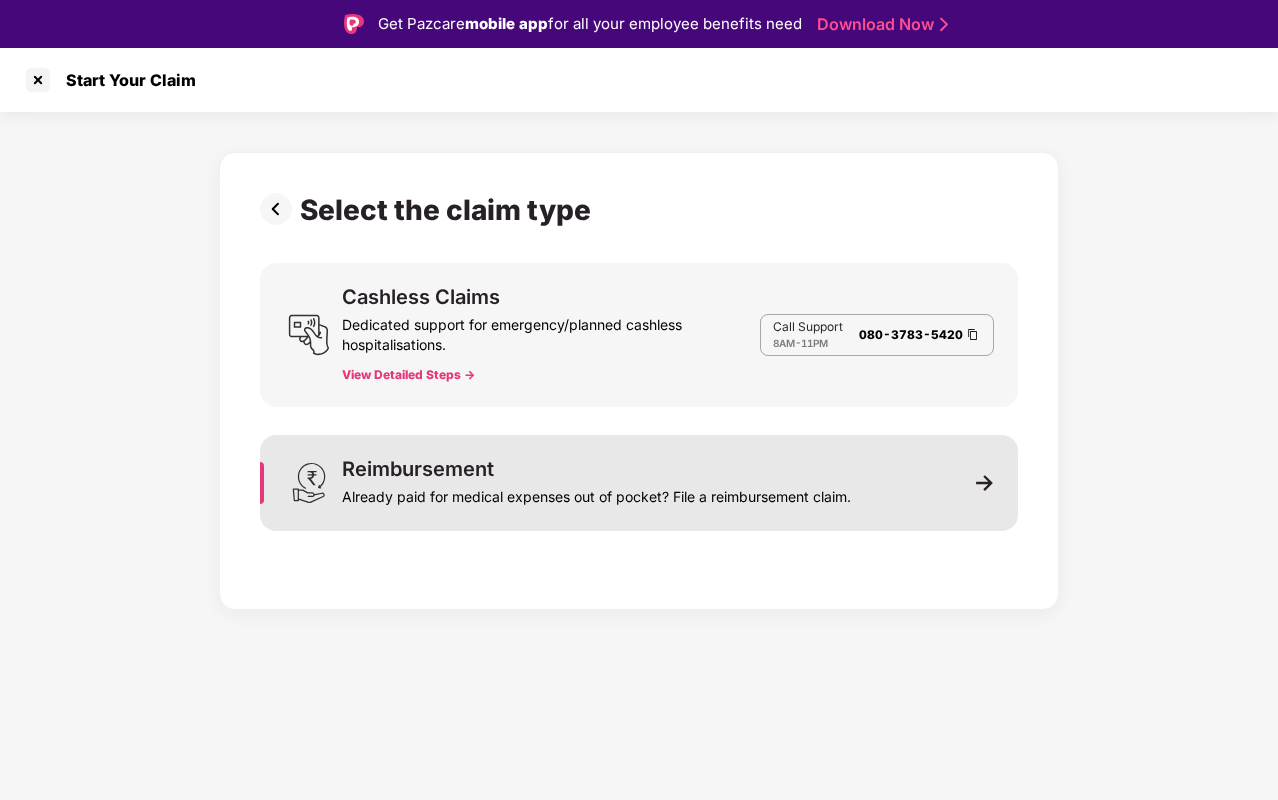 click on "Reimbursement Already paid for medical expenses out of pocket? File a reimbursement claim." at bounding box center (639, 483) 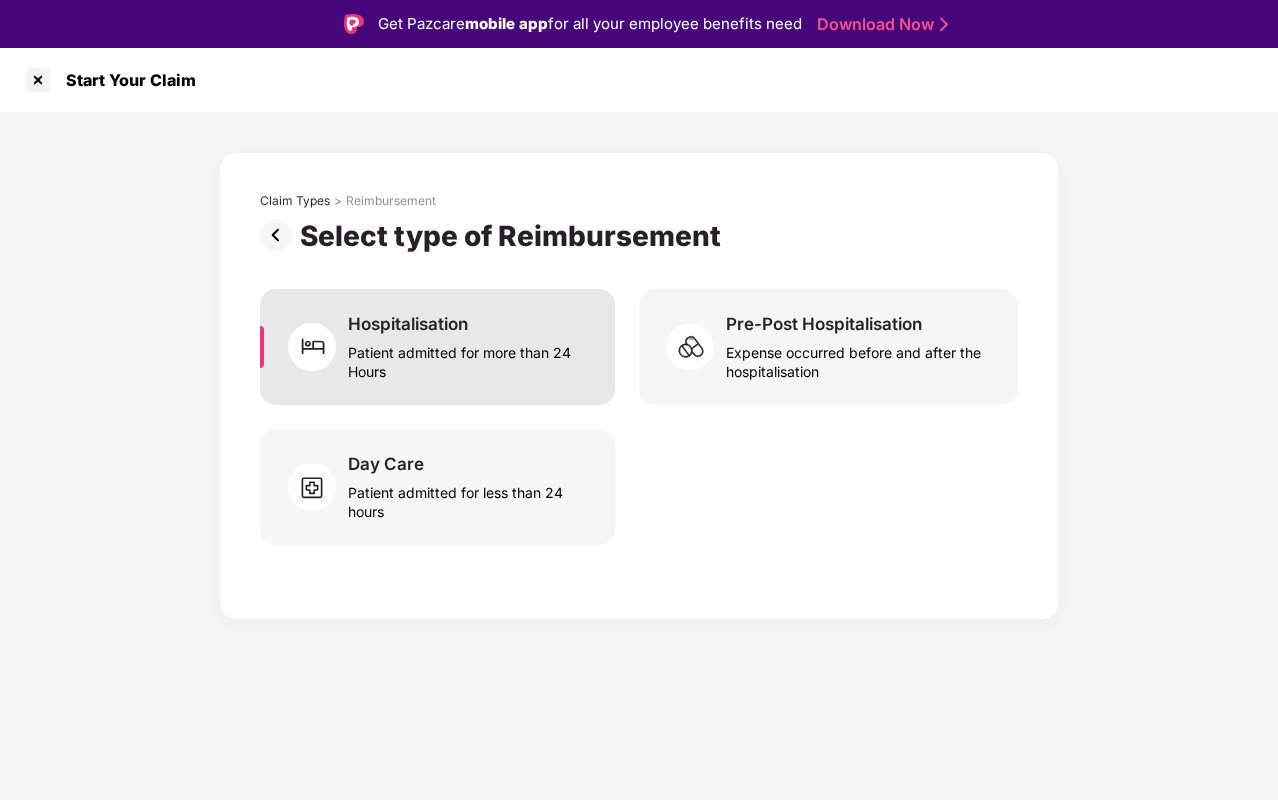 click on "Hospitalisation Patient admitted for more than 24 Hours" at bounding box center (437, 347) 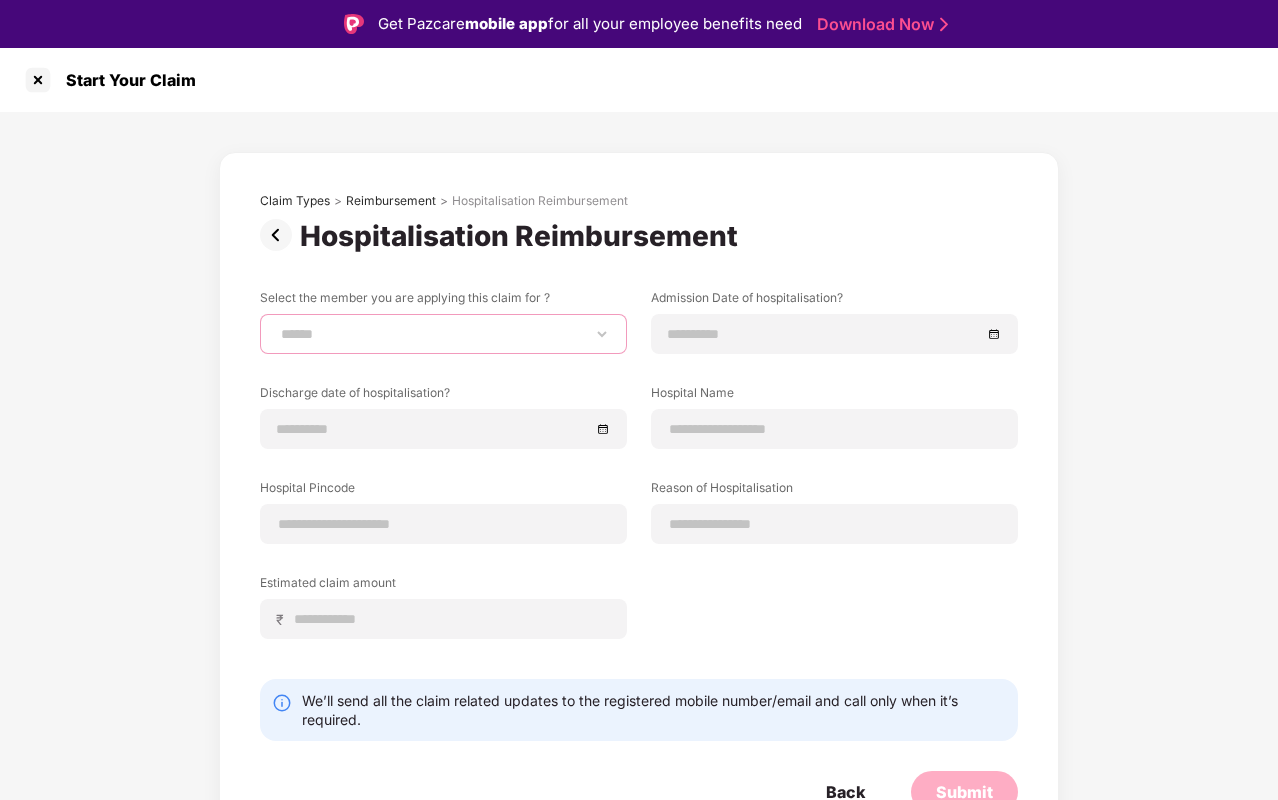 click on "**********" at bounding box center [443, 334] 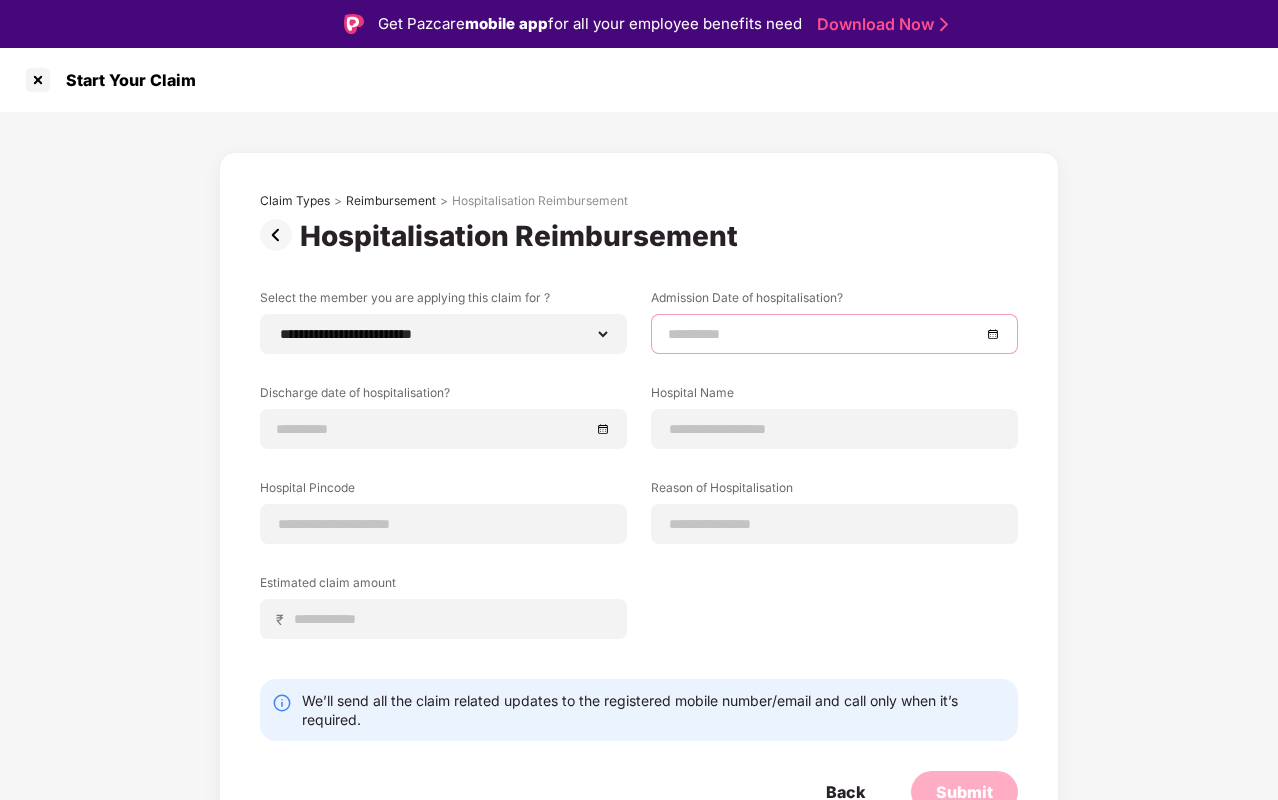 click at bounding box center (824, 334) 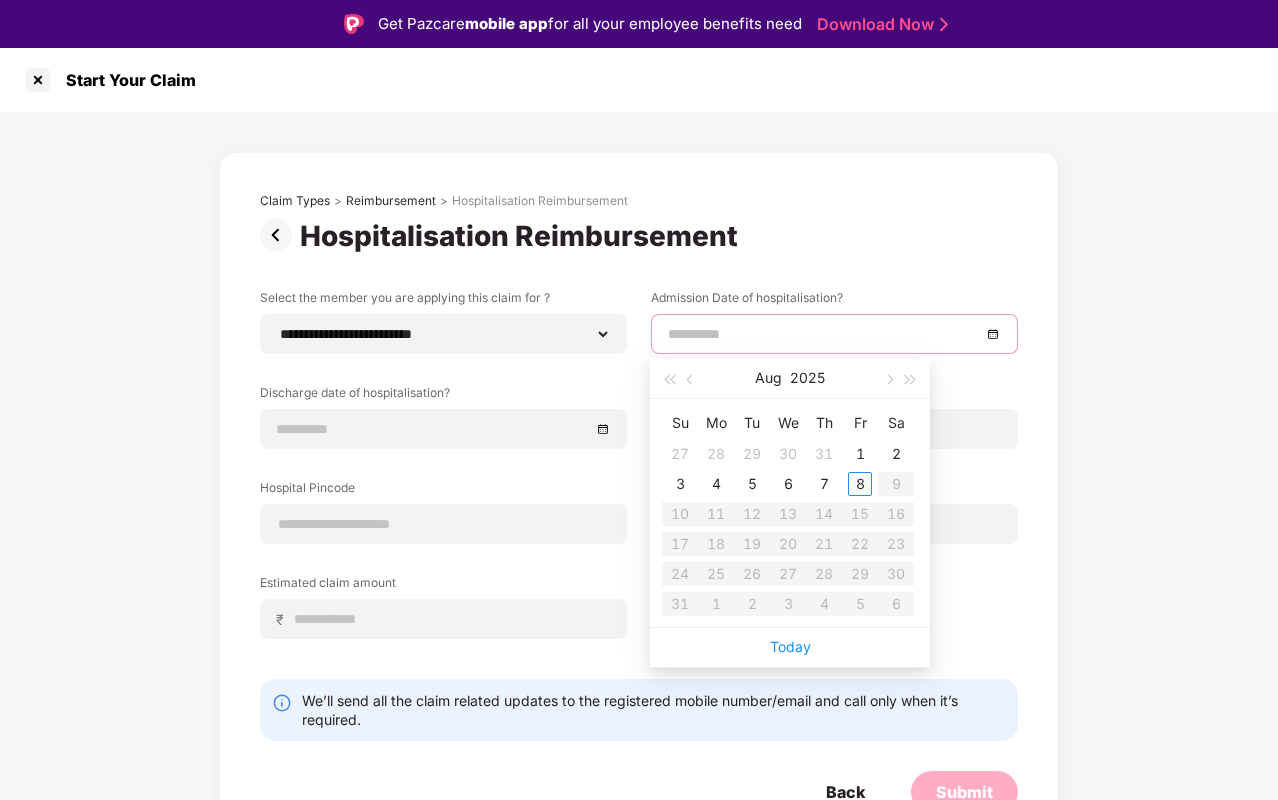 type on "**********" 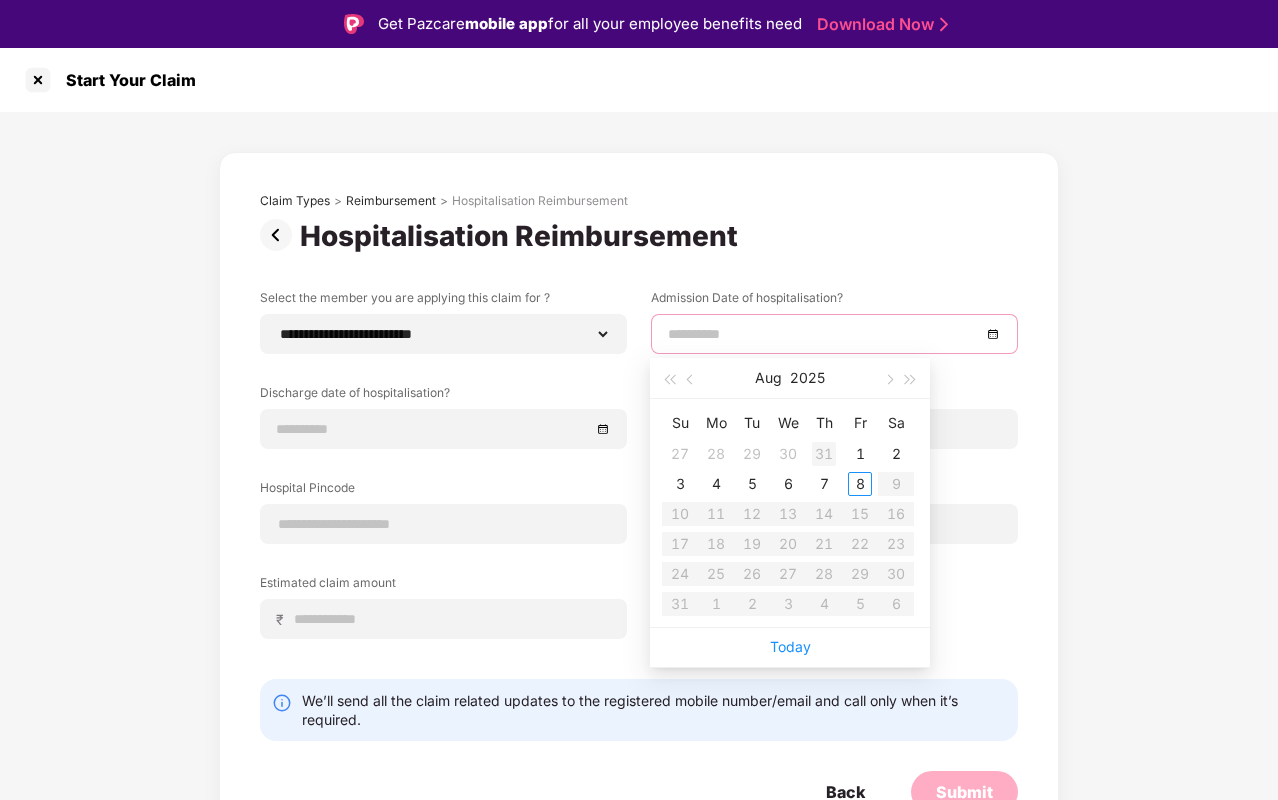 type on "**********" 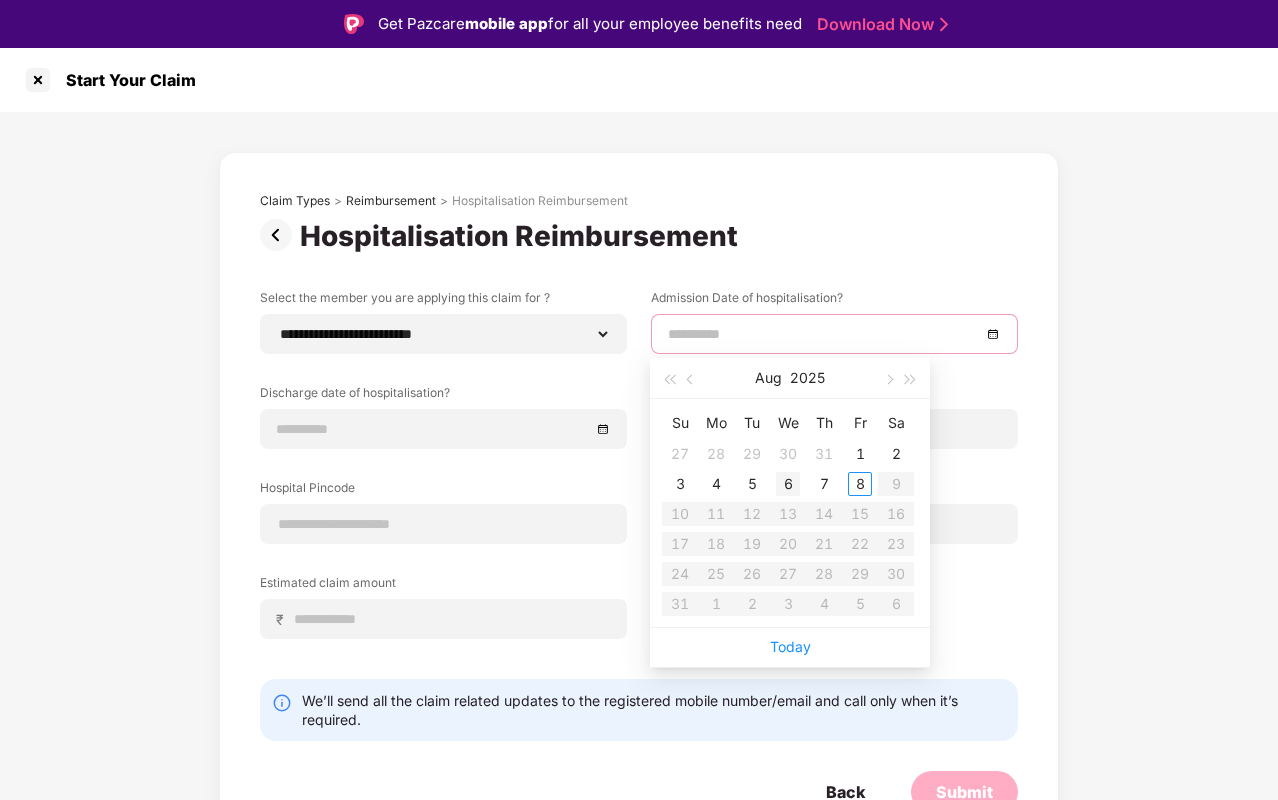 type on "**********" 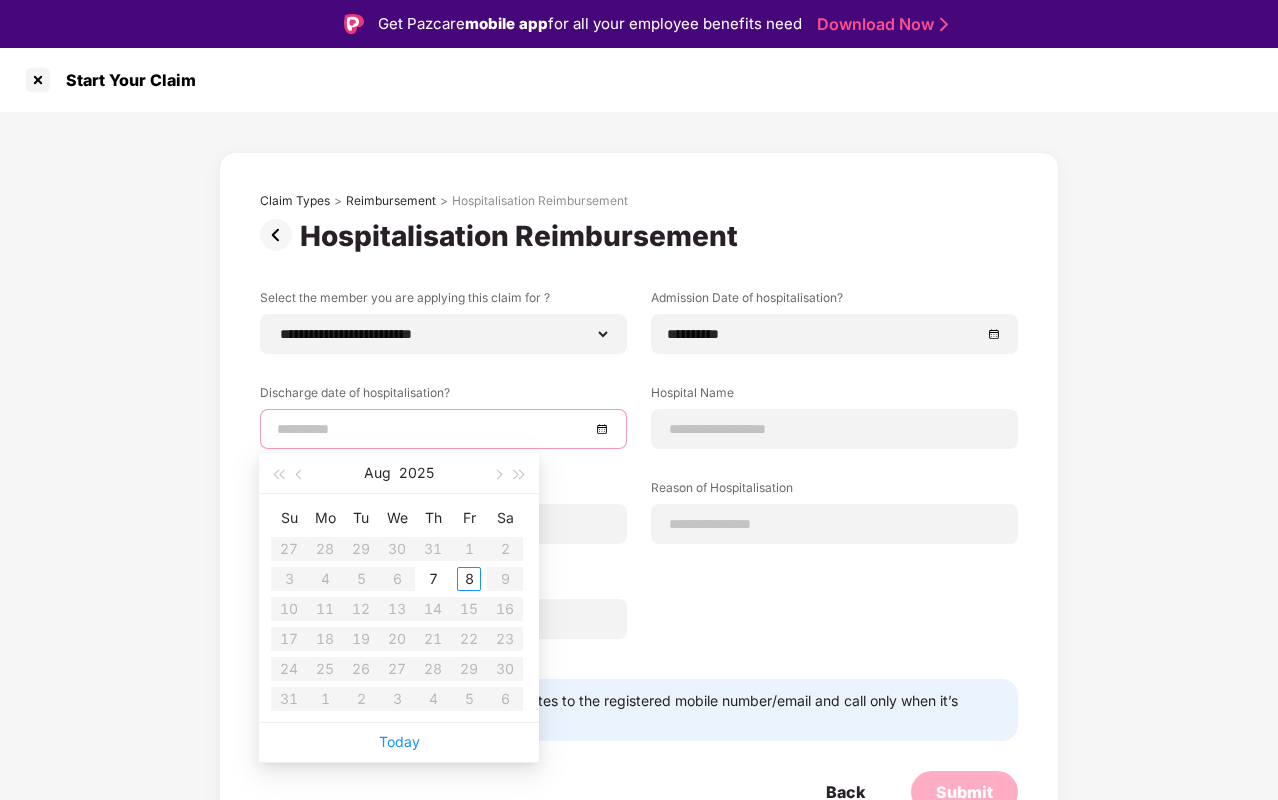 click at bounding box center (433, 429) 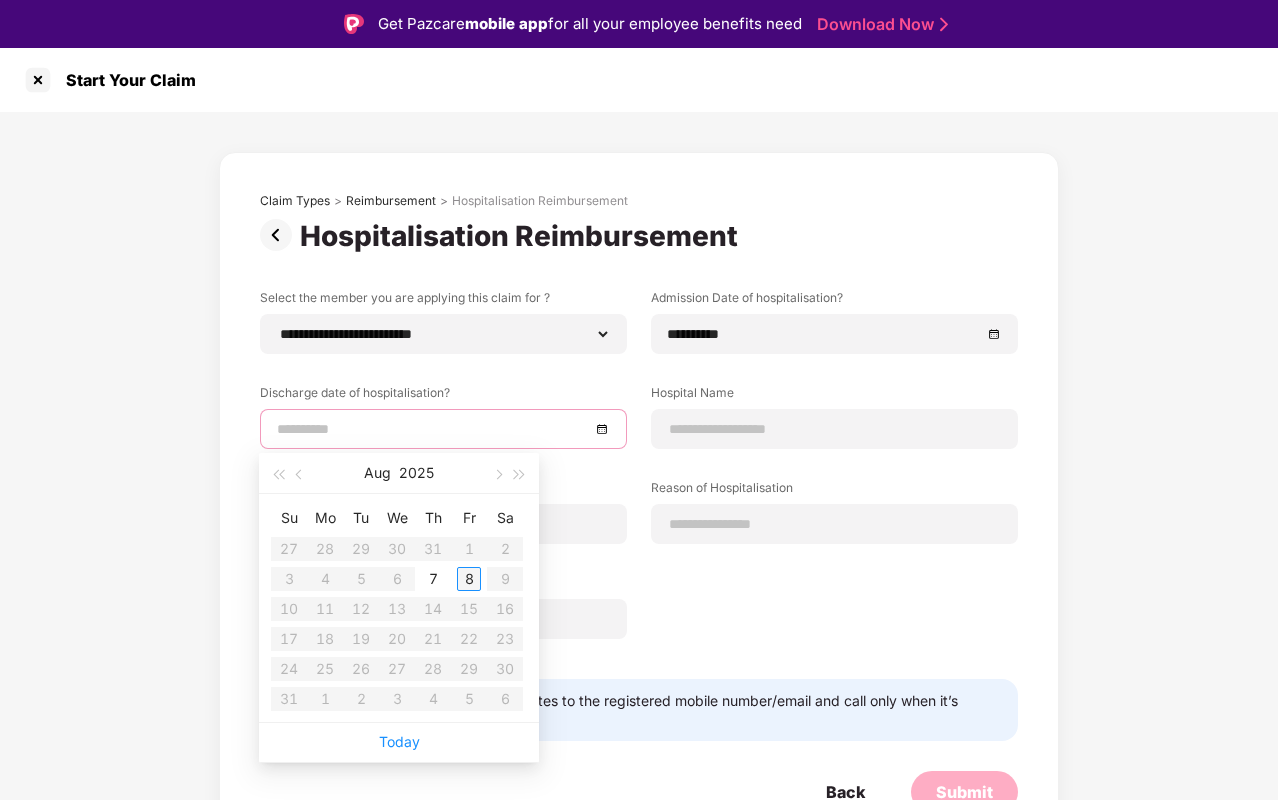 type on "**********" 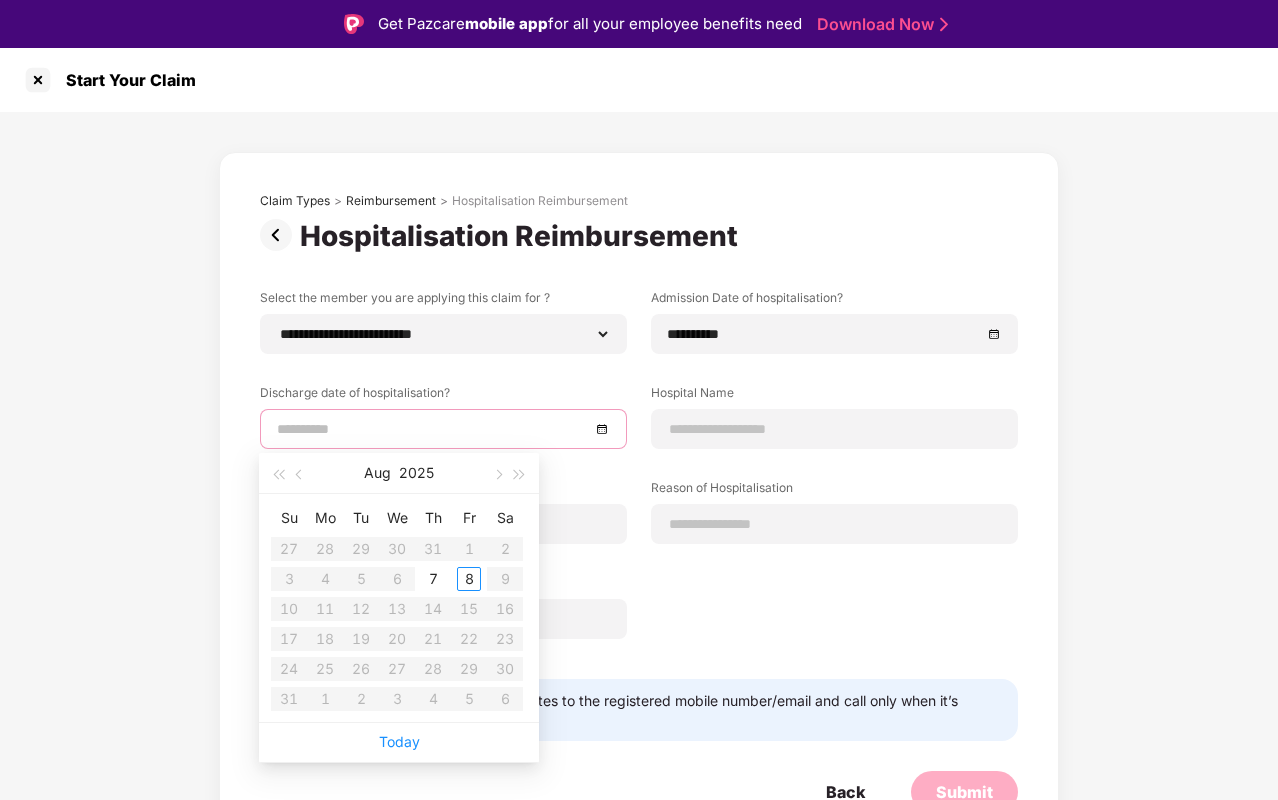 type 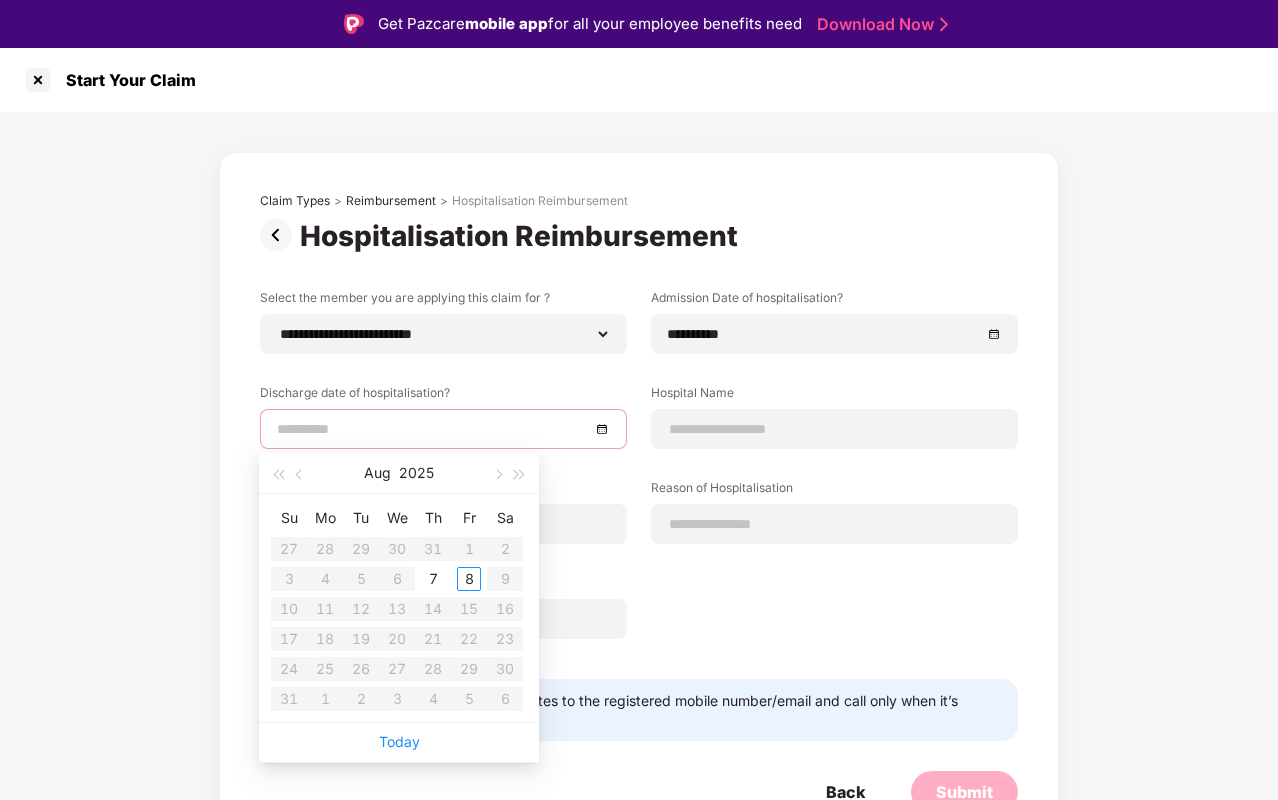 click at bounding box center (433, 429) 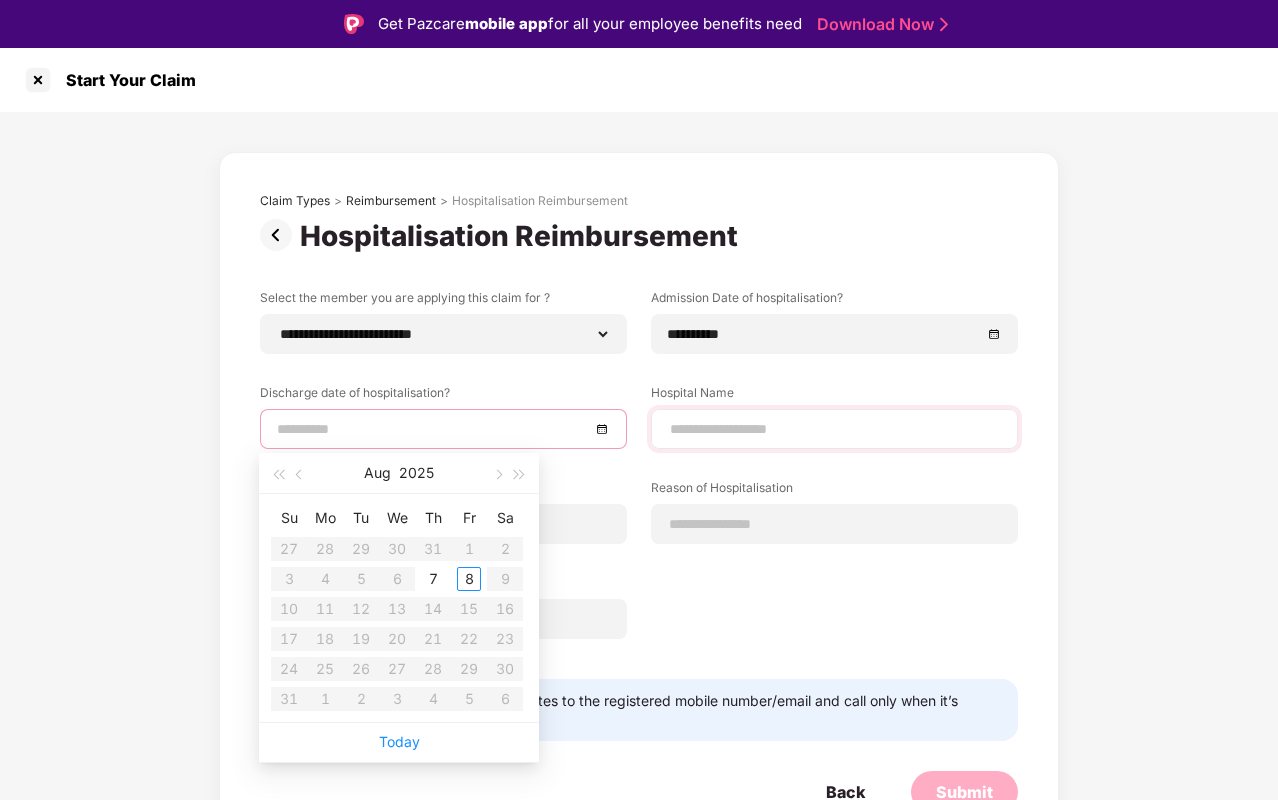 click at bounding box center (834, 429) 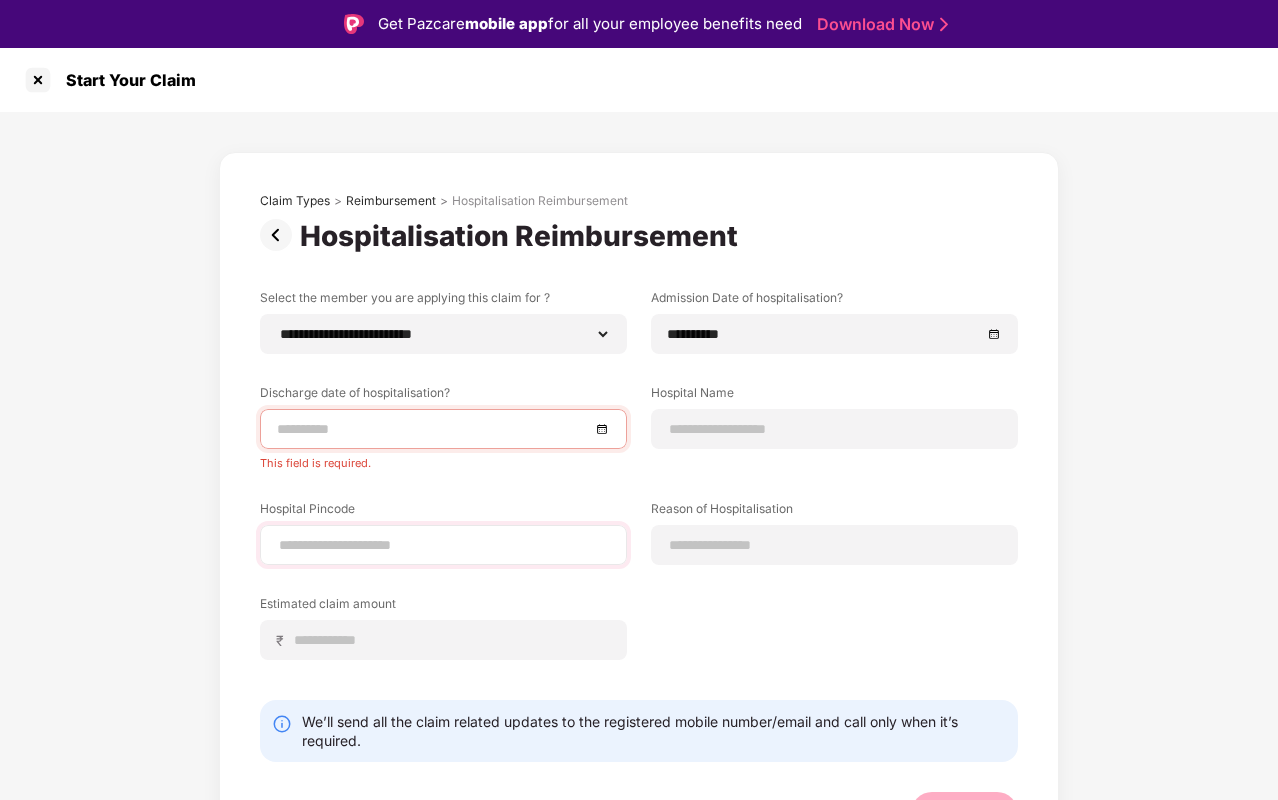 scroll, scrollTop: 37, scrollLeft: 0, axis: vertical 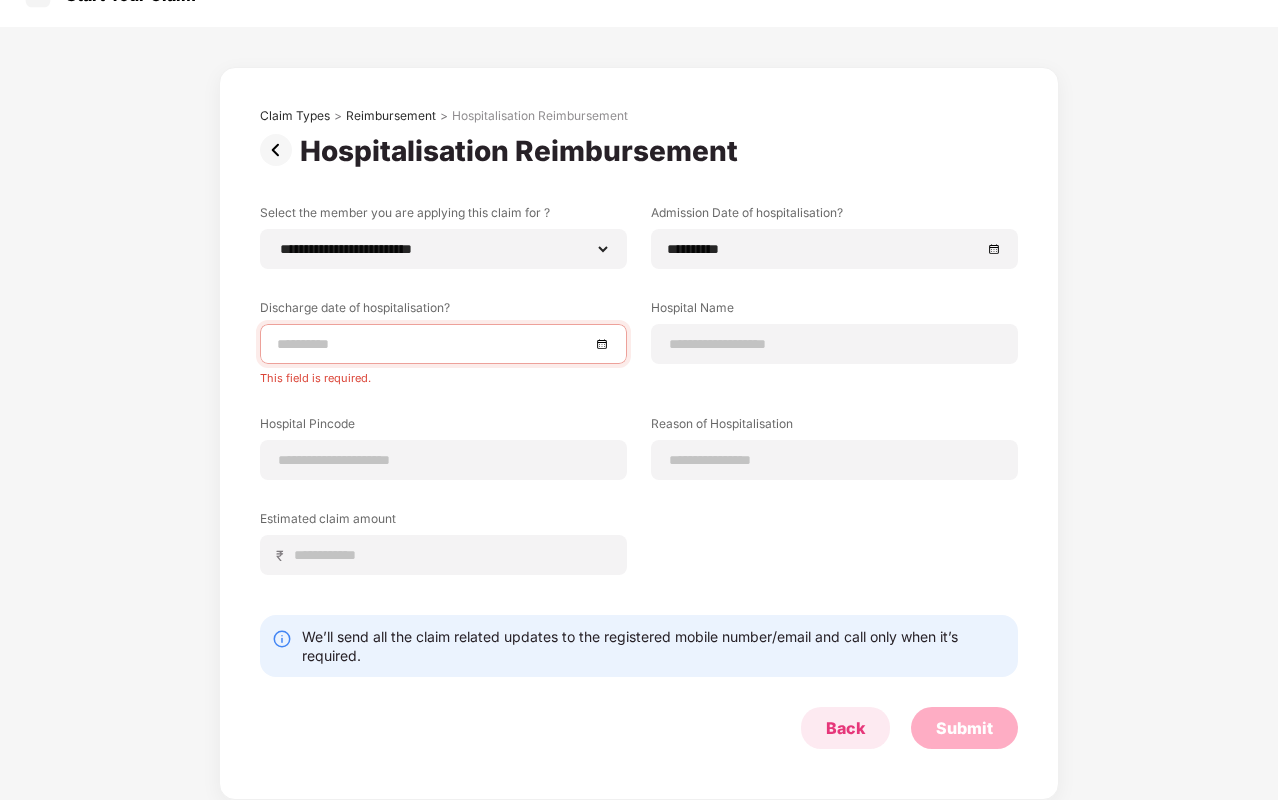 click on "Back" at bounding box center [845, 728] 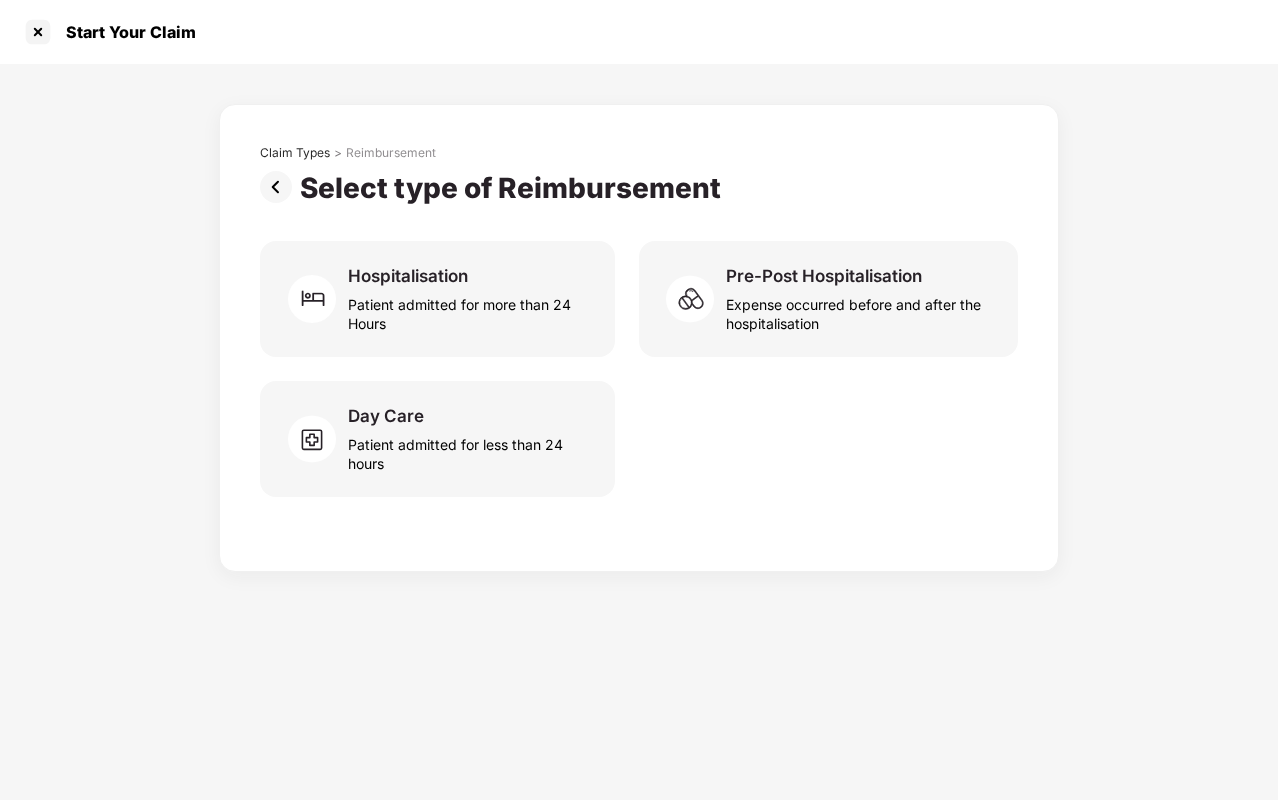 scroll, scrollTop: 0, scrollLeft: 0, axis: both 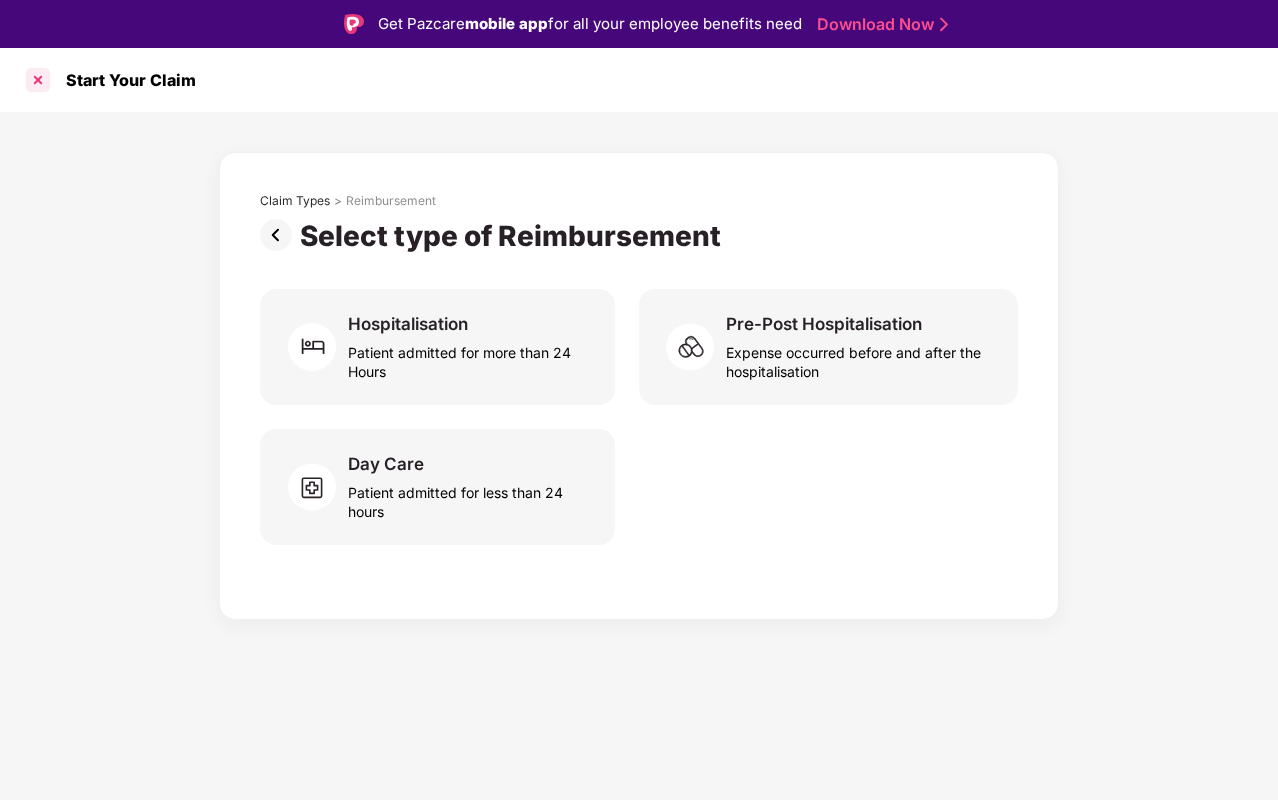 click at bounding box center (38, 80) 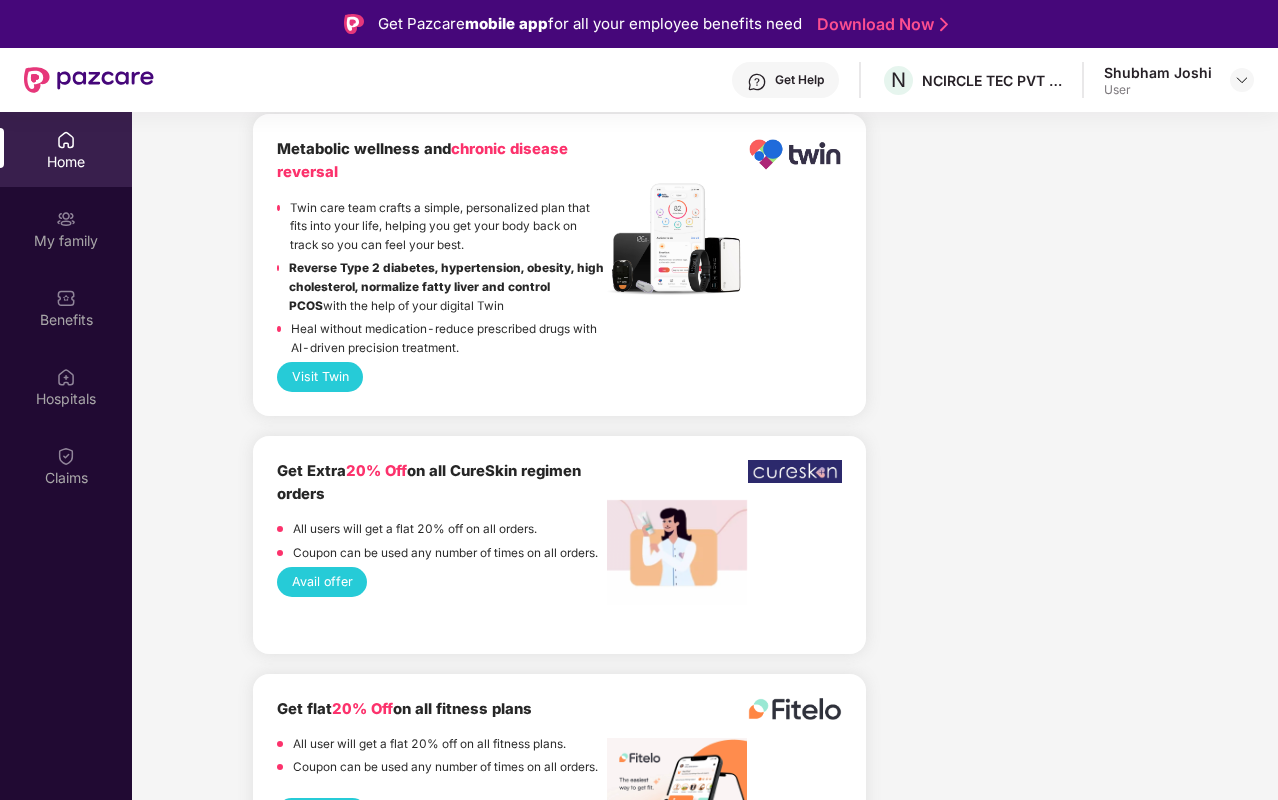 scroll, scrollTop: 3857, scrollLeft: 0, axis: vertical 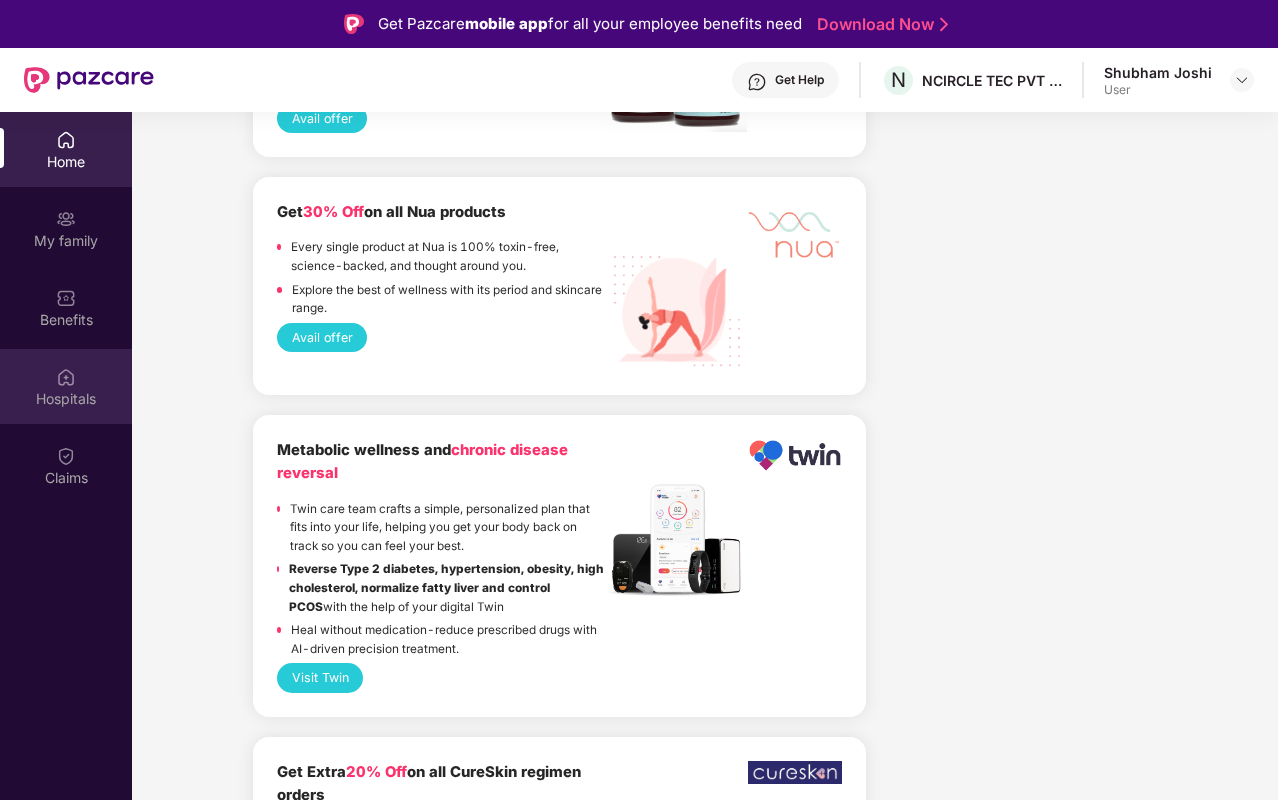 click on "Hospitals" at bounding box center [66, 399] 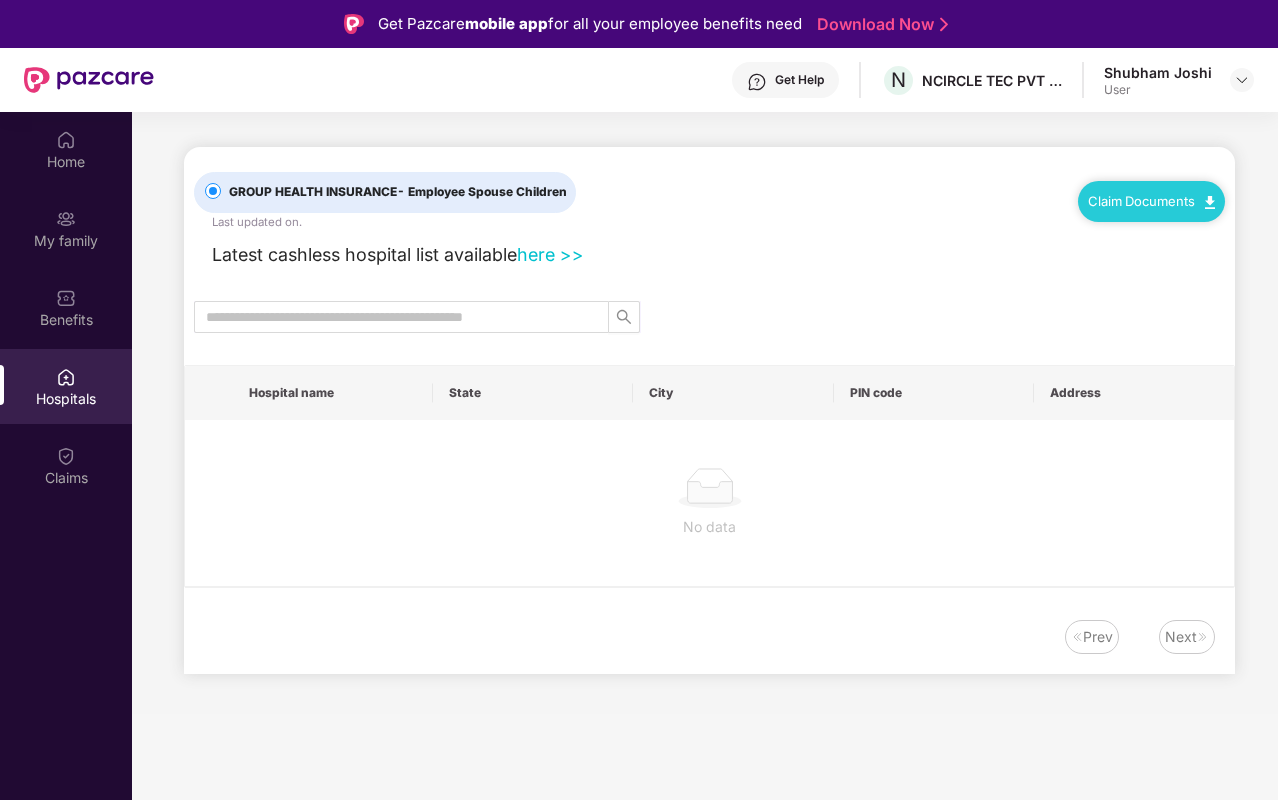 scroll, scrollTop: 0, scrollLeft: 0, axis: both 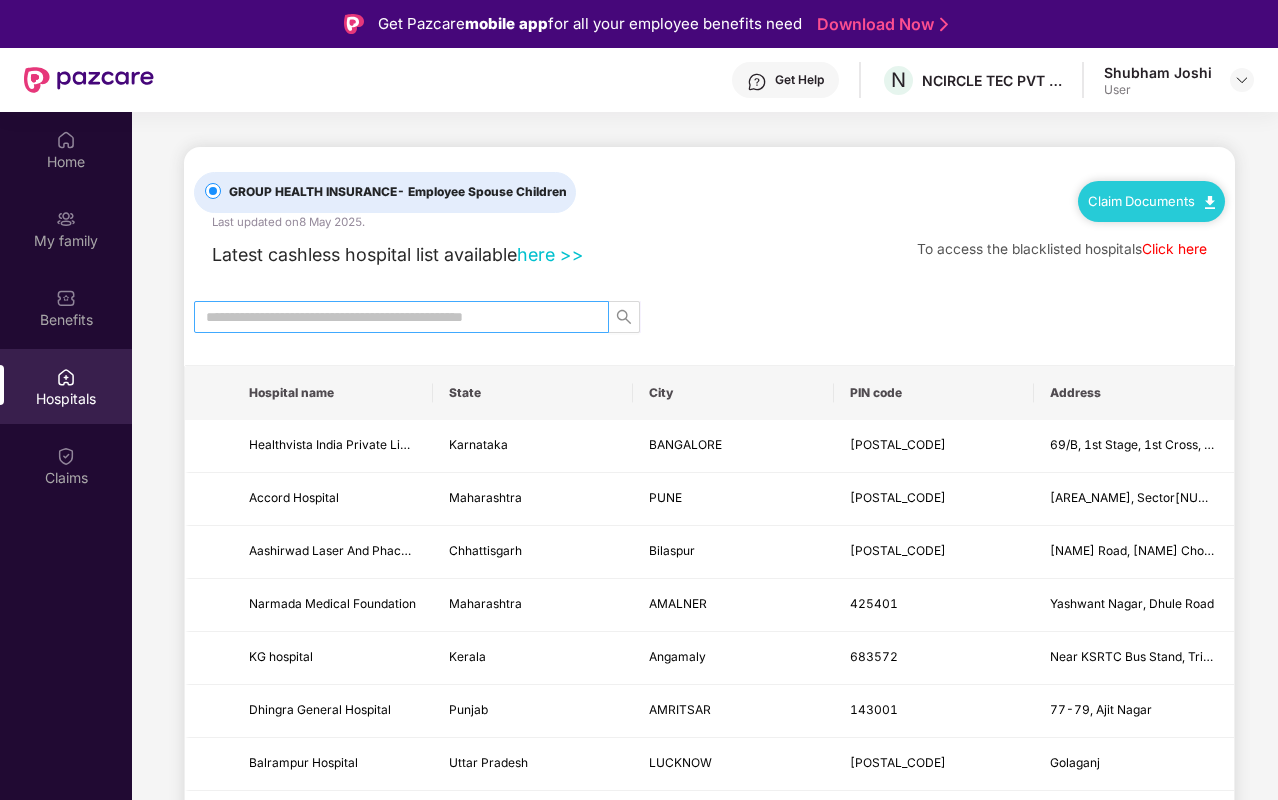click at bounding box center [393, 317] 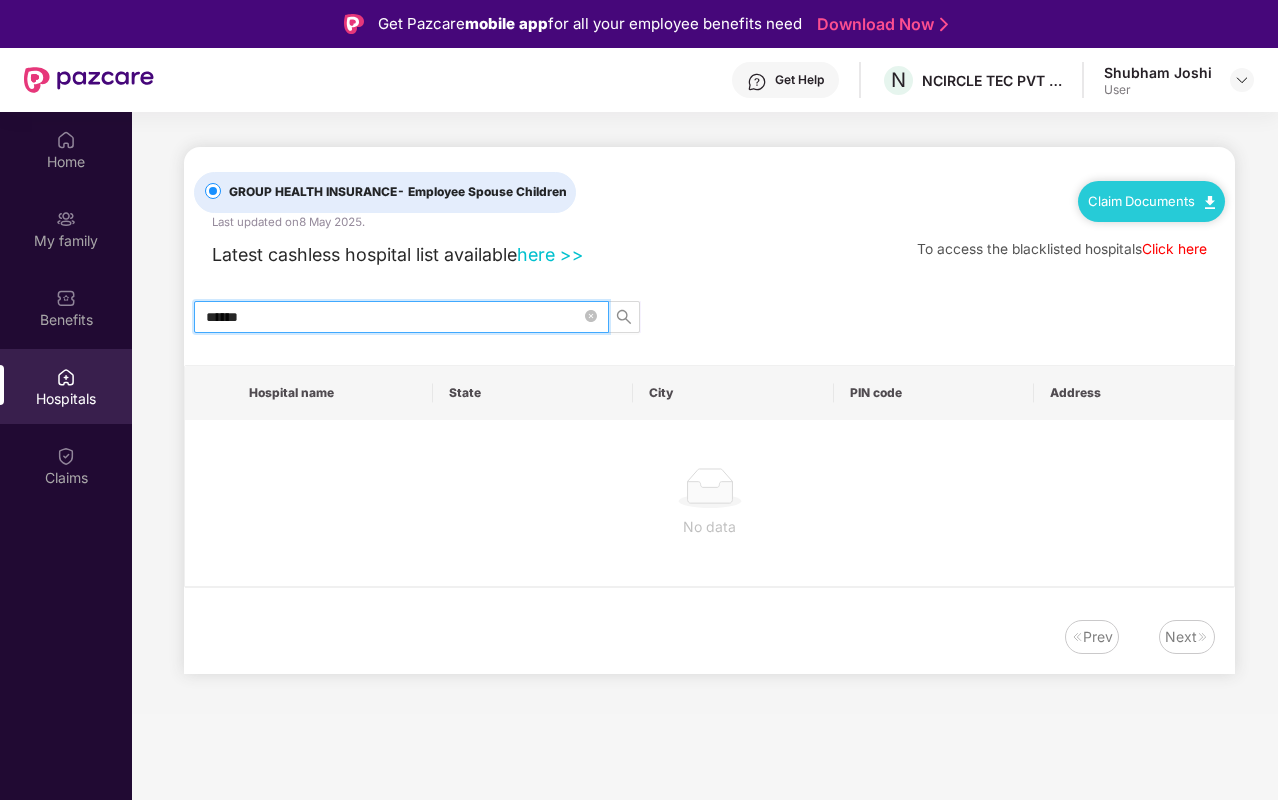 click on "******" at bounding box center (393, 317) 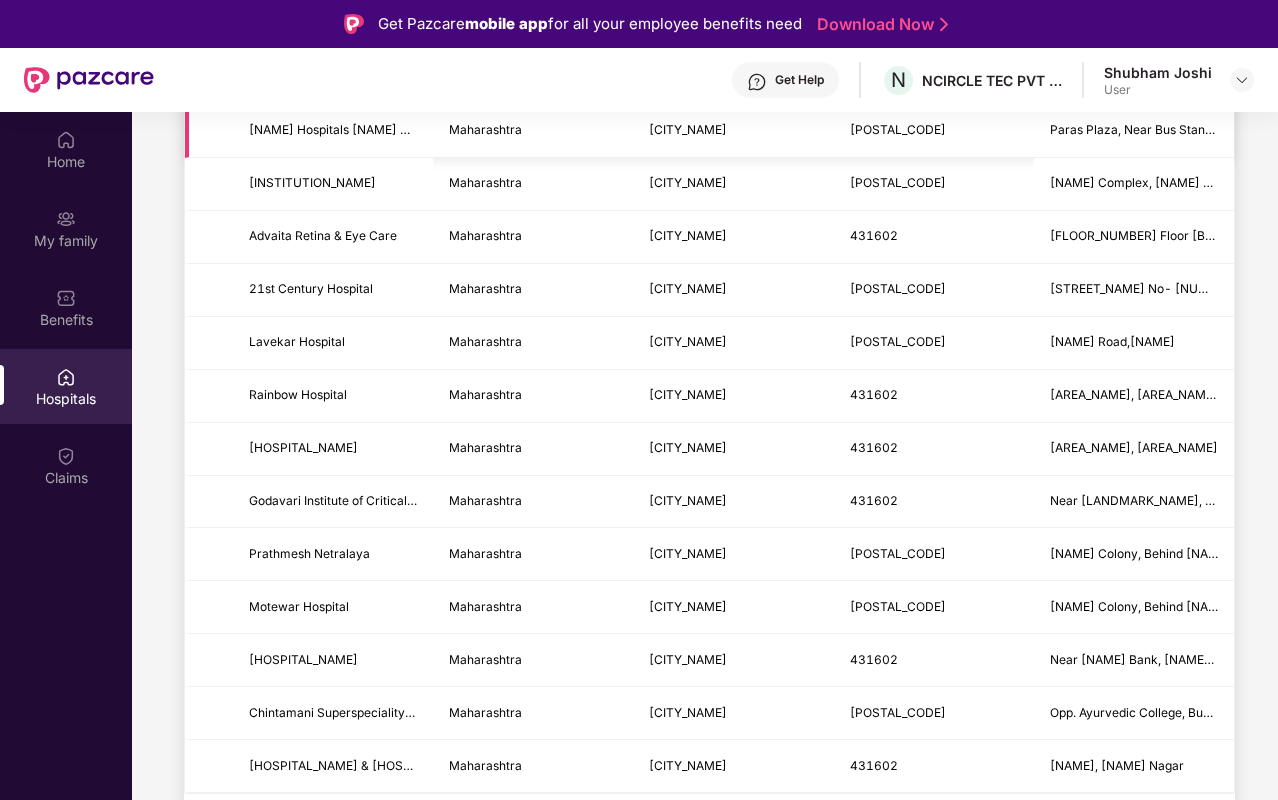 scroll, scrollTop: 376, scrollLeft: 0, axis: vertical 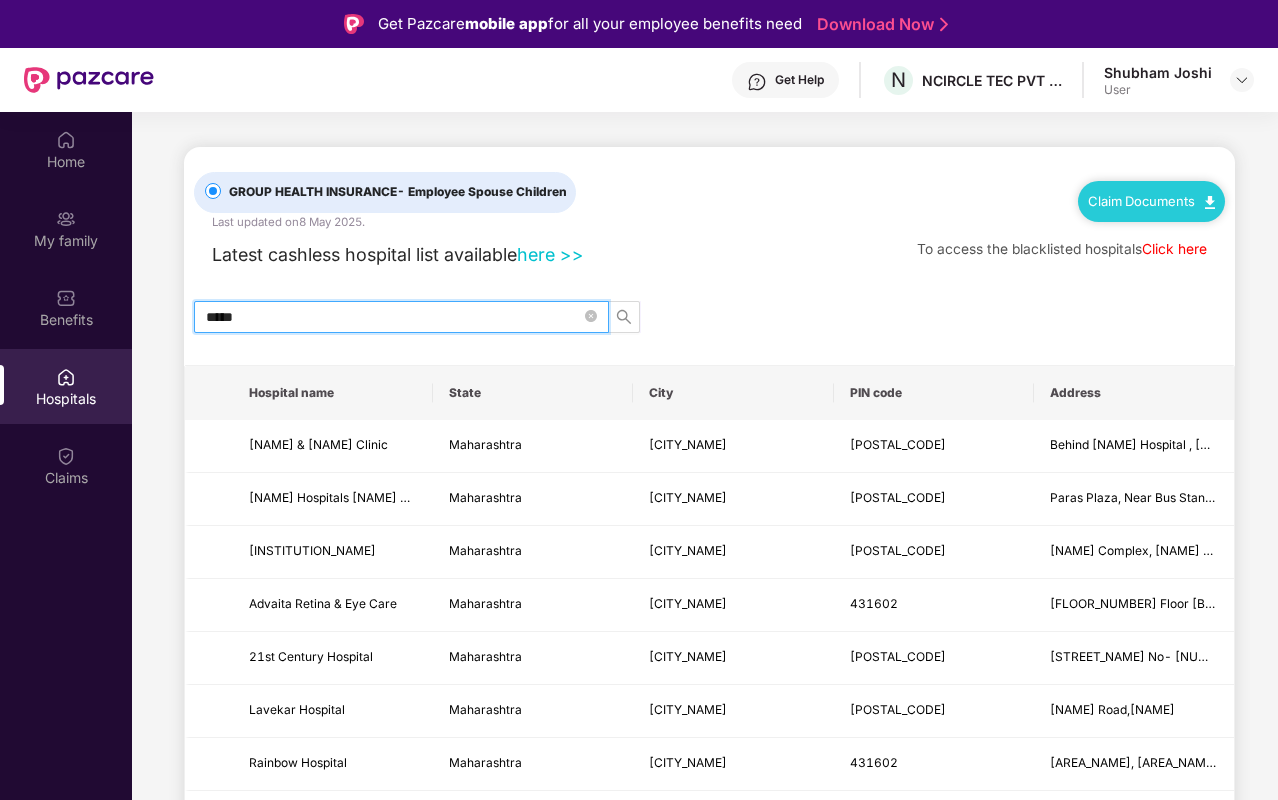type on "*****" 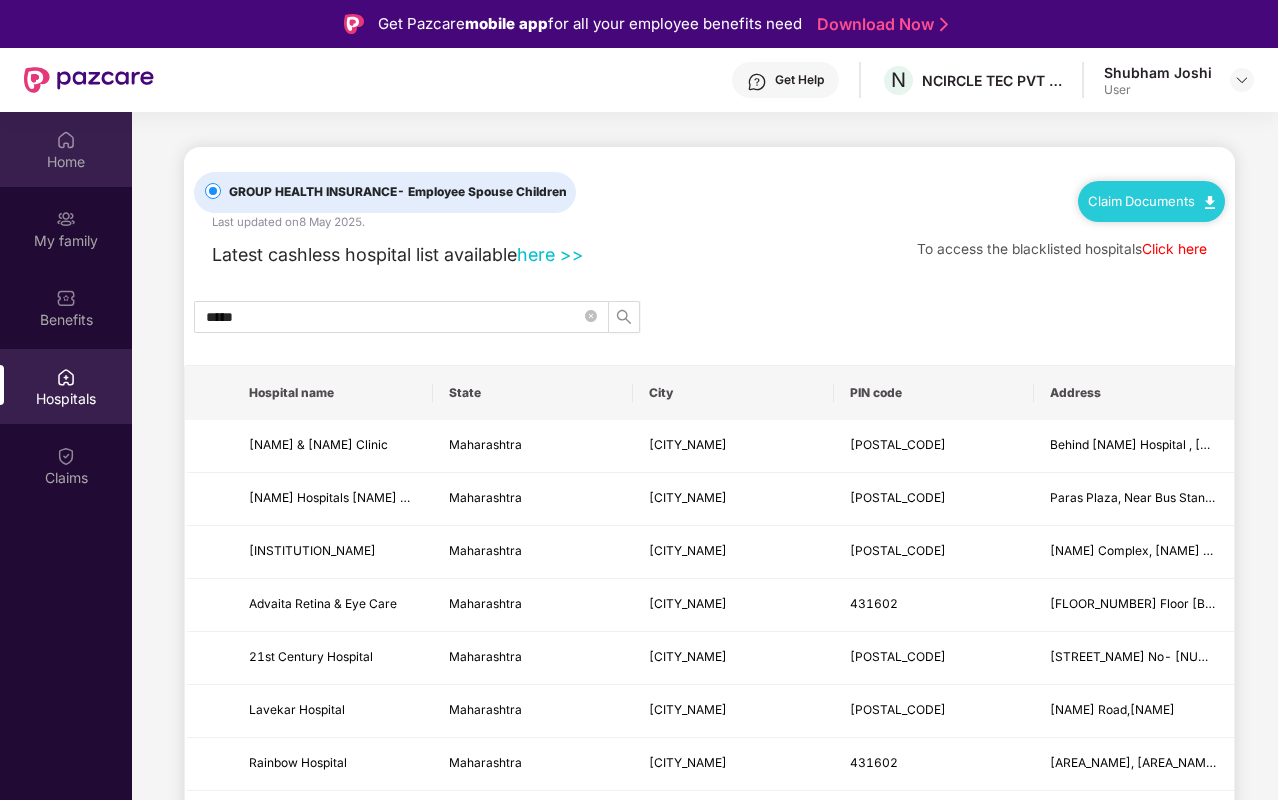 click at bounding box center (66, 140) 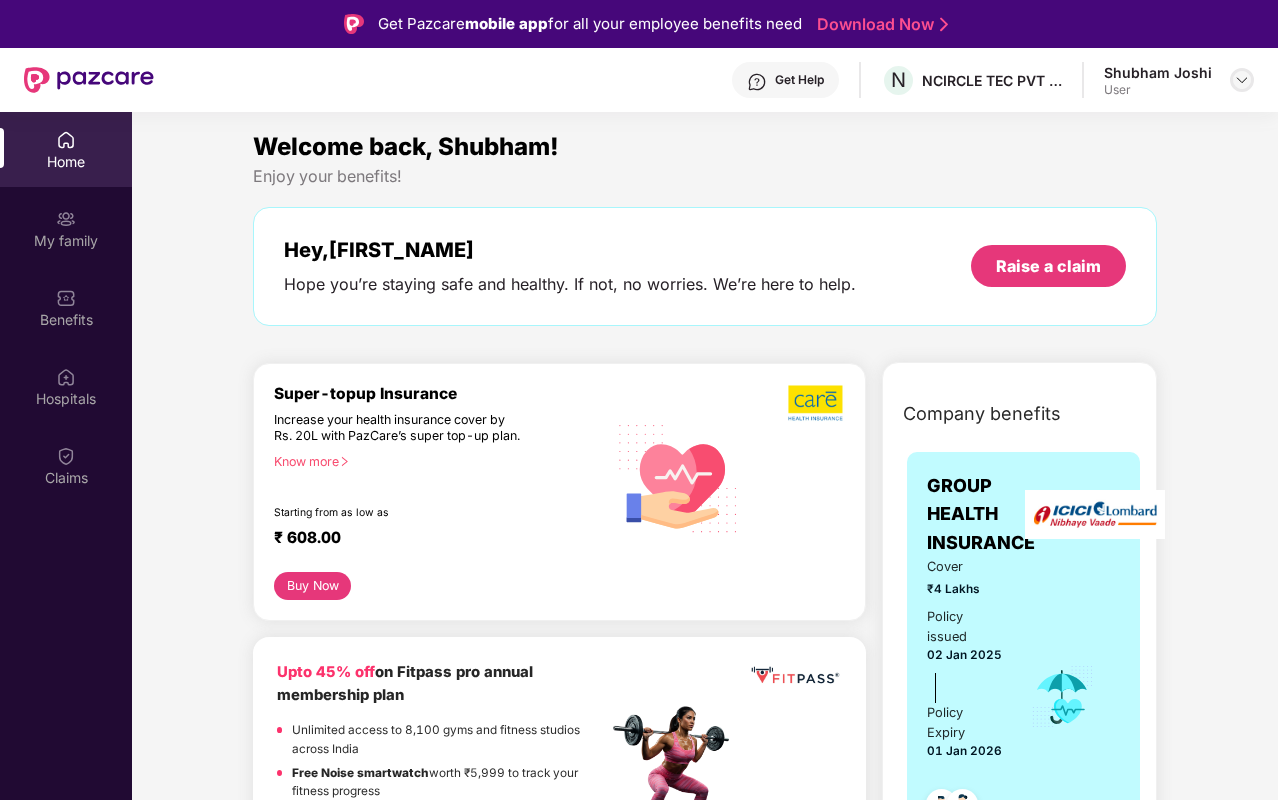 click at bounding box center [1242, 80] 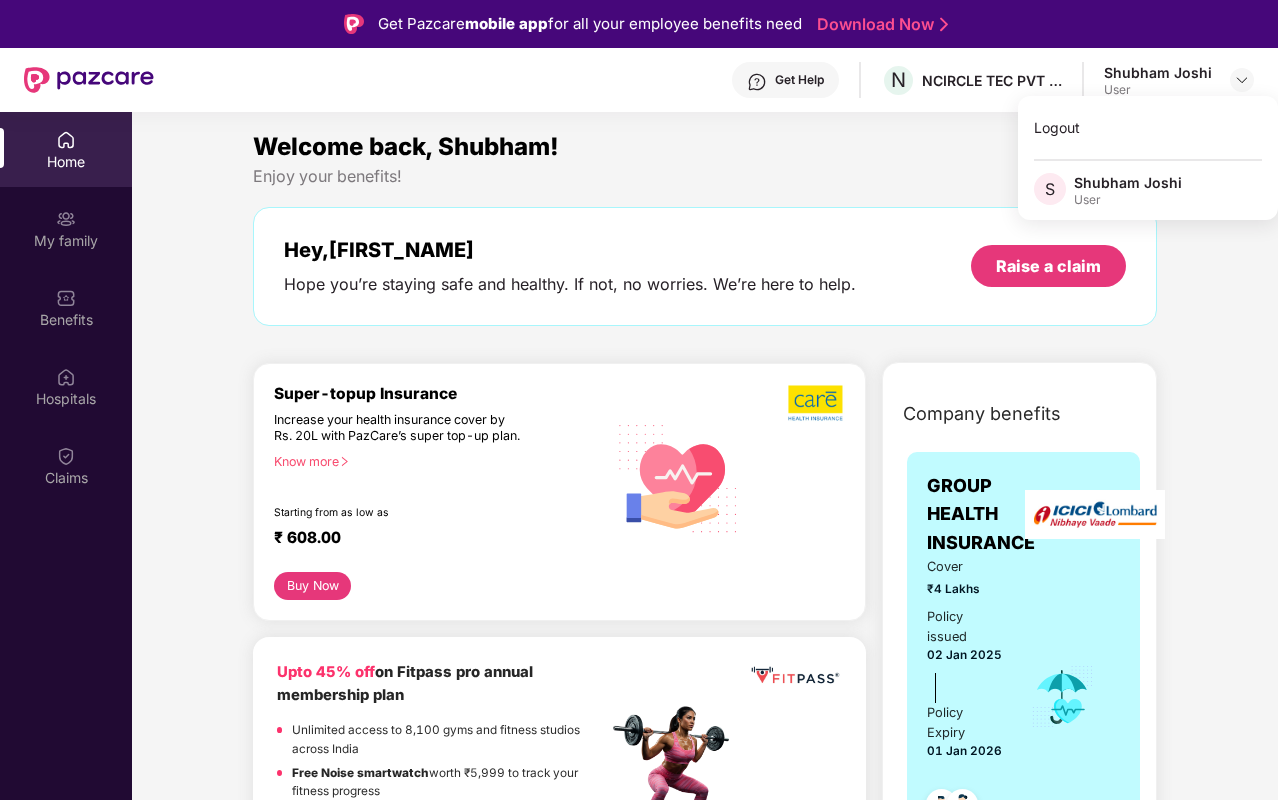 click on "Welcome back, Shubham!" at bounding box center (705, 147) 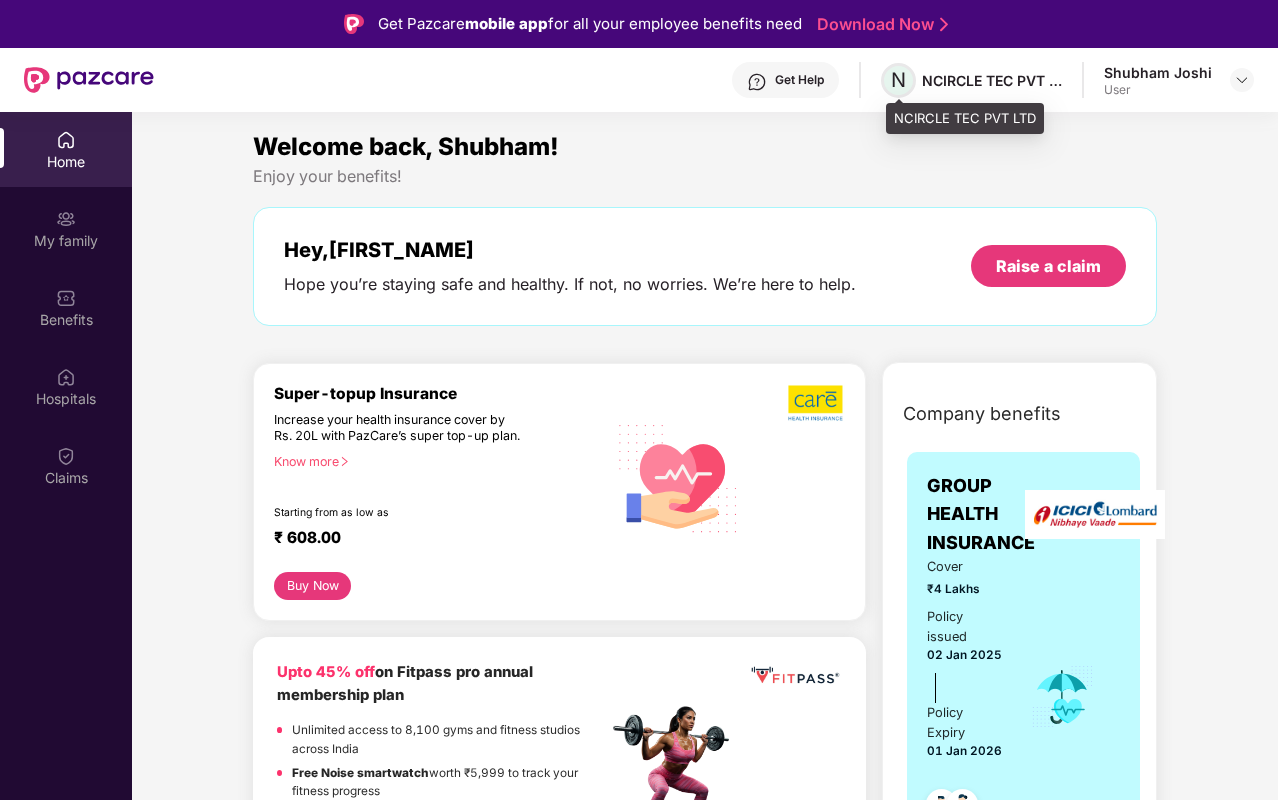click on "N" at bounding box center (898, 80) 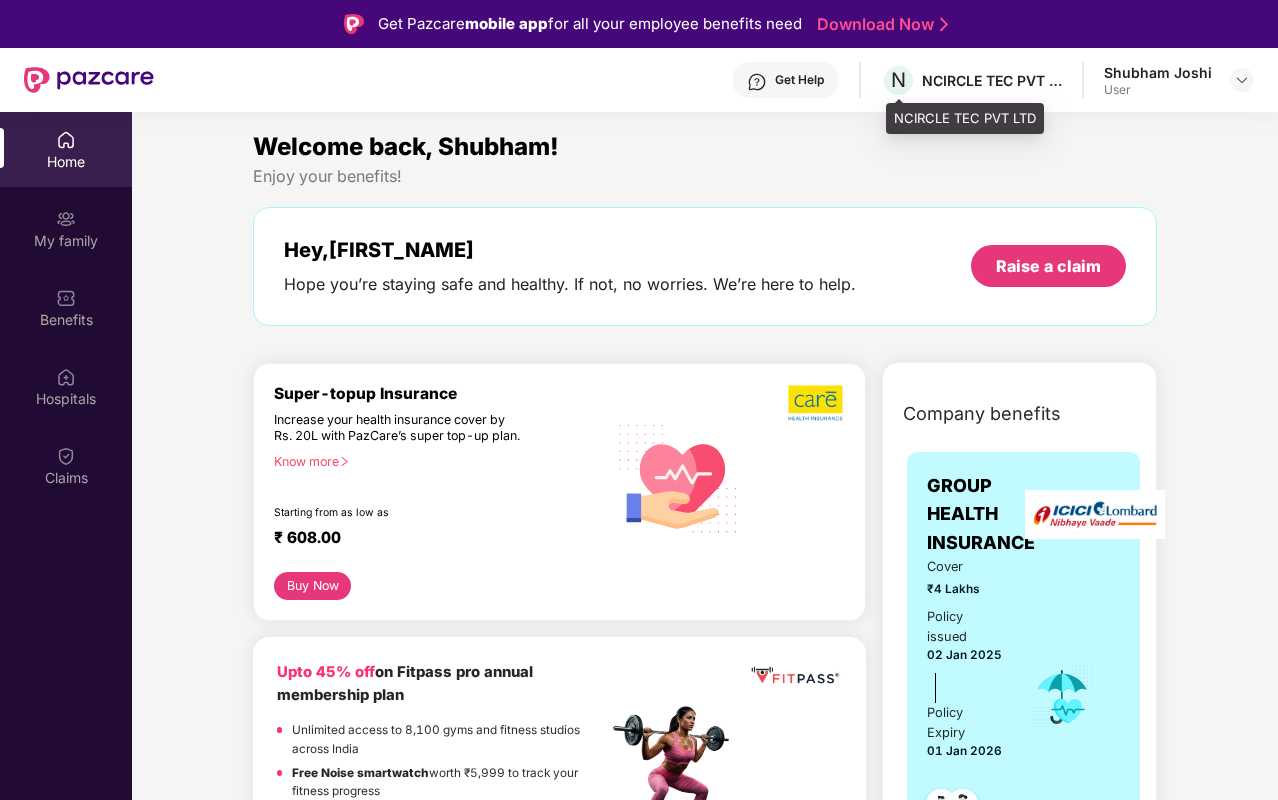 click on "[COMPANY_NAME]" at bounding box center (971, 80) 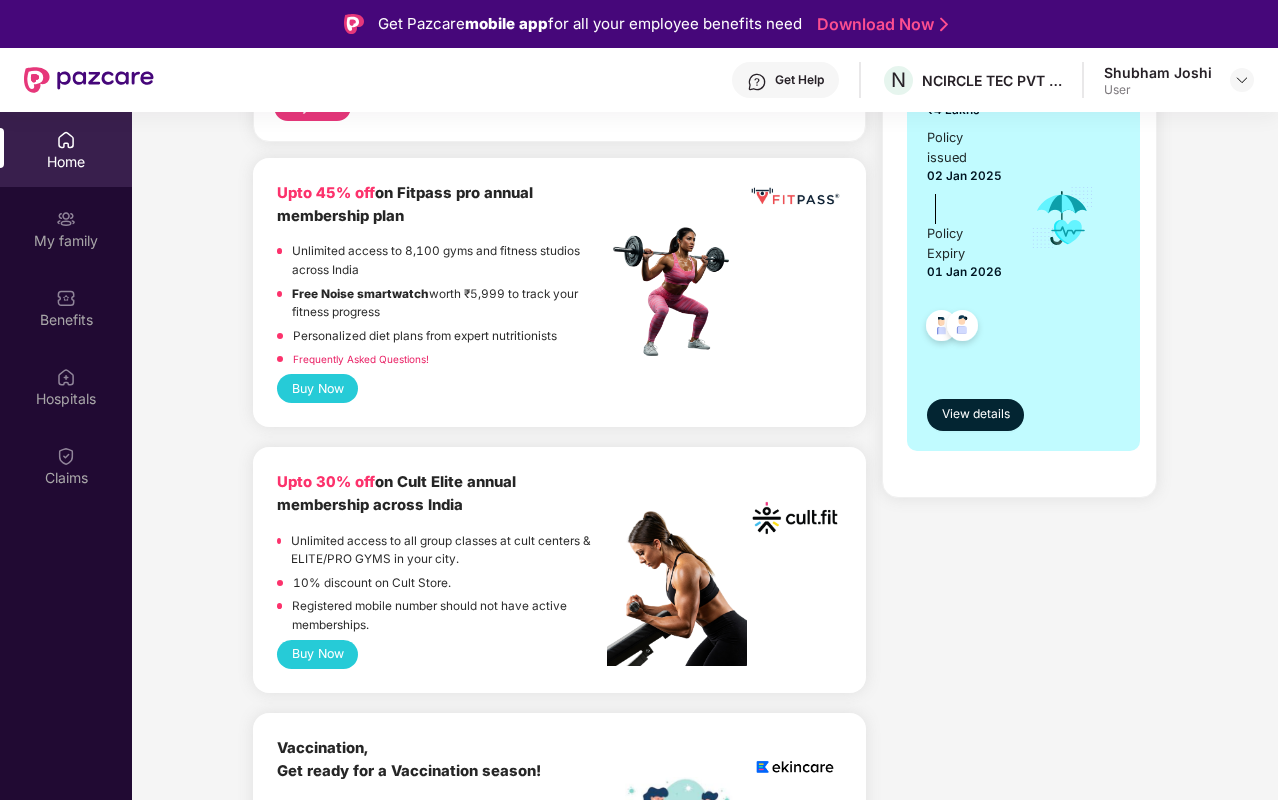 scroll, scrollTop: 0, scrollLeft: 0, axis: both 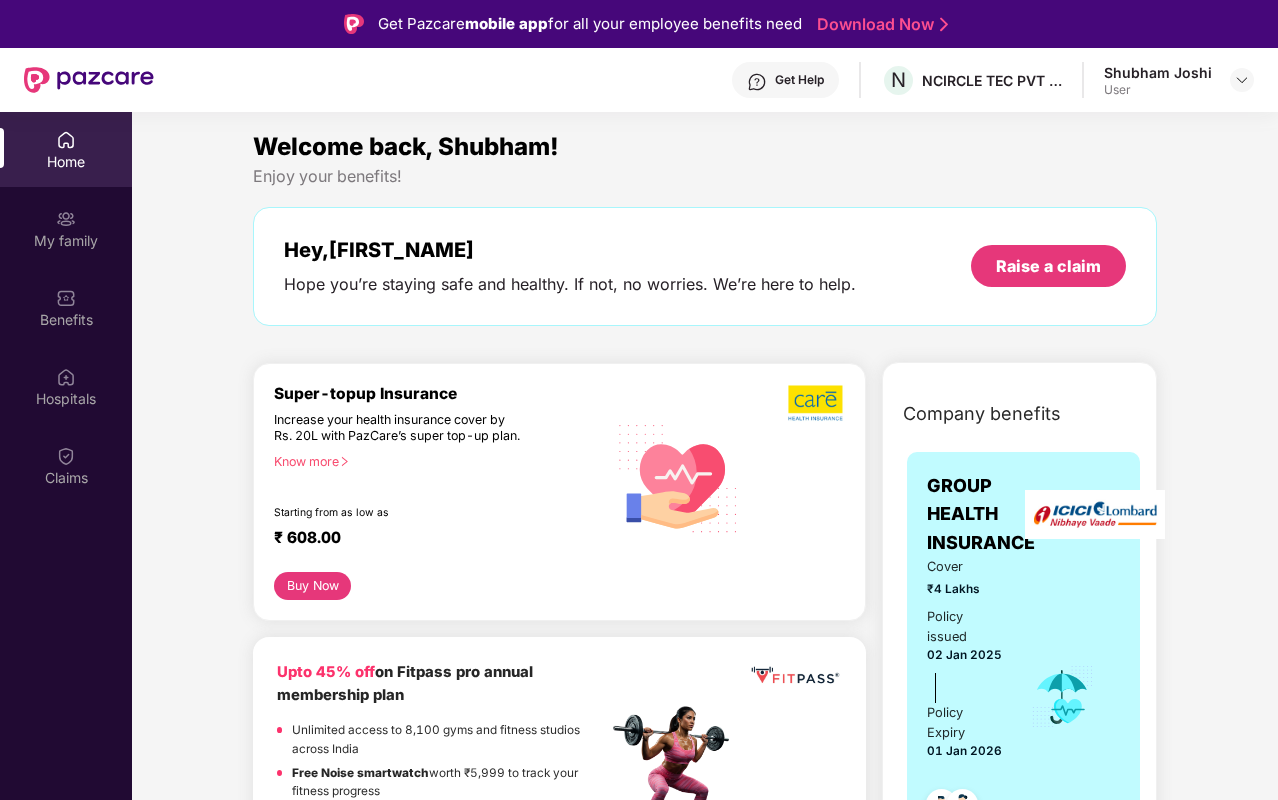 click on "Home" at bounding box center [66, 149] 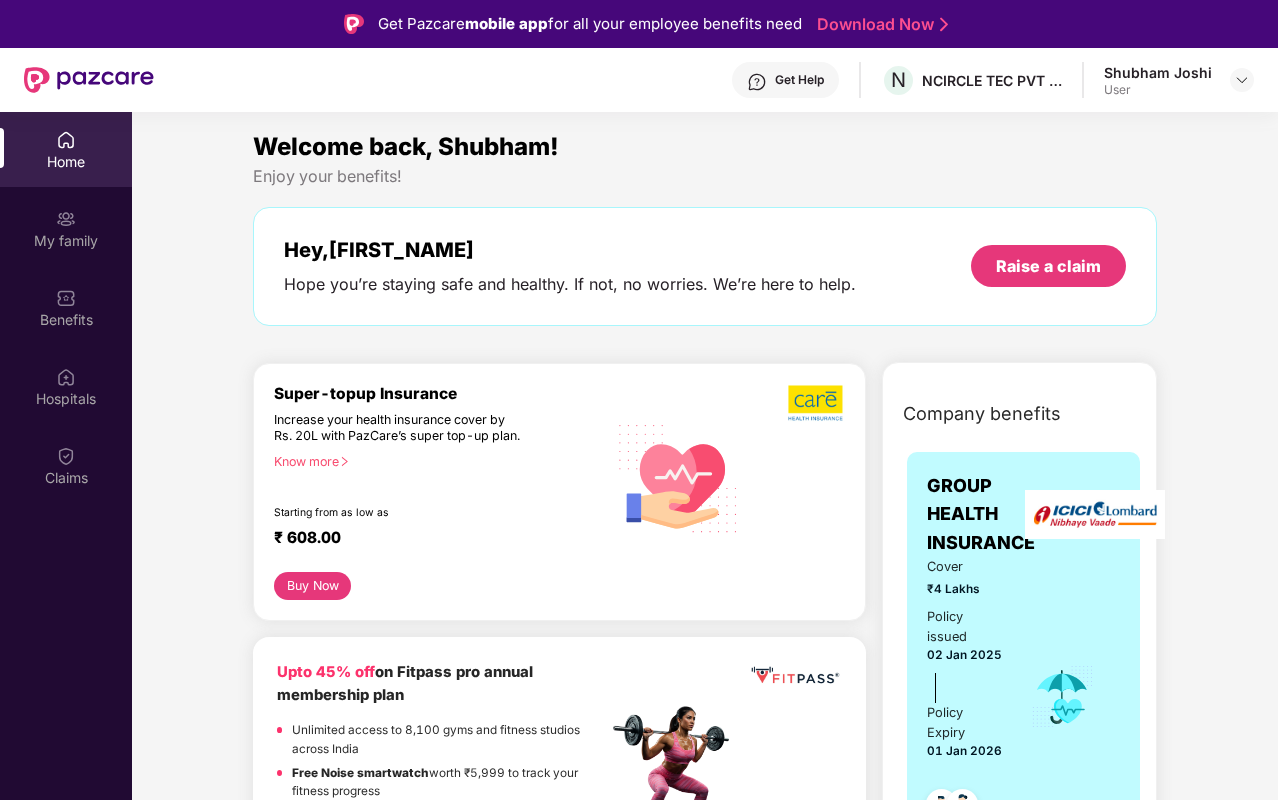 click on "Home" at bounding box center [66, 162] 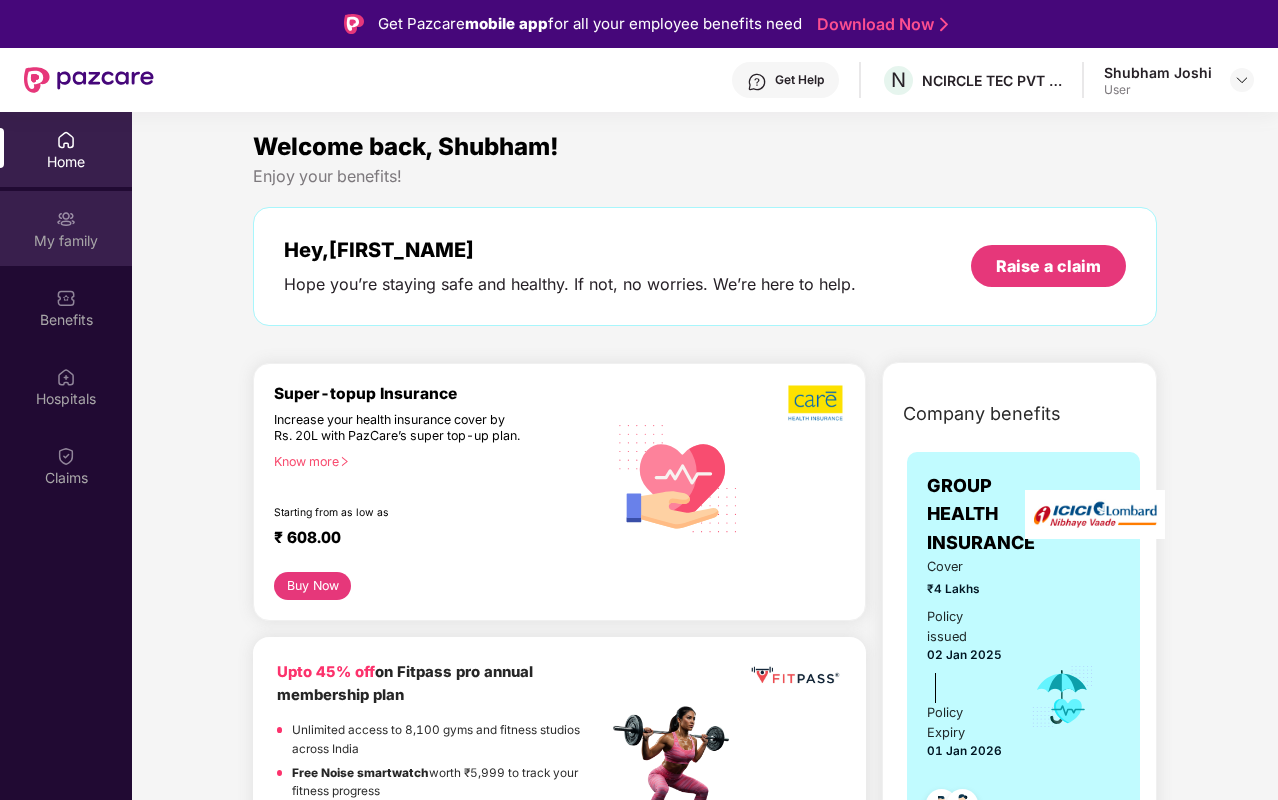 click on "My family" at bounding box center (66, 241) 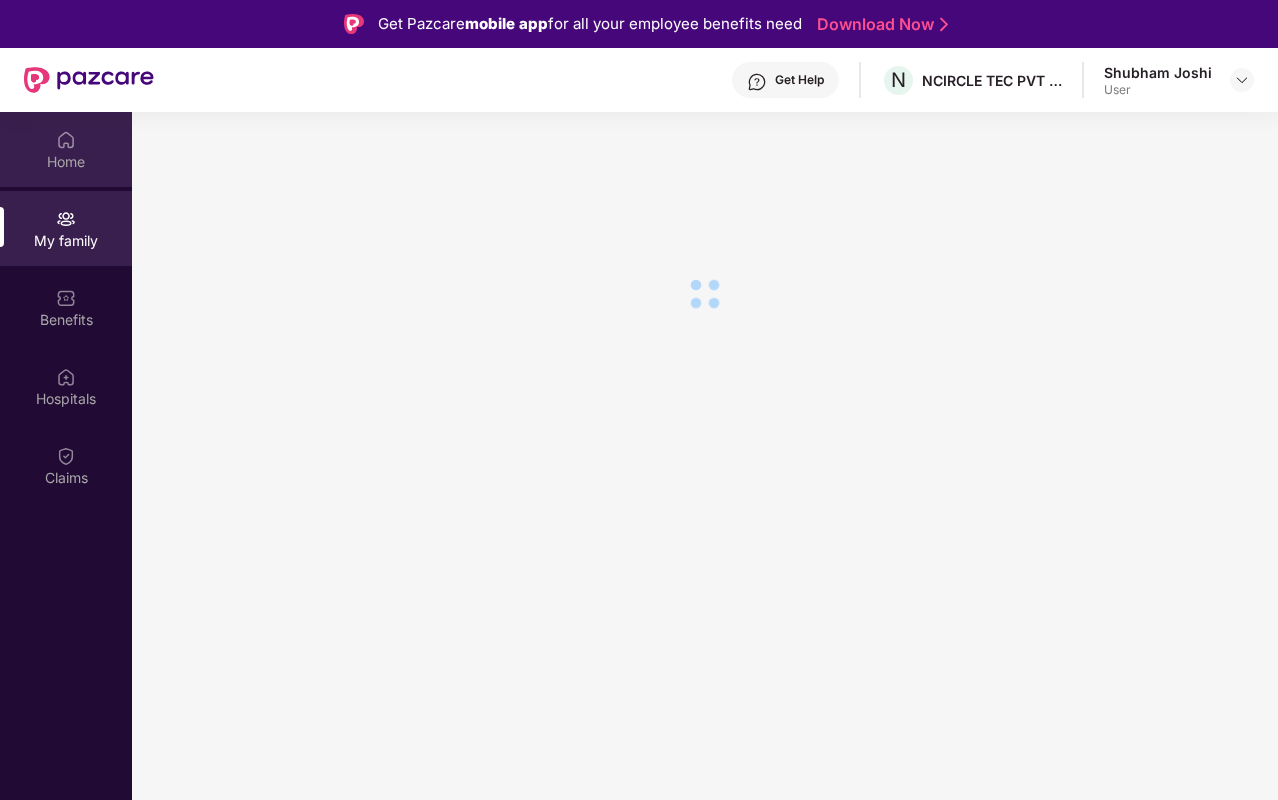 click on "Home" at bounding box center (66, 149) 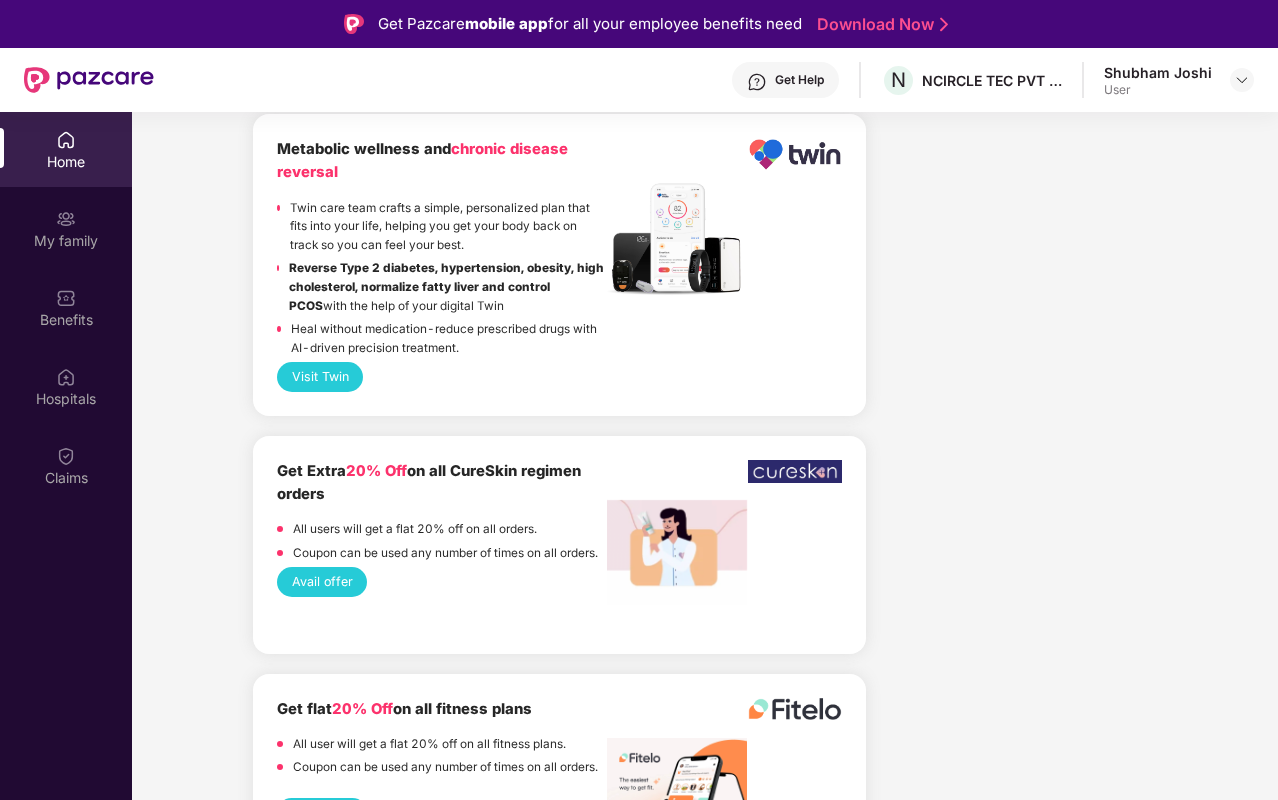 scroll, scrollTop: 3857, scrollLeft: 0, axis: vertical 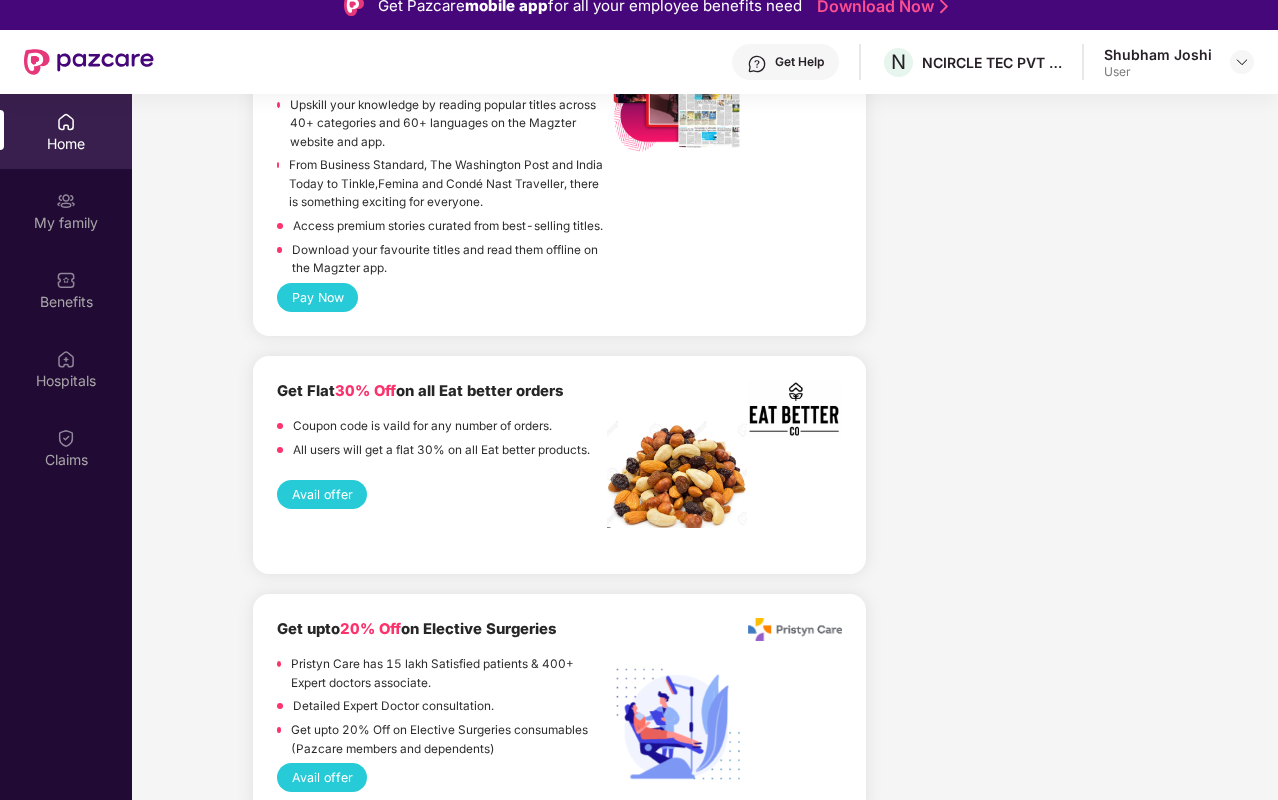 click on "Get Flat  30% Off  on all Eat better orders" at bounding box center [420, 391] 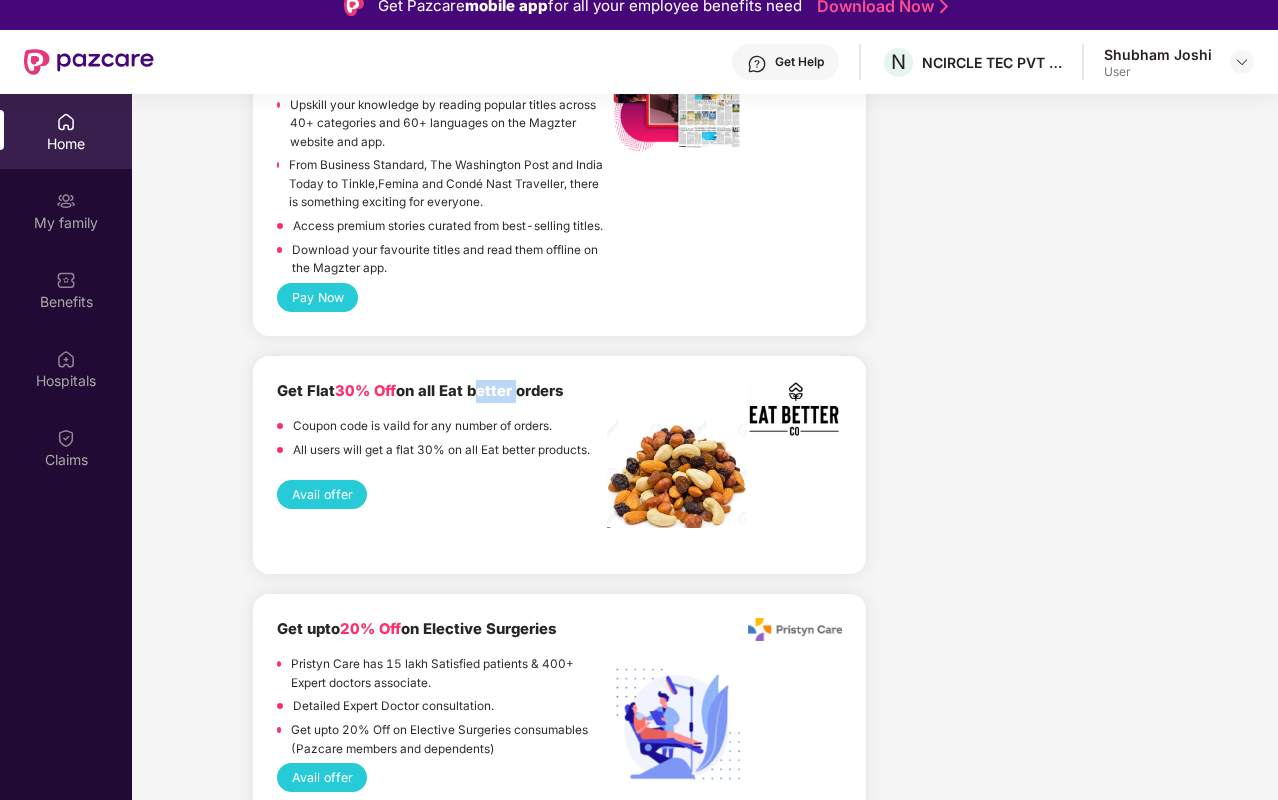 click on "Get Flat  30% Off  on all Eat better orders" at bounding box center [420, 391] 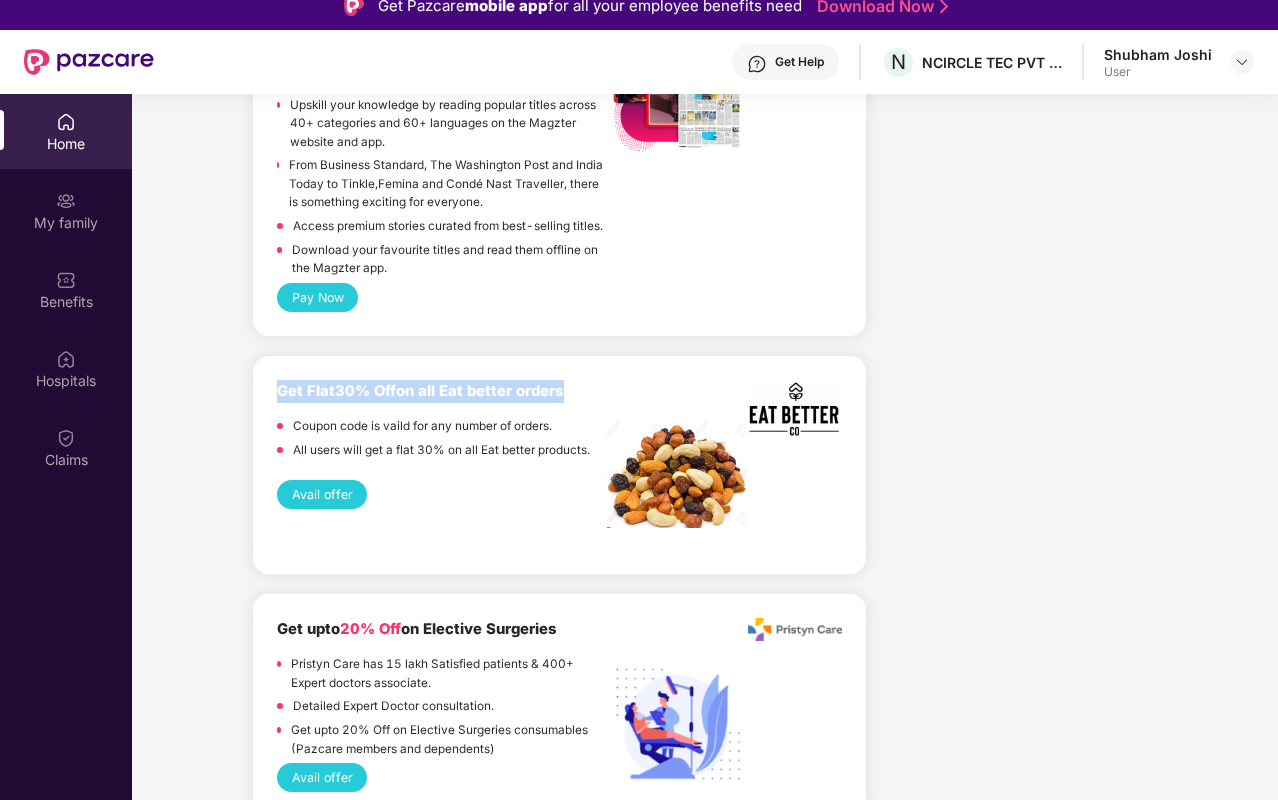 click on "Get Flat  30% Off  on all Eat better orders" at bounding box center (420, 391) 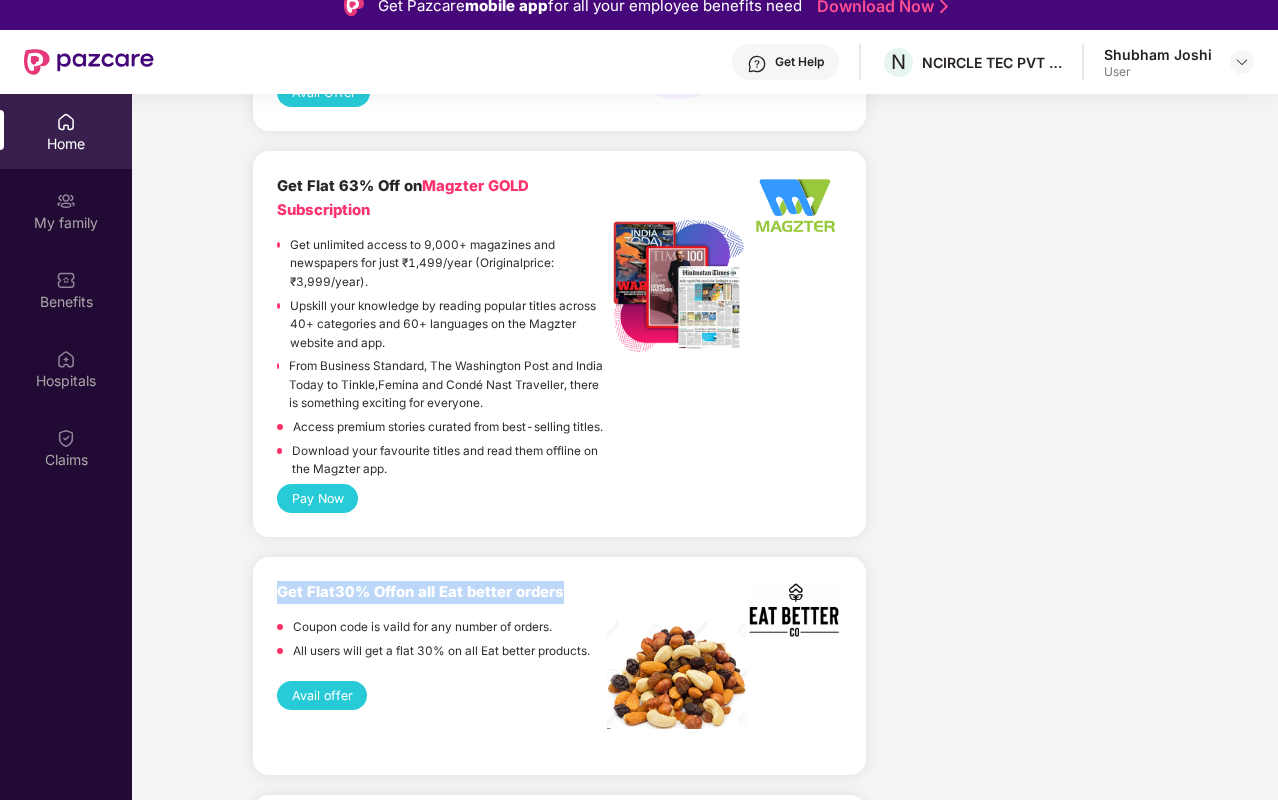scroll, scrollTop: 1484, scrollLeft: 0, axis: vertical 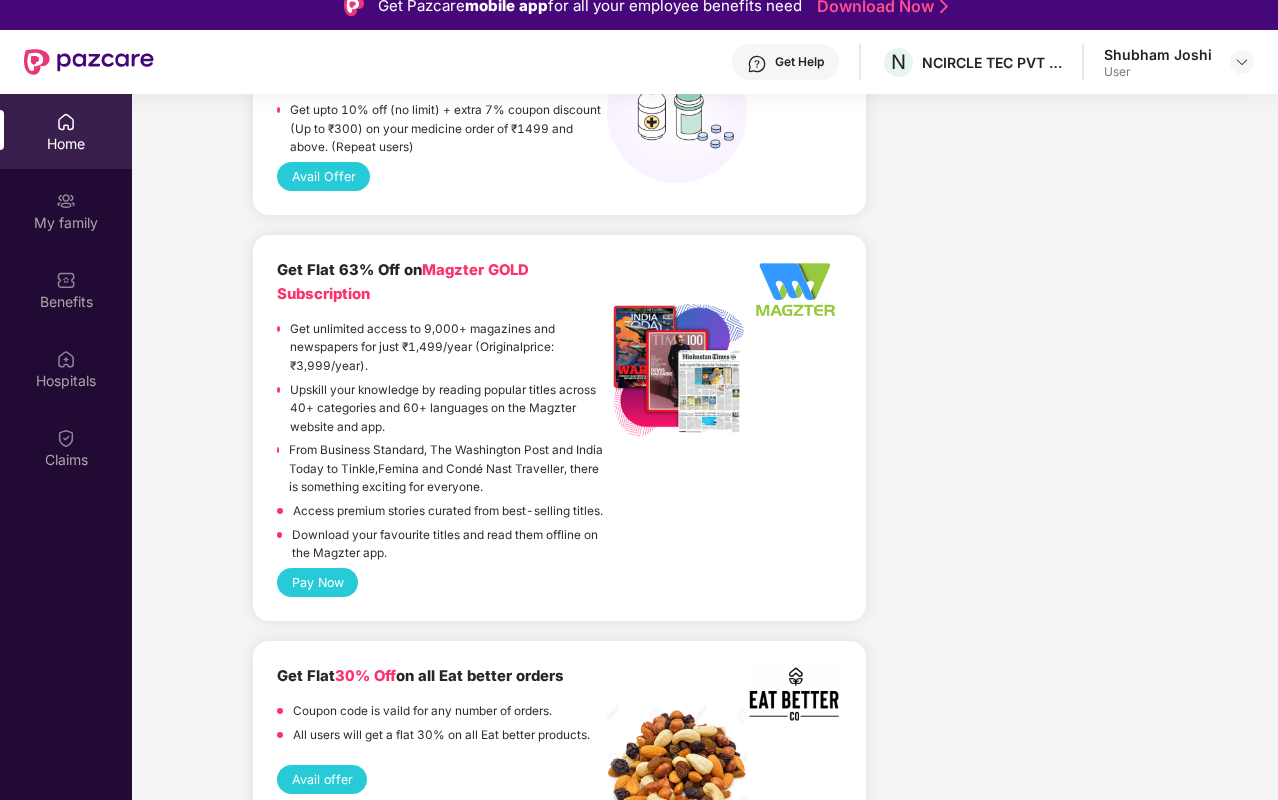 click on "Magzter GOLD Subscription" at bounding box center (403, 281) 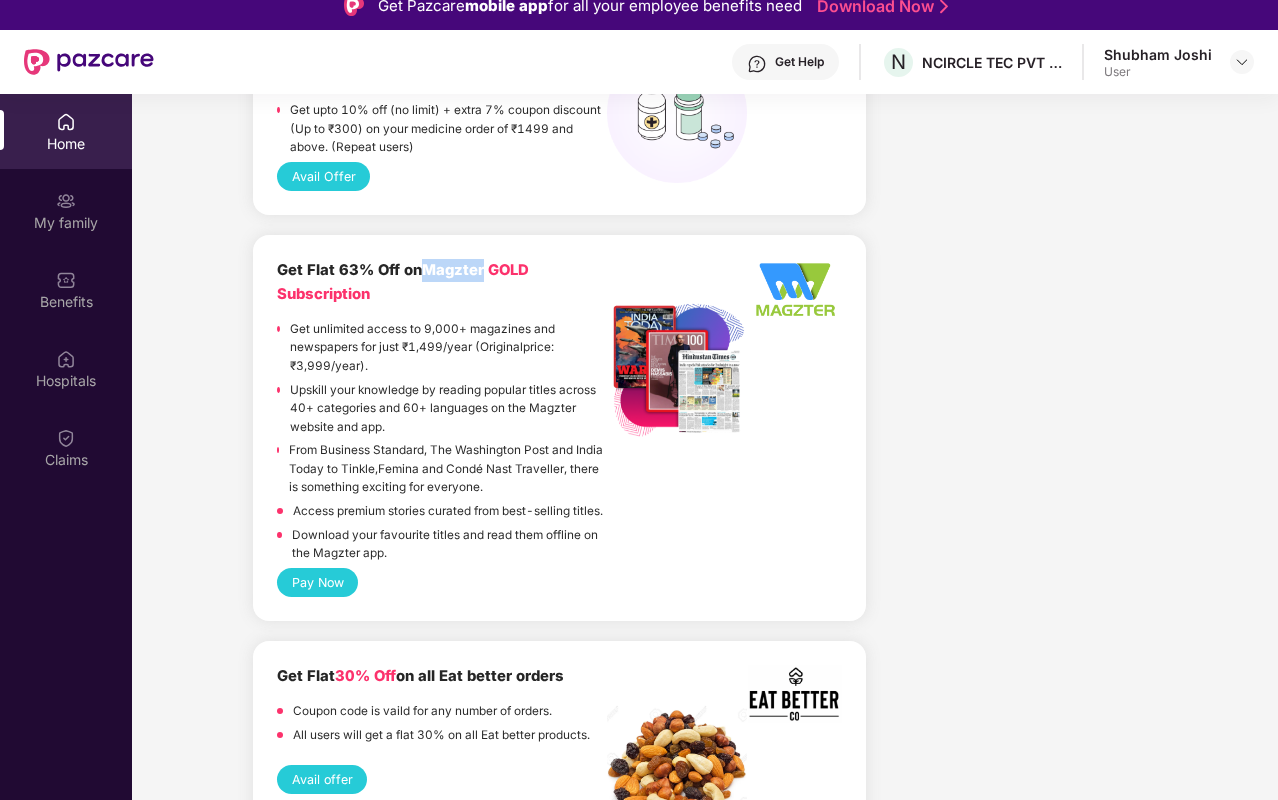 click on "Magzter GOLD Subscription" at bounding box center [403, 281] 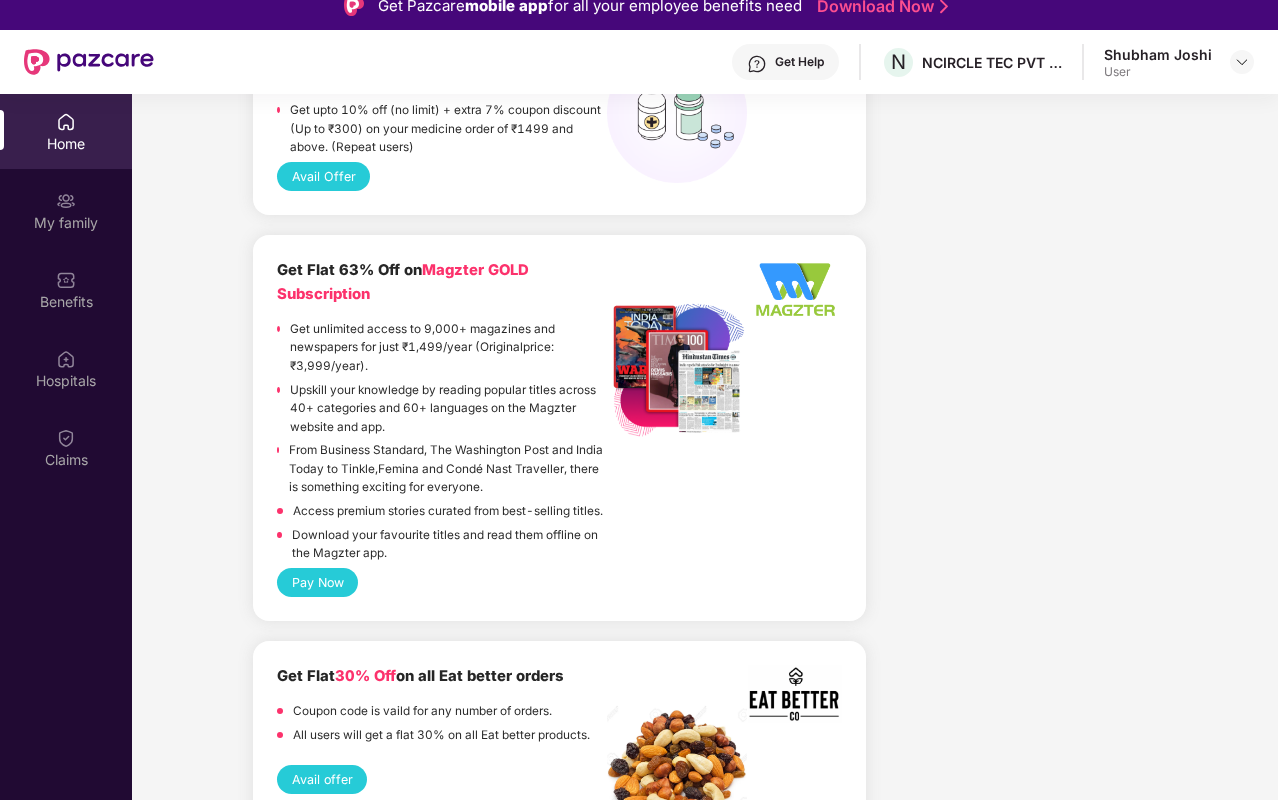 click on "Get Flat 63% Off on Magzter GOLD Subscription" at bounding box center (403, 281) 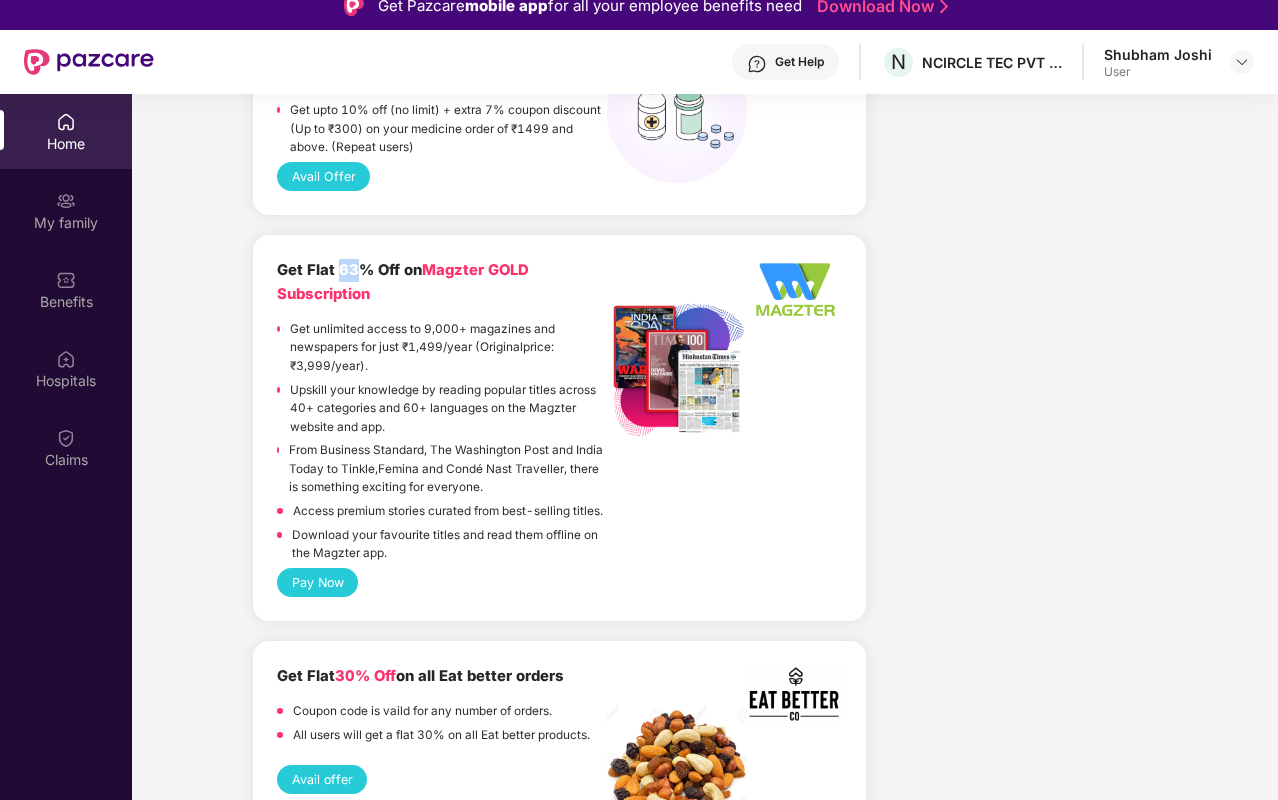 click on "Get Flat 63% Off on Magzter GOLD Subscription" at bounding box center [403, 281] 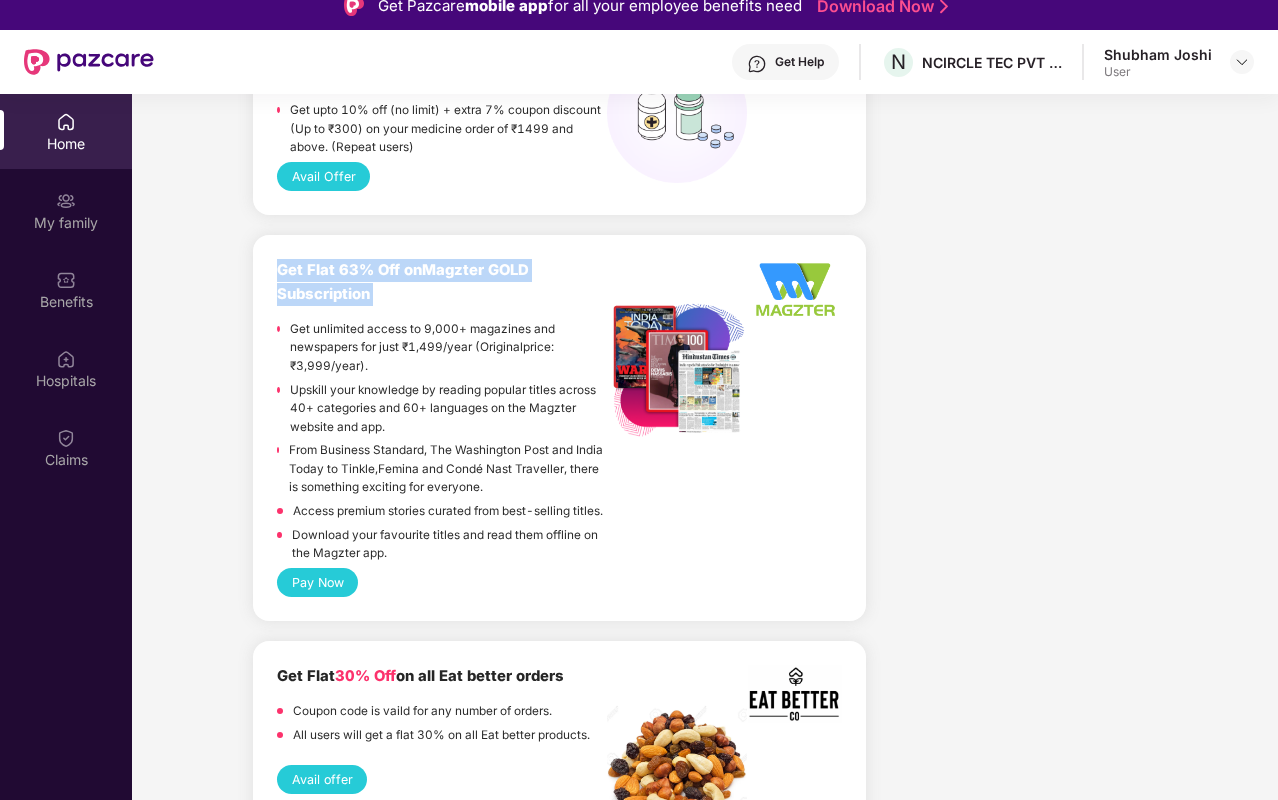 click on "Get Flat 63% Off on Magzter GOLD Subscription" at bounding box center (403, 281) 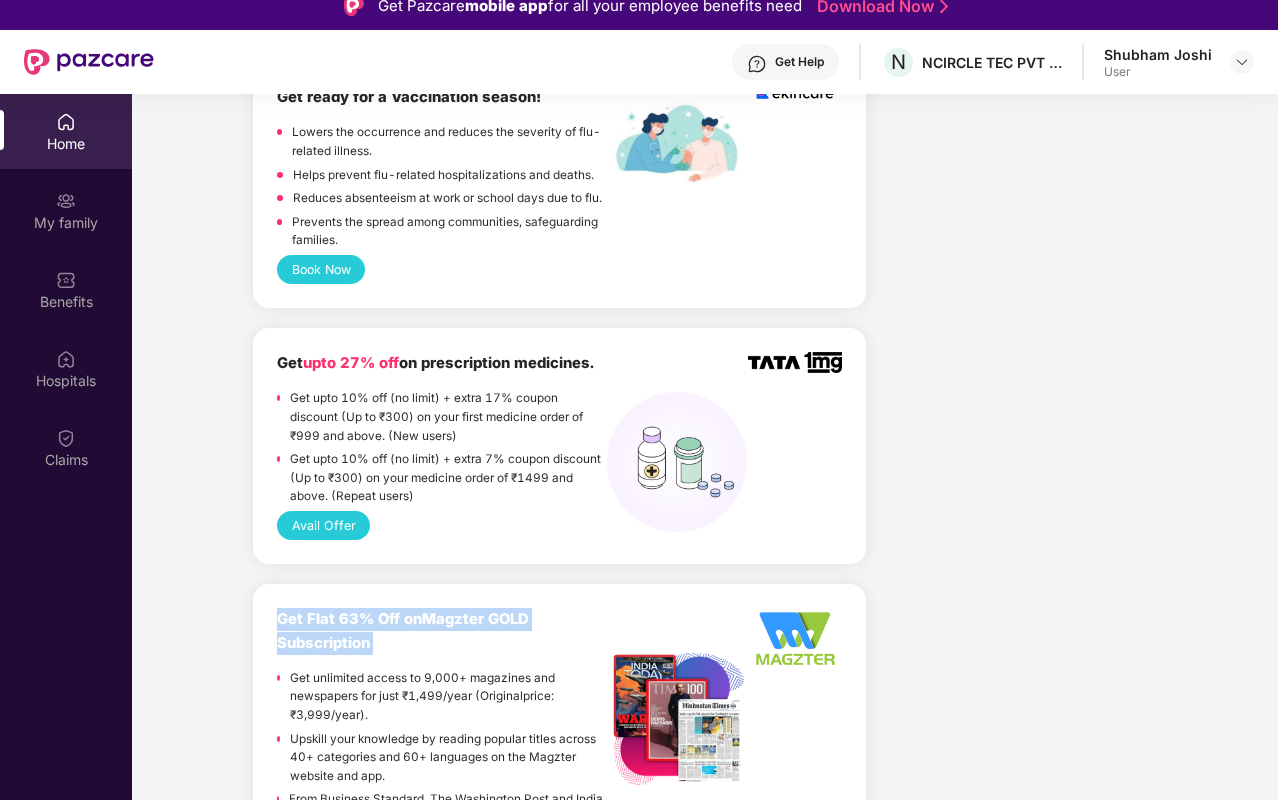 scroll, scrollTop: 1122, scrollLeft: 0, axis: vertical 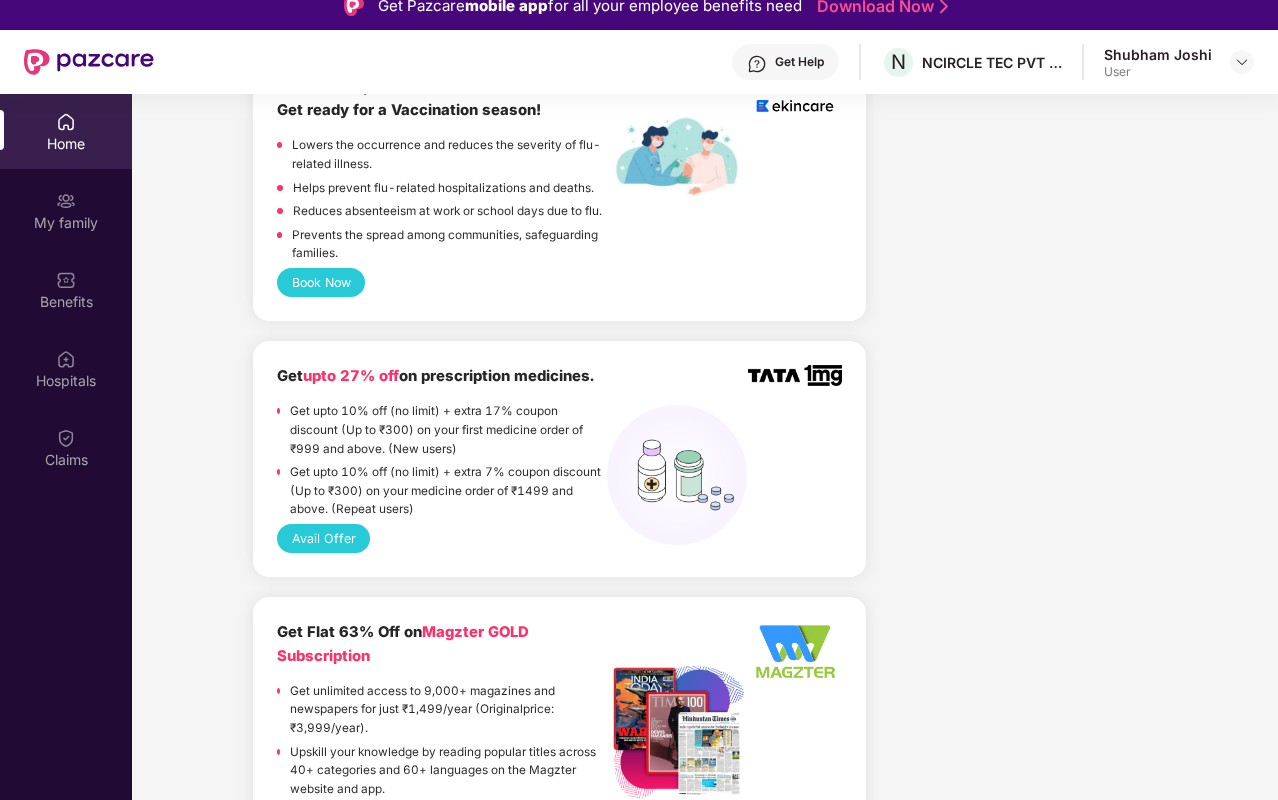 click on "upto 27% off" at bounding box center (351, 376) 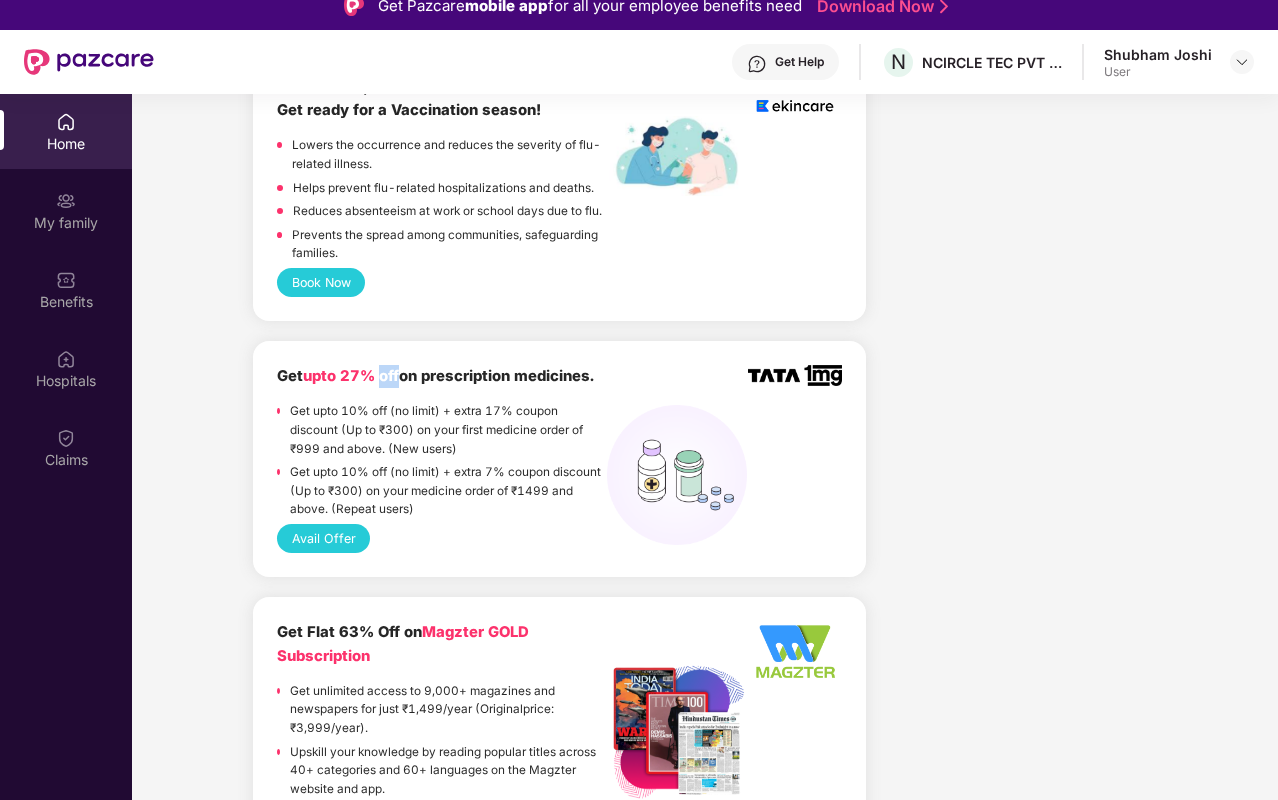 click on "upto 27% off" at bounding box center [351, 376] 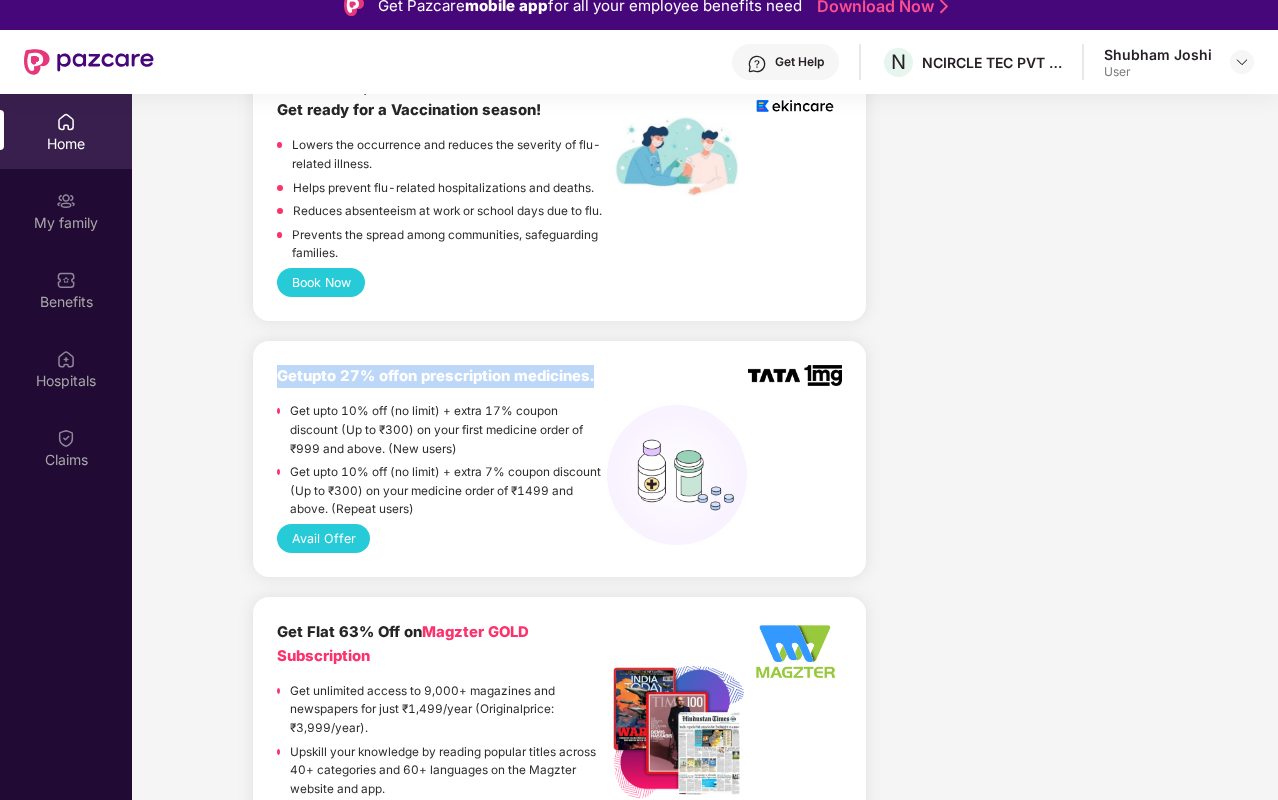 click on "upto 27% off" at bounding box center (351, 376) 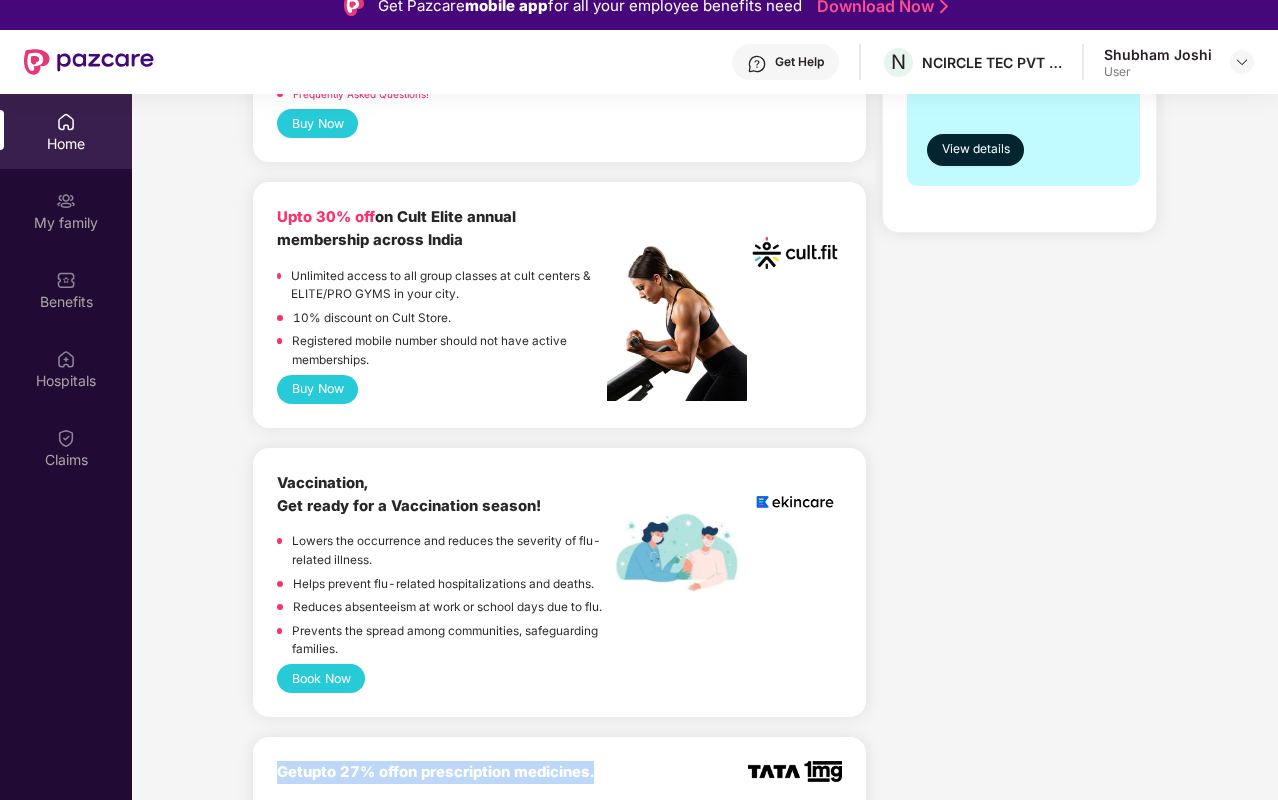 scroll, scrollTop: 690, scrollLeft: 0, axis: vertical 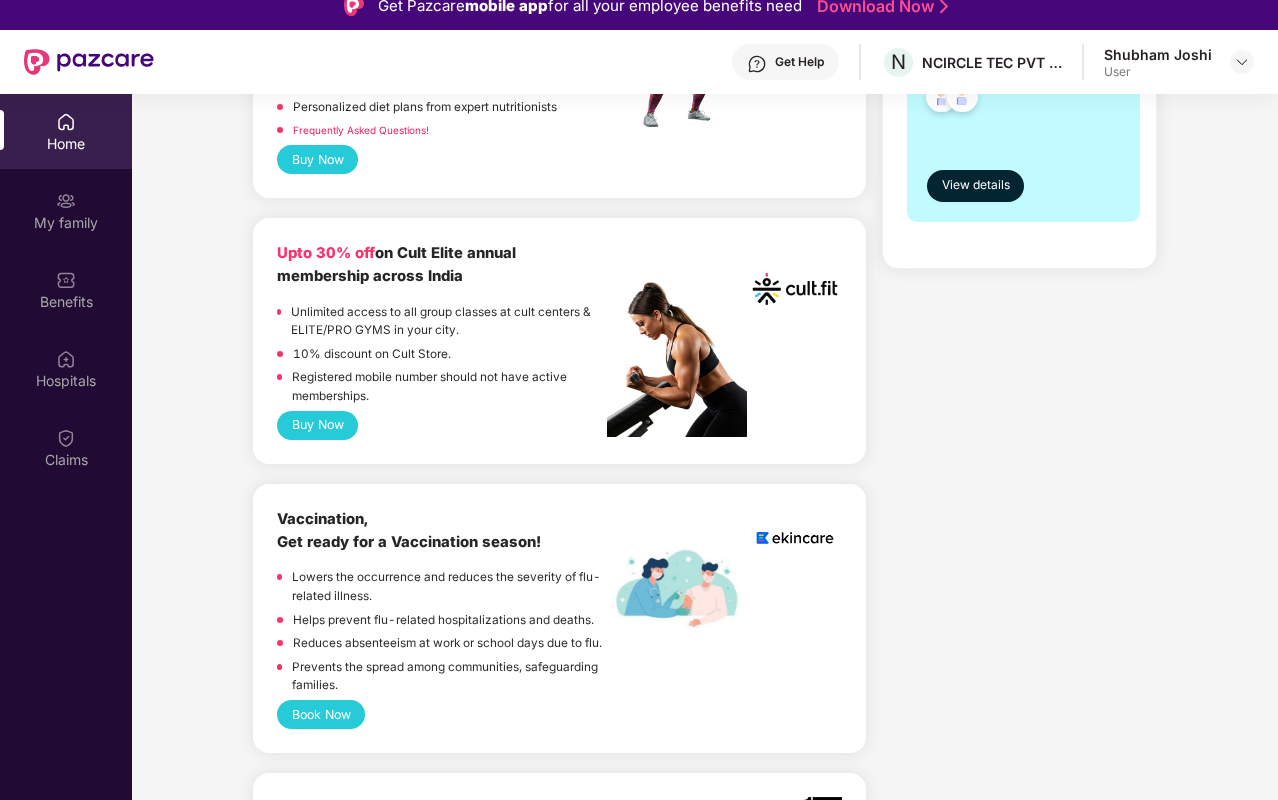 click on "Upto 30% off" at bounding box center (326, 253) 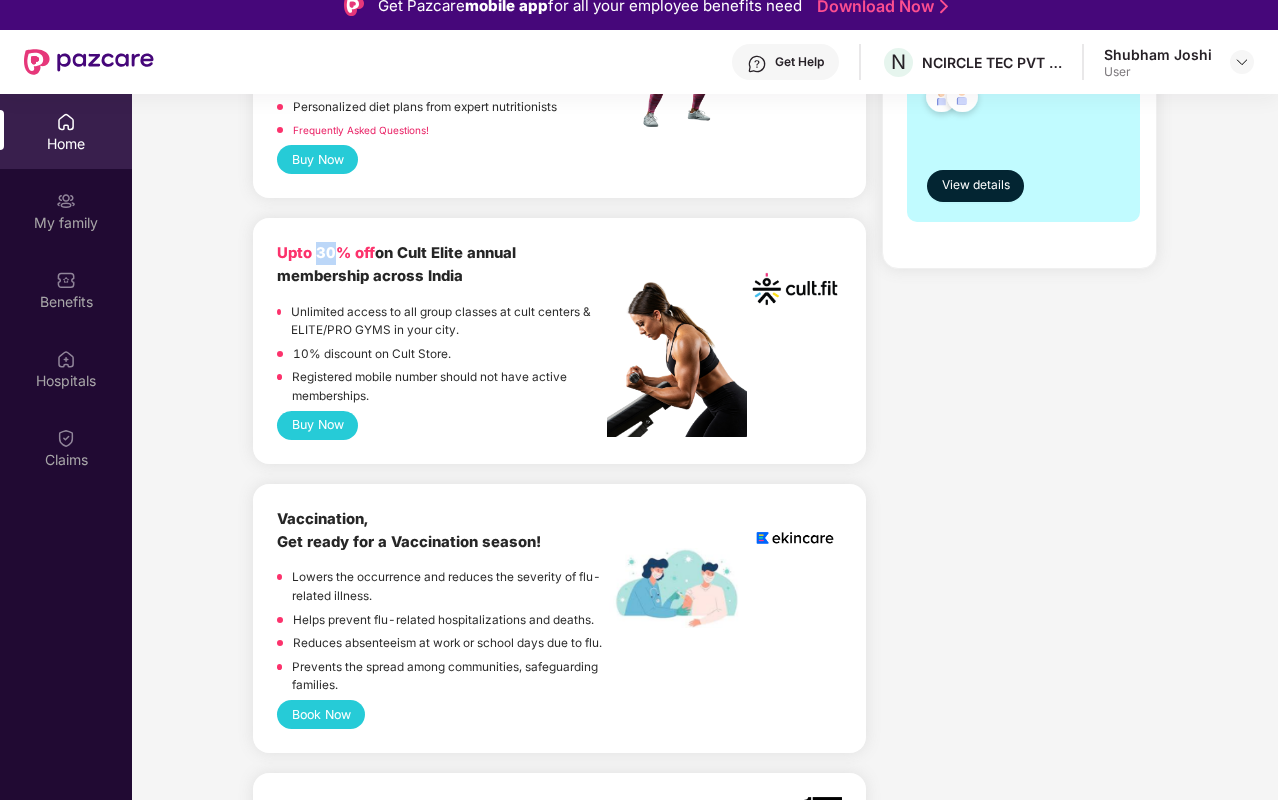 click on "Upto 30% off" at bounding box center (326, 253) 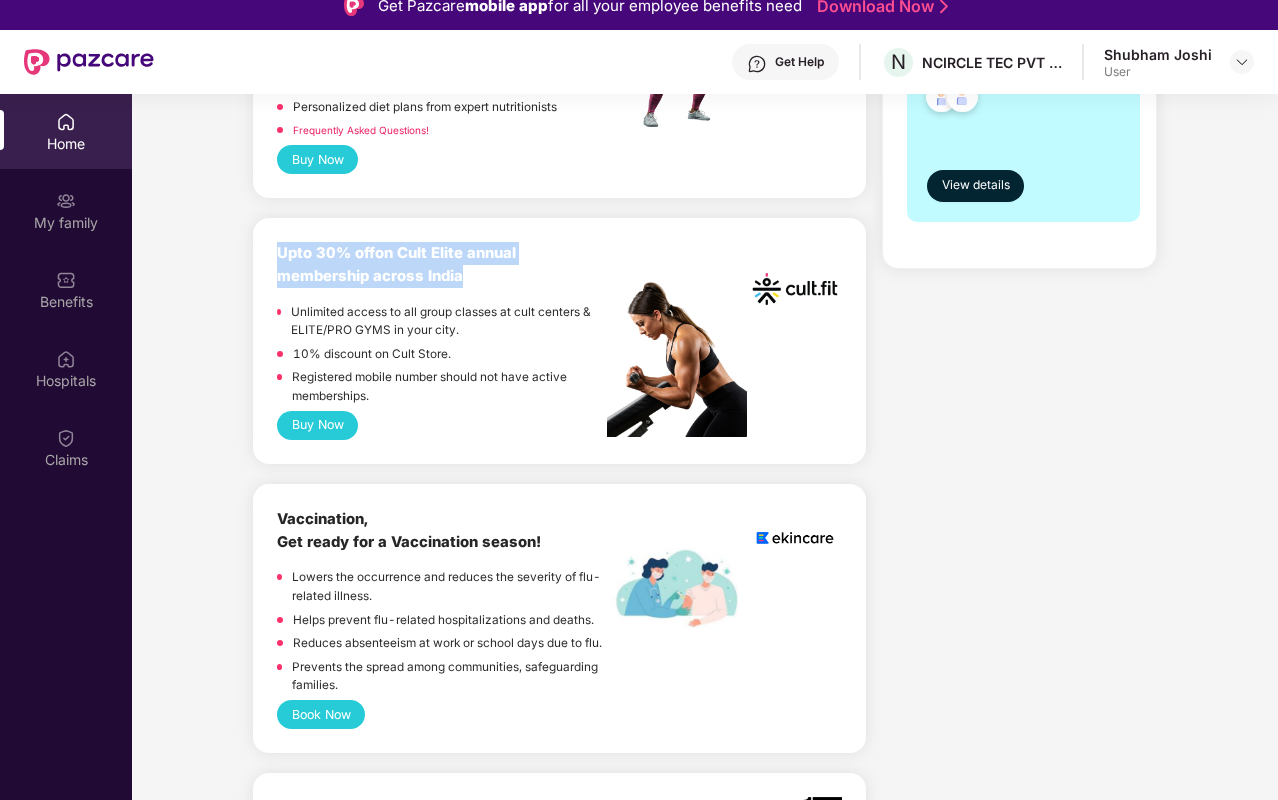 click on "Upto 30% off" at bounding box center (326, 253) 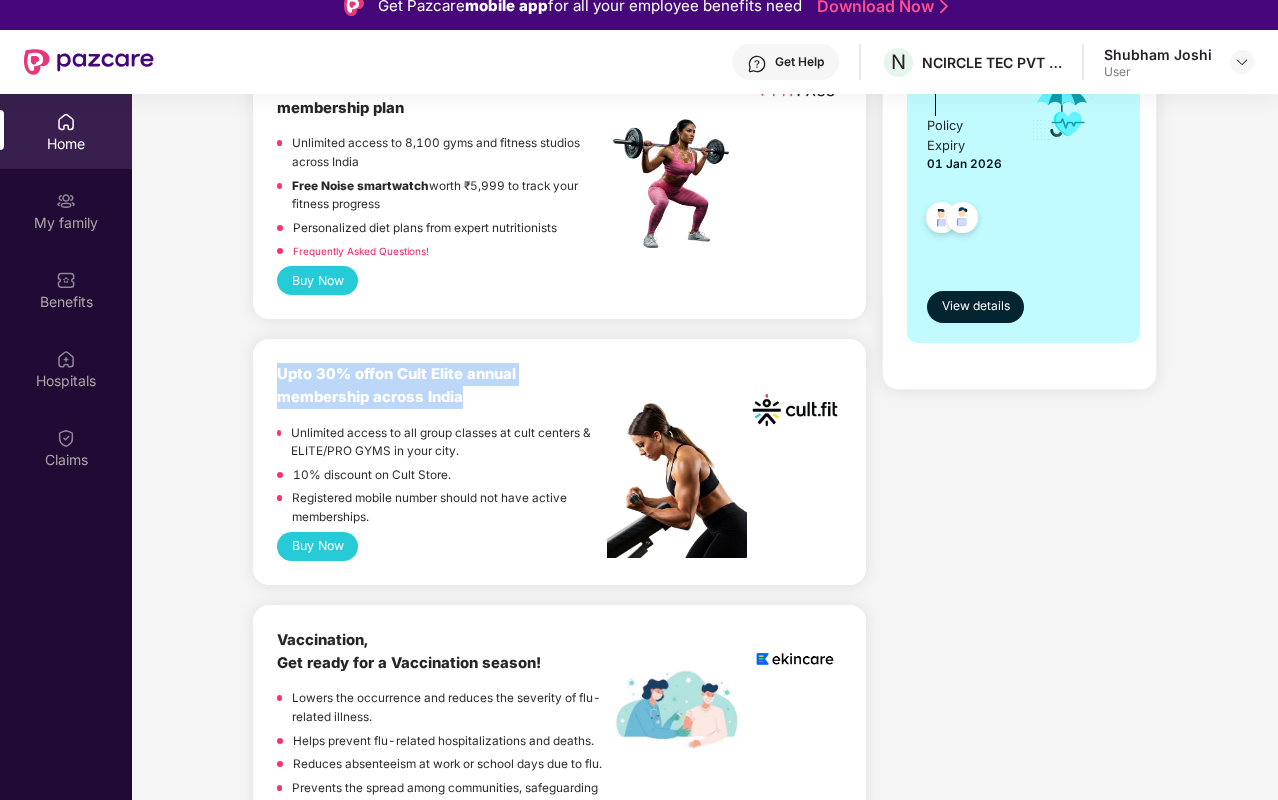 scroll, scrollTop: 557, scrollLeft: 0, axis: vertical 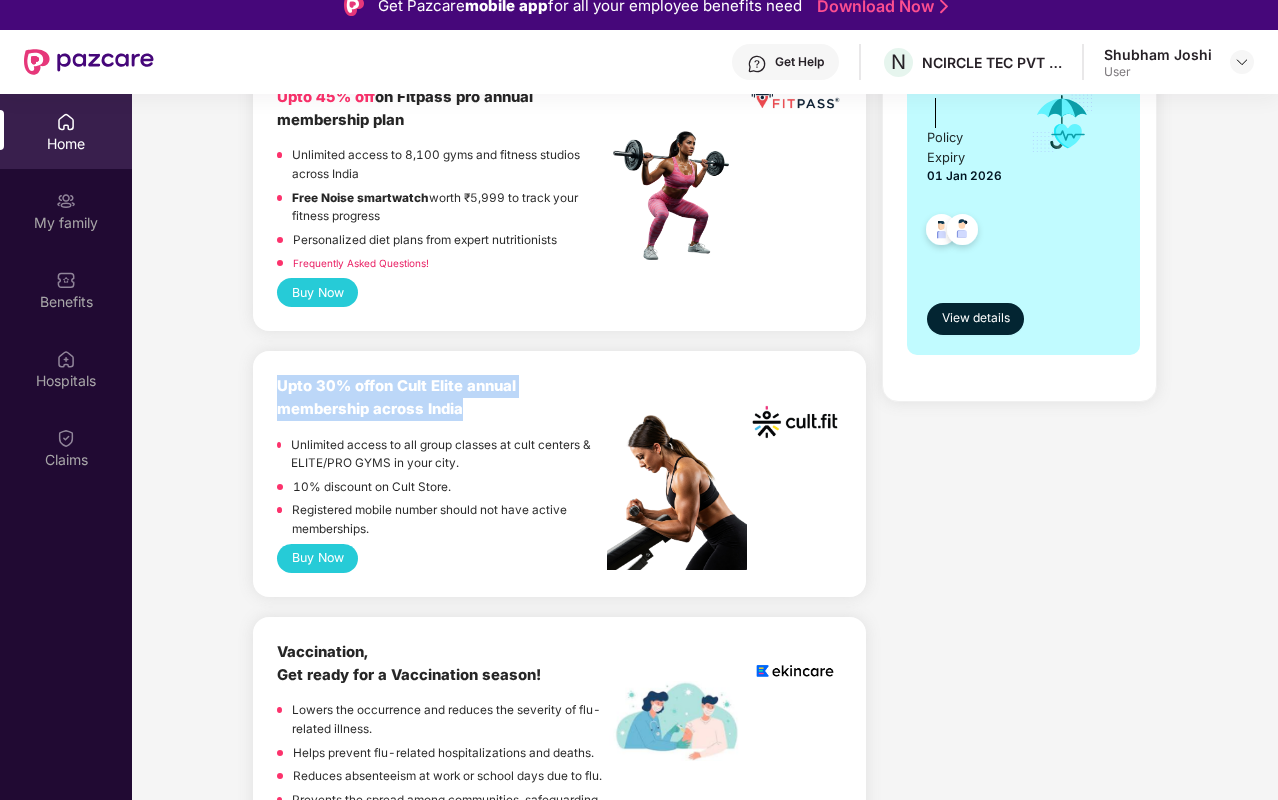 click on "Upto 30% off  on Cult Elite annual membership across India" at bounding box center (396, 397) 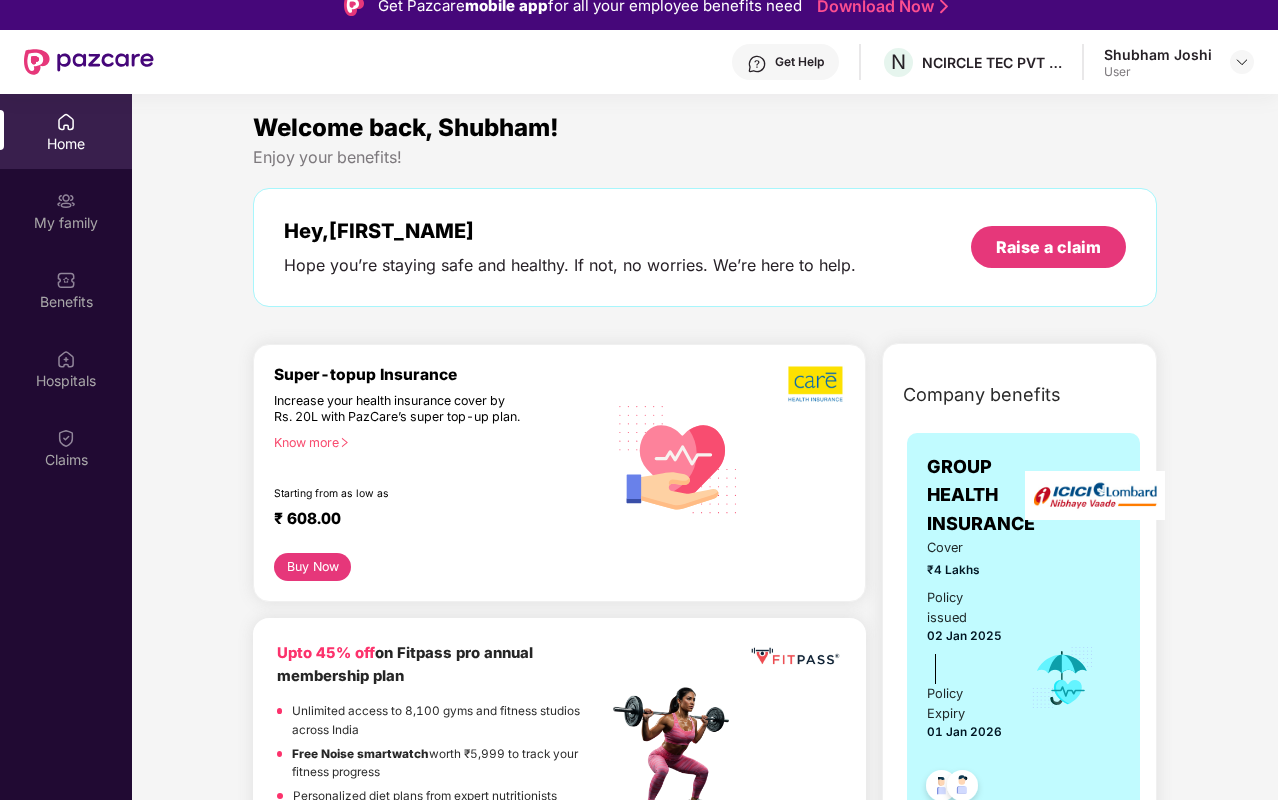 scroll, scrollTop: 0, scrollLeft: 0, axis: both 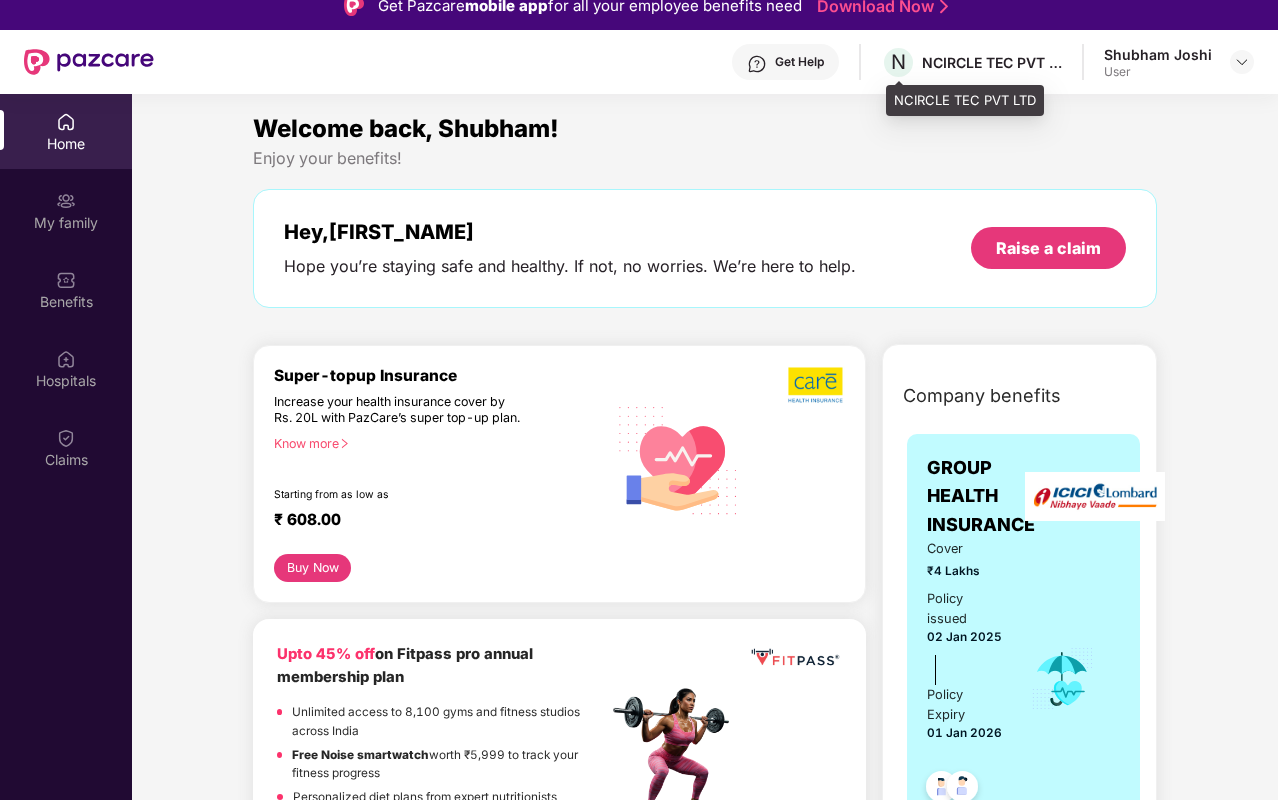 click on "[COMPANY_NAME]" at bounding box center [971, 62] 